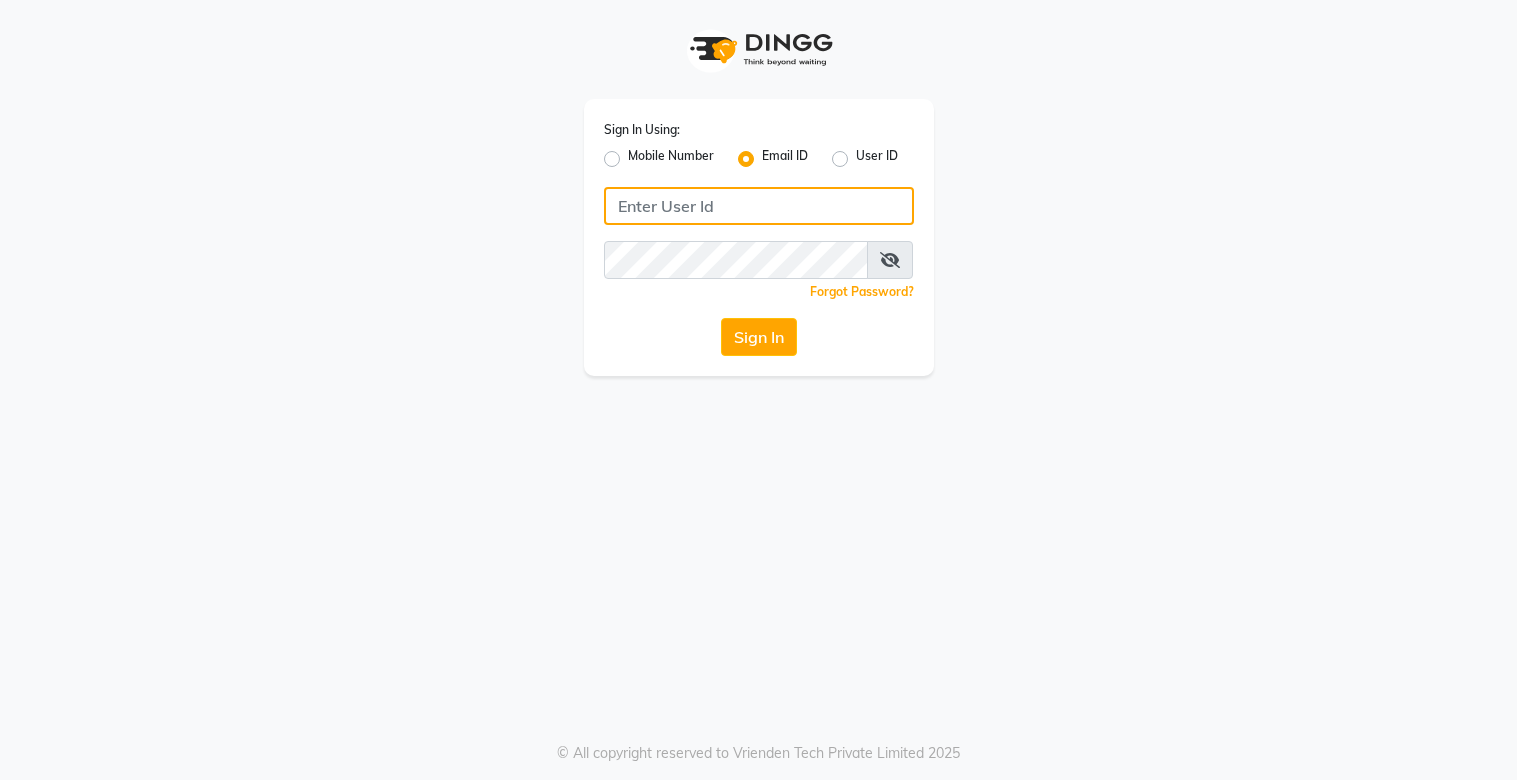 scroll, scrollTop: 0, scrollLeft: 0, axis: both 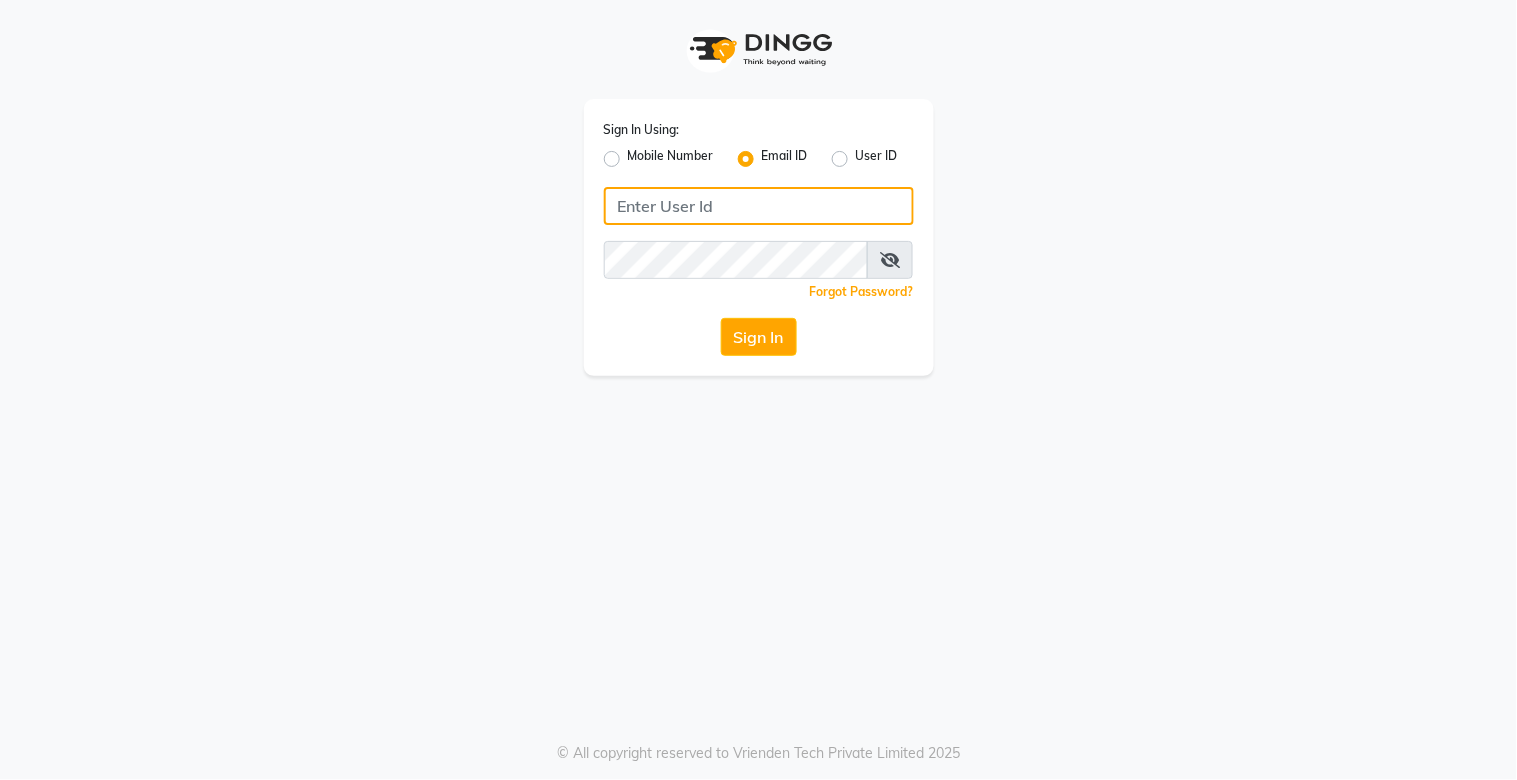 drag, startPoint x: 0, startPoint y: 0, endPoint x: 686, endPoint y: 195, distance: 713.1767 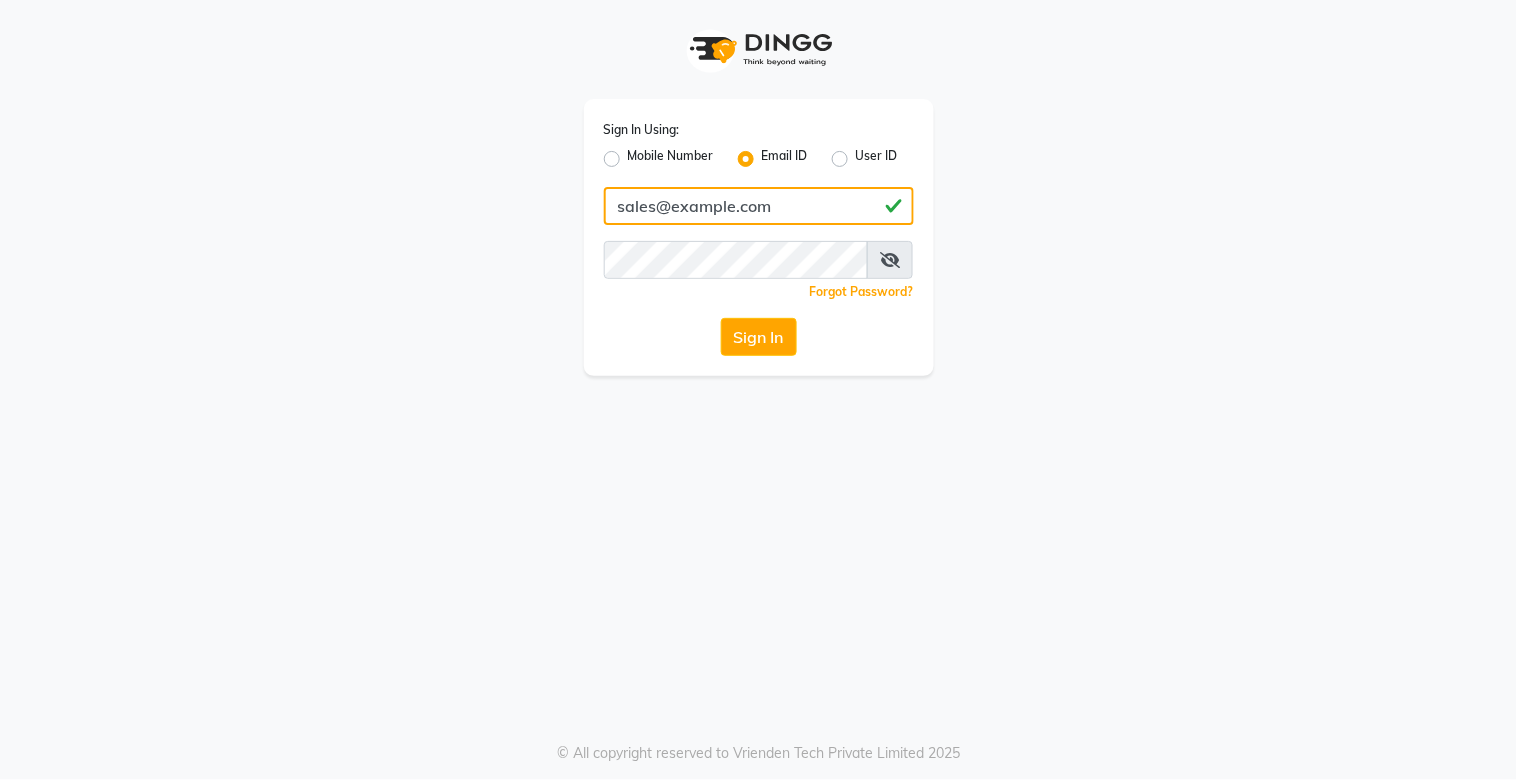 type on "sales@example.com" 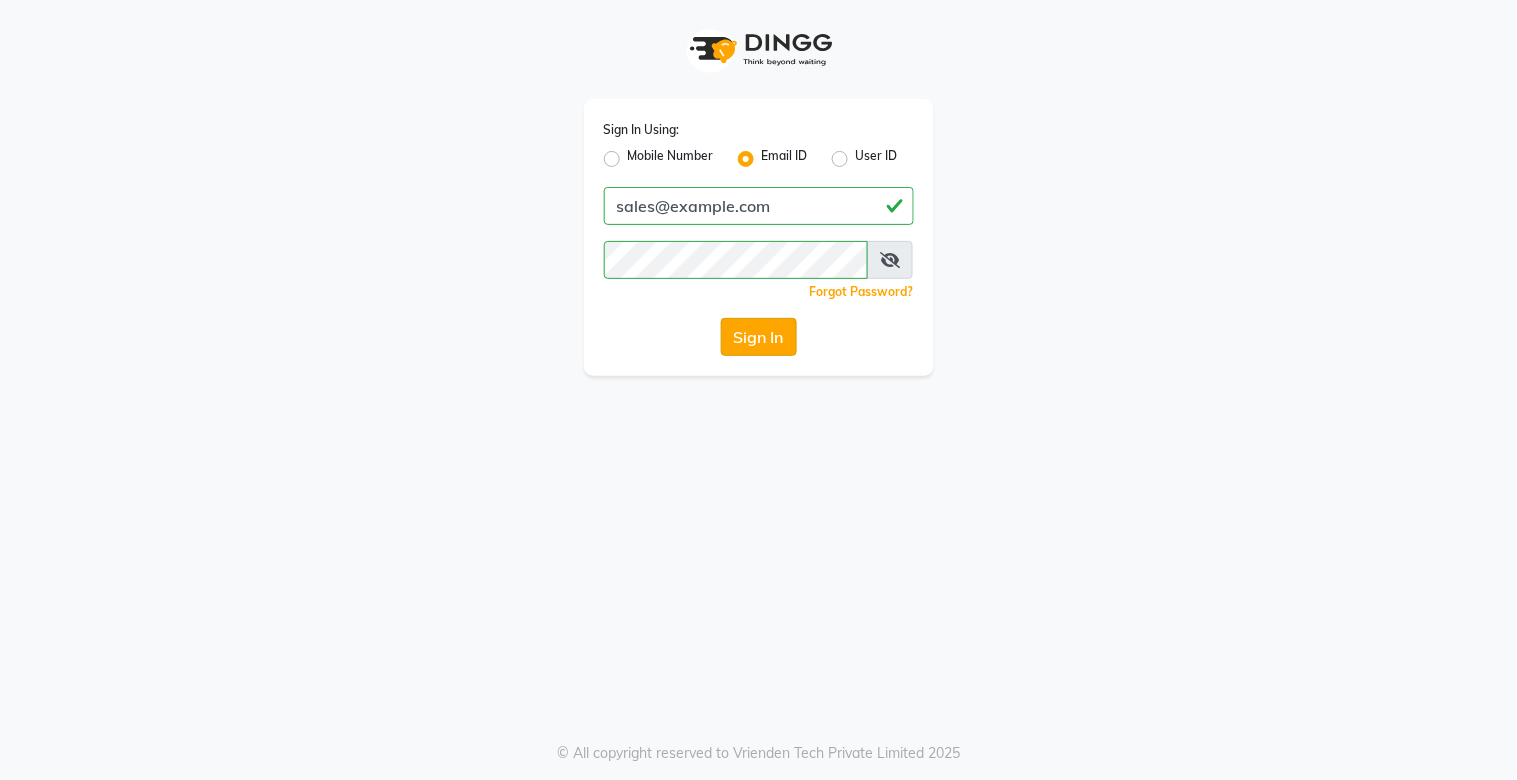 click on "Sign In" 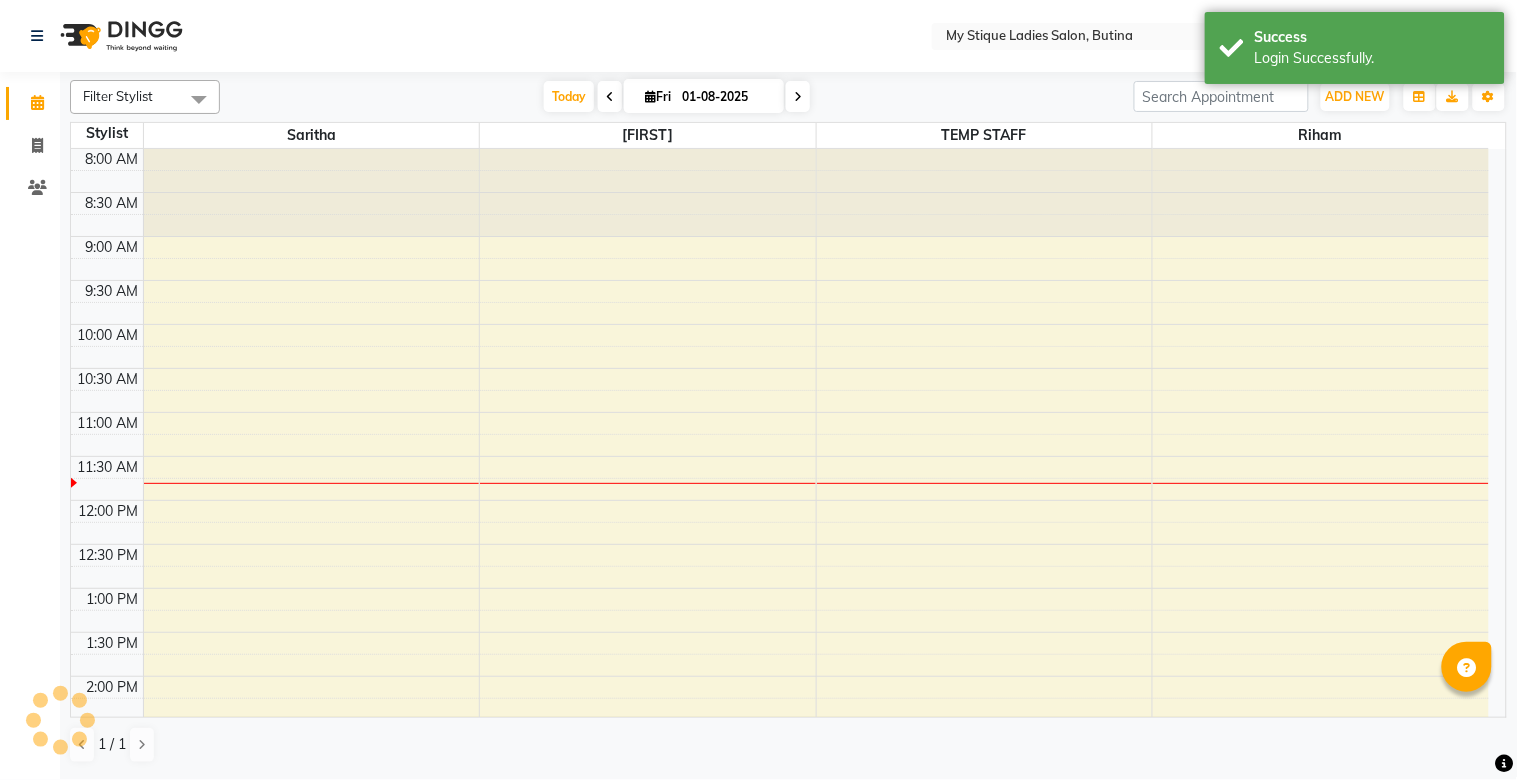 scroll, scrollTop: 0, scrollLeft: 0, axis: both 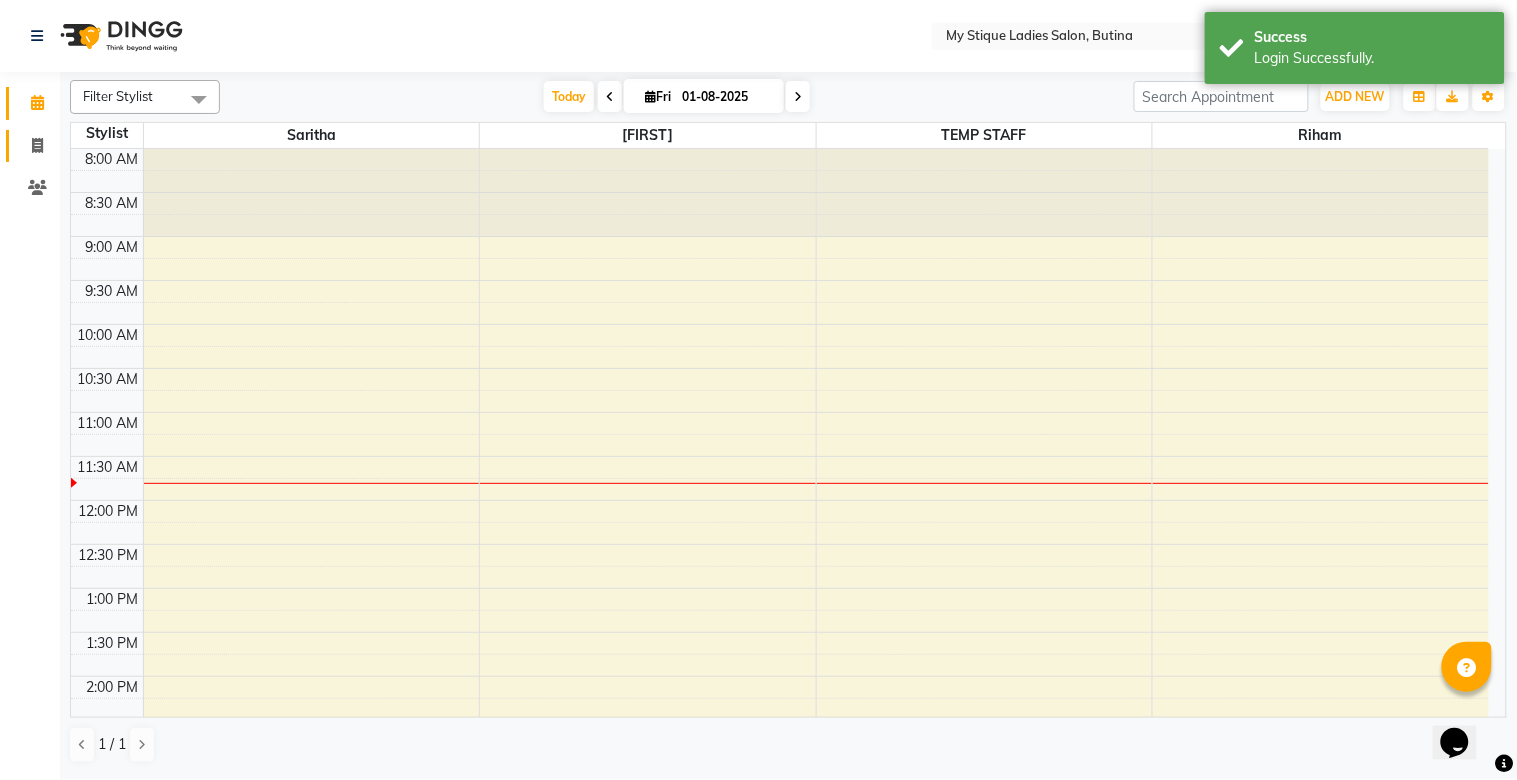 click on "Invoice" 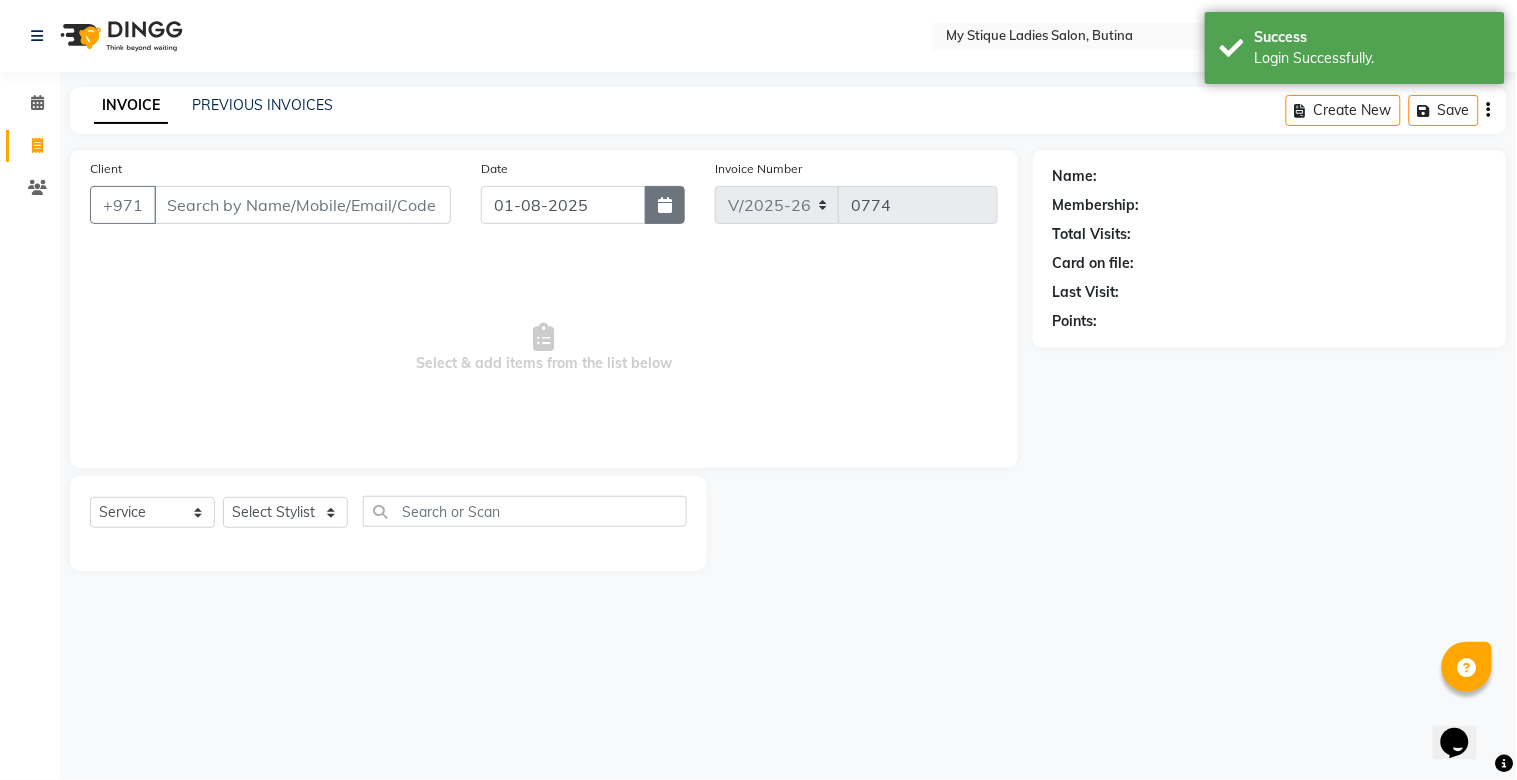 click 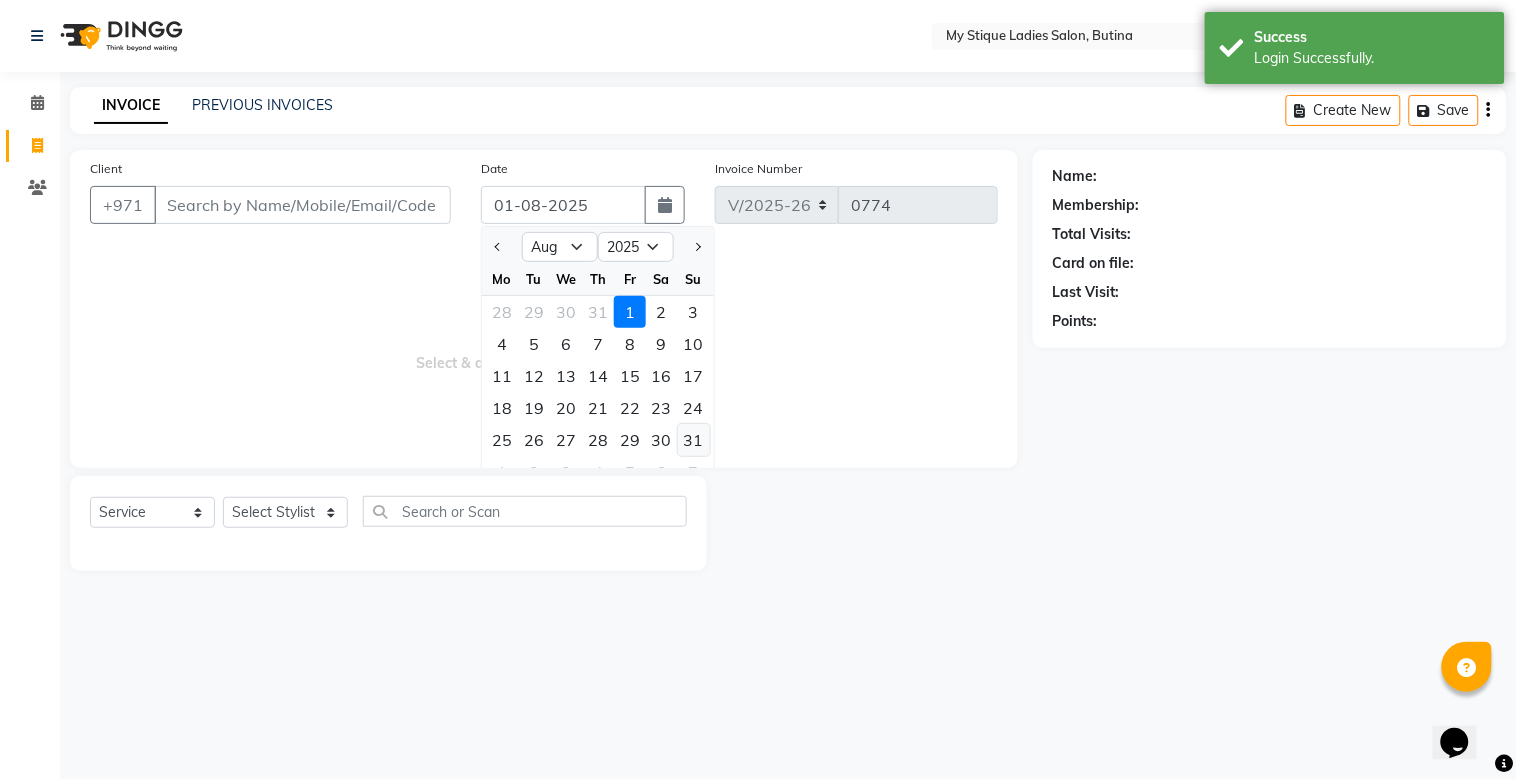 click on "31" 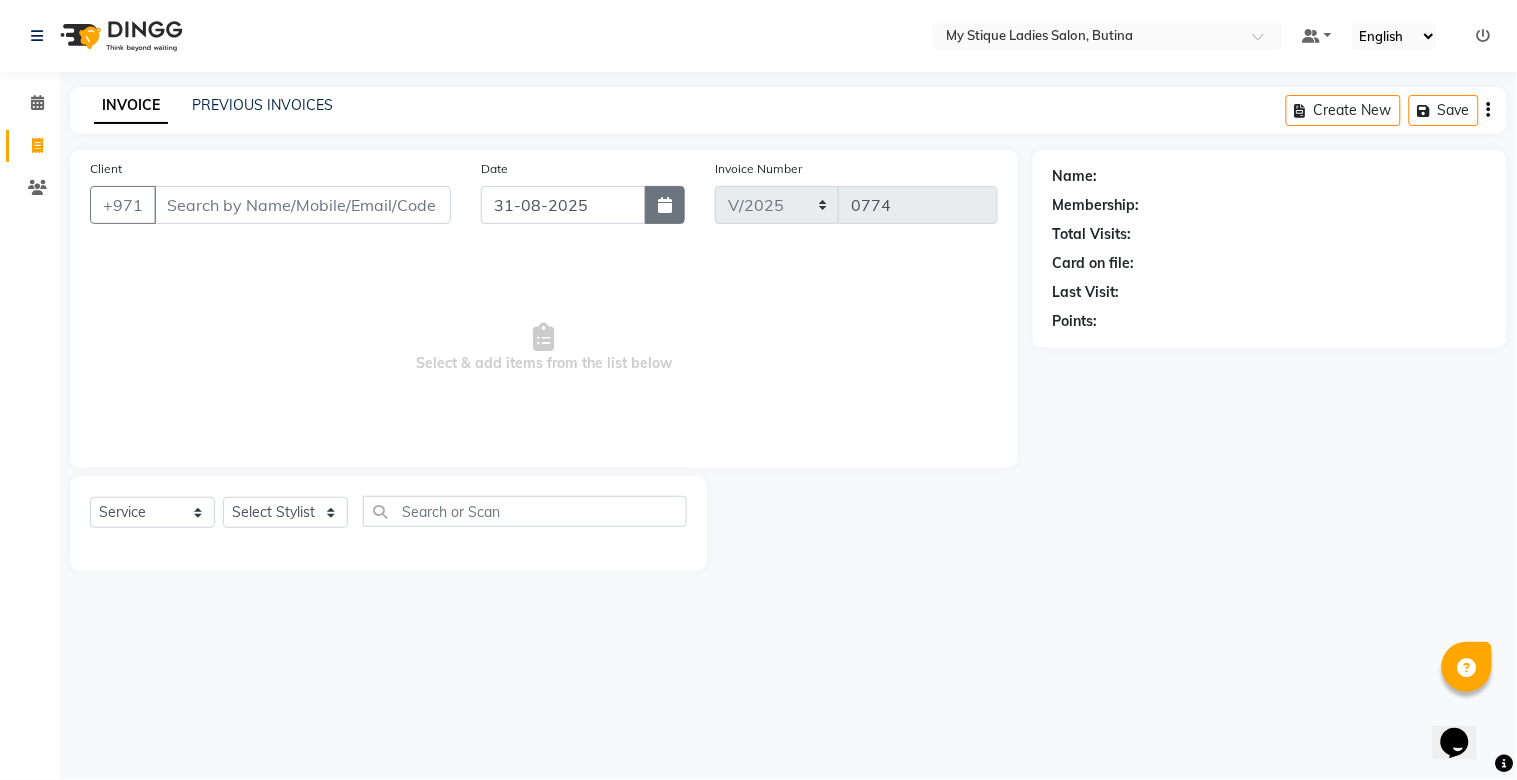 click 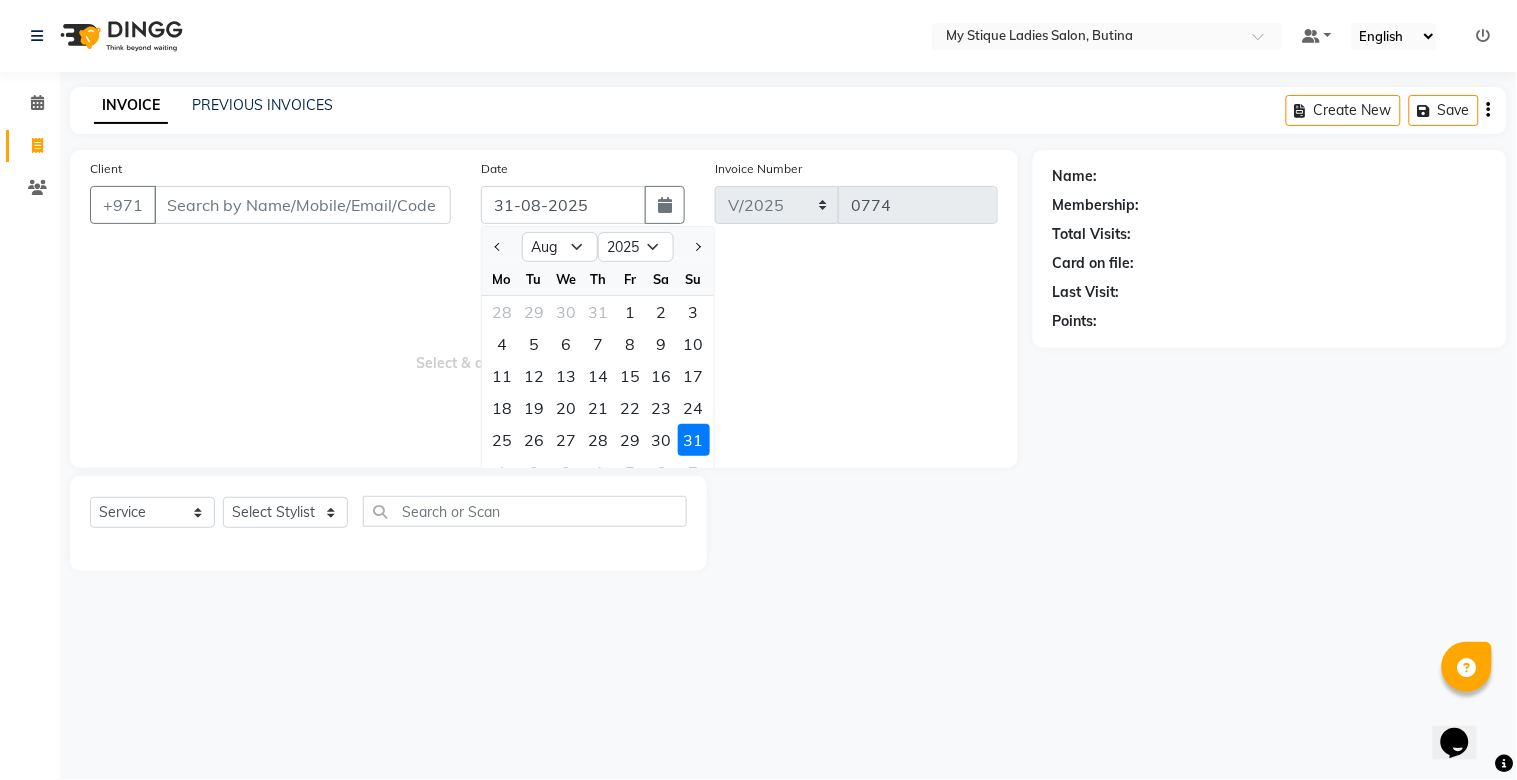 click on "31" 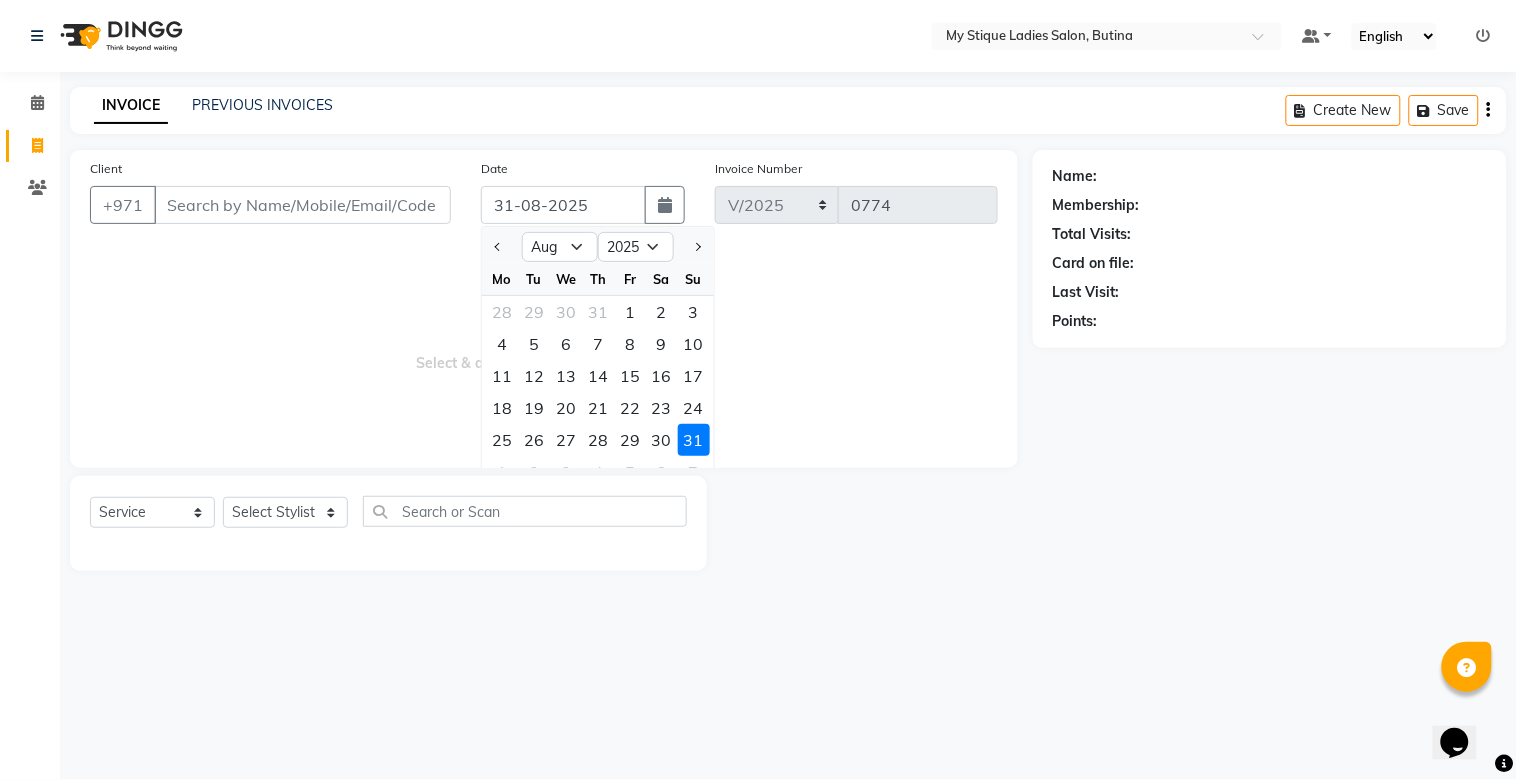 type on "31-07-2025" 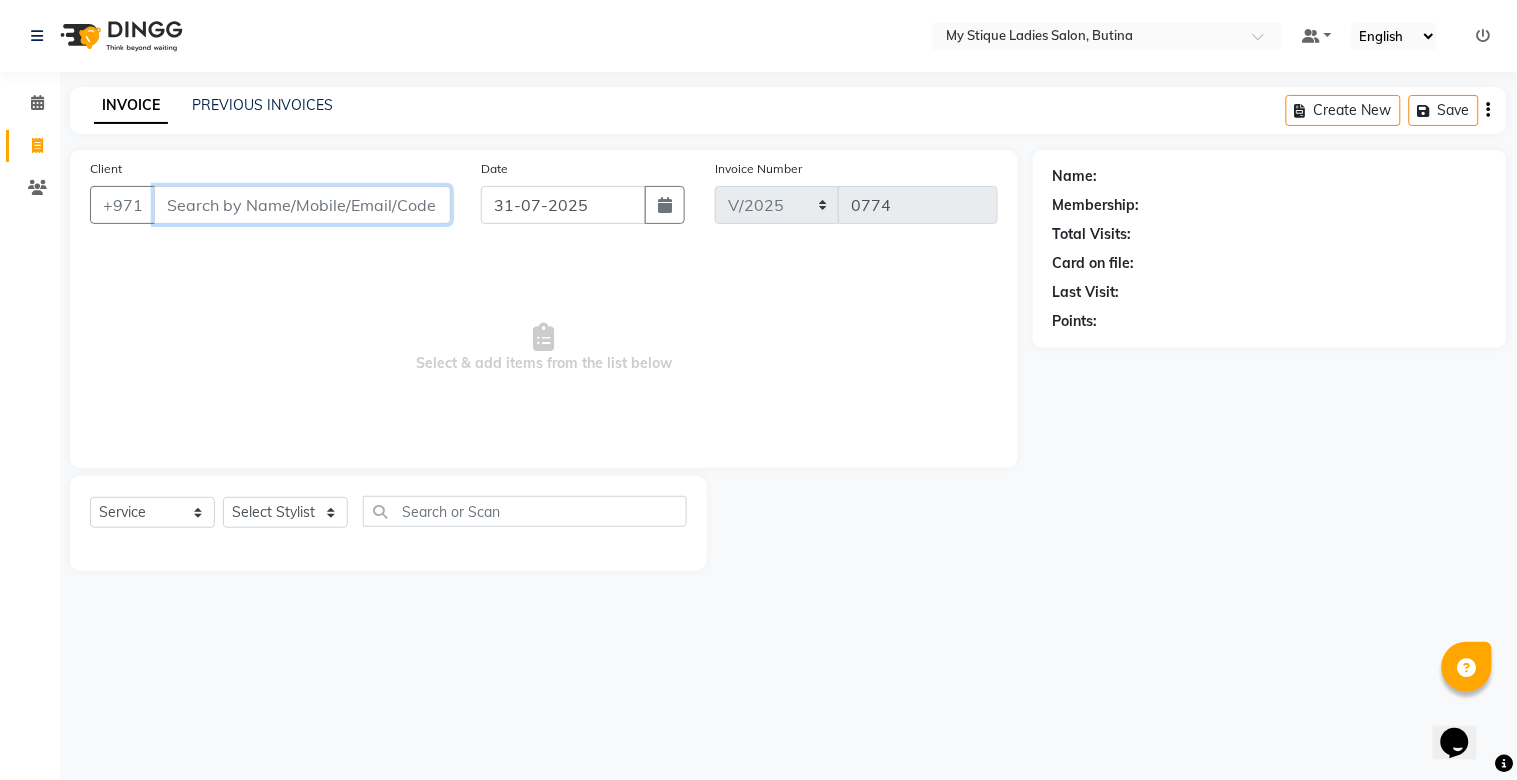 click on "Client" at bounding box center [302, 205] 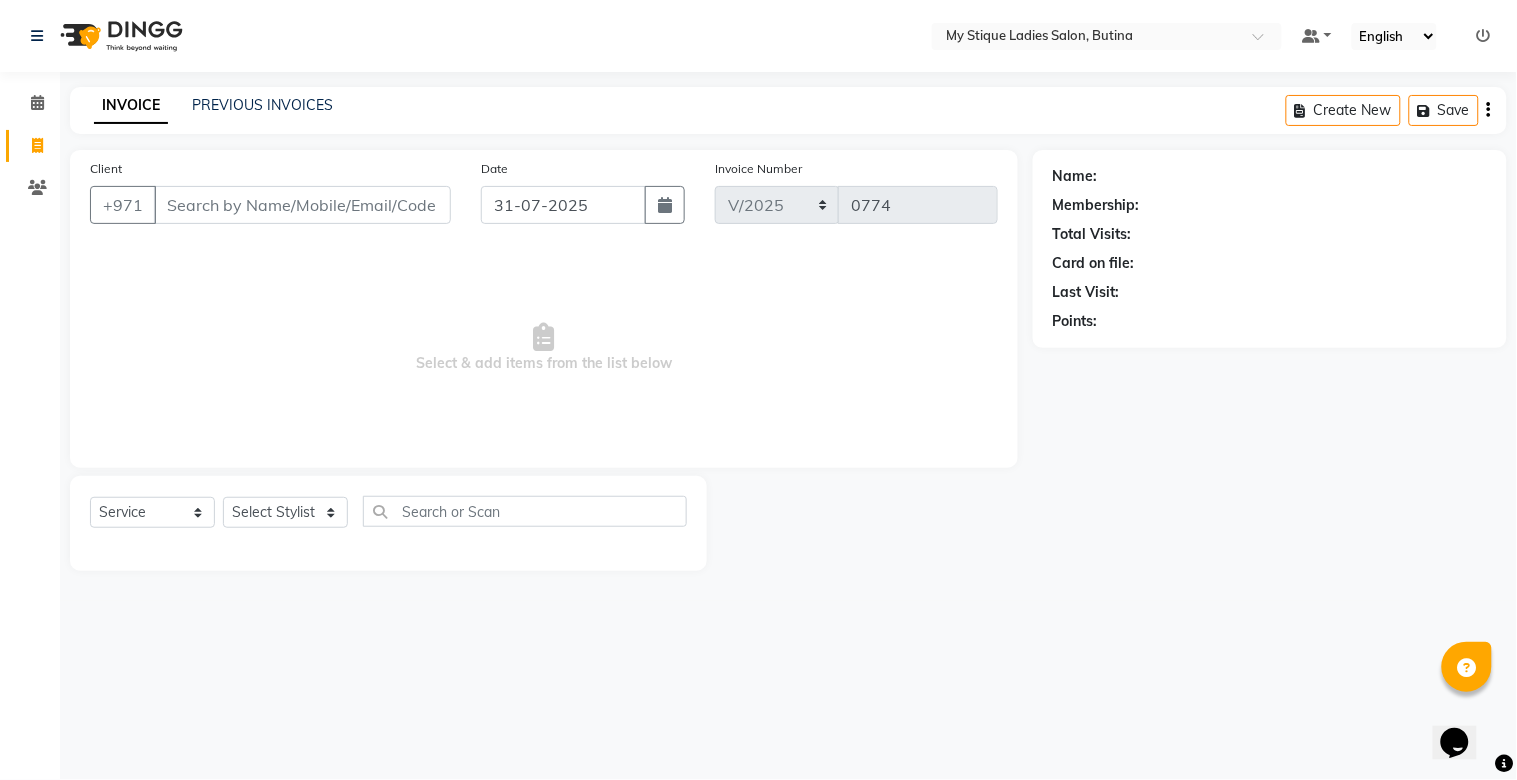 click on "INVOICE PREVIOUS INVOICES Create New   Save" 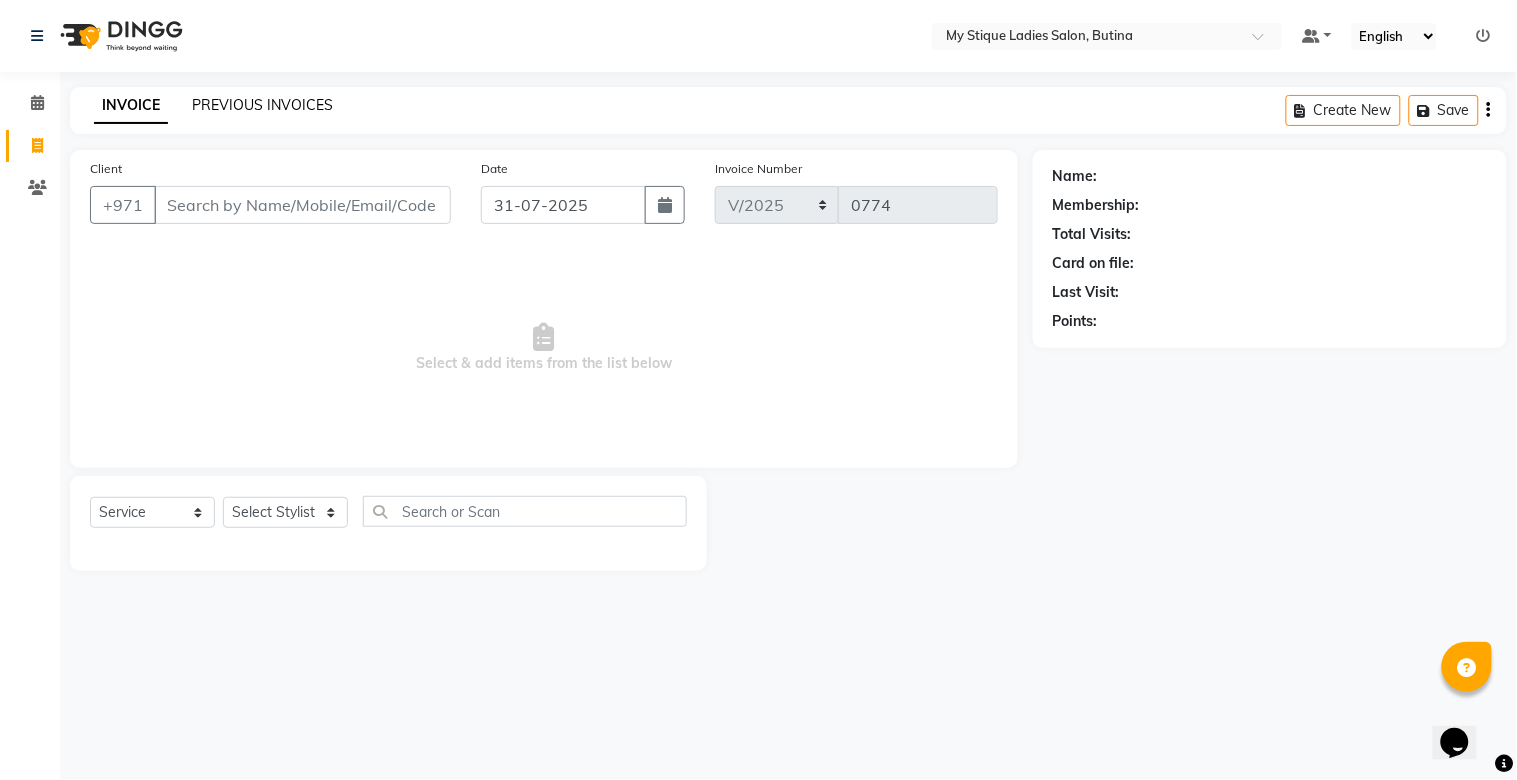 click on "PREVIOUS INVOICES" 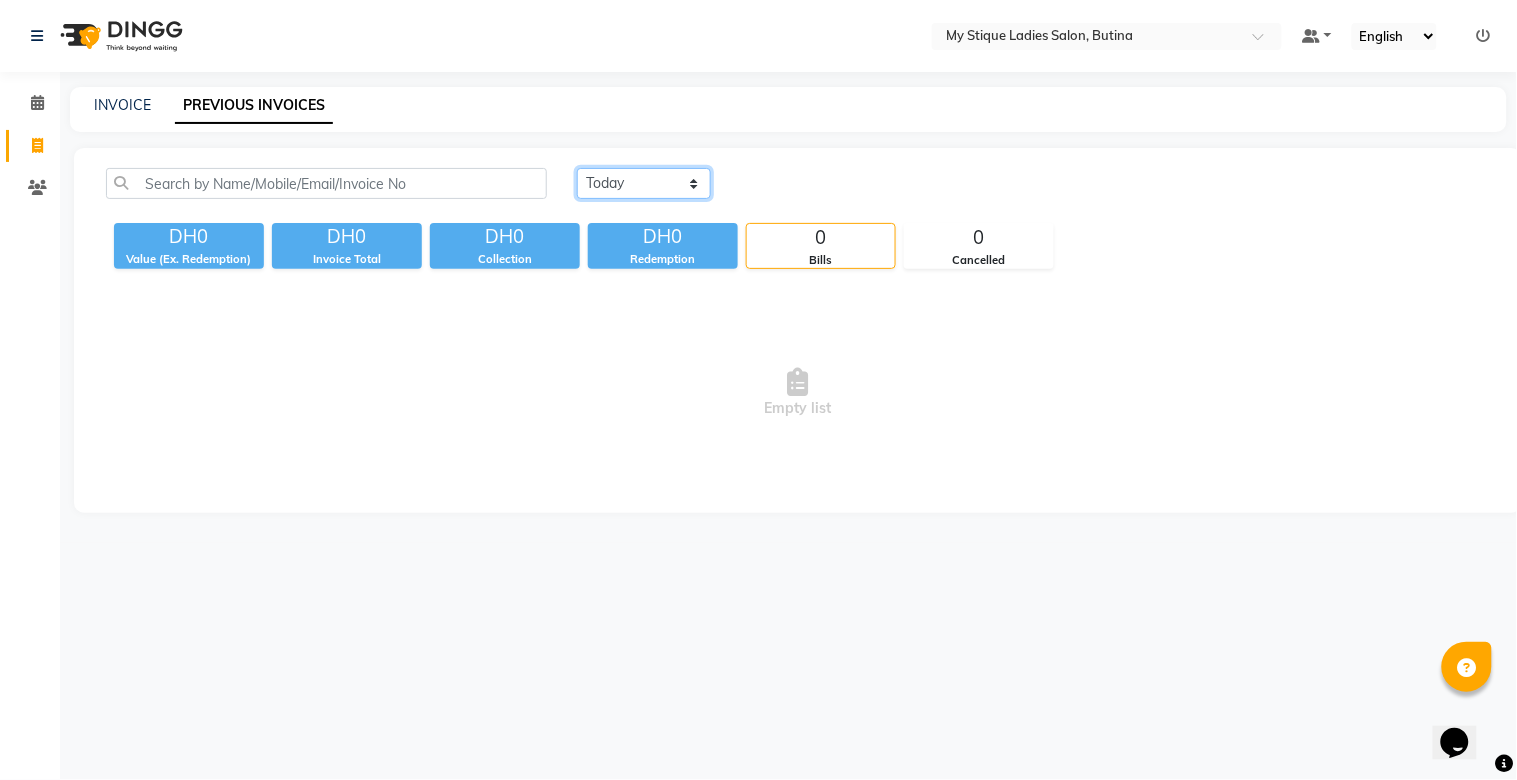 click on "Today Yesterday Custom Range" 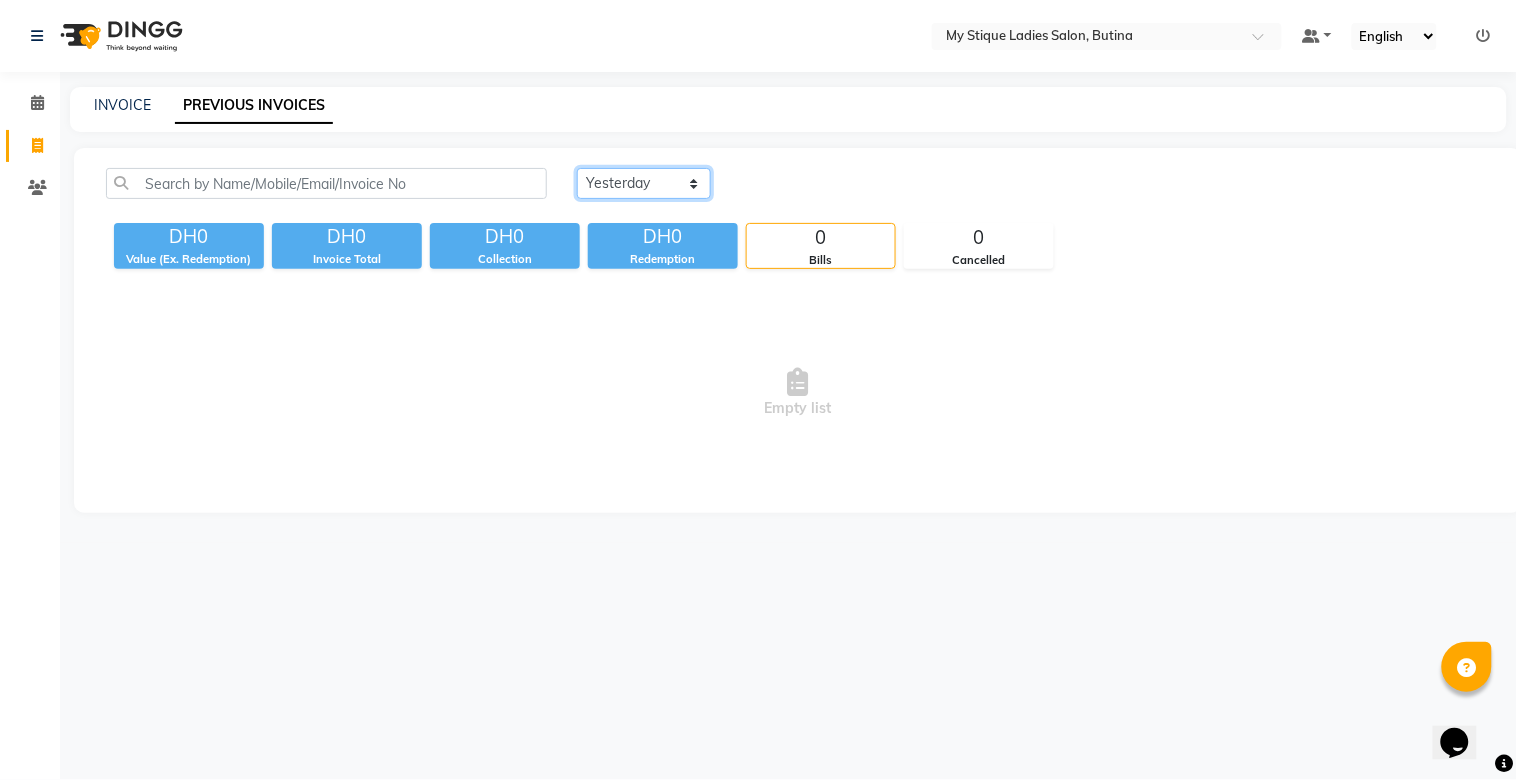 click on "Today Yesterday Custom Range" 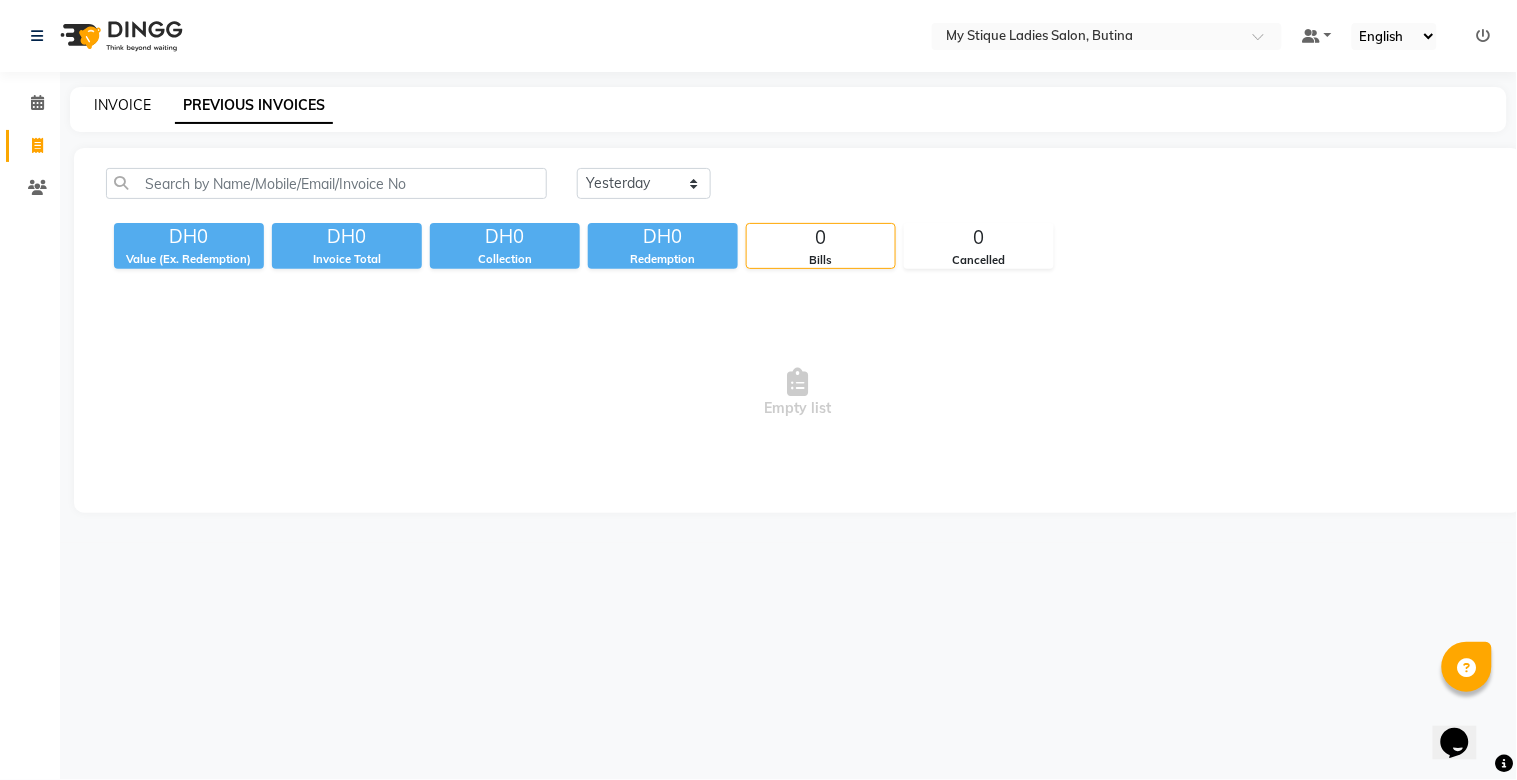 click on "INVOICE" 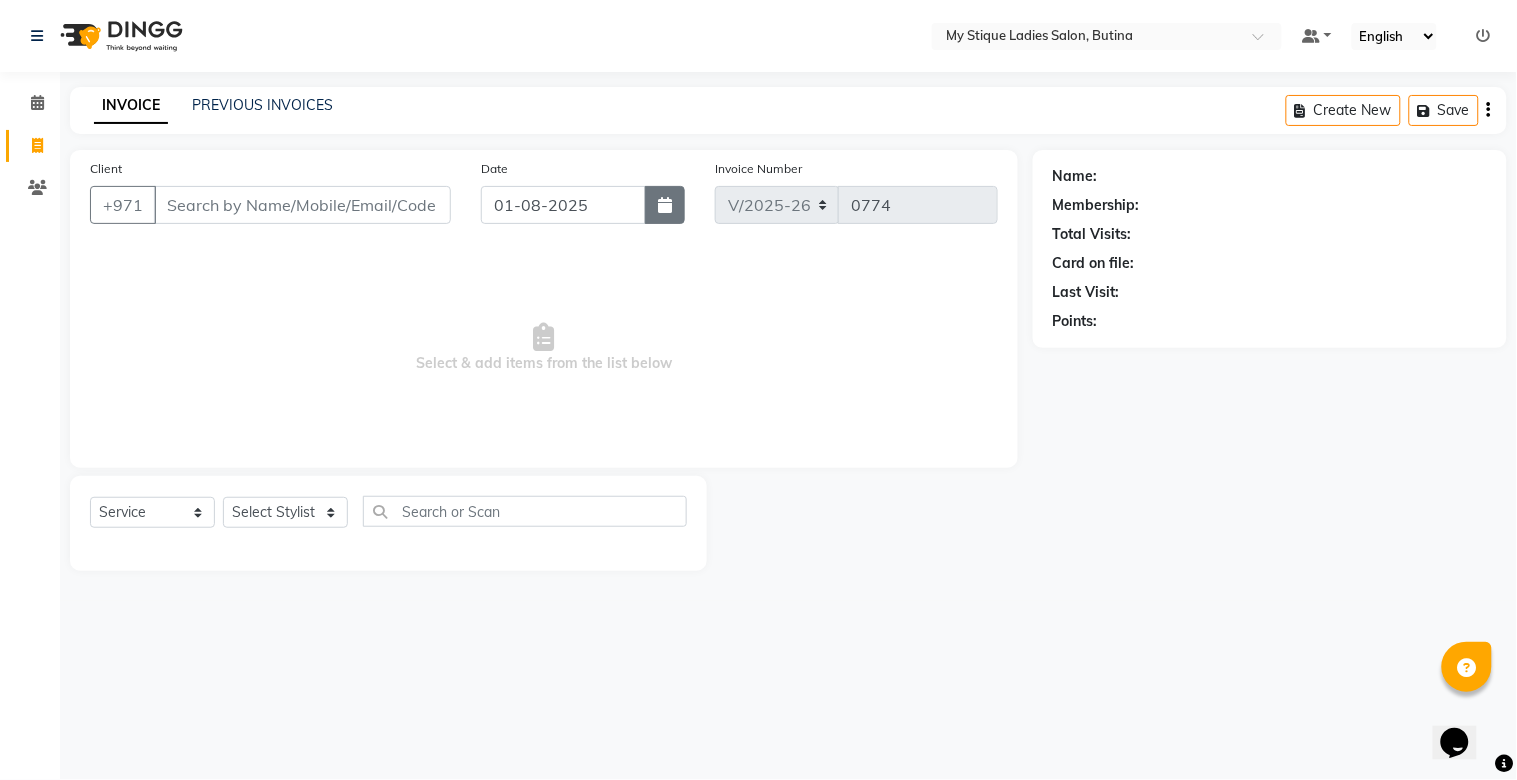 click 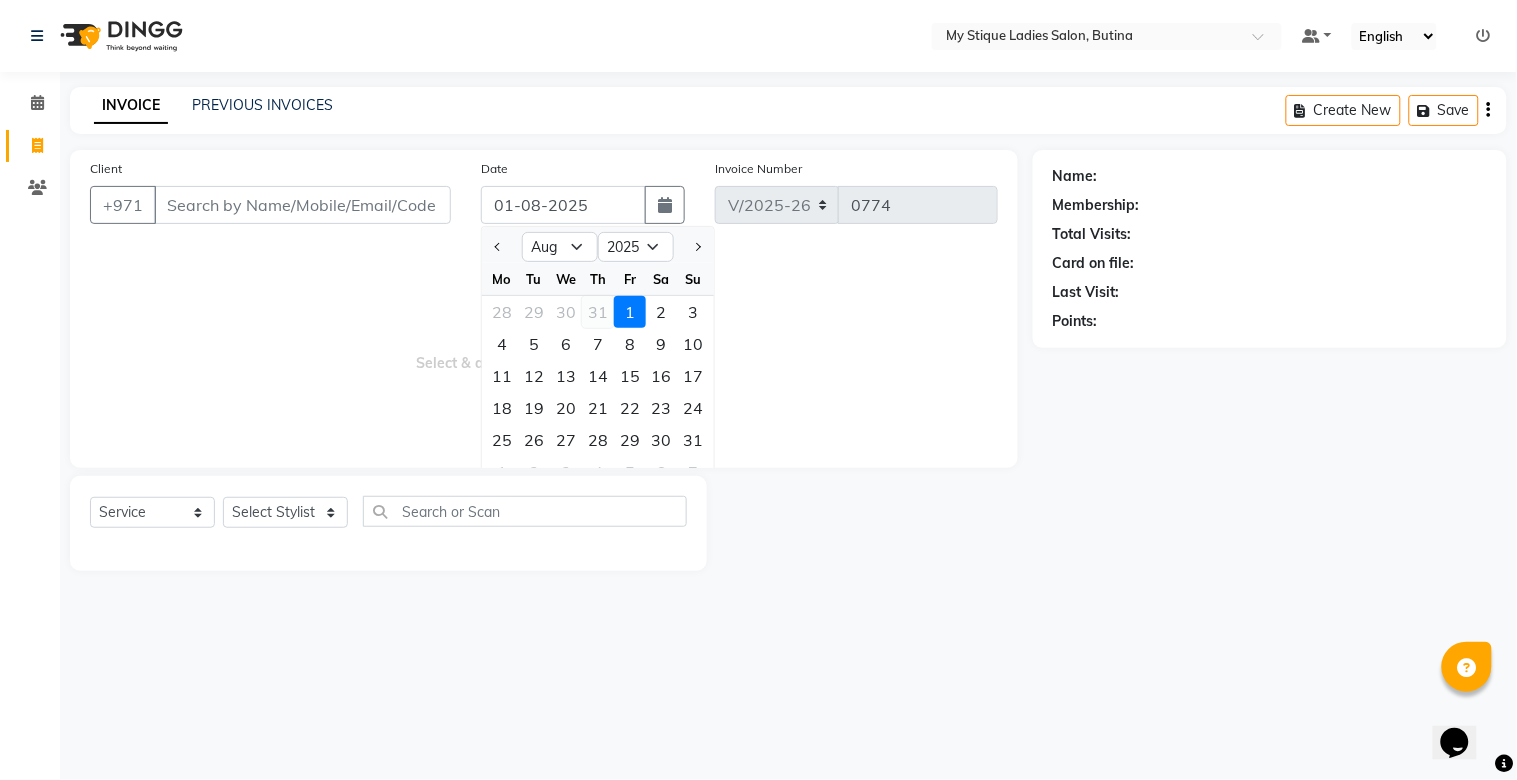 click on "31" 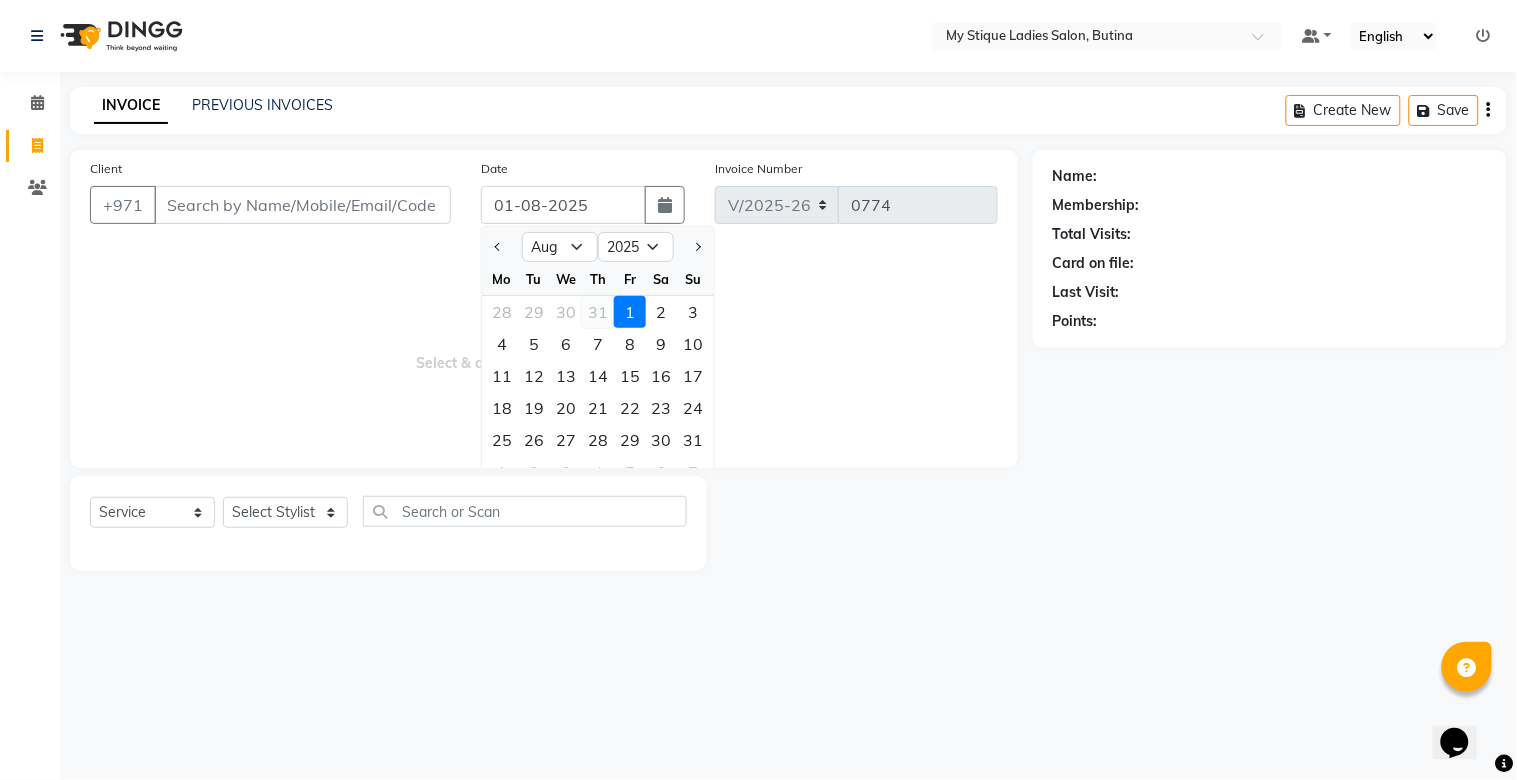 type on "31-07-2025" 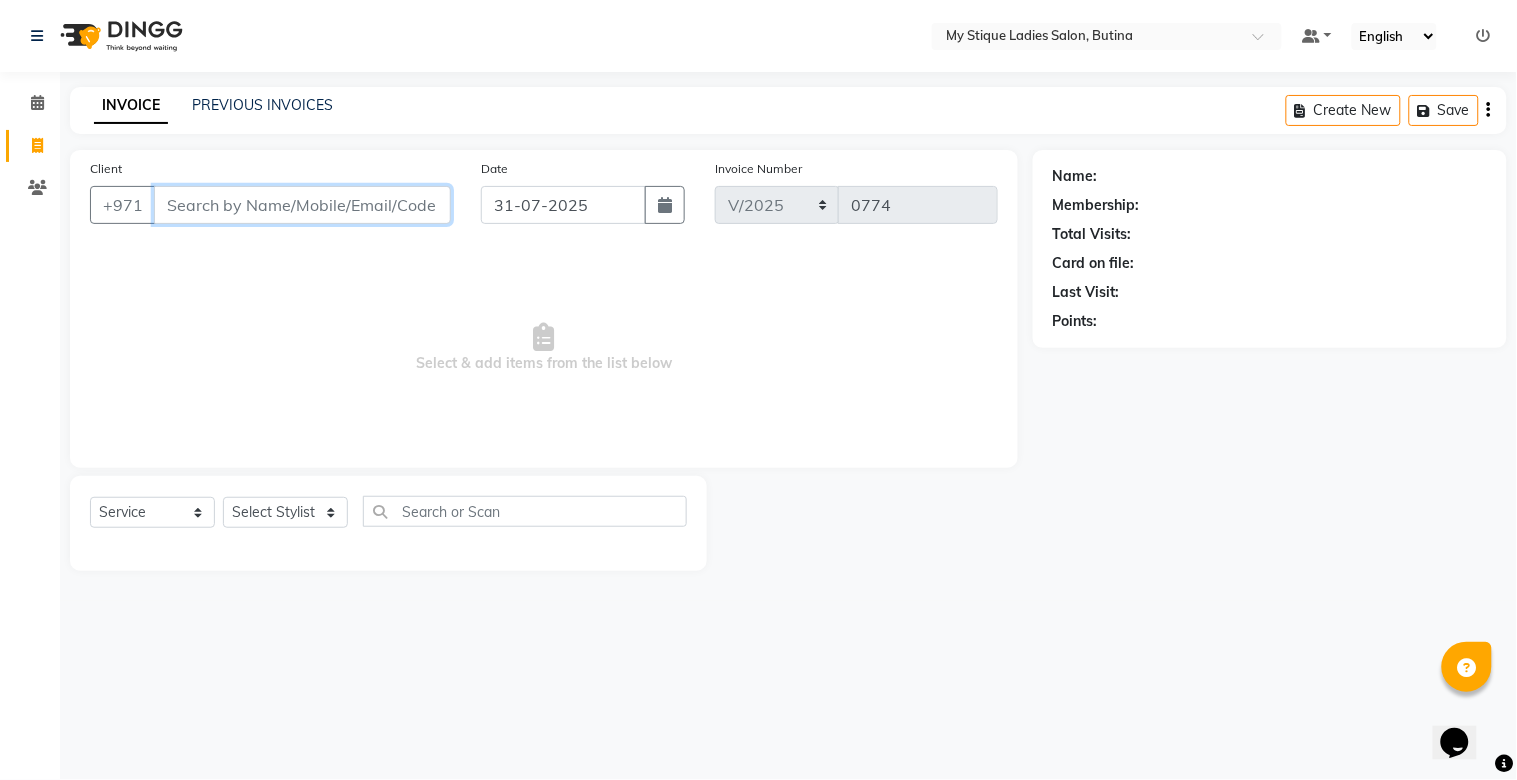 click on "Client" at bounding box center (302, 205) 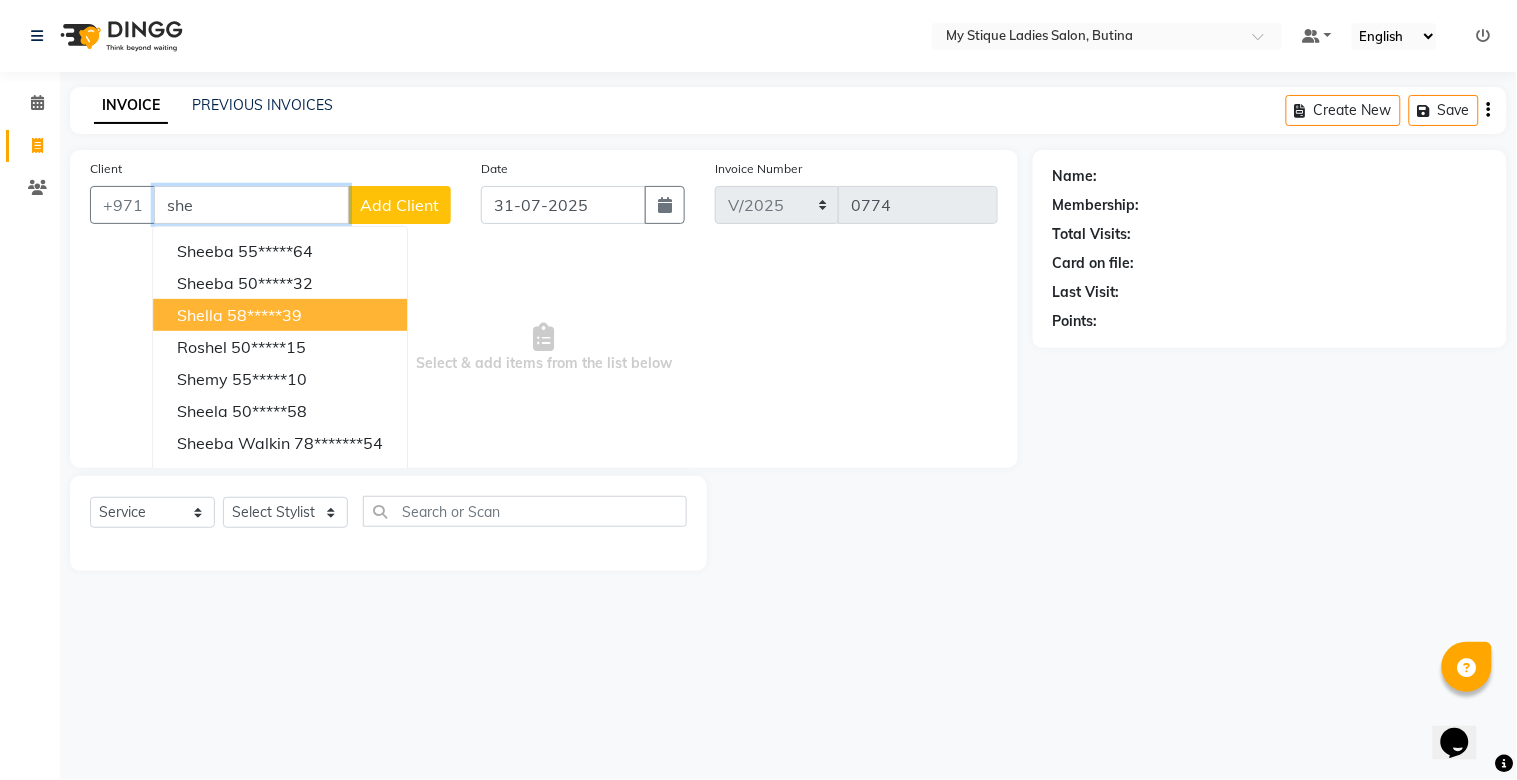 click on "shella" at bounding box center (200, 315) 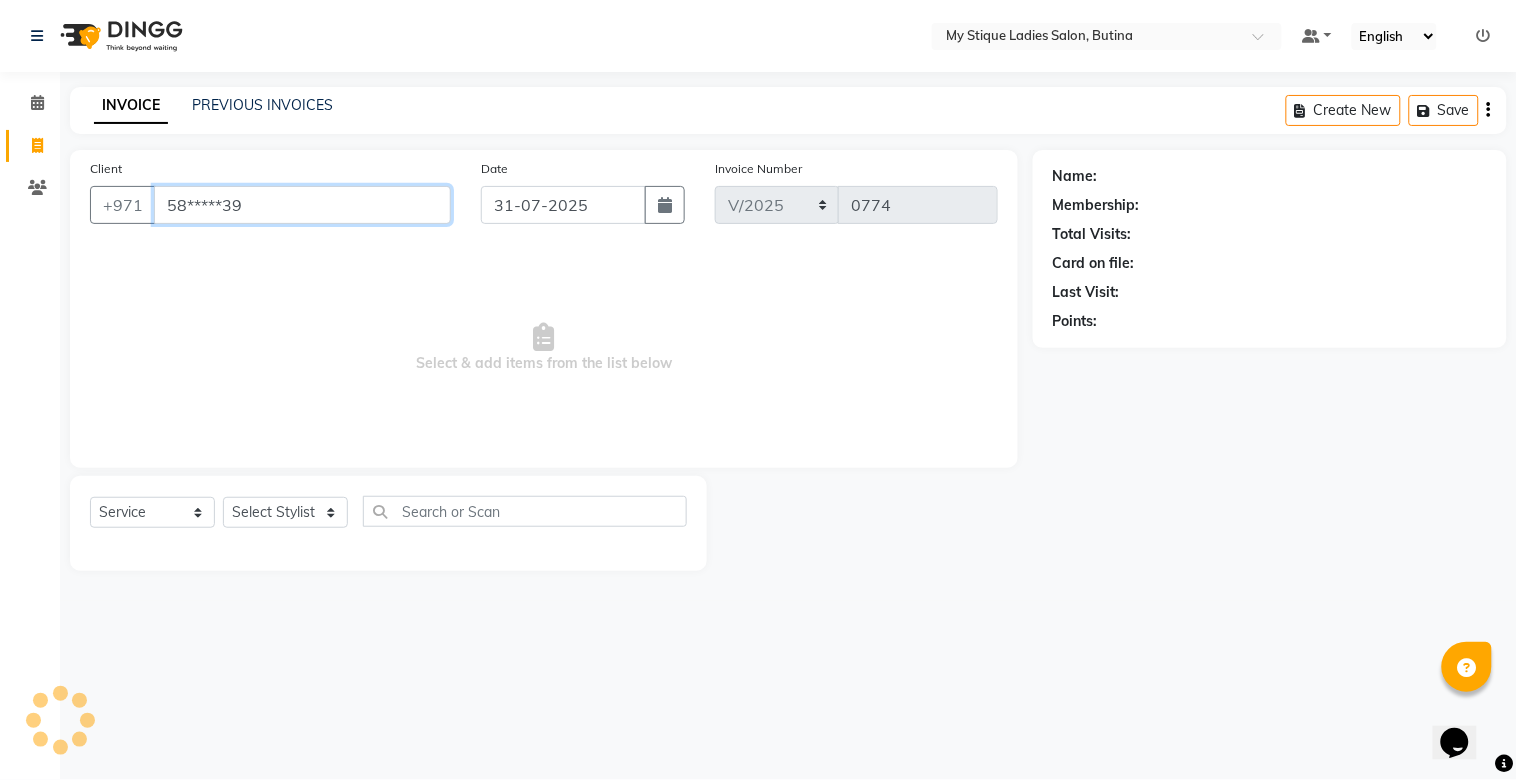 type on "58*****39" 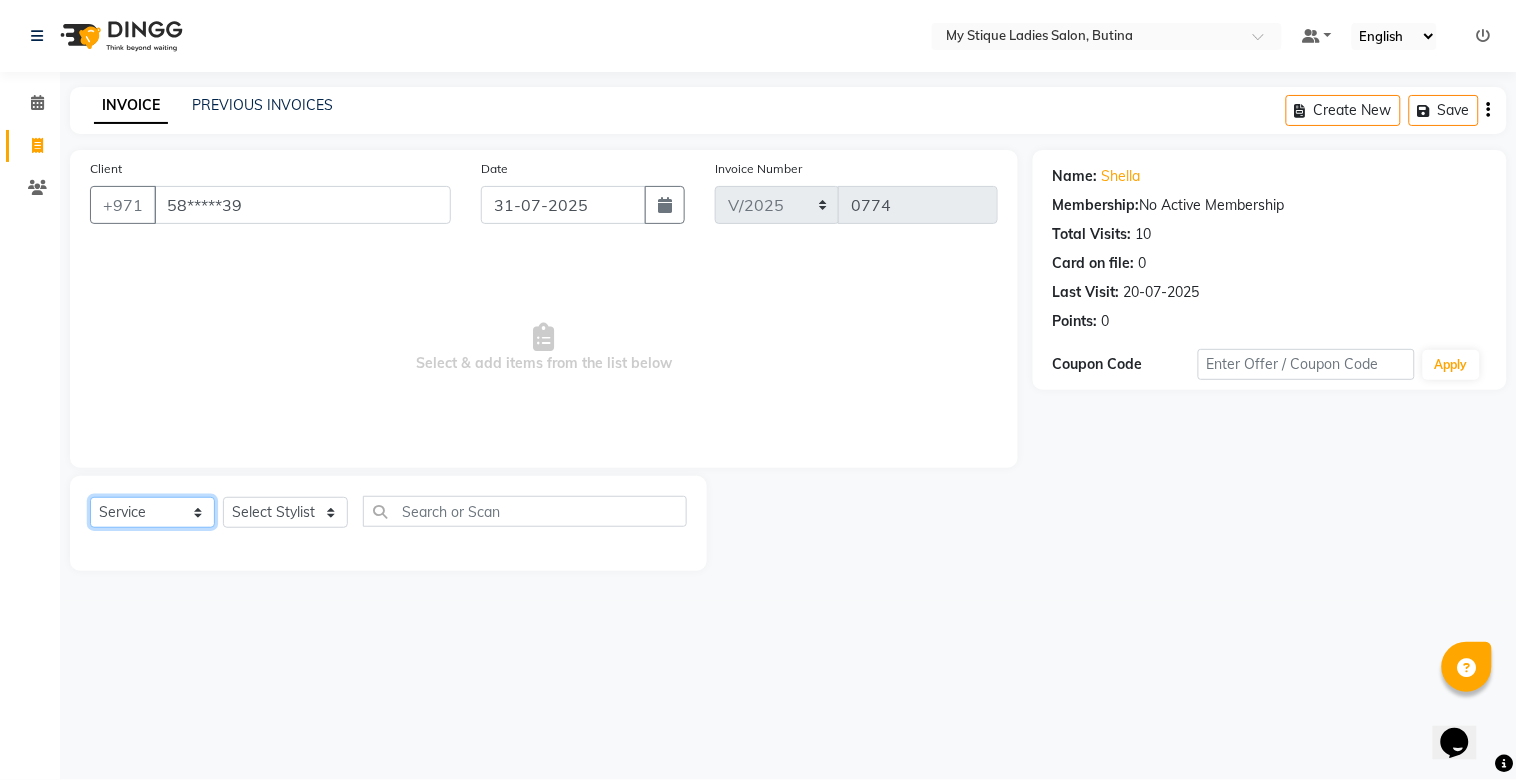 click on "Select  Service  Product  Membership  Package Voucher Prepaid Gift Card" 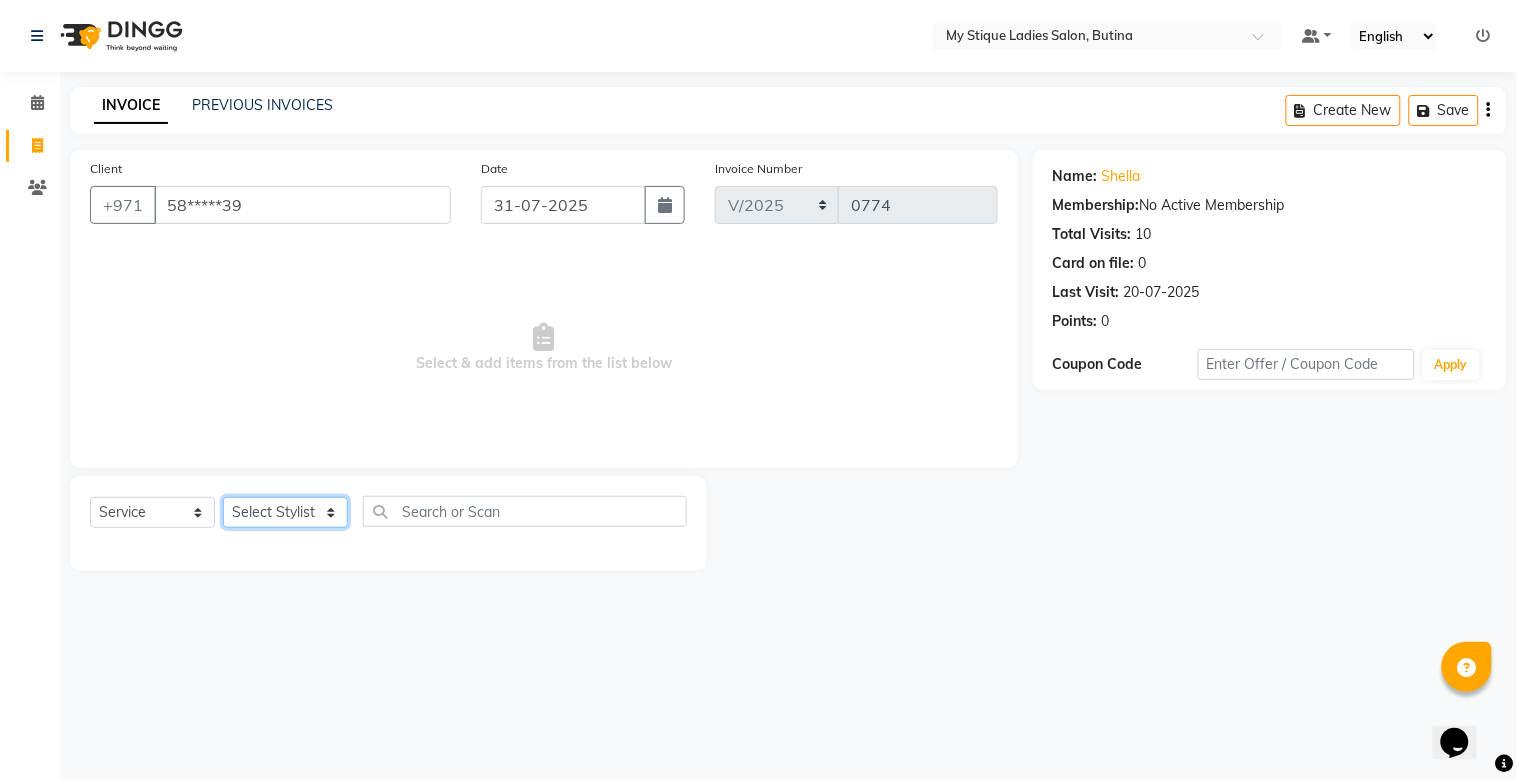 click on "Select Stylist [FIRST] [LAST] [LAST] [LAST] Sales TEMP STAFF" 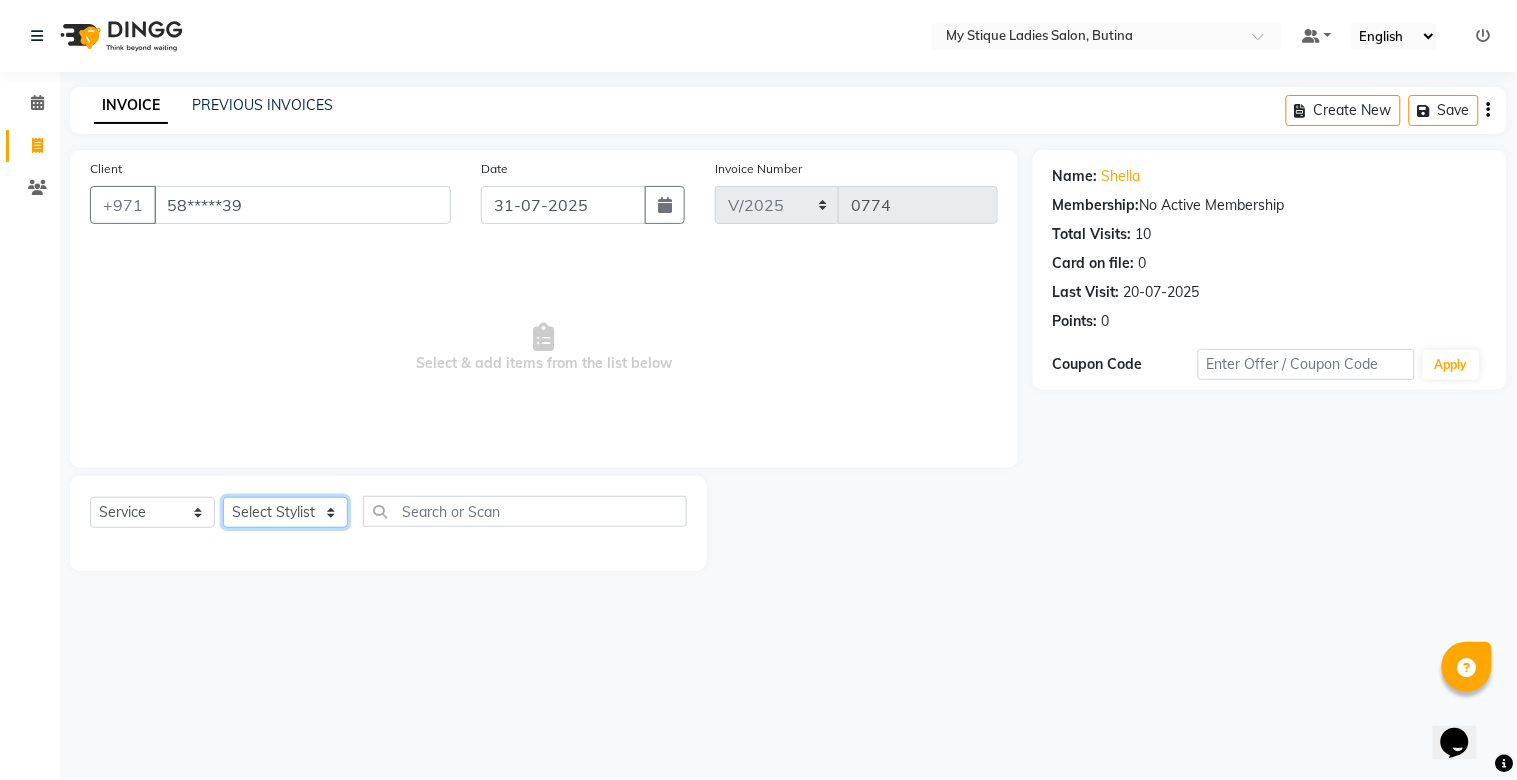 select on "65420" 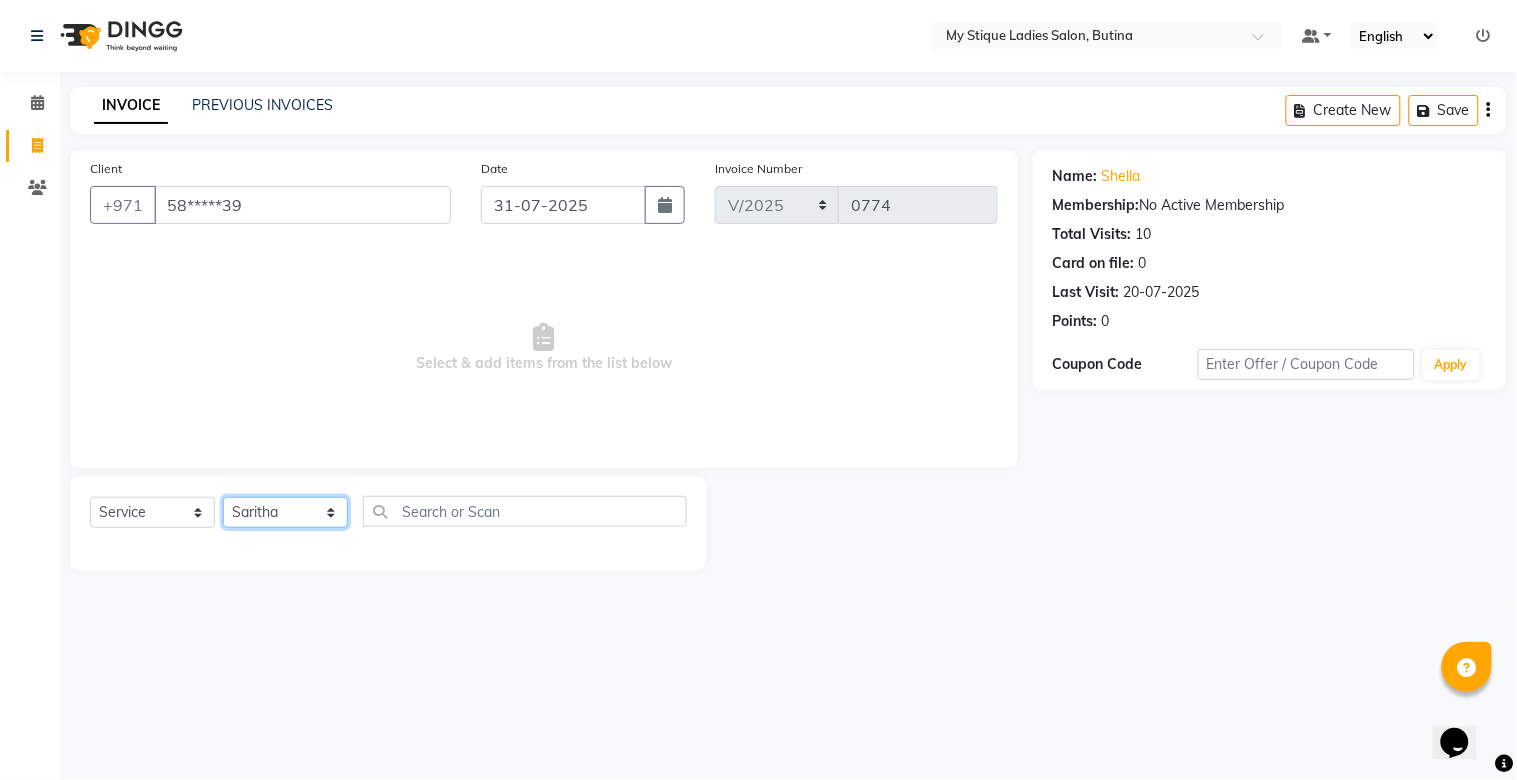 click on "Select Stylist [FIRST] [LAST] [LAST] [LAST] Sales TEMP STAFF" 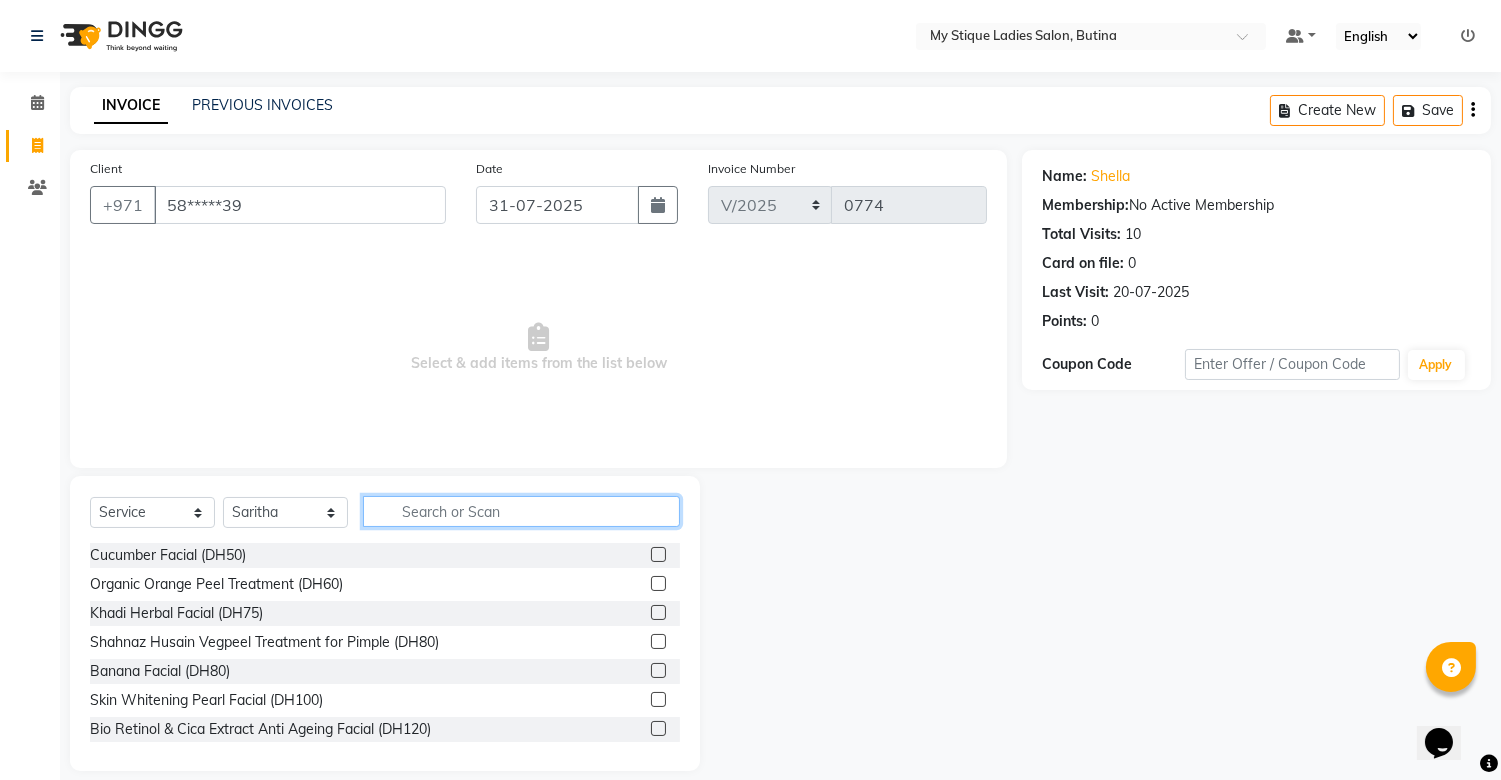 click 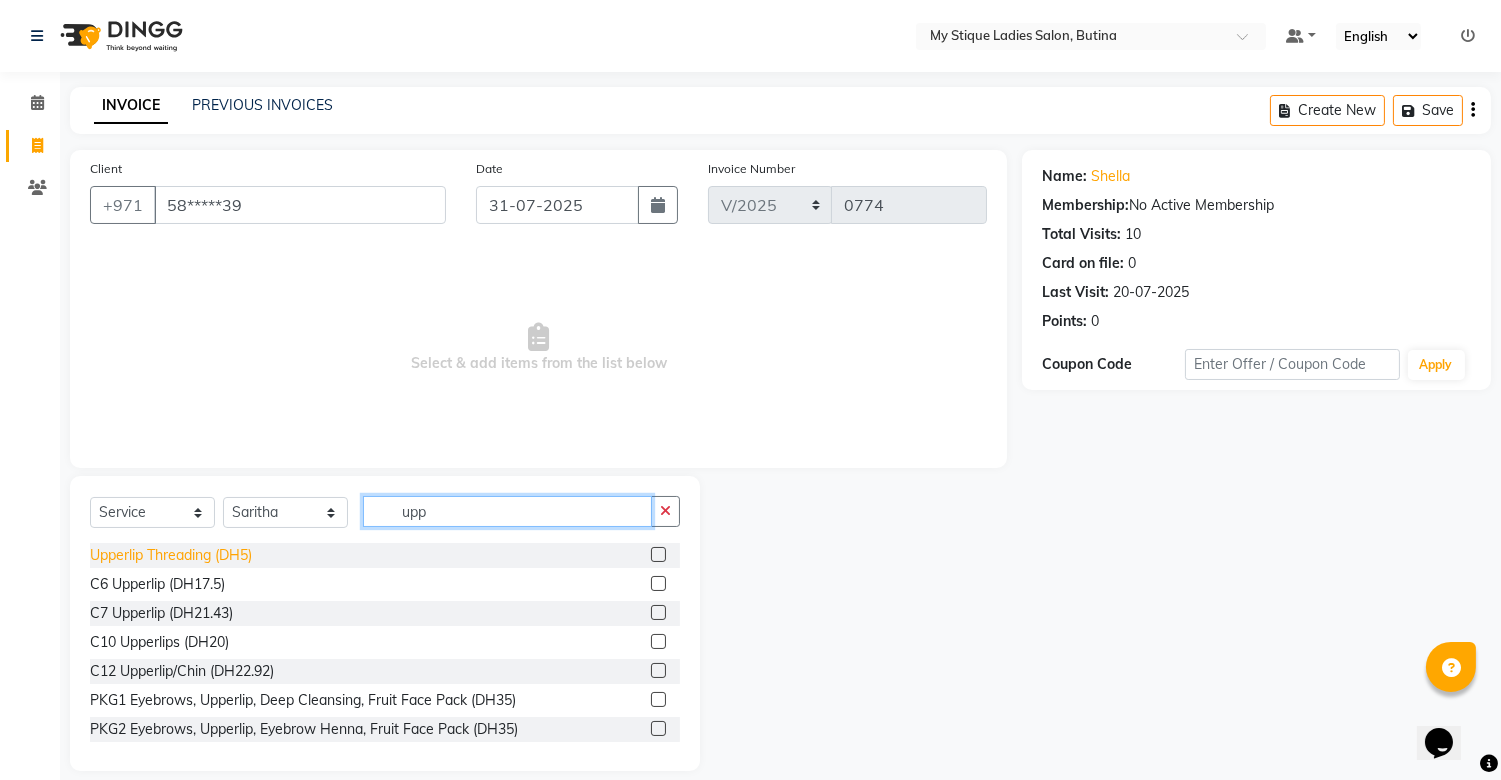 type on "upp" 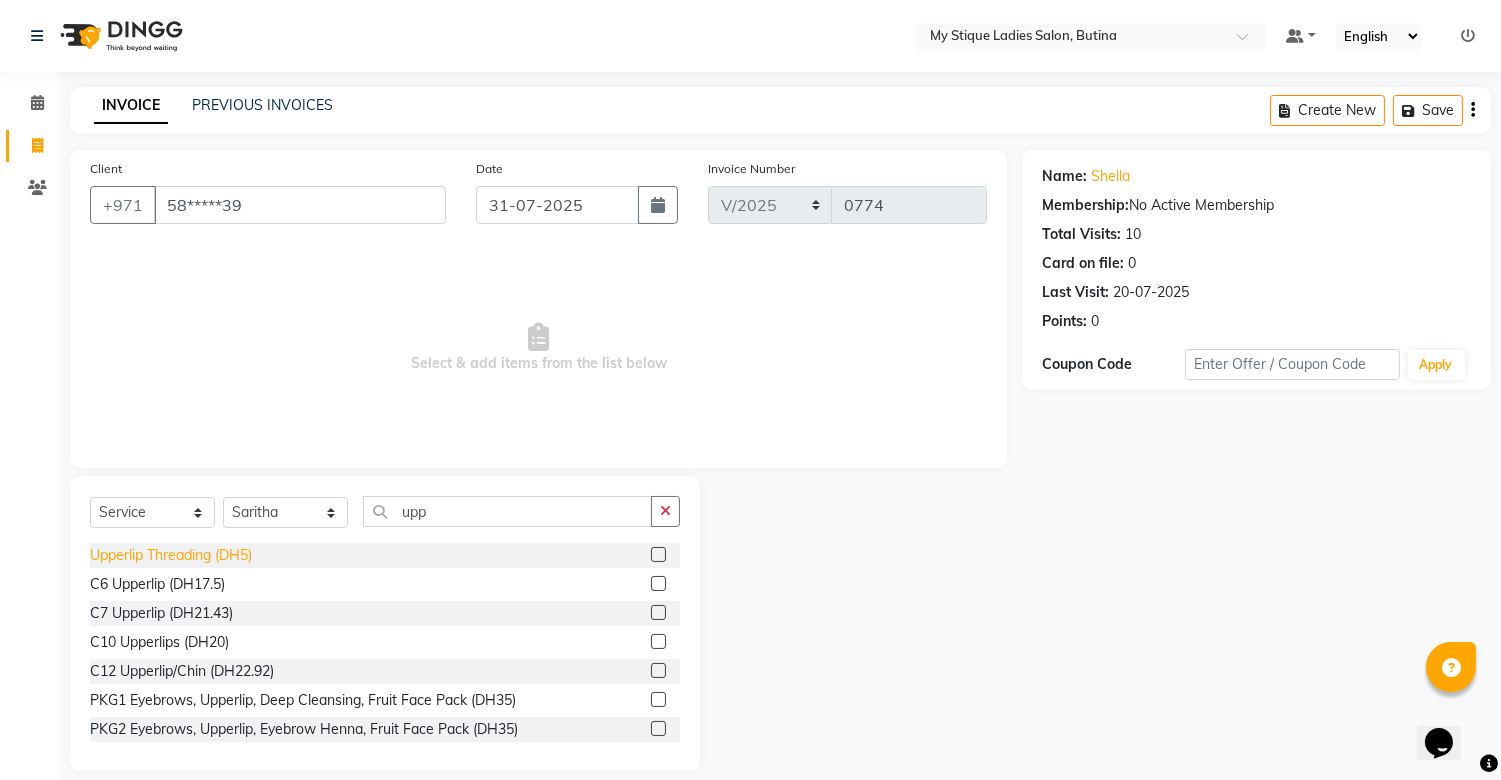 click on "Upperlip Threading (DH5)" 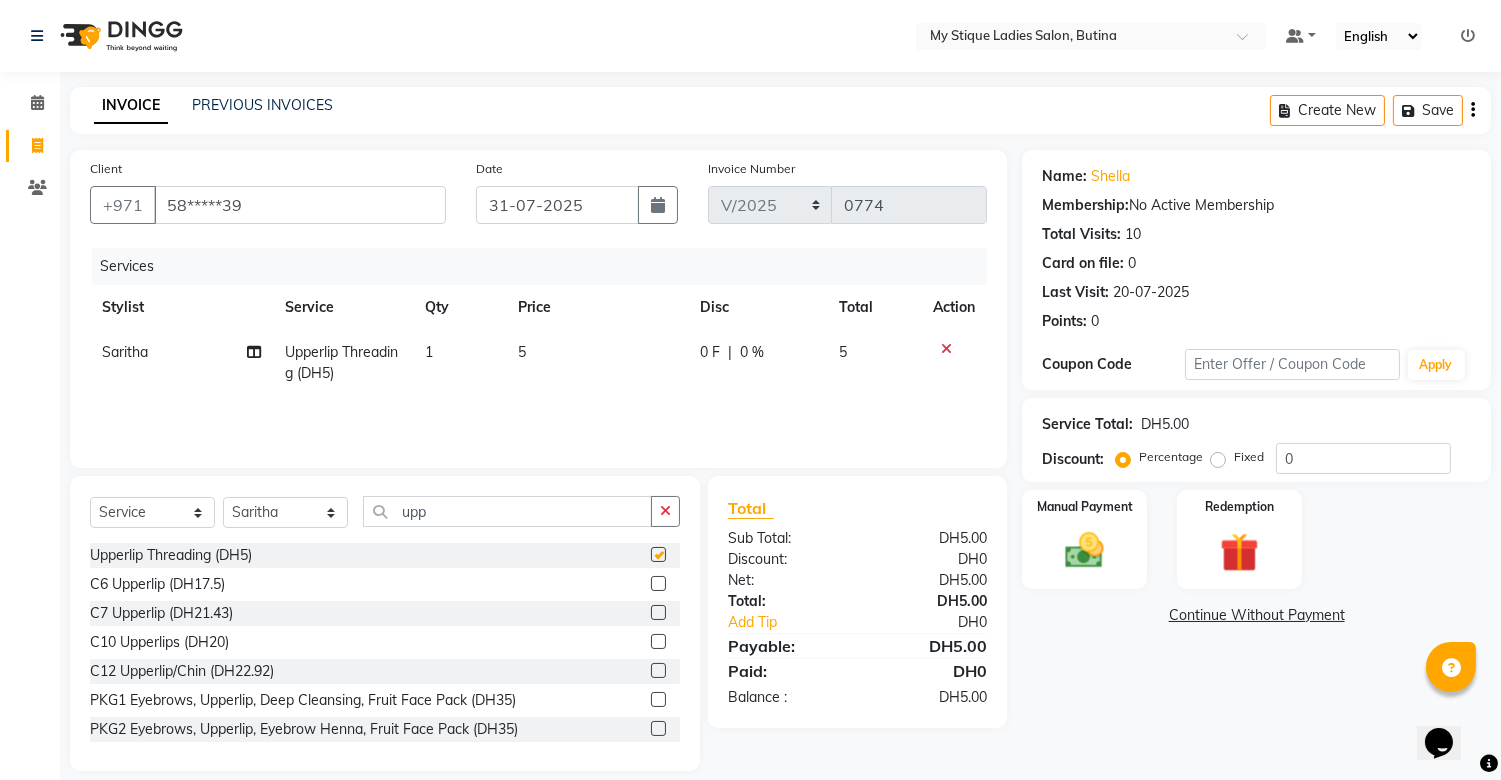 checkbox on "false" 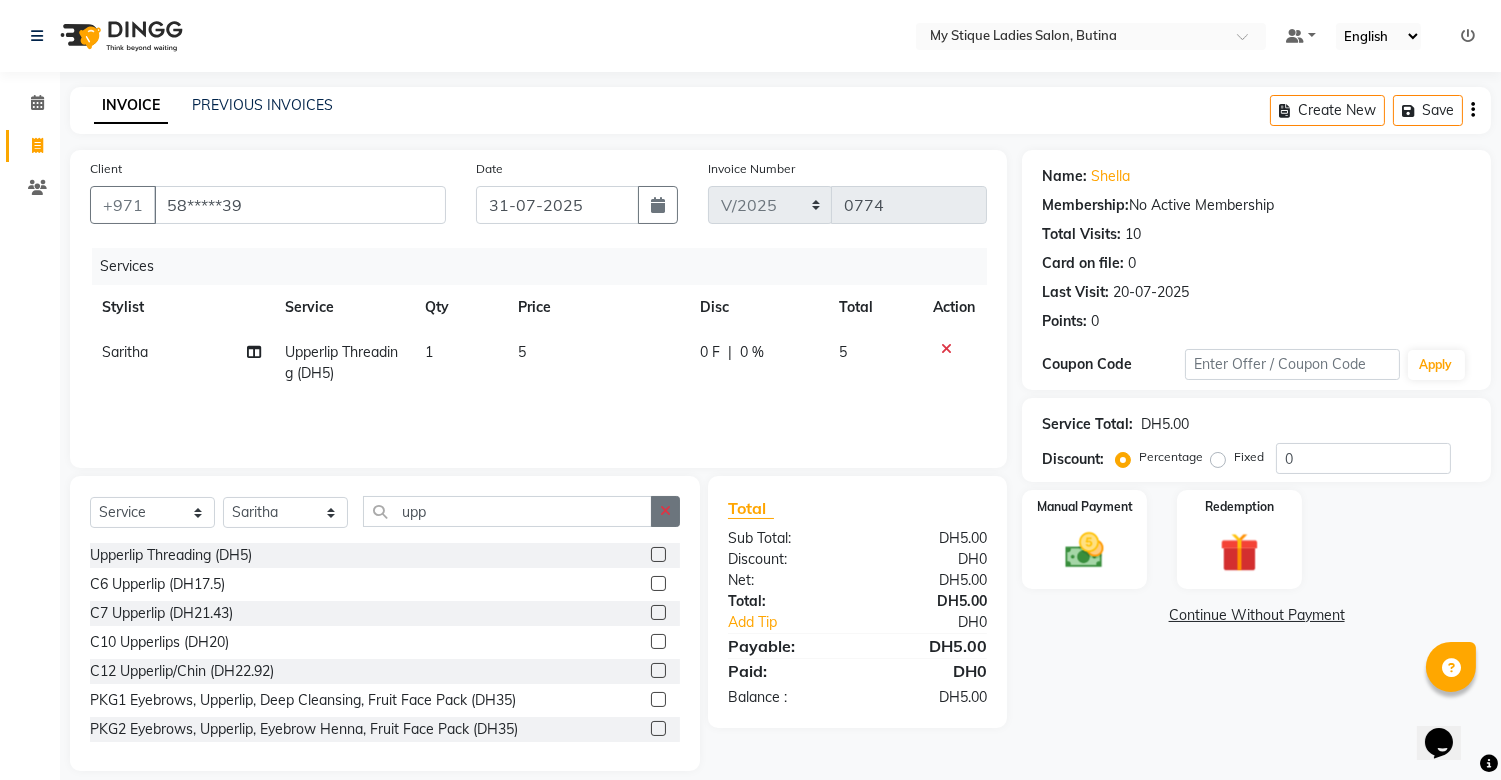 click 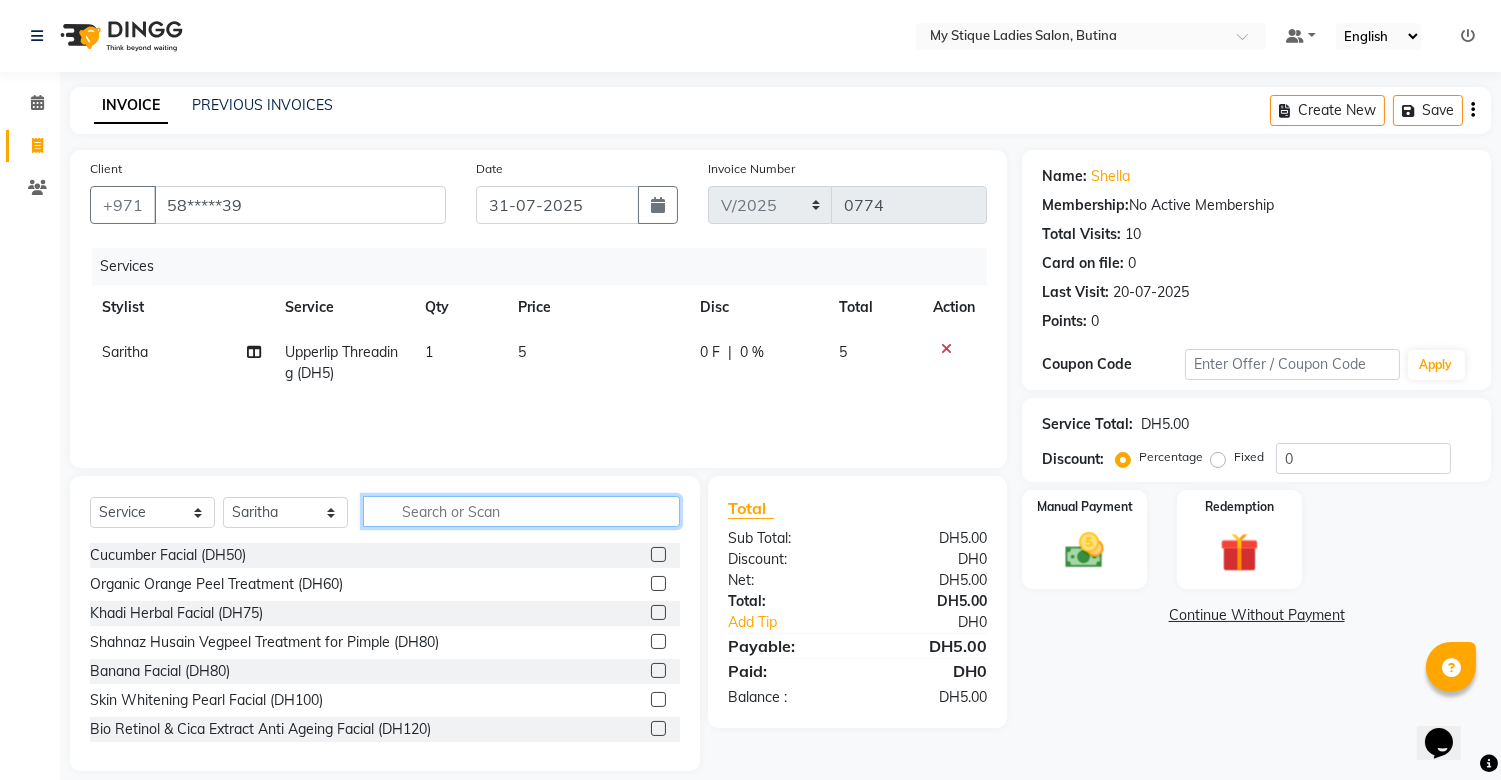 click 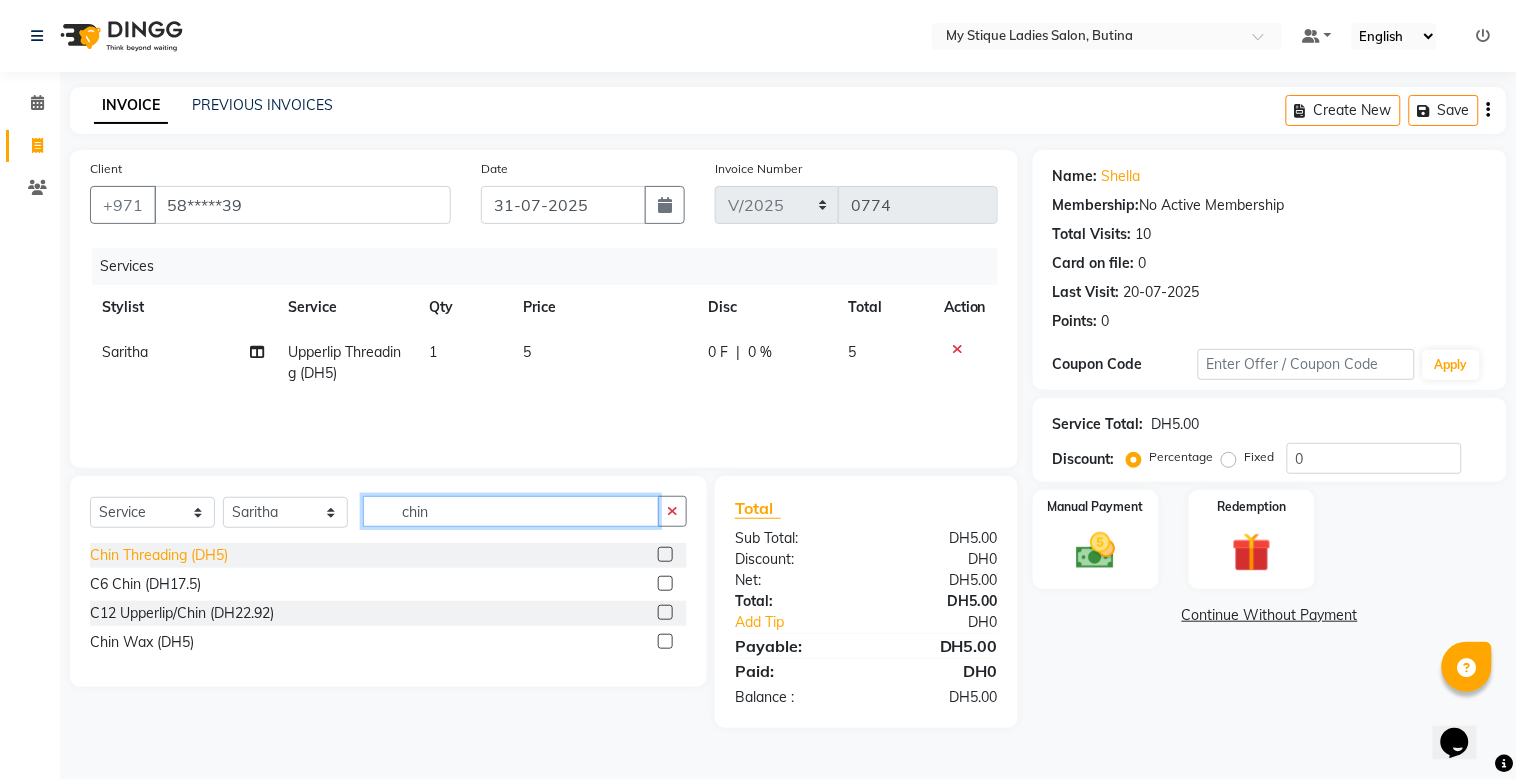 type on "chin" 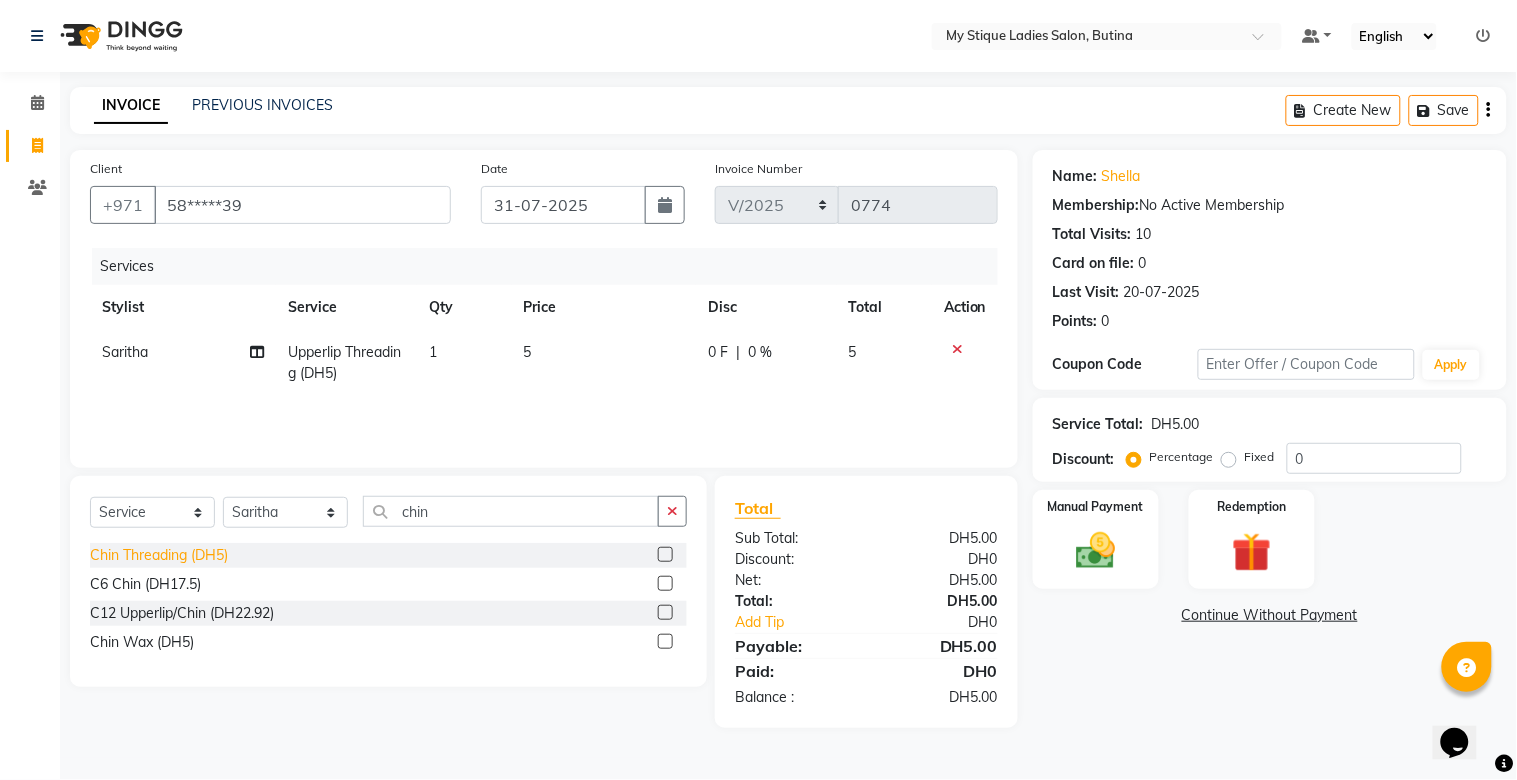 click on "Chin Threading (DH5)" 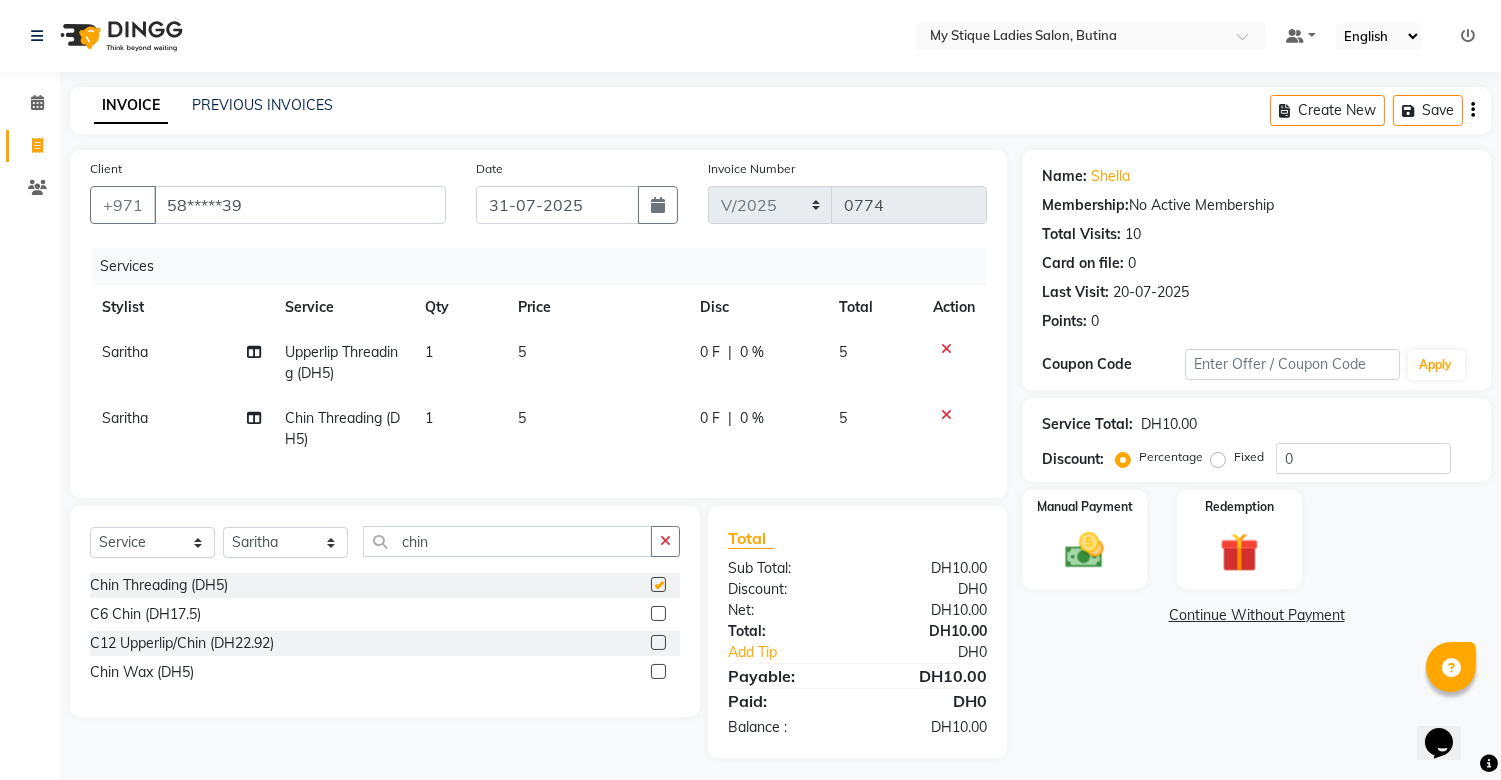 checkbox on "false" 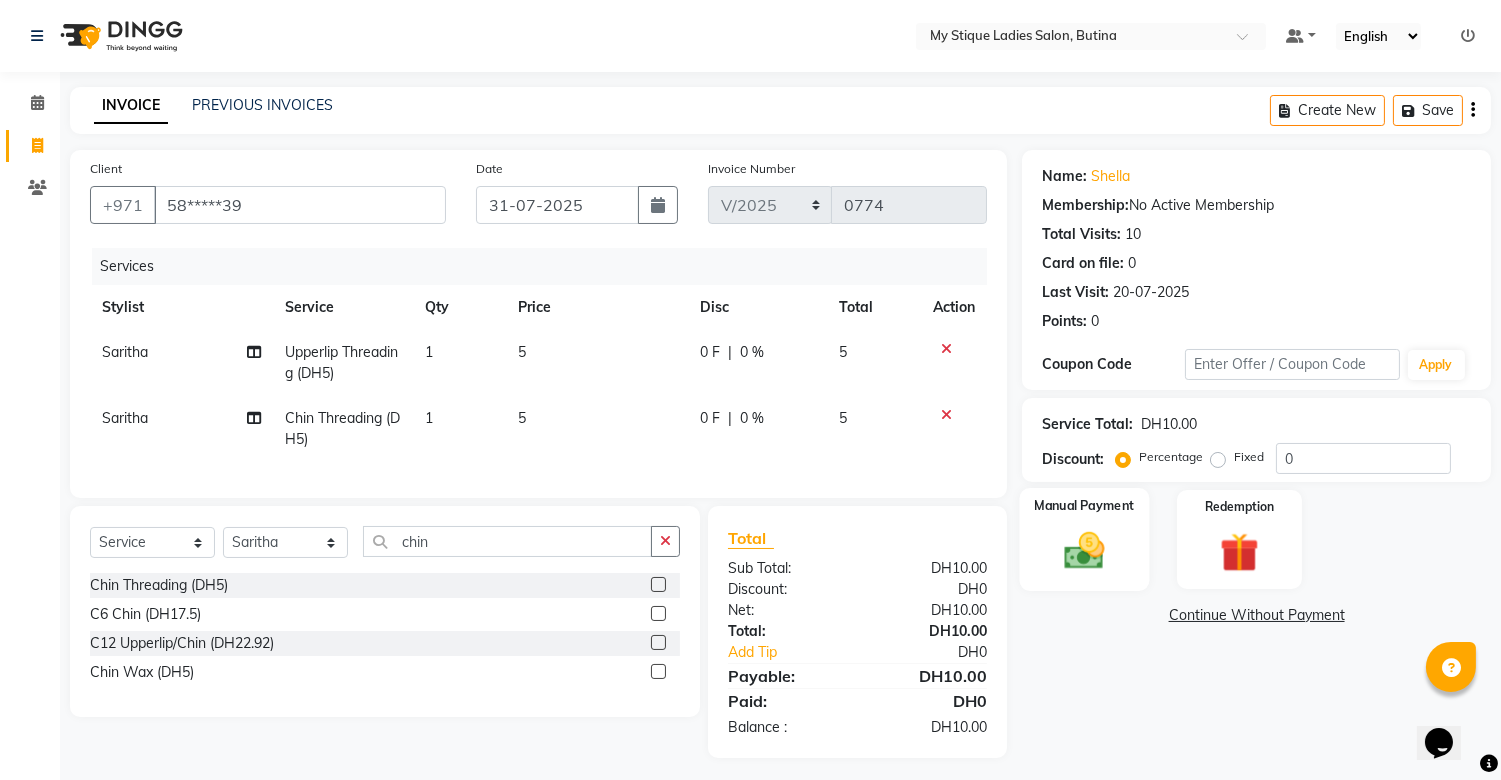 click 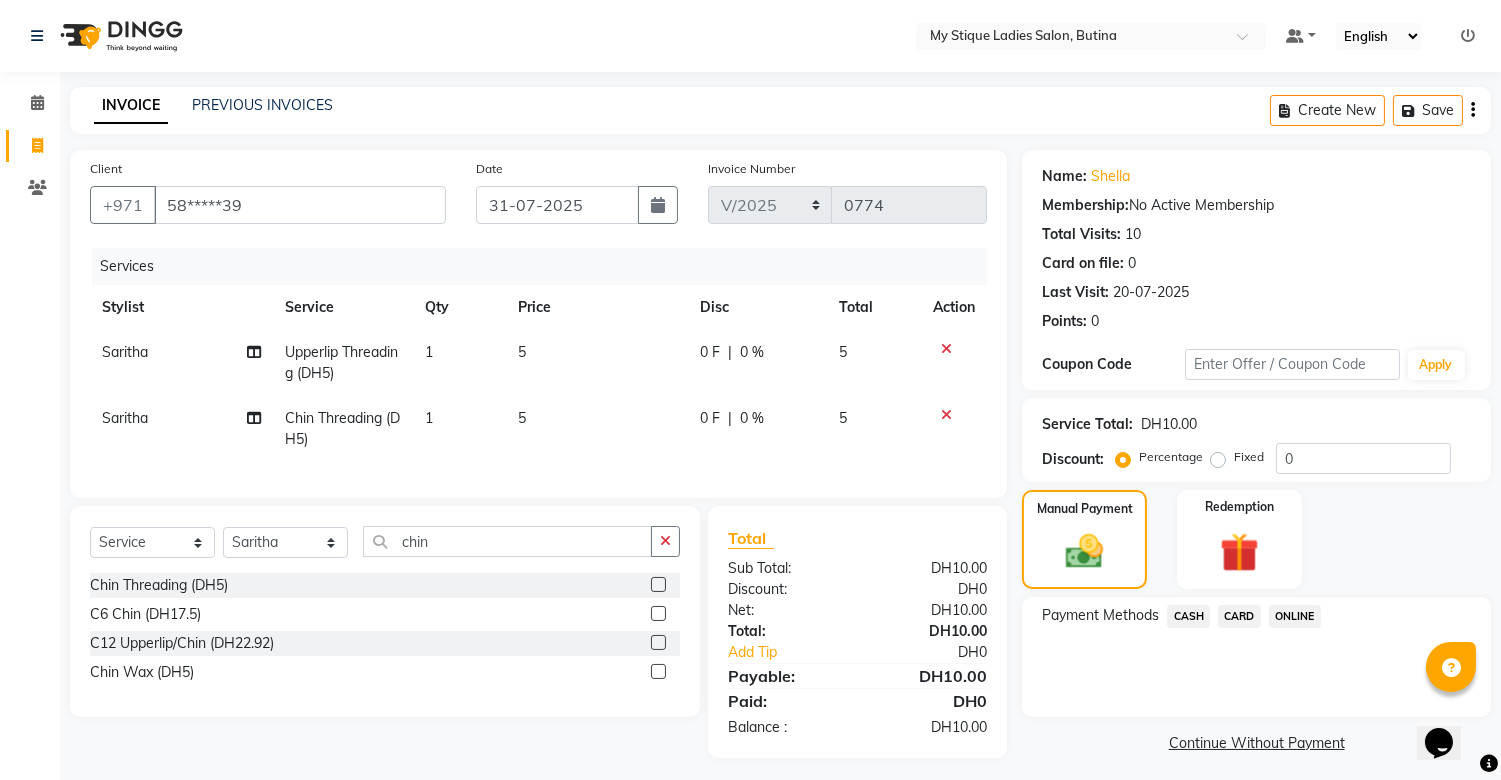 click on "CASH" 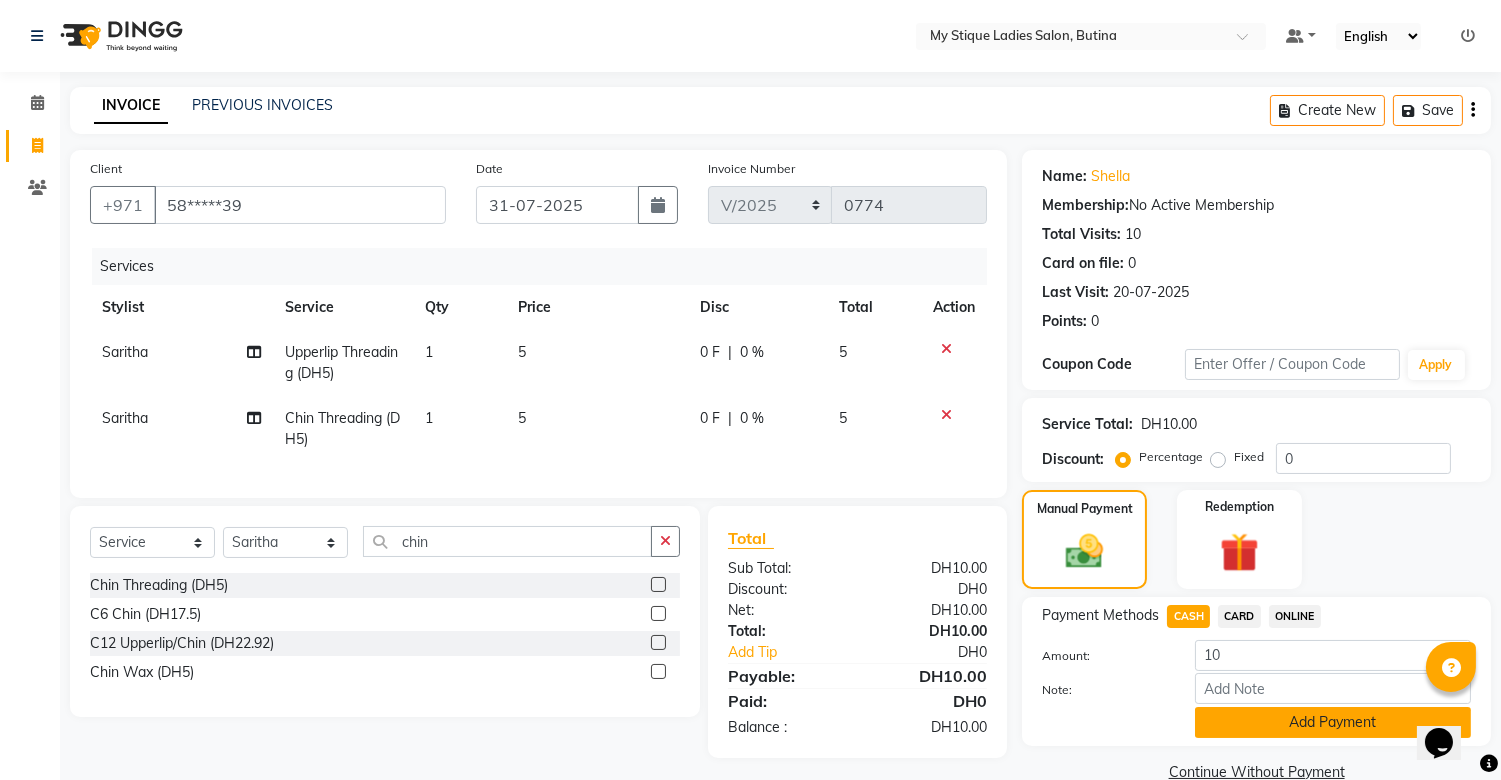 click on "Add Payment" 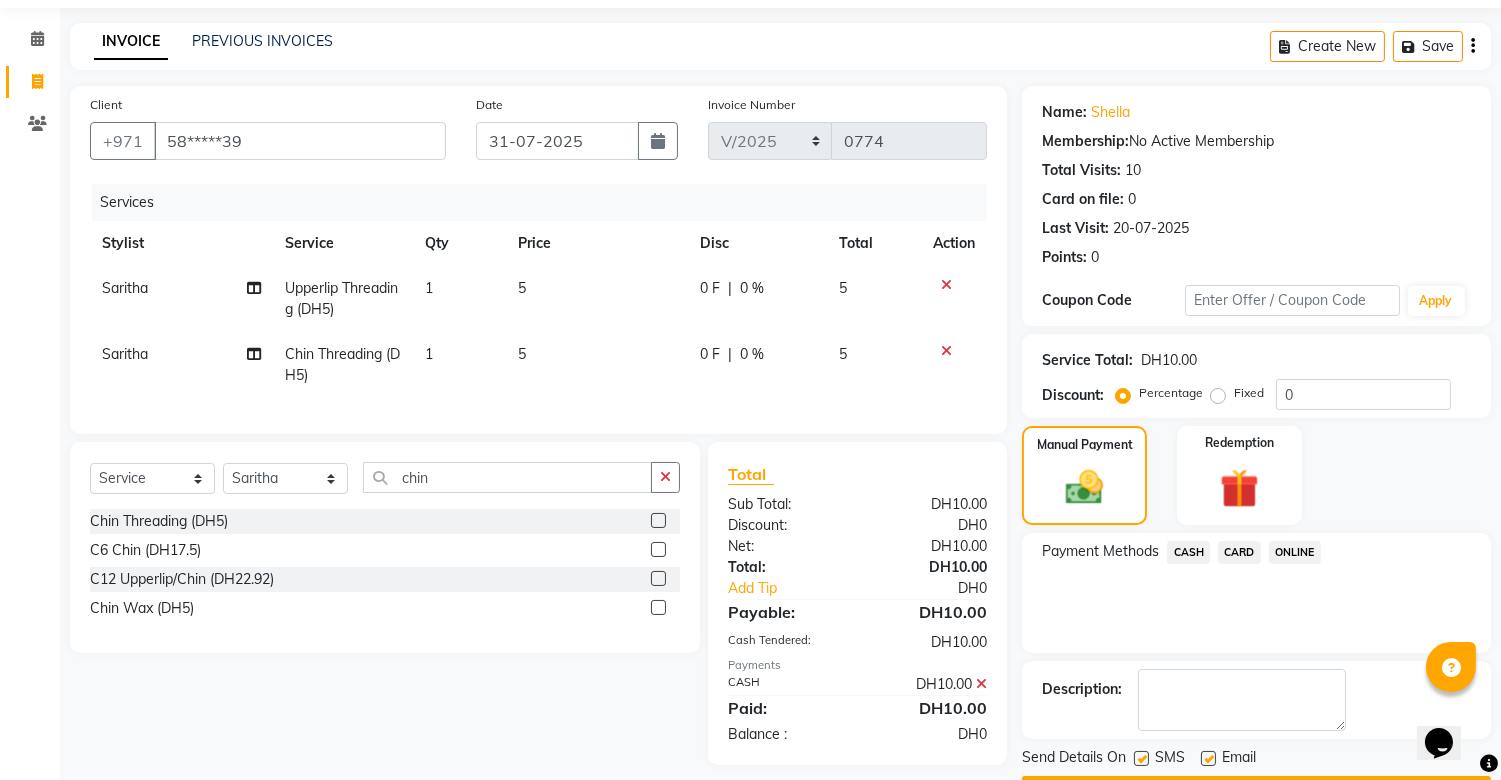 scroll, scrollTop: 120, scrollLeft: 0, axis: vertical 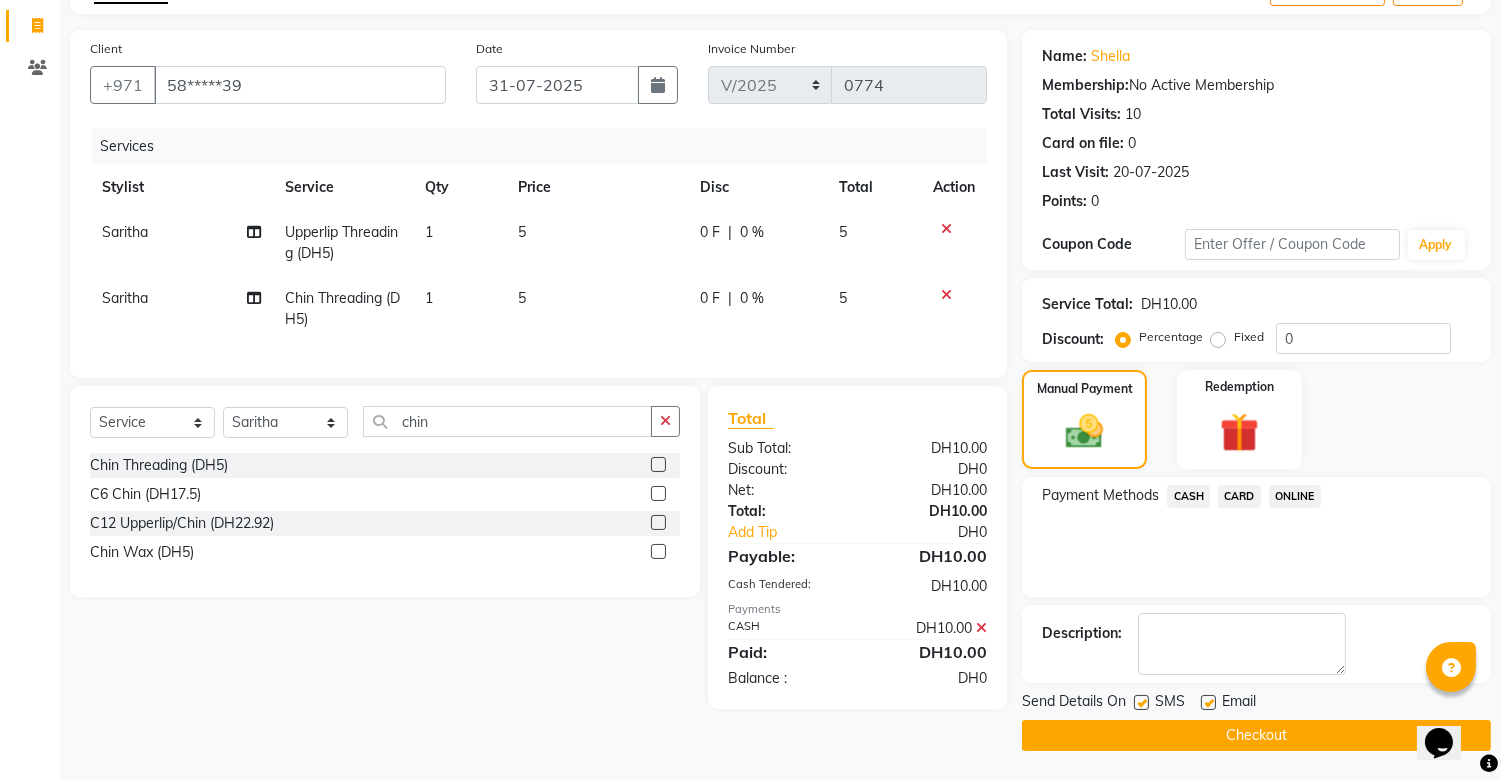 click on "Checkout" 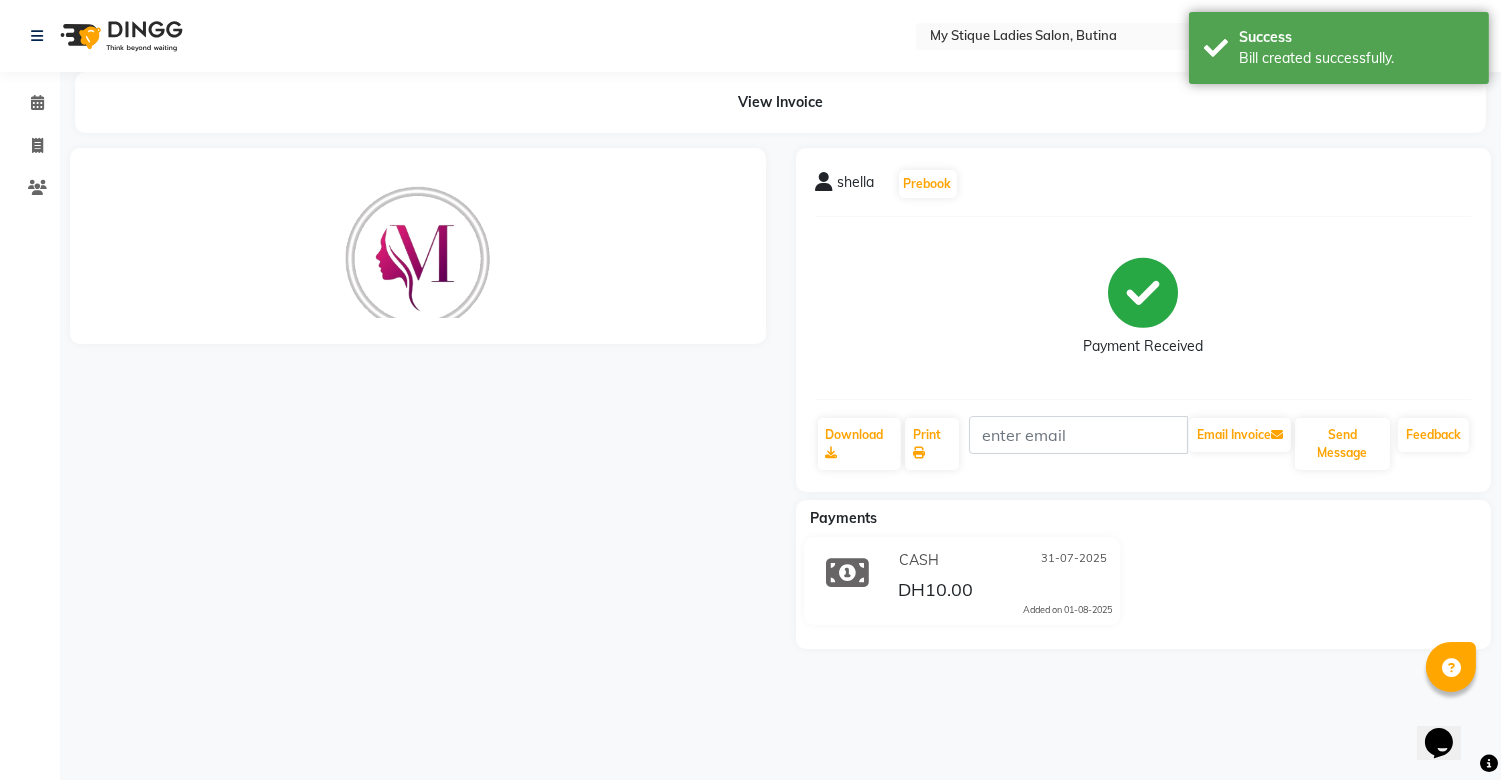 scroll, scrollTop: 0, scrollLeft: 0, axis: both 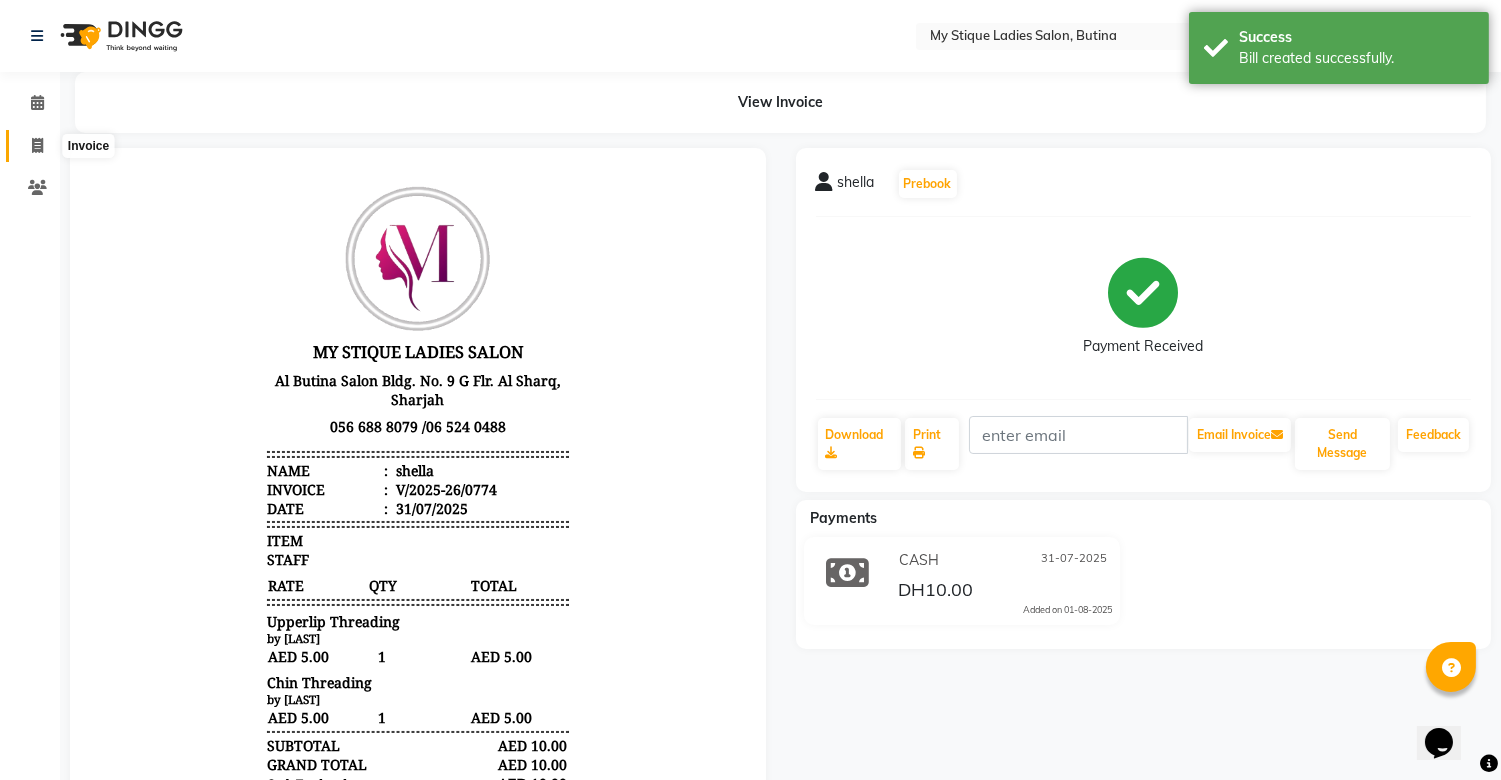 click 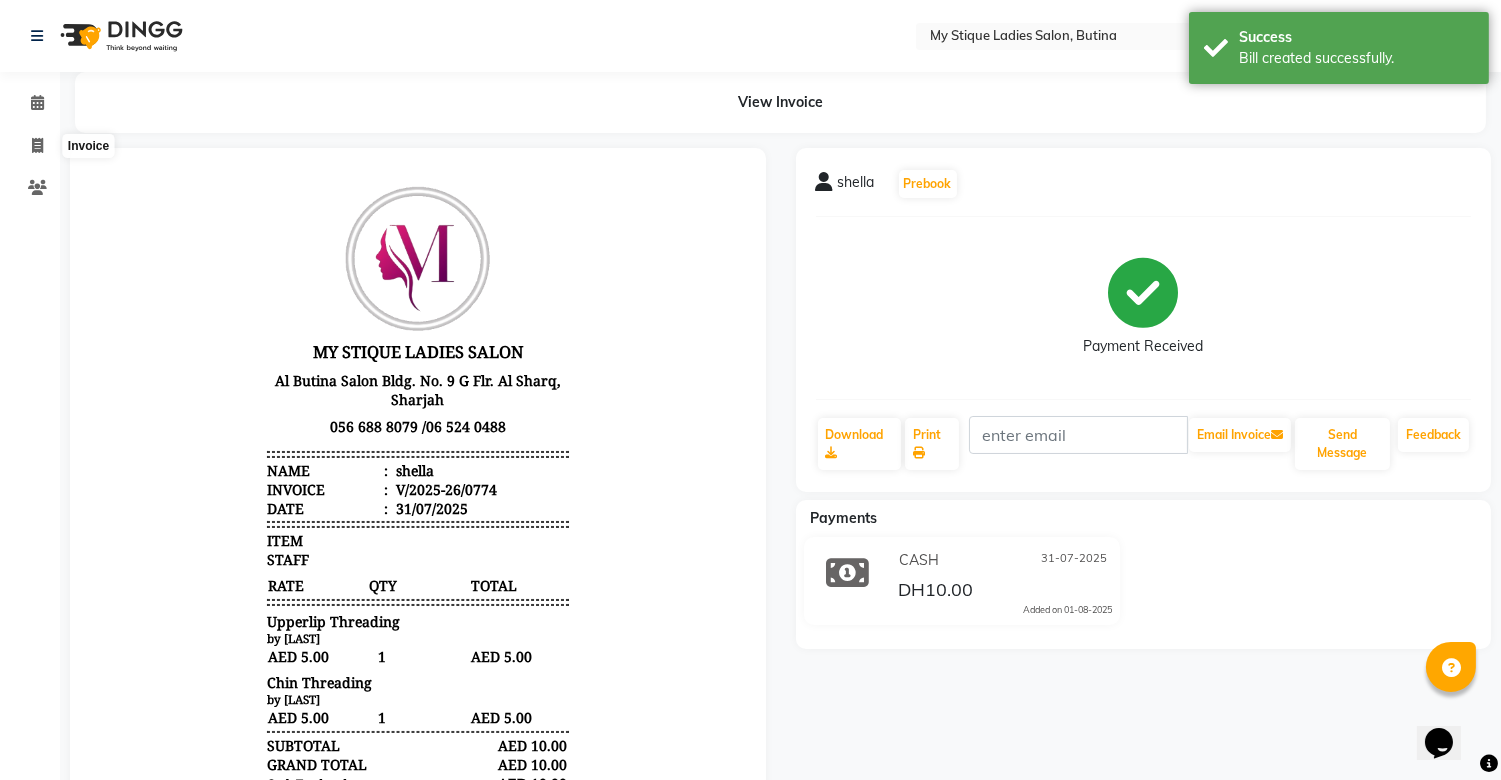 select on "7457" 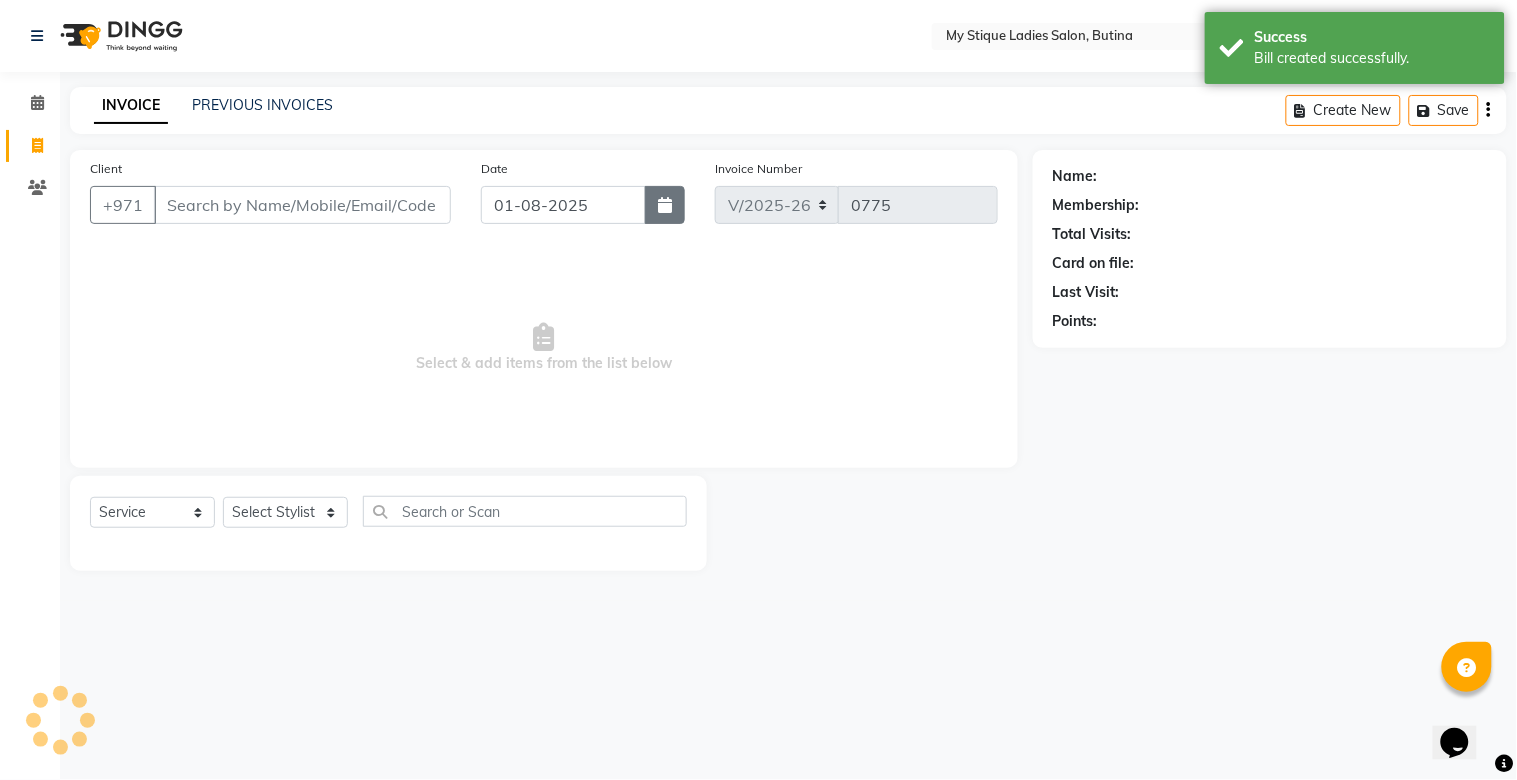 click 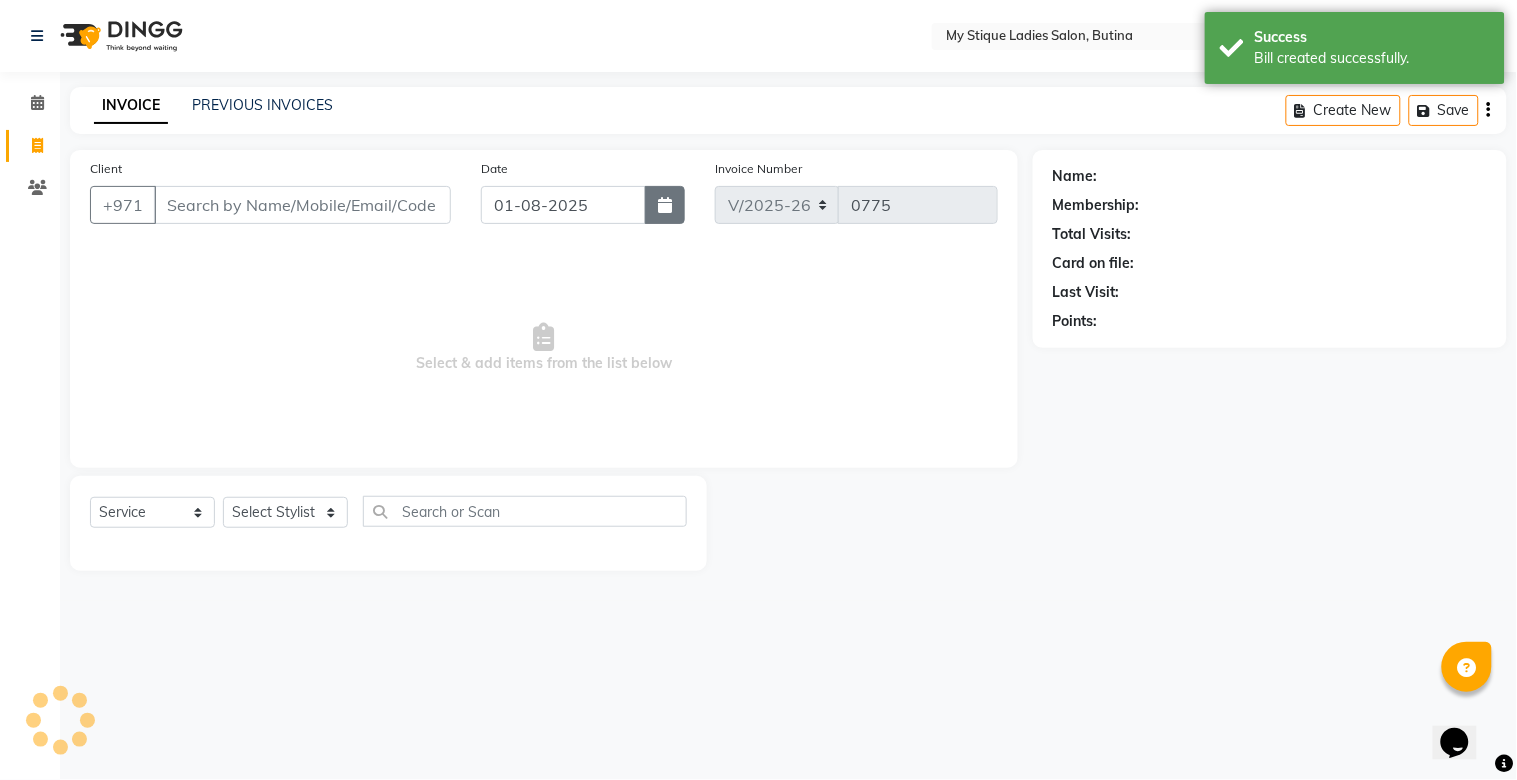 select on "8" 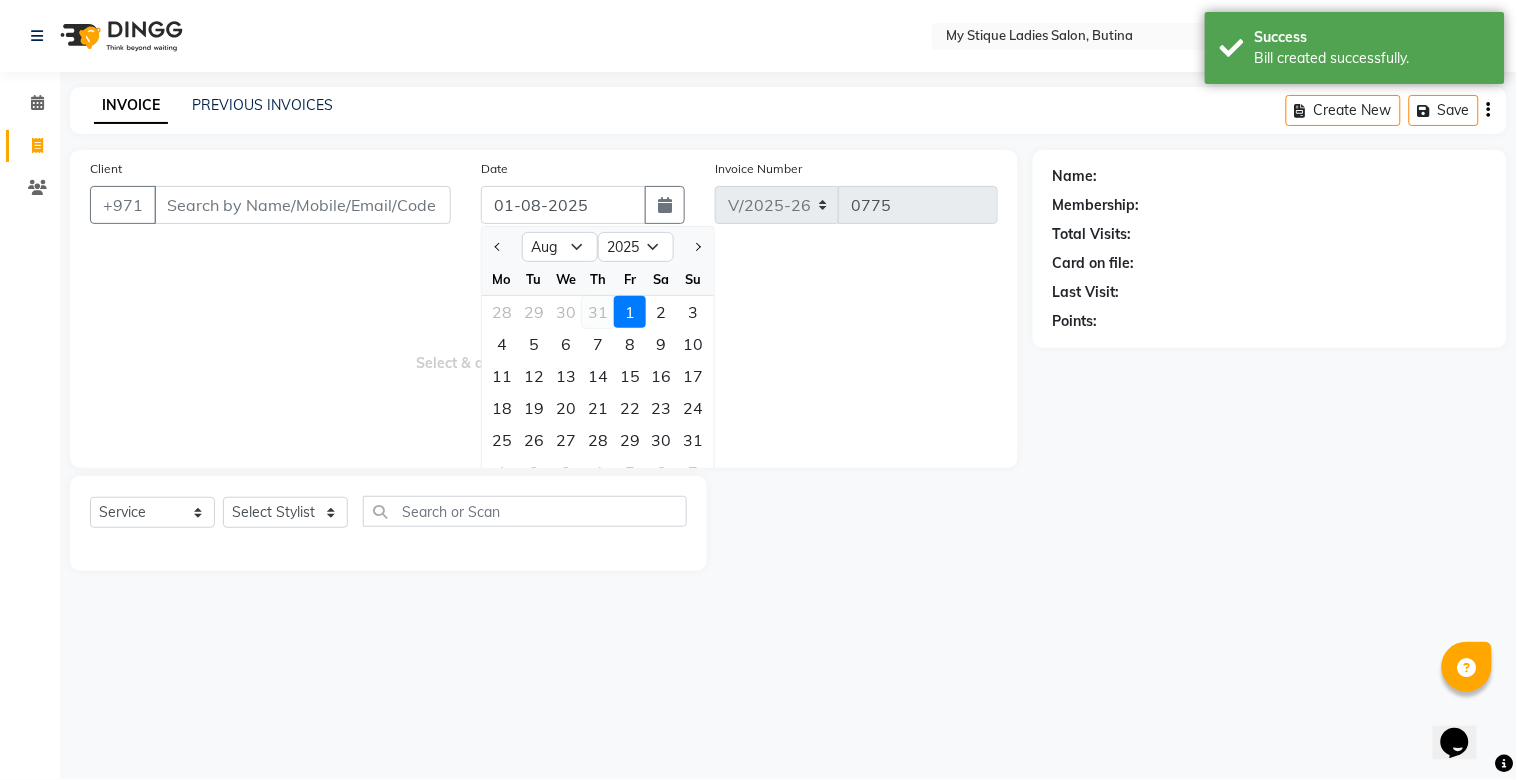 click on "31" 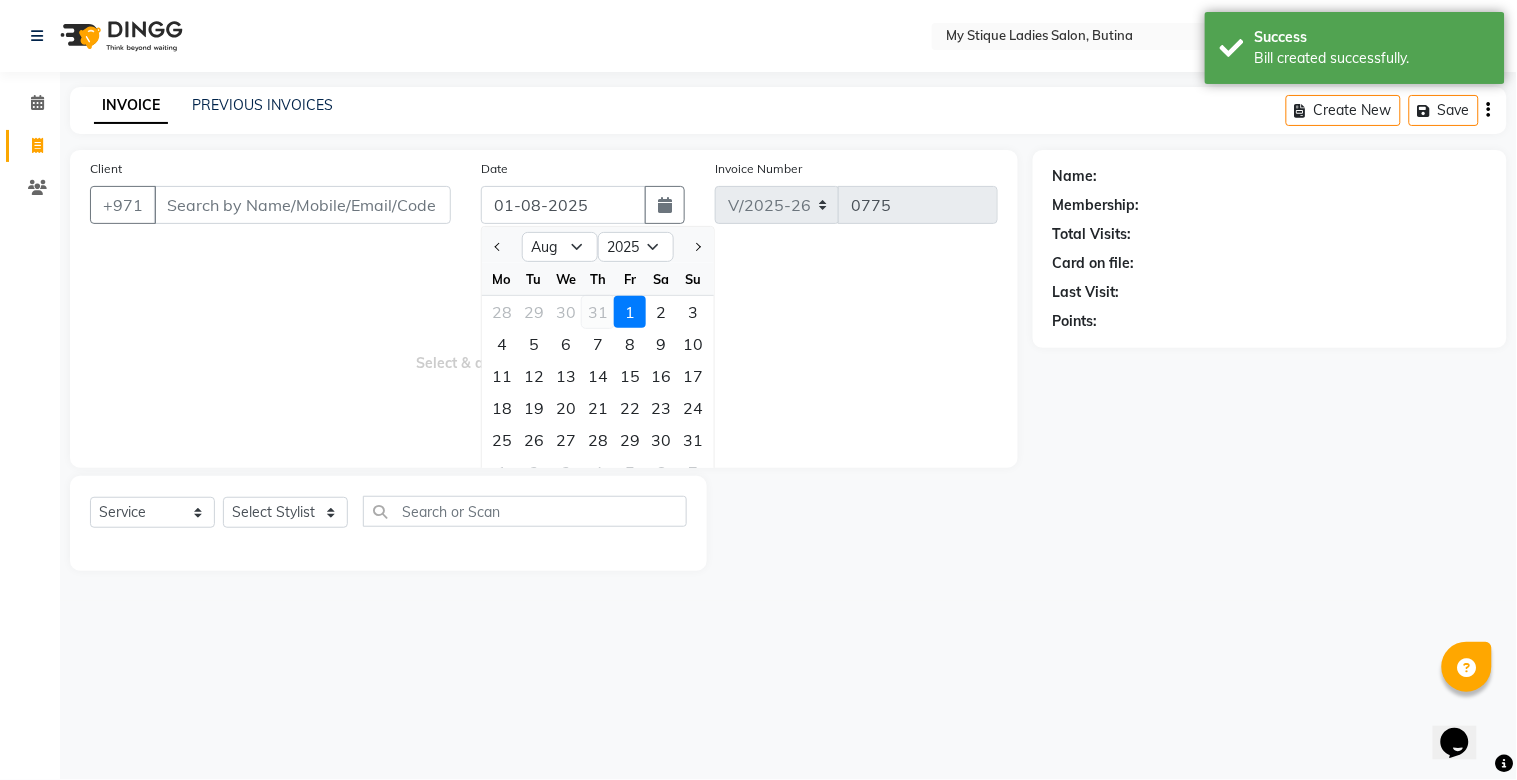 type on "31-07-2025" 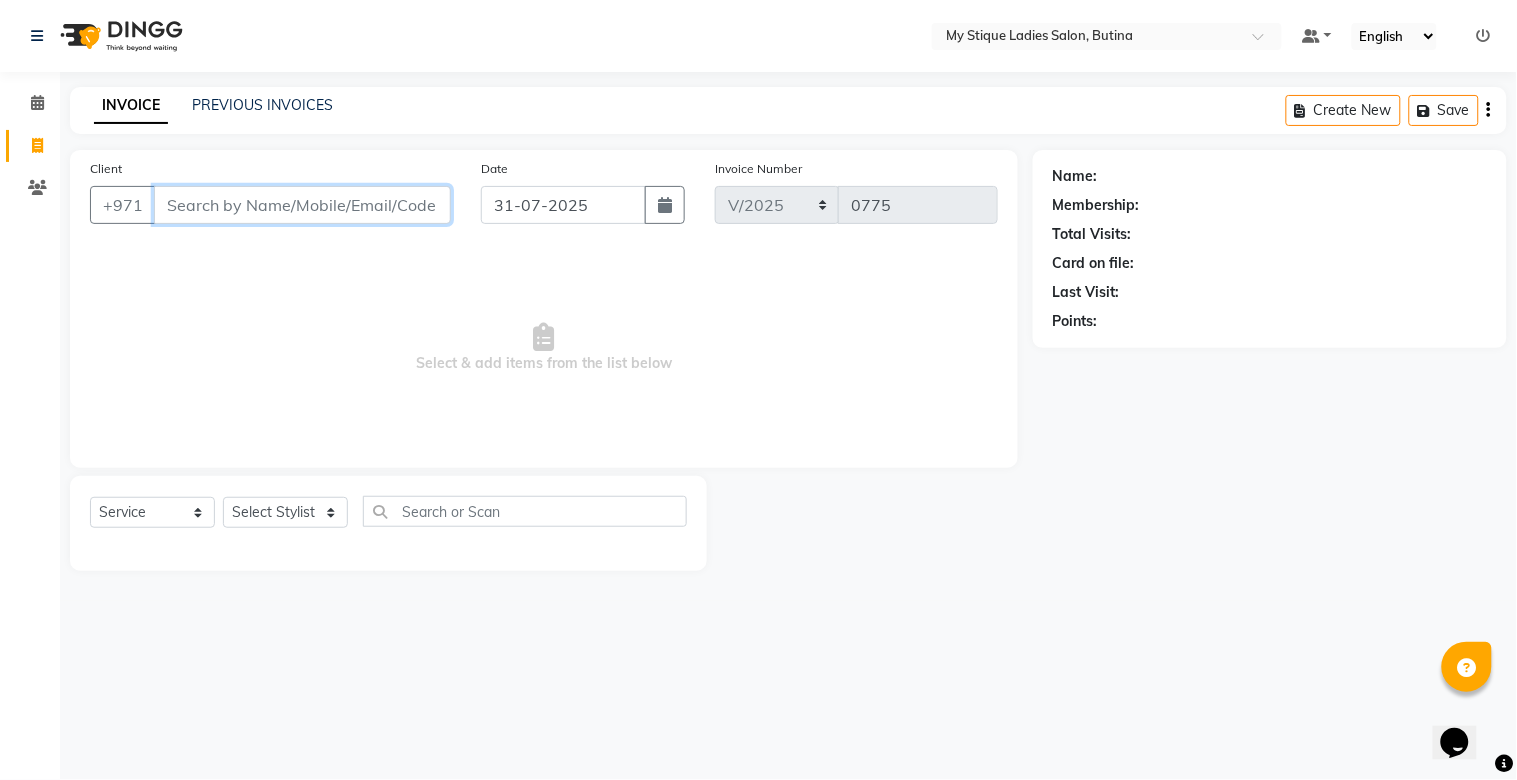 click on "Client" at bounding box center (302, 205) 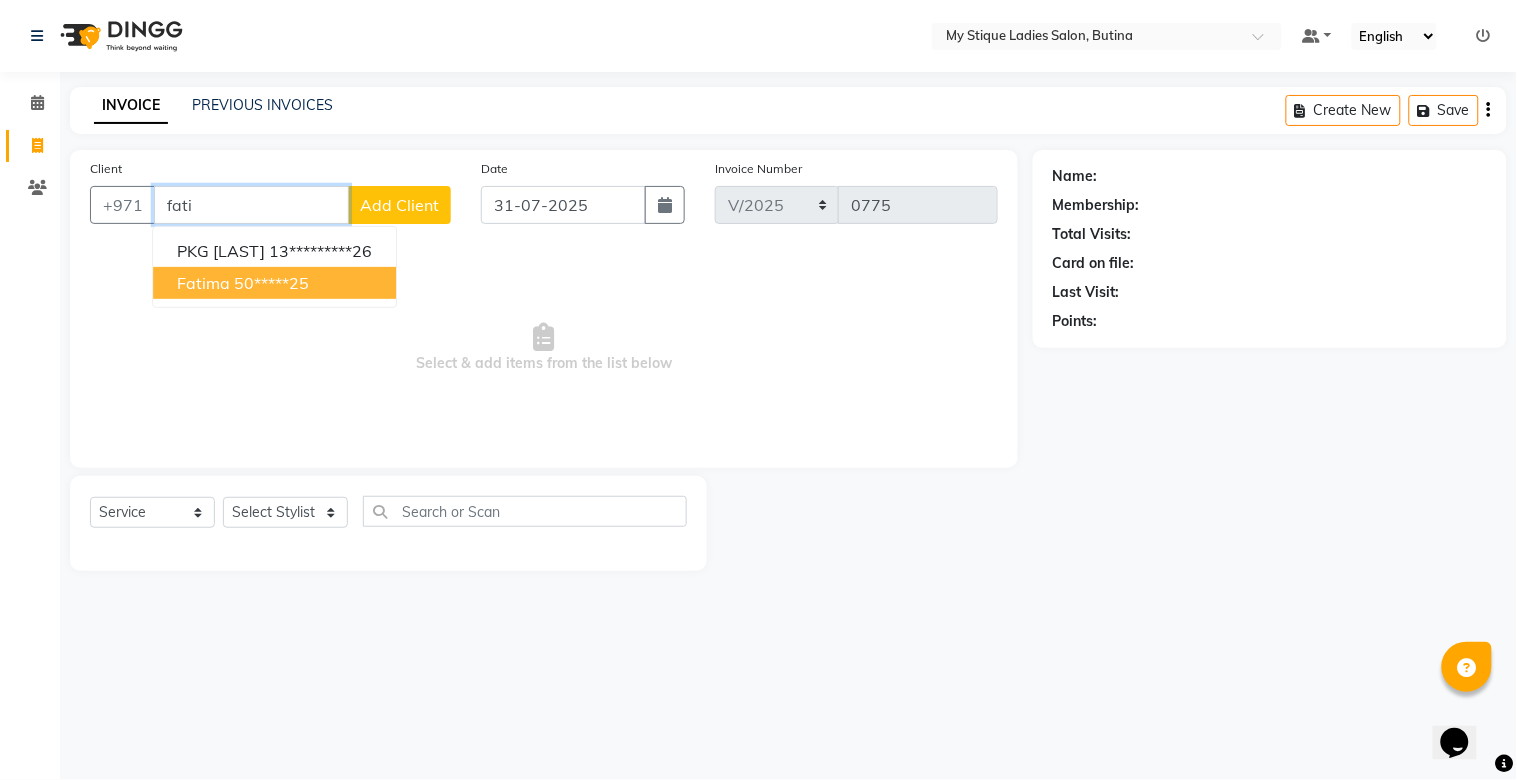 click on "Fatima" at bounding box center (203, 283) 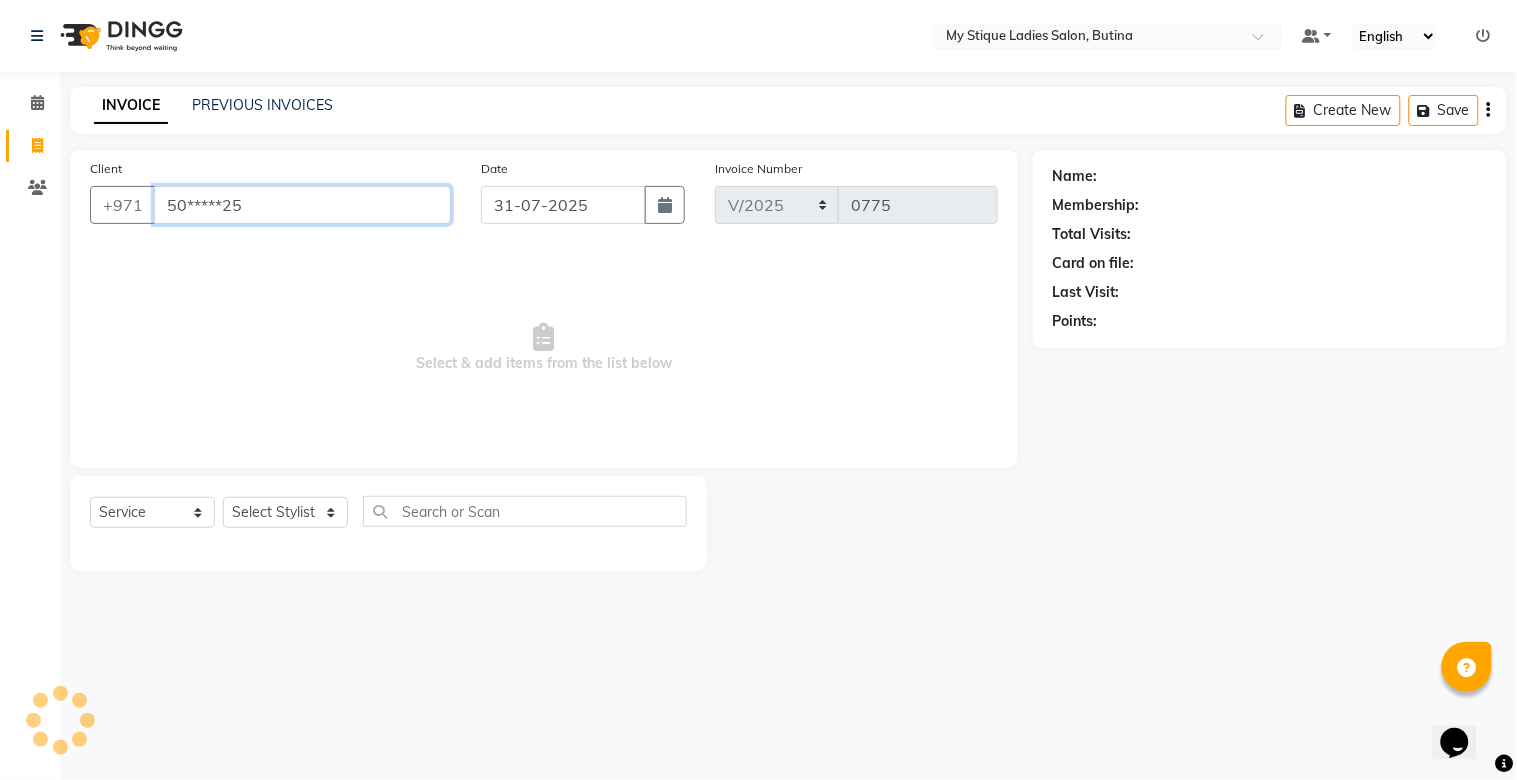 type on "50*****25" 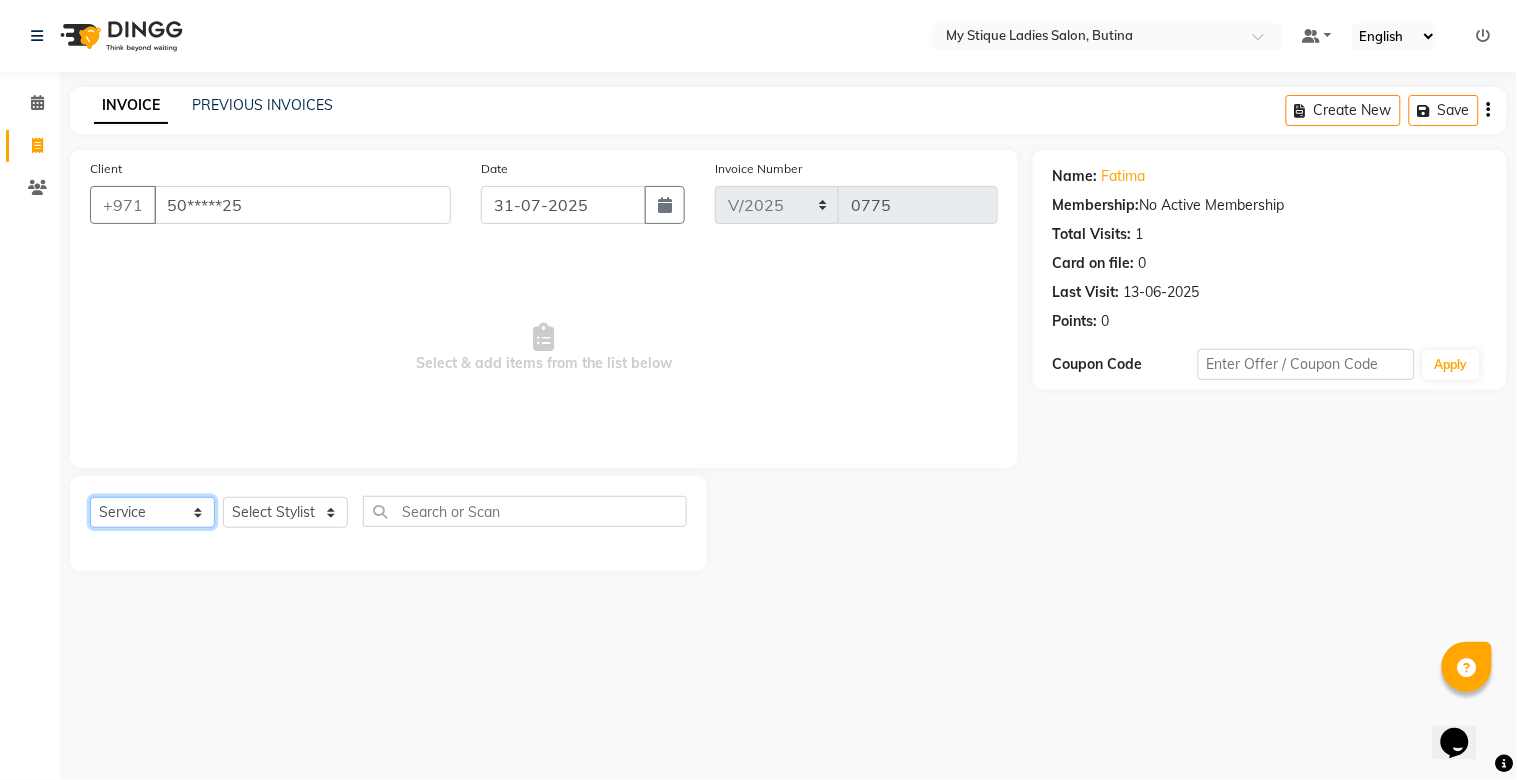 click on "Select  Service  Product  Membership  Package Voucher Prepaid Gift Card" 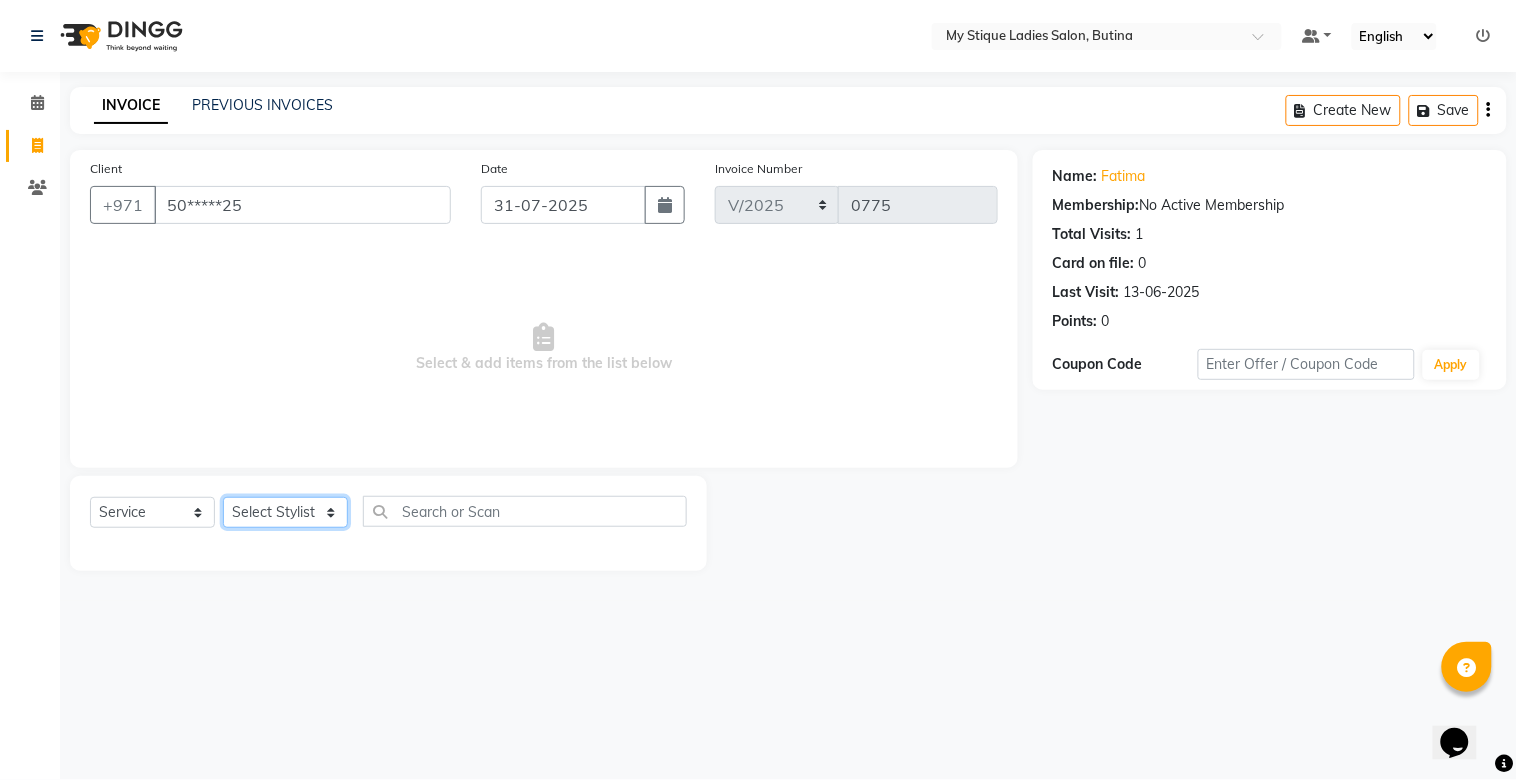 click on "Select Stylist [FIRST] [LAST] [LAST] [LAST] Sales TEMP STAFF" 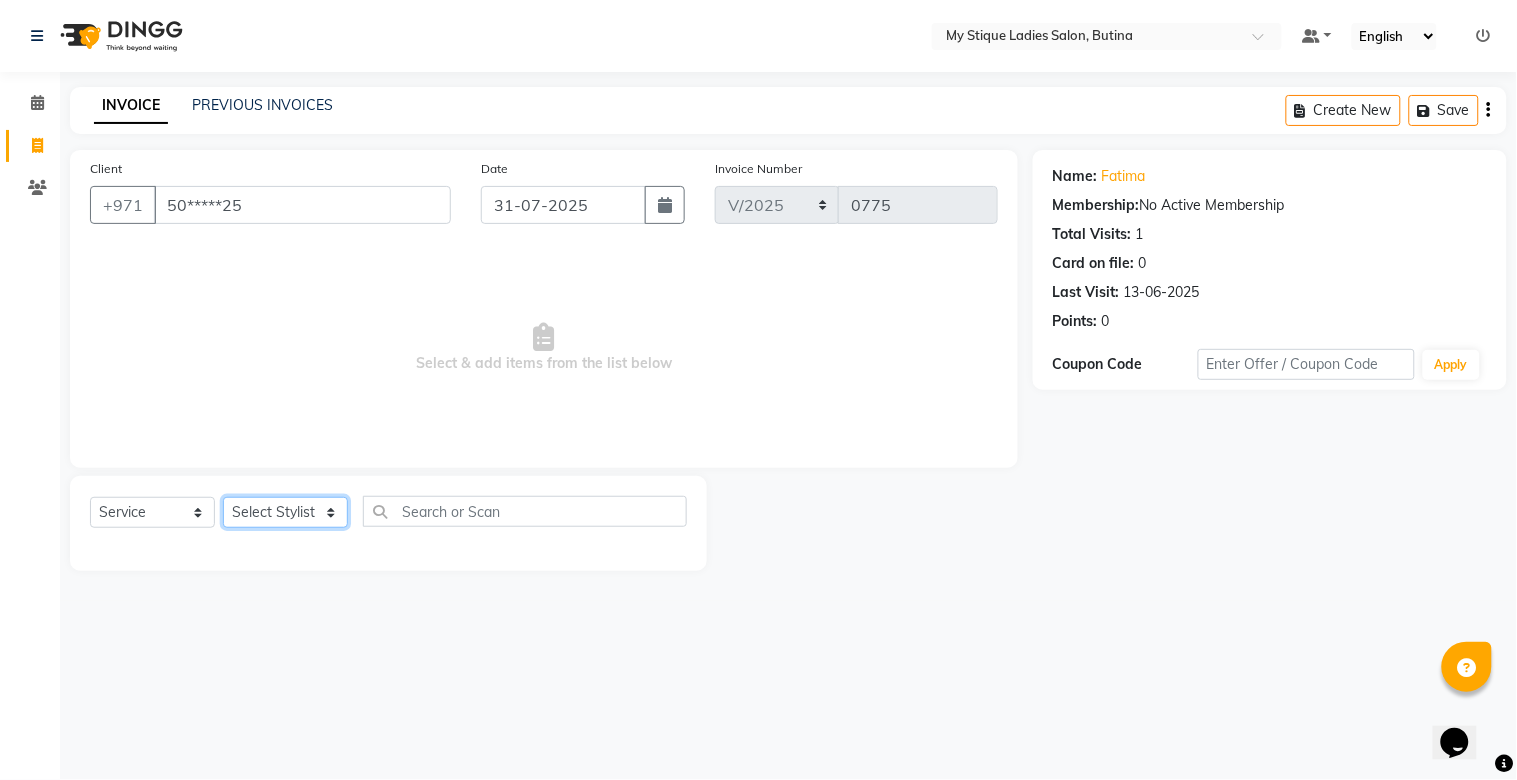 select on "65420" 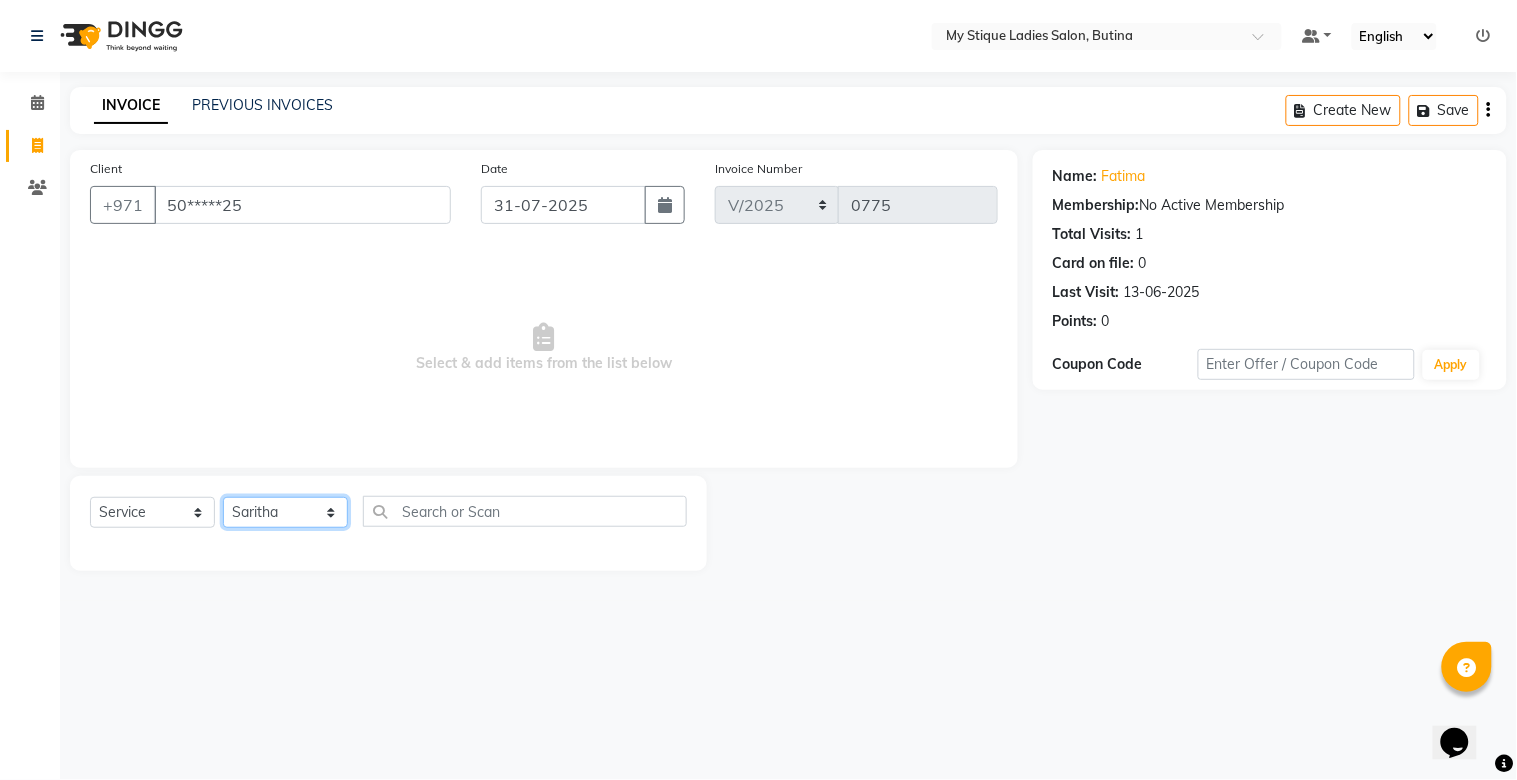 click on "Select Stylist [FIRST] [LAST] [LAST] [LAST] Sales TEMP STAFF" 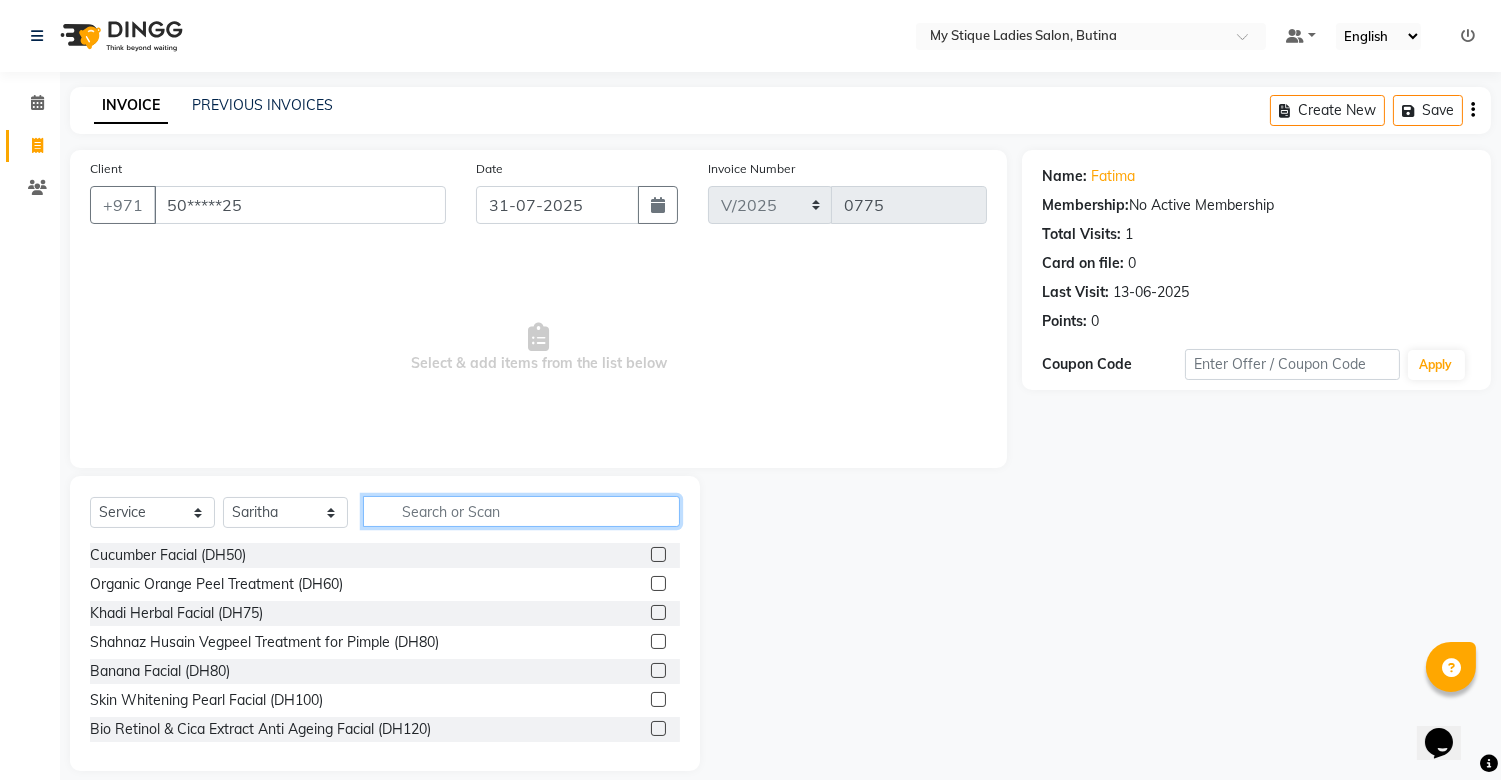 click 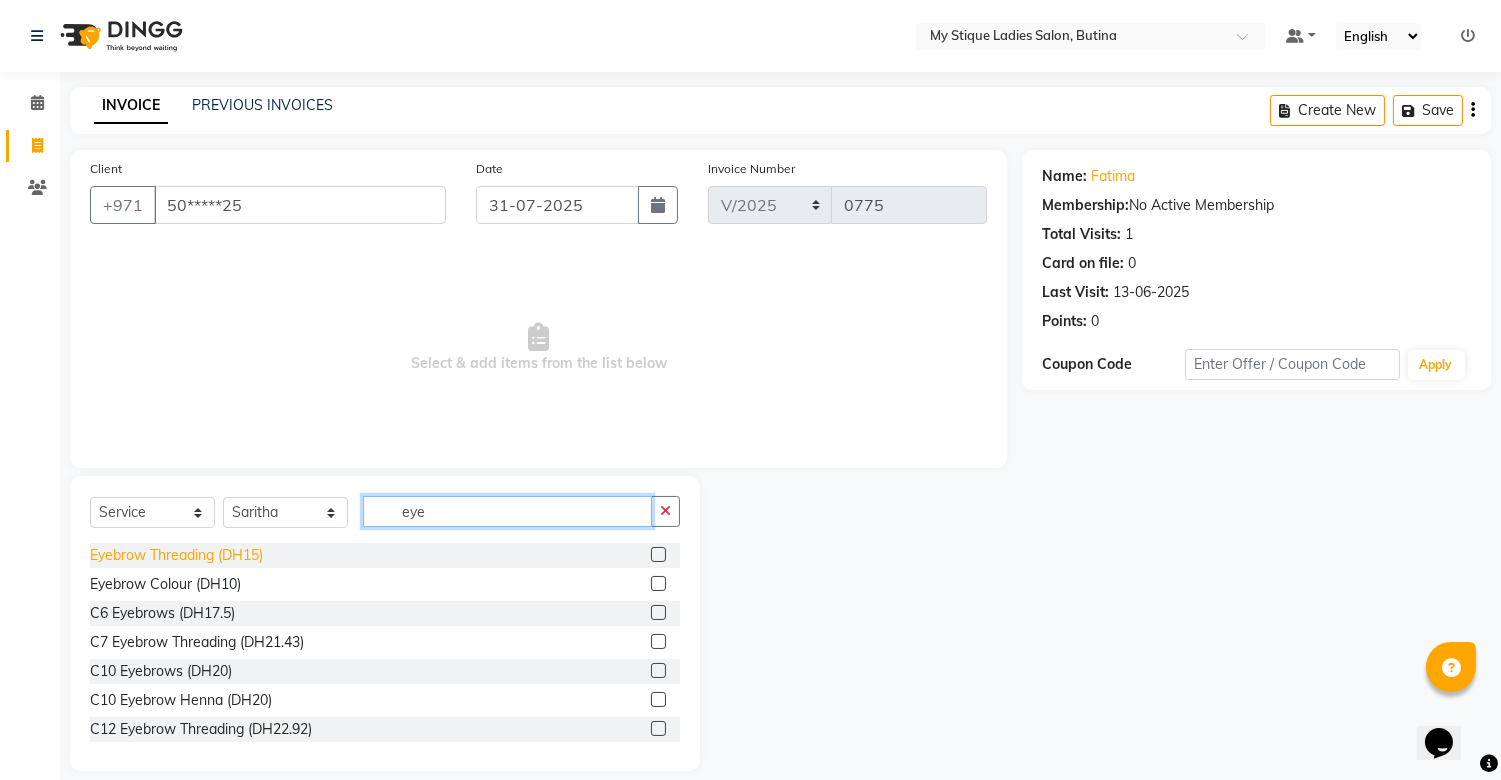 type on "eye" 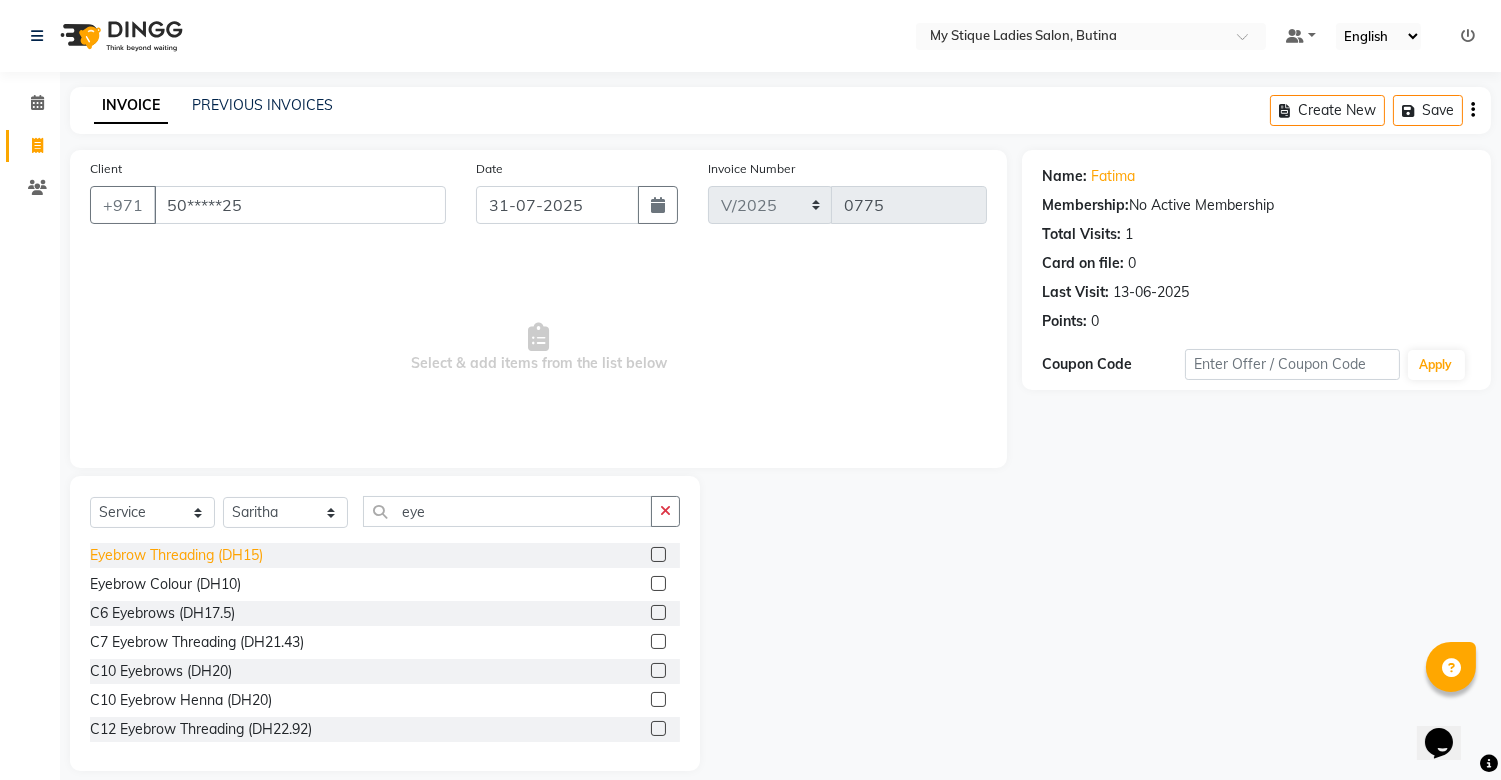 click on "Eyebrow Threading (DH15)" 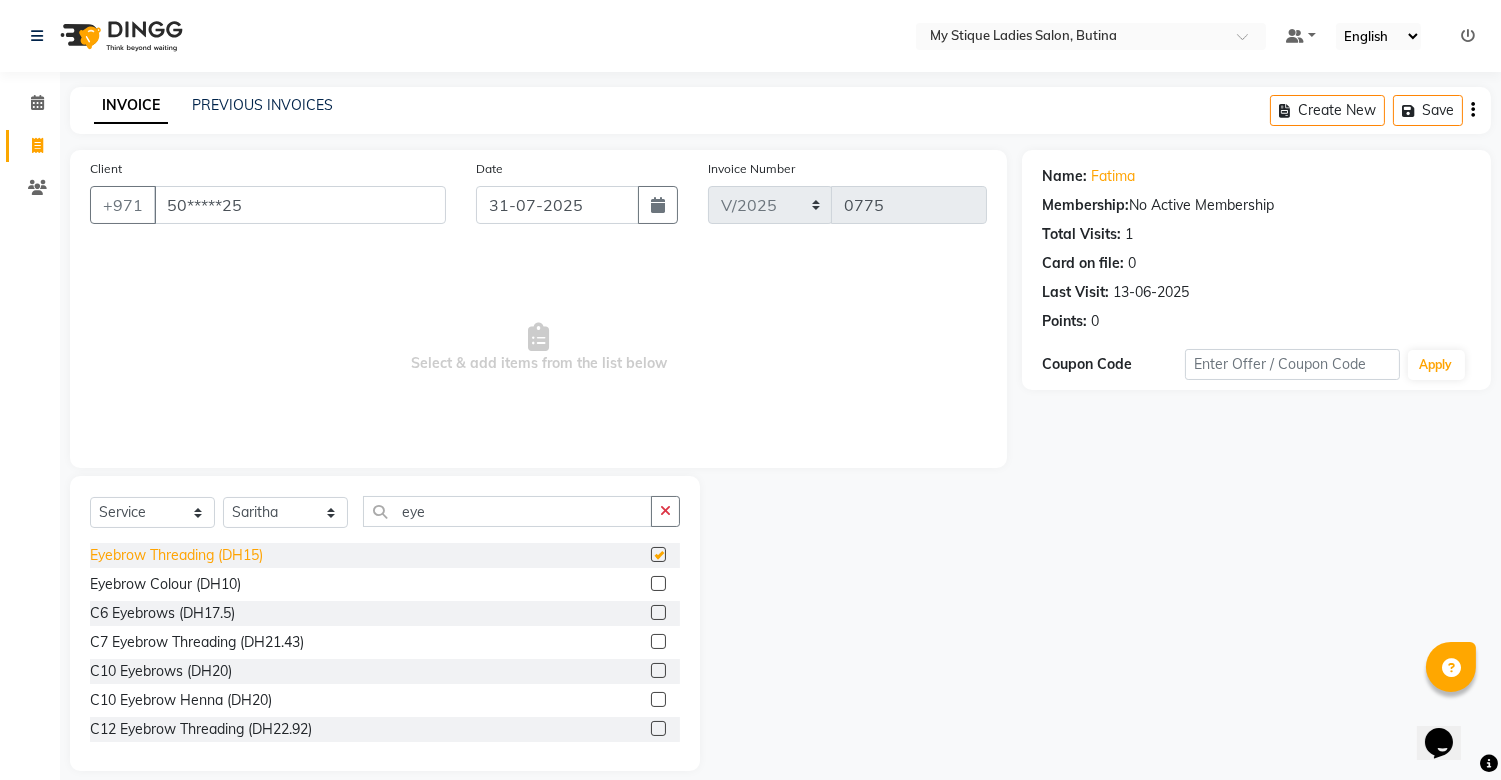 checkbox on "false" 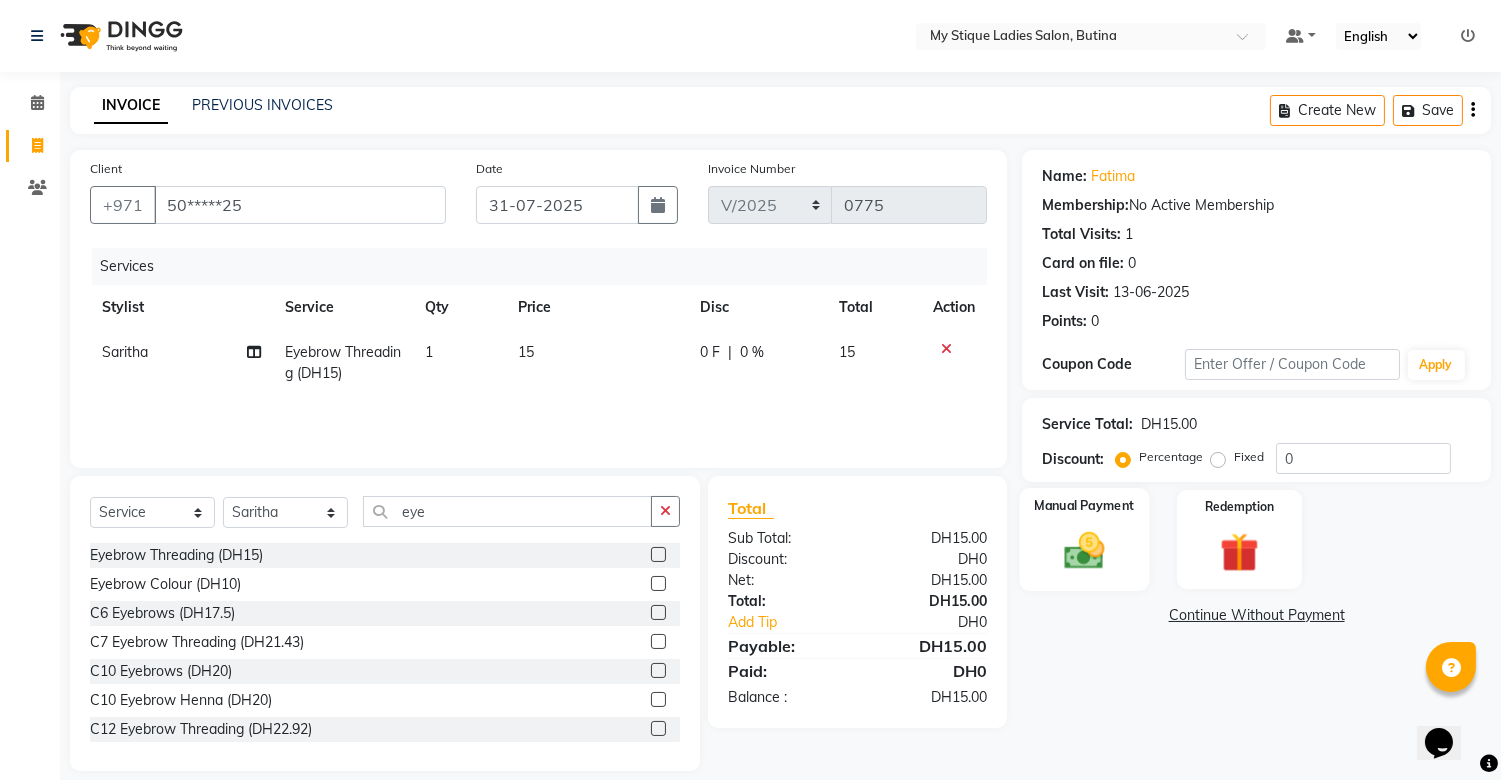 click 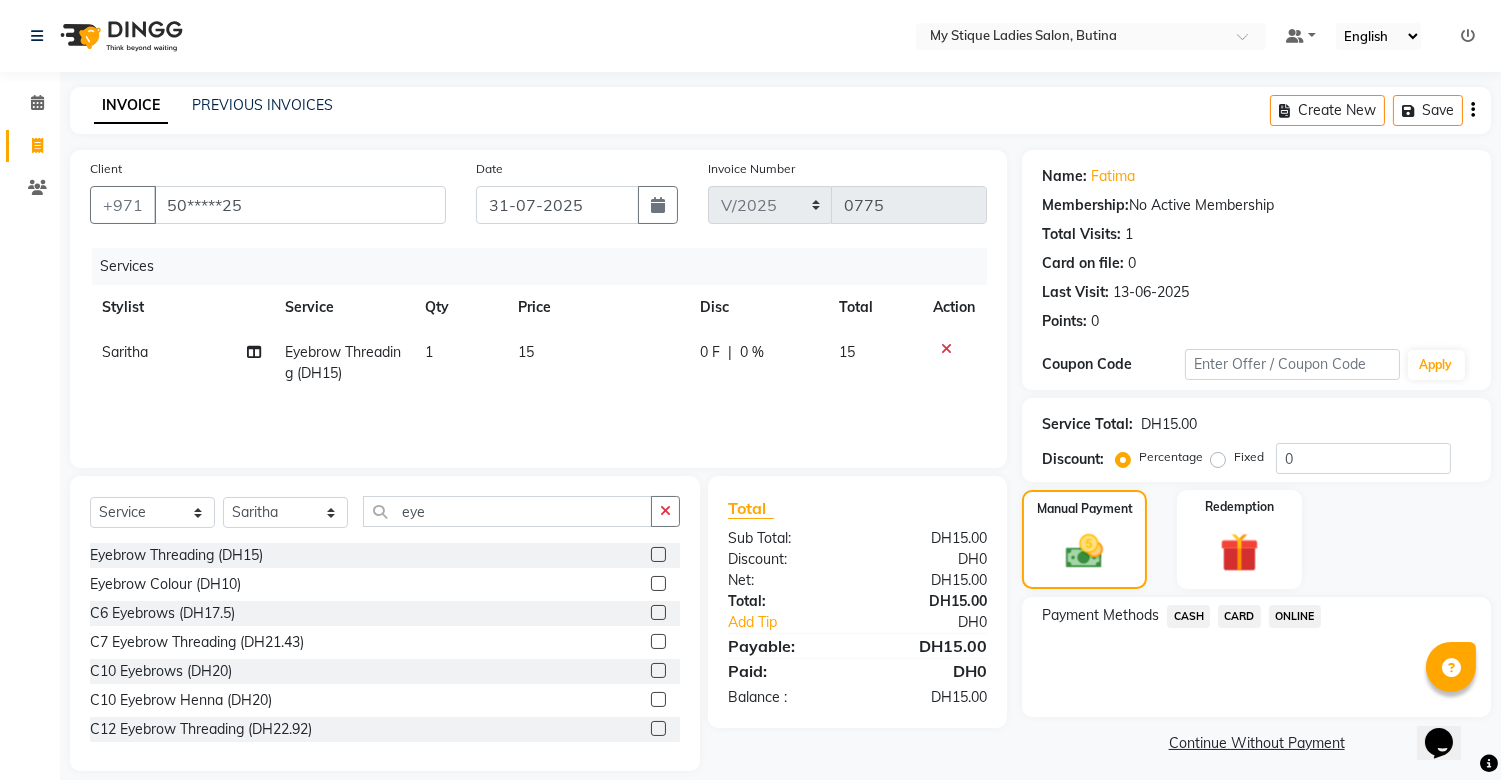 click on "CASH" 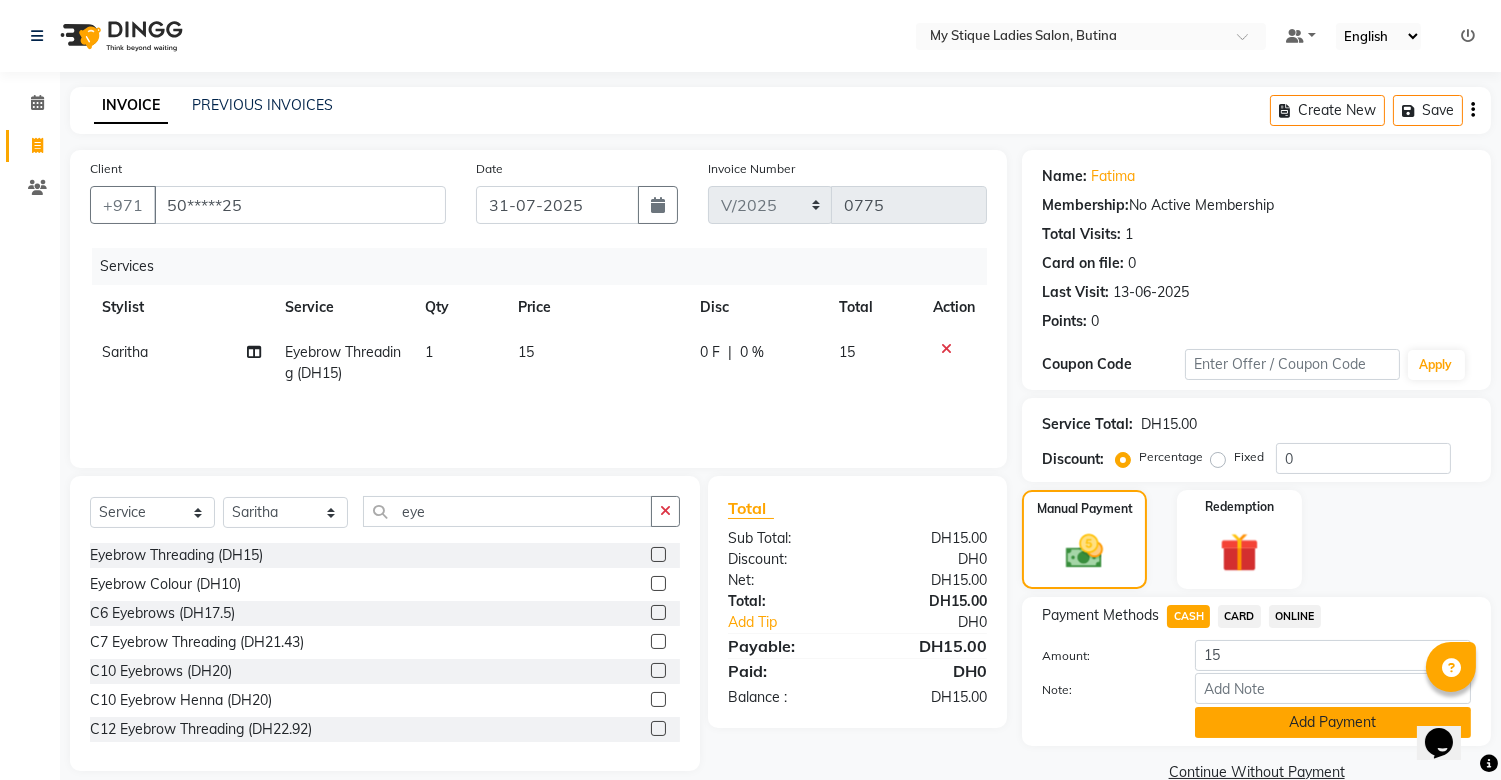 click on "Add Payment" 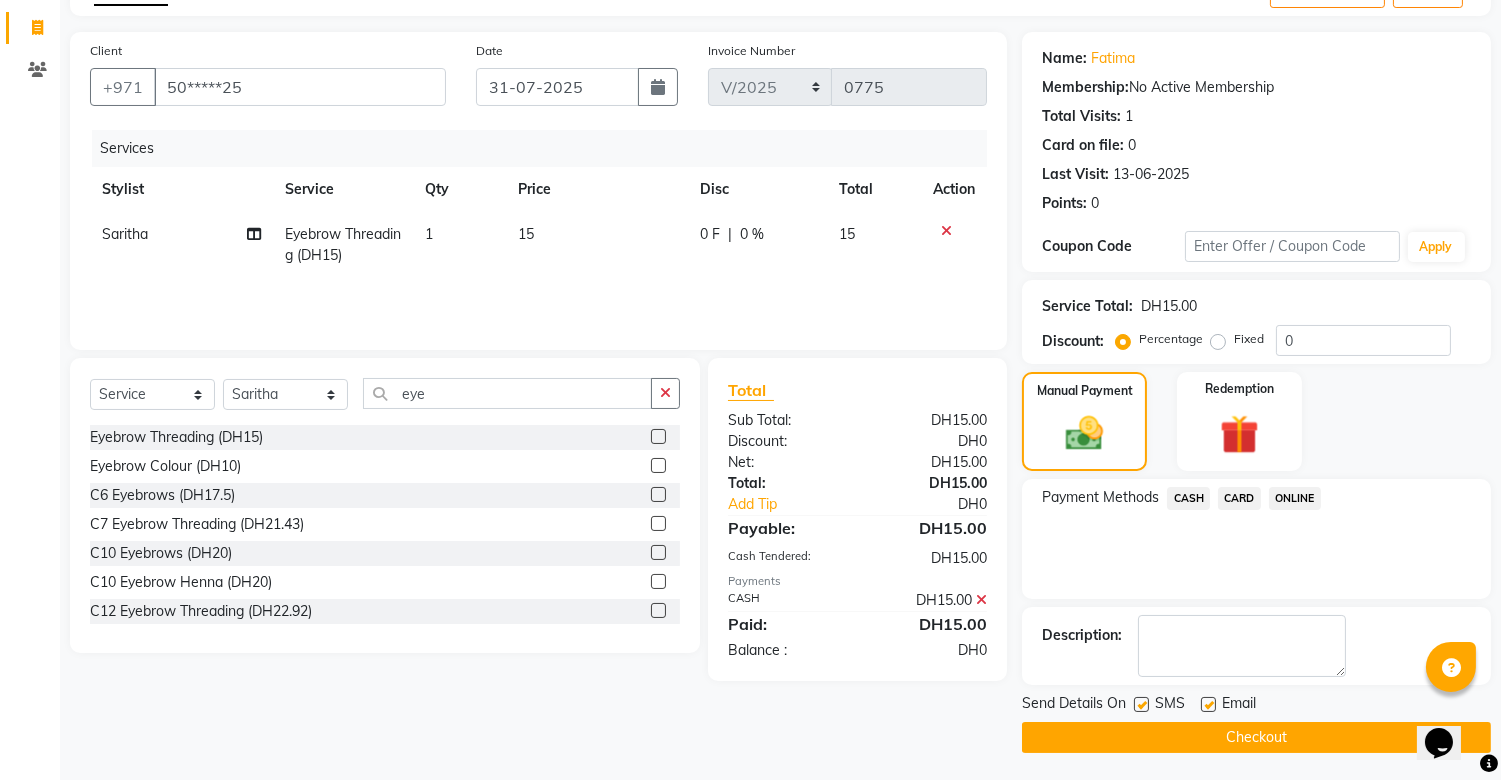 scroll, scrollTop: 120, scrollLeft: 0, axis: vertical 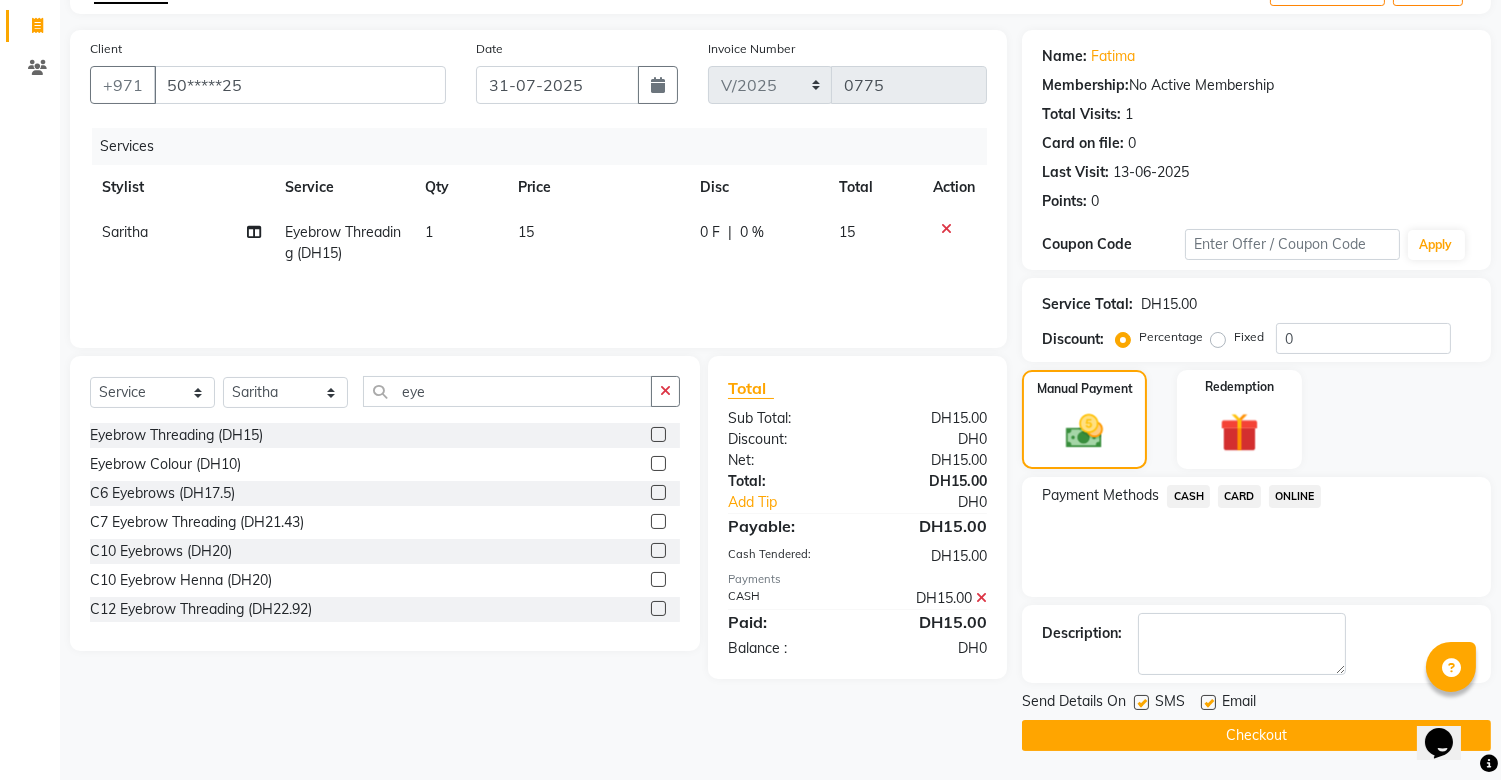 click on "Checkout" 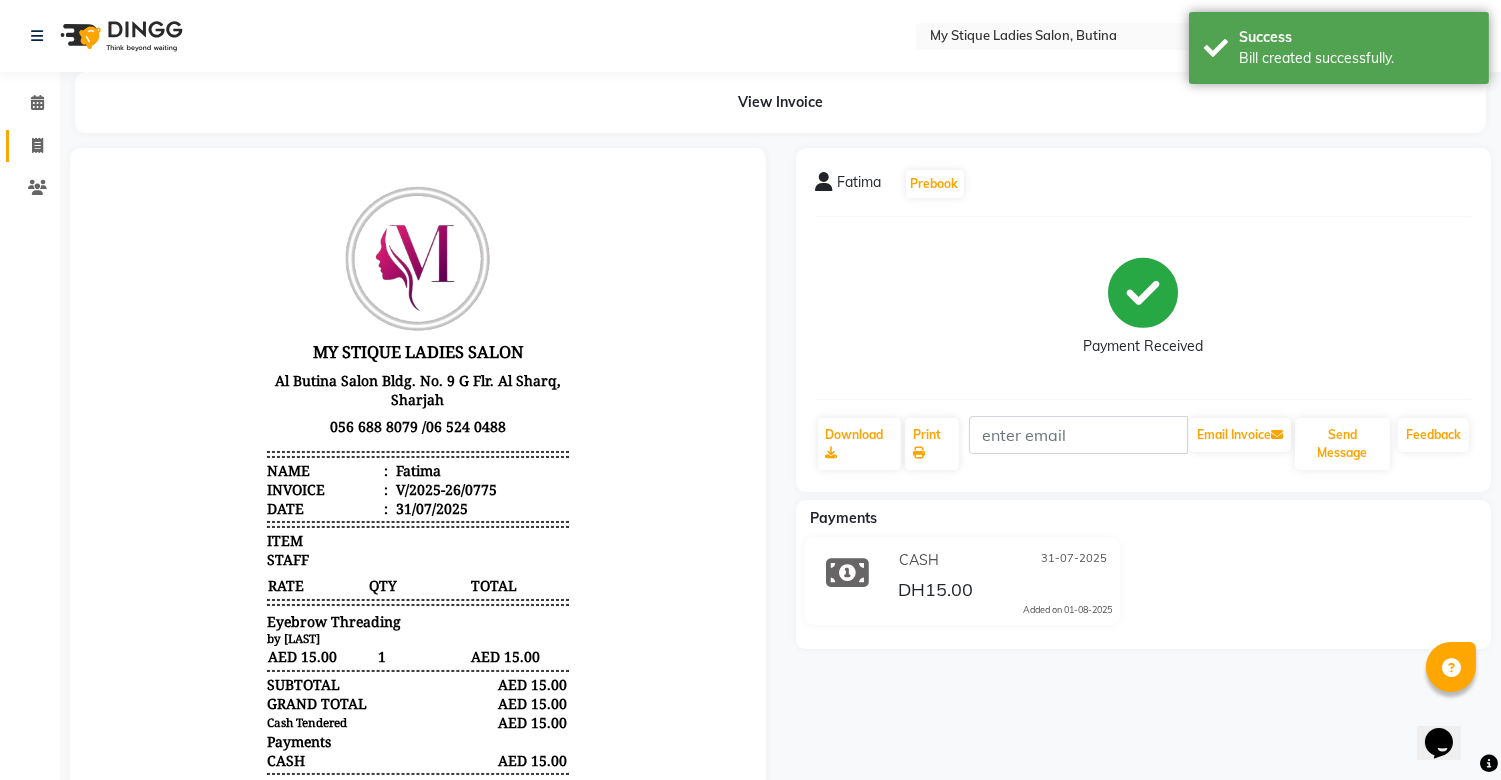 scroll, scrollTop: 0, scrollLeft: 0, axis: both 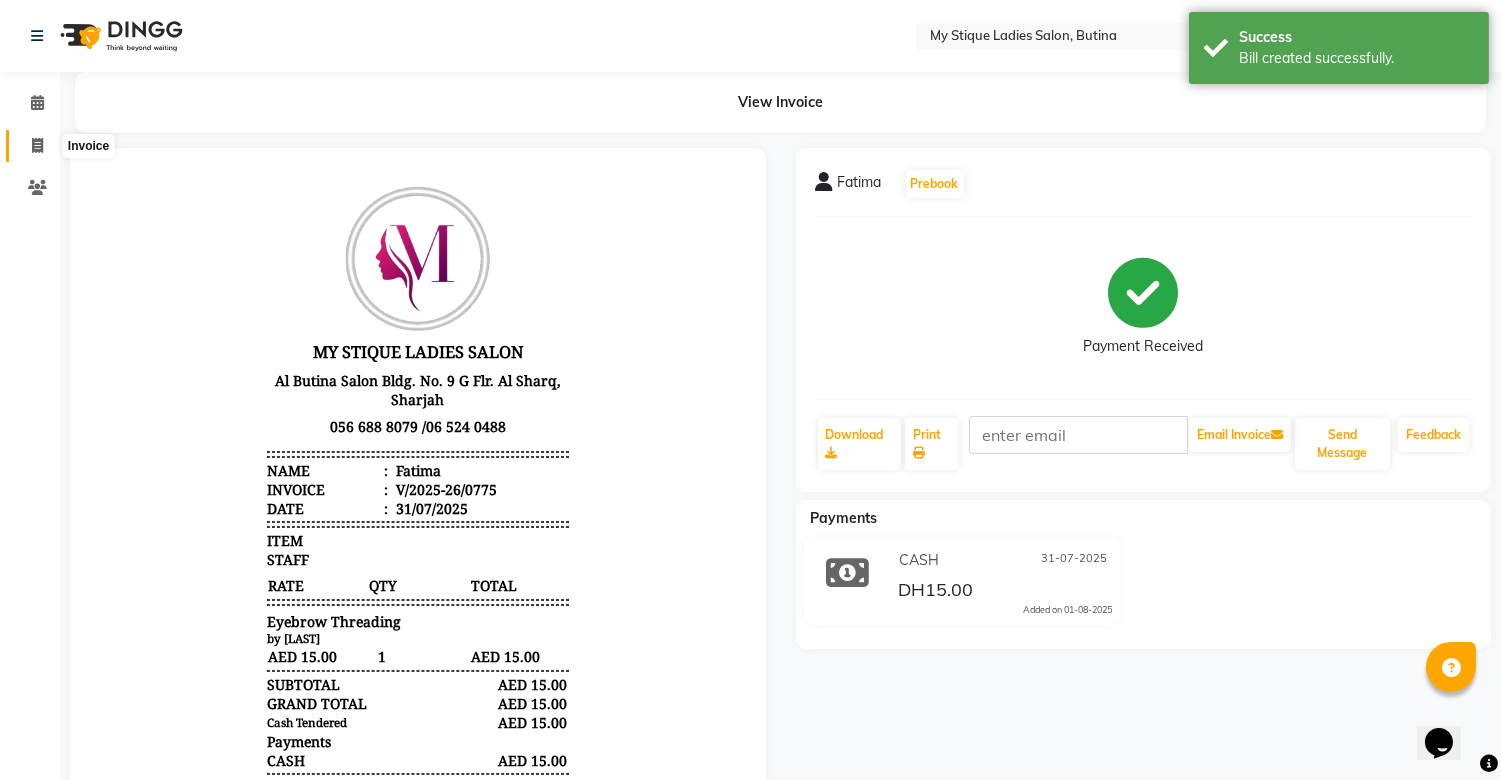 click 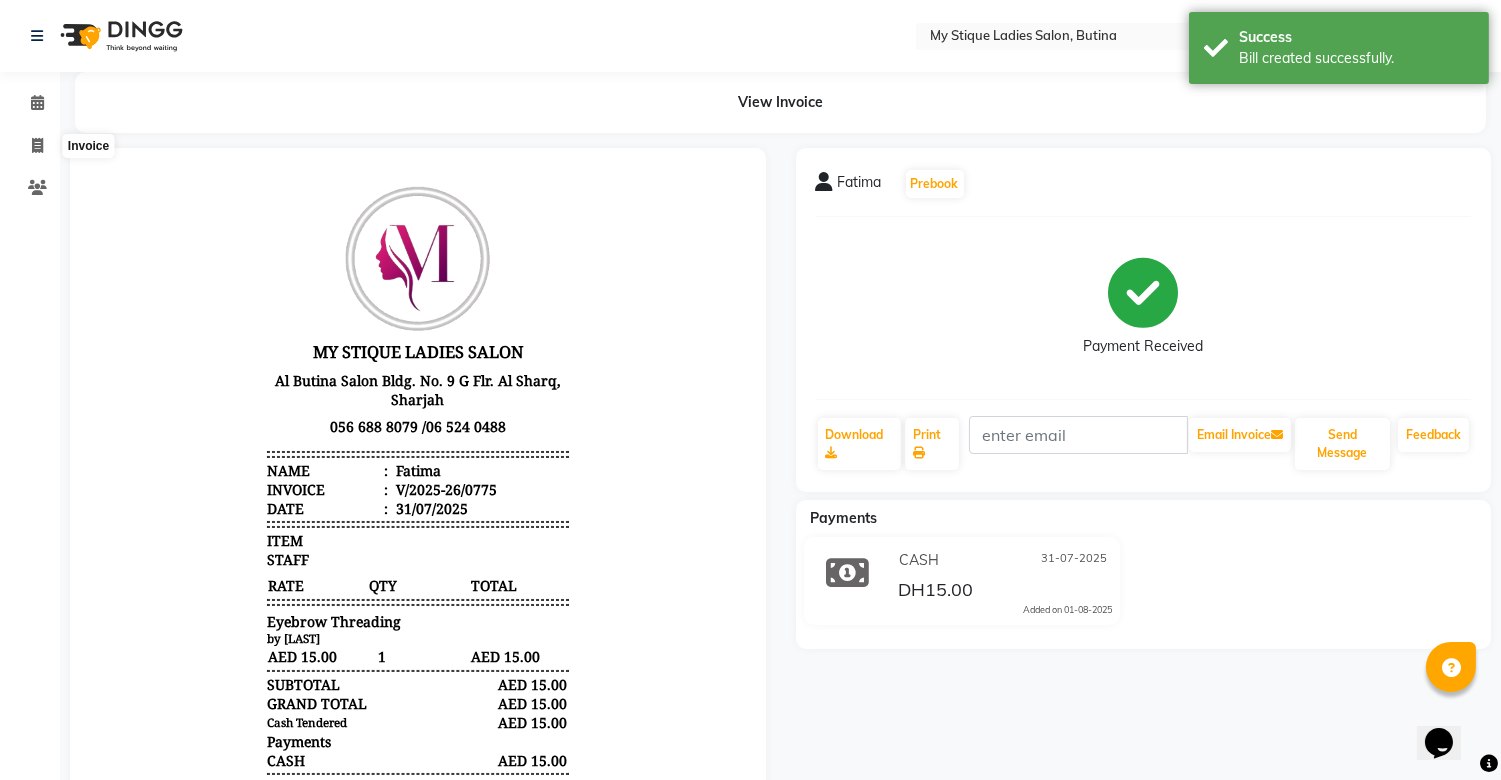select on "7457" 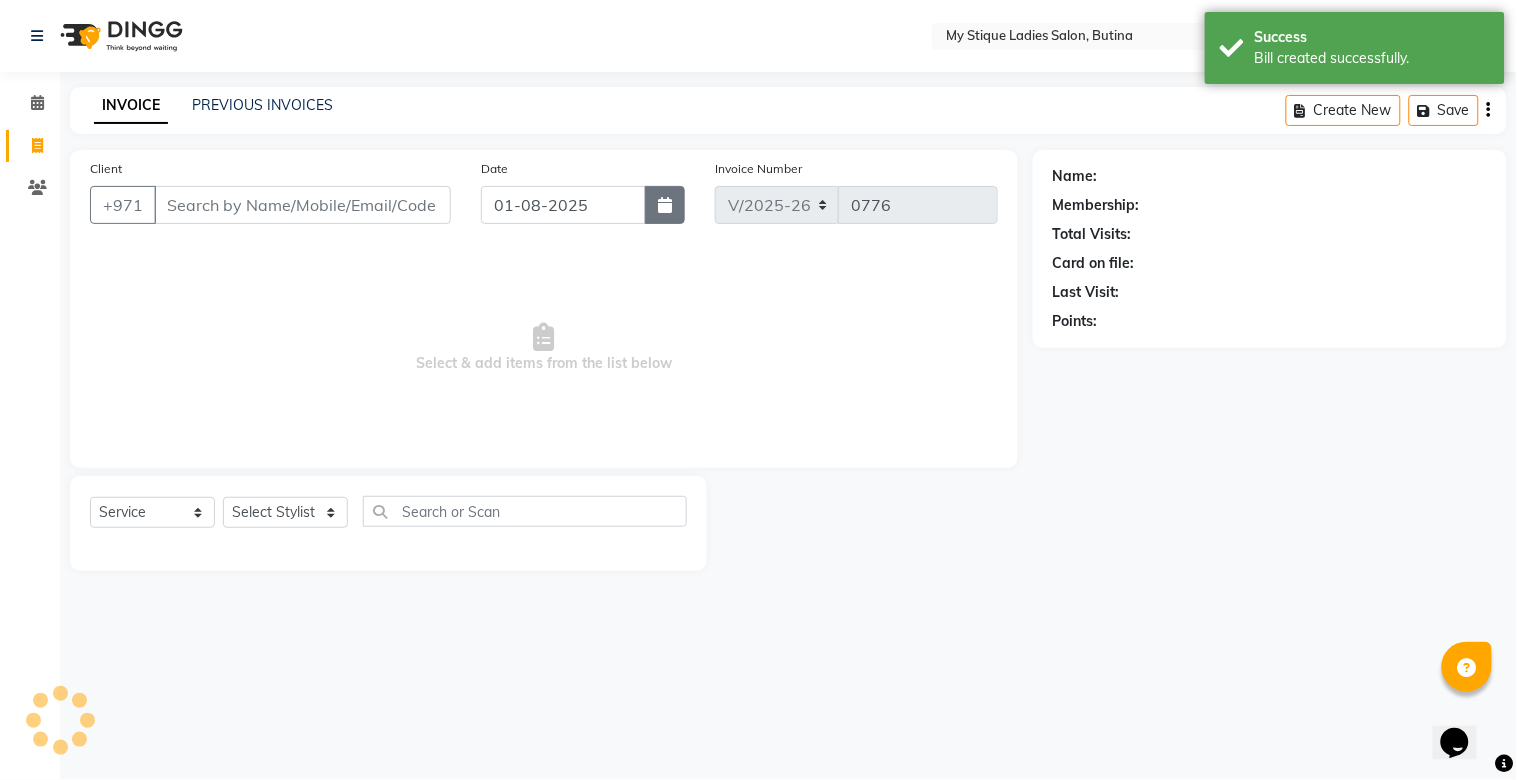 click 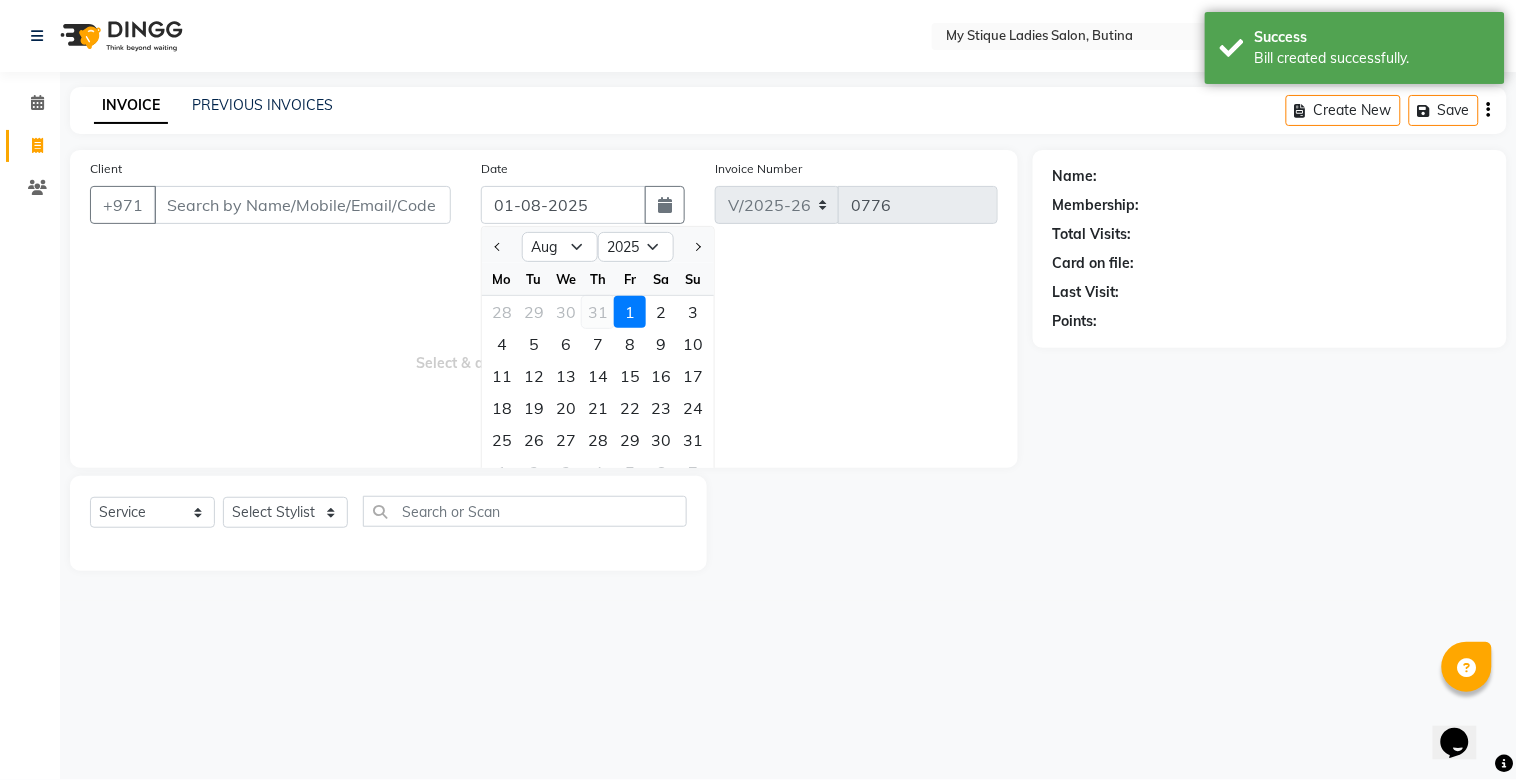click on "31" 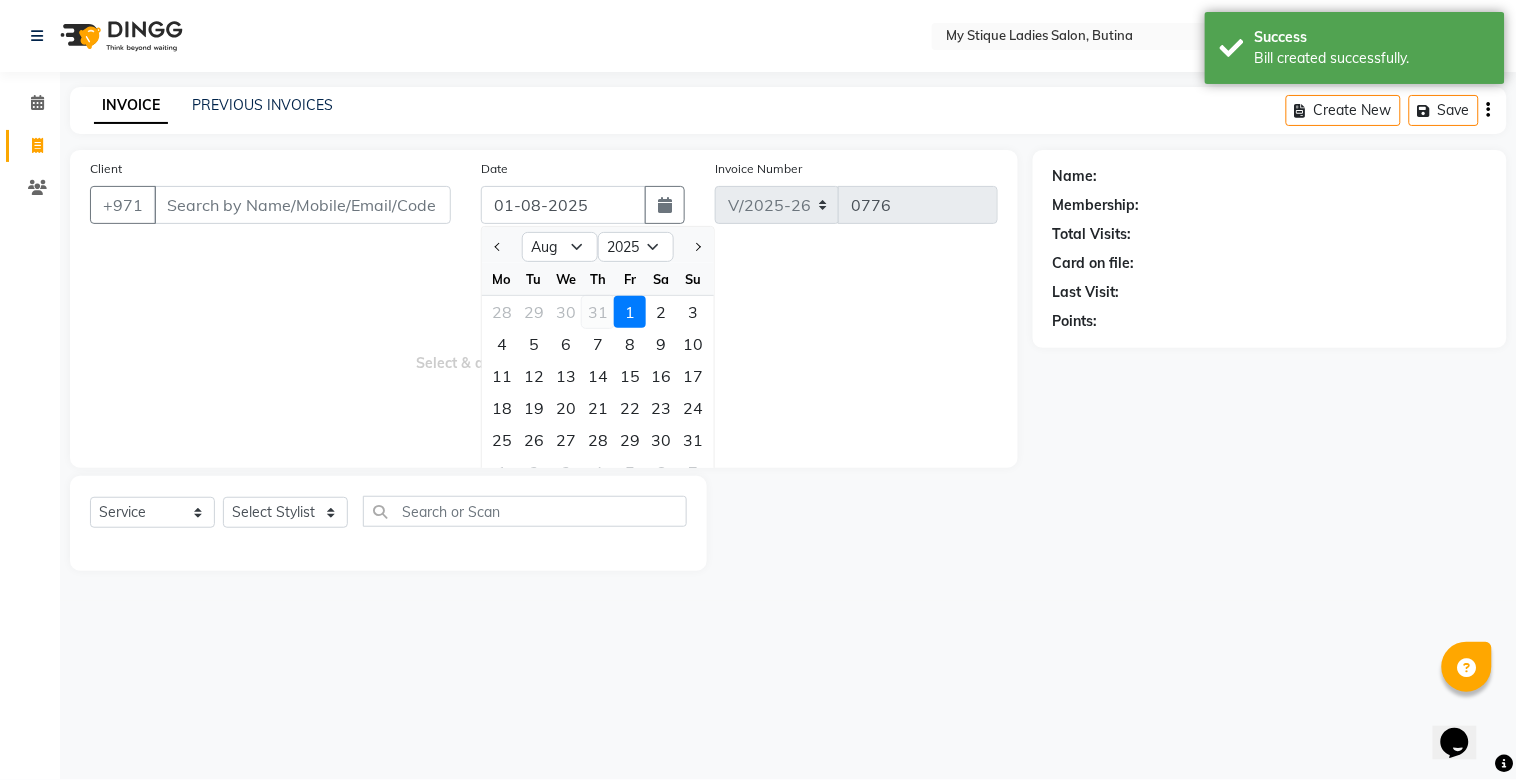 type on "31-07-2025" 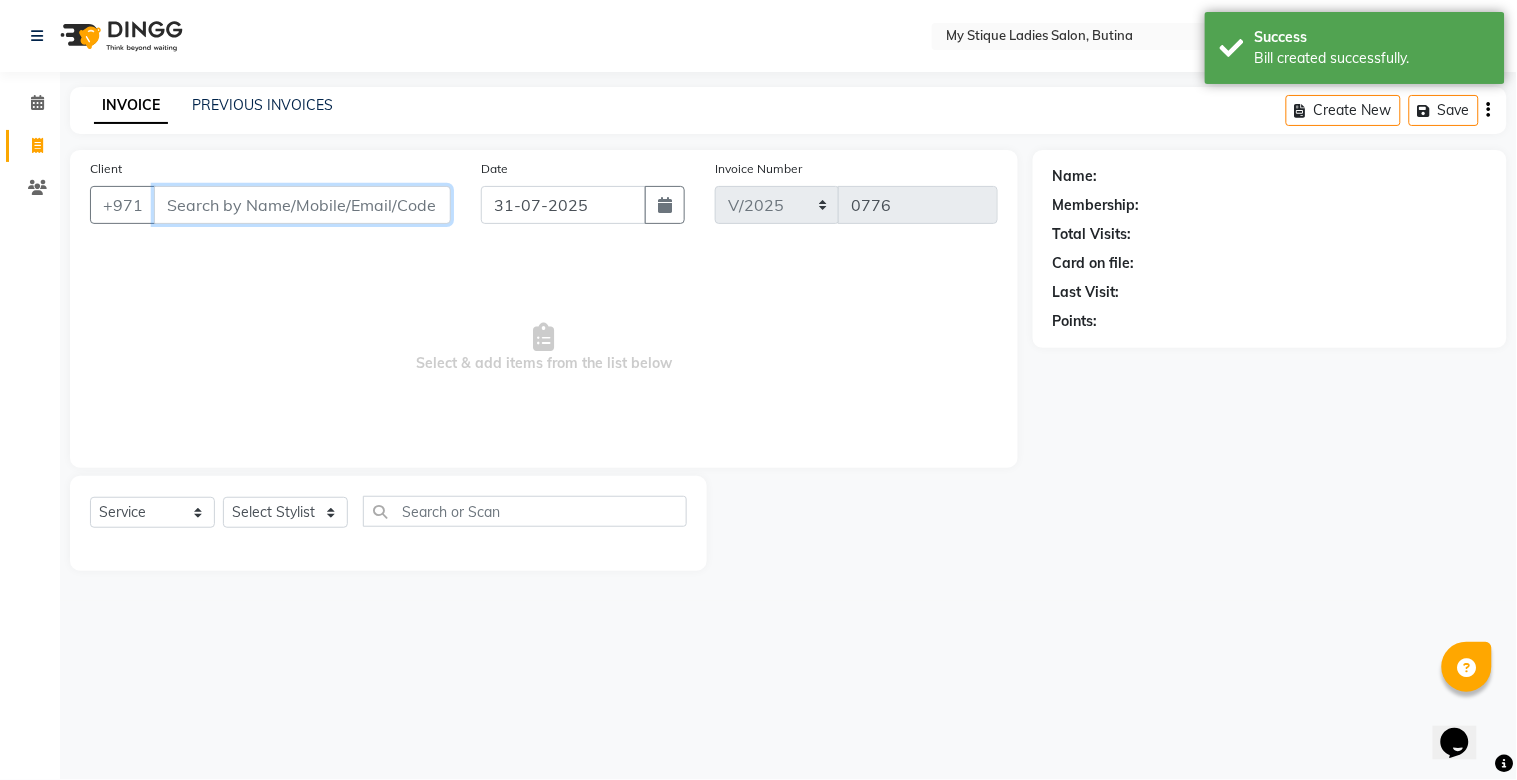 click on "Client" at bounding box center (302, 205) 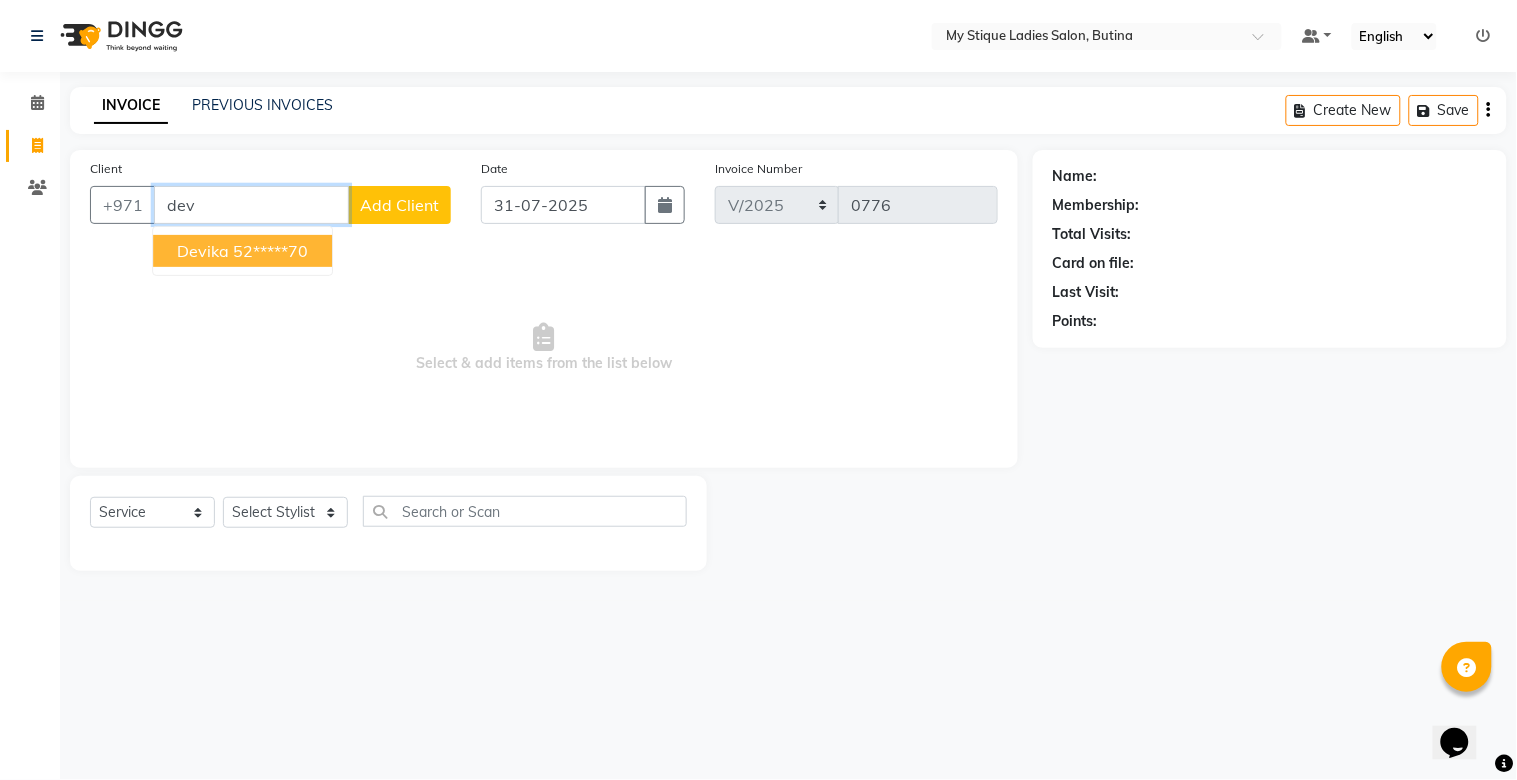click on "52*****70" at bounding box center [270, 251] 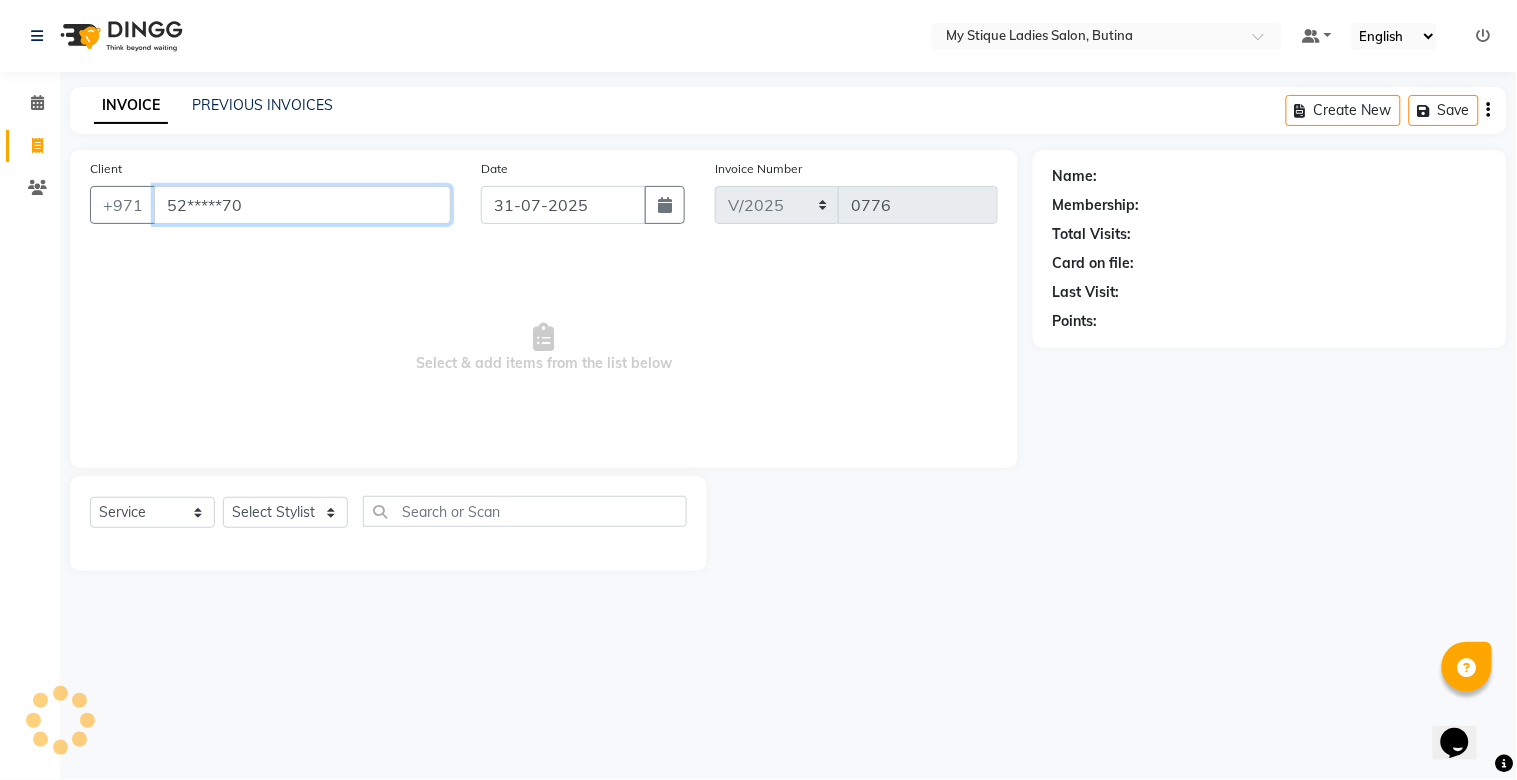 type on "52*****70" 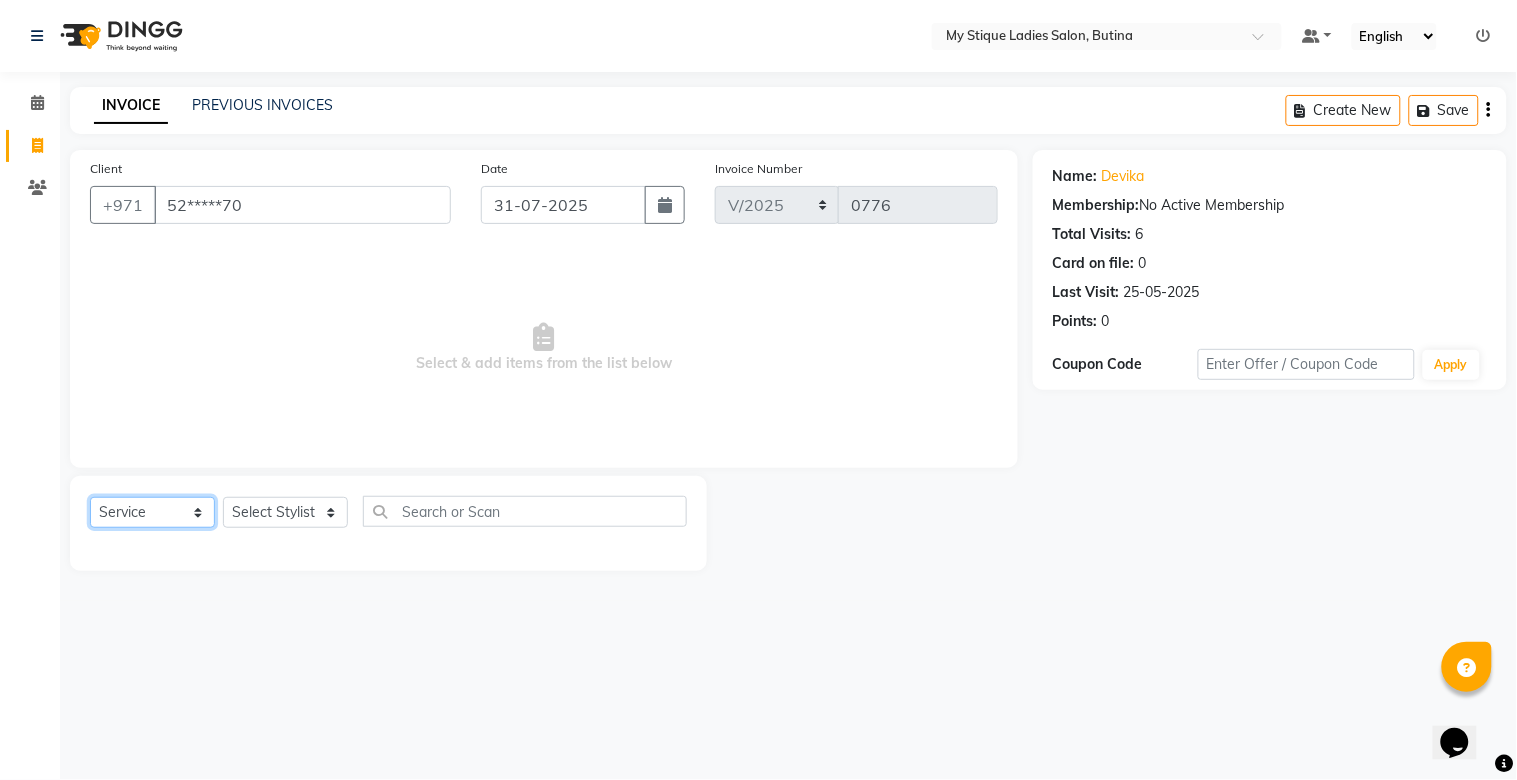 click on "Select  Service  Product  Membership  Package Voucher Prepaid Gift Card" 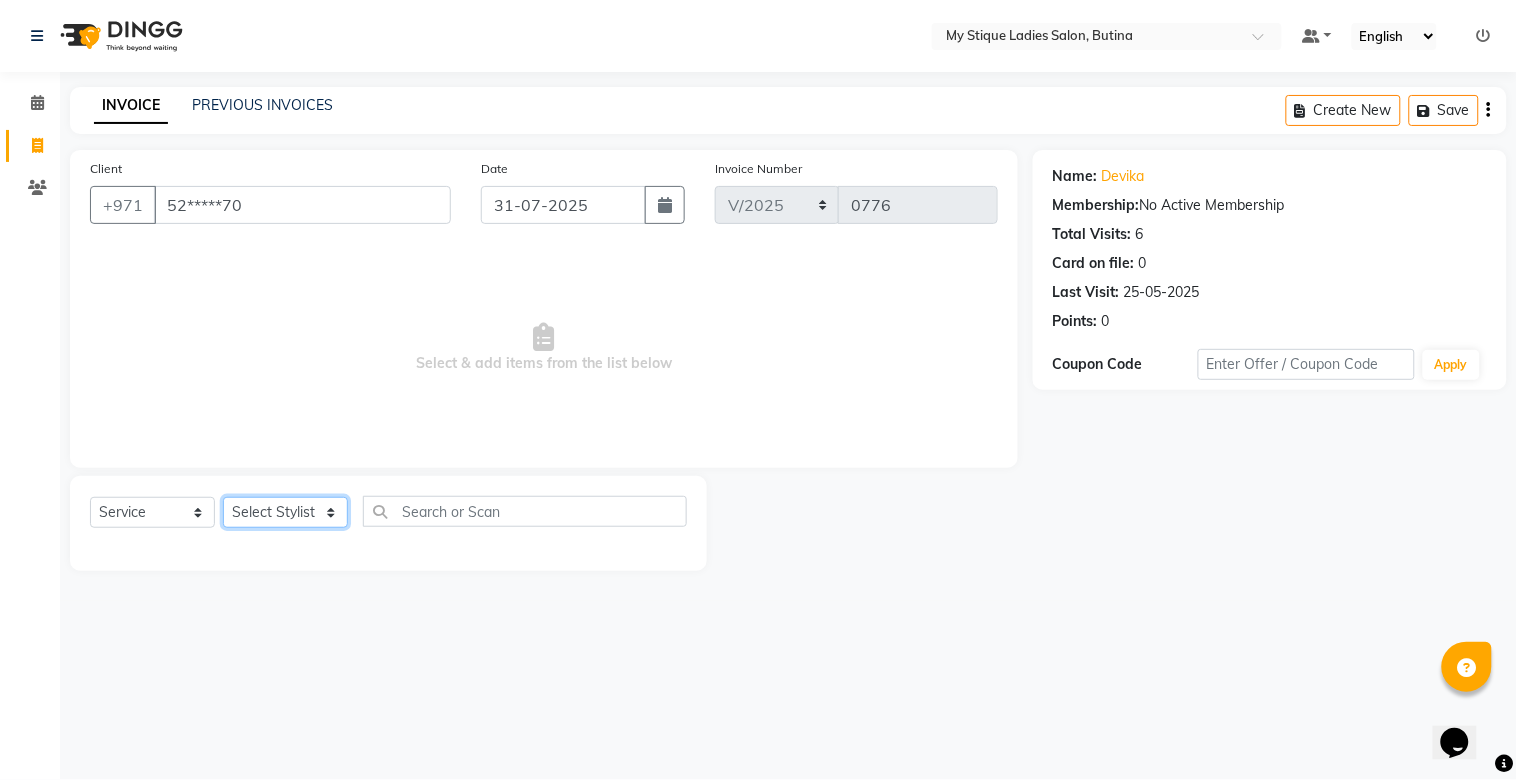 click on "Select Stylist [FIRST] [LAST] [LAST] [LAST] Sales TEMP STAFF" 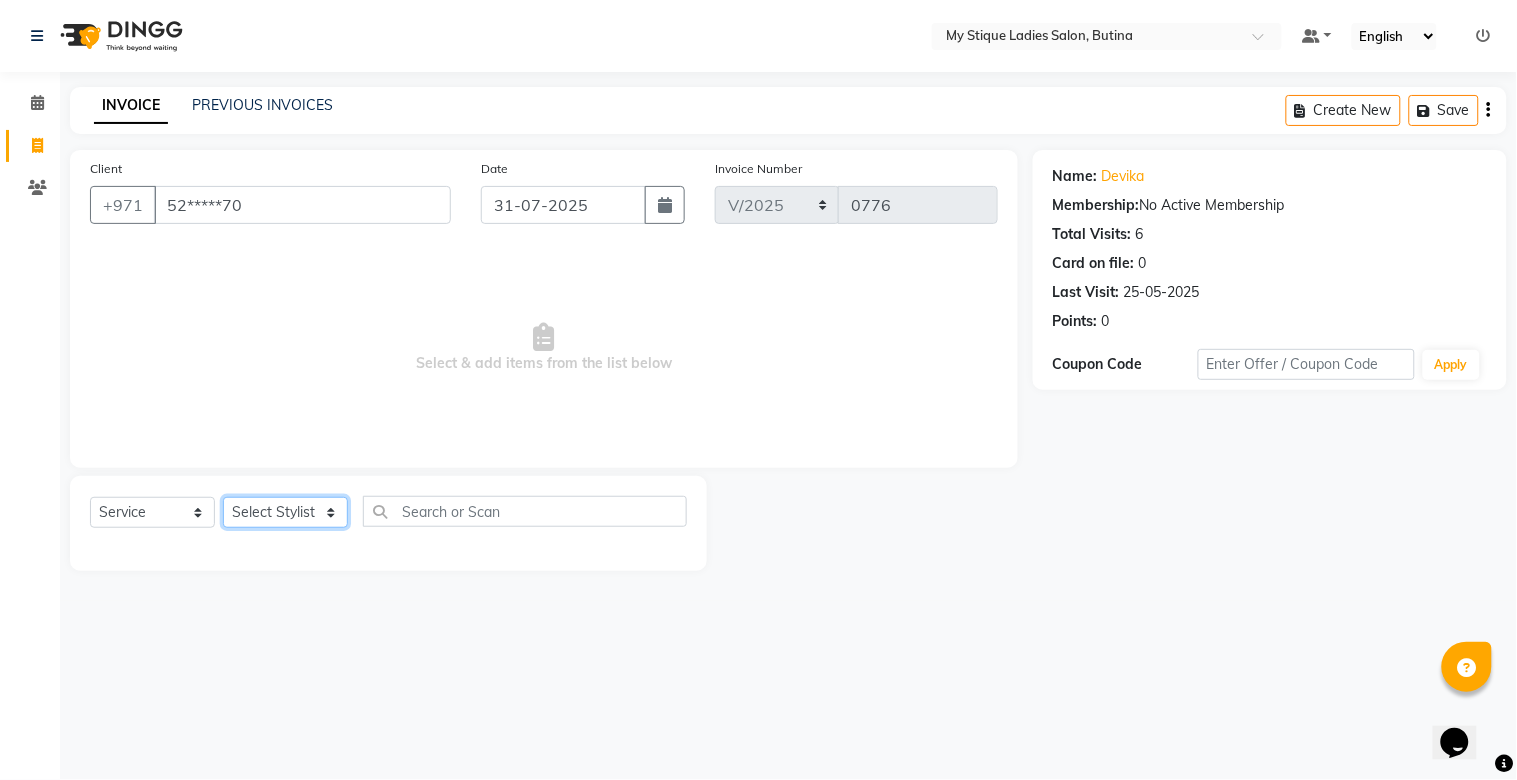 select on "65420" 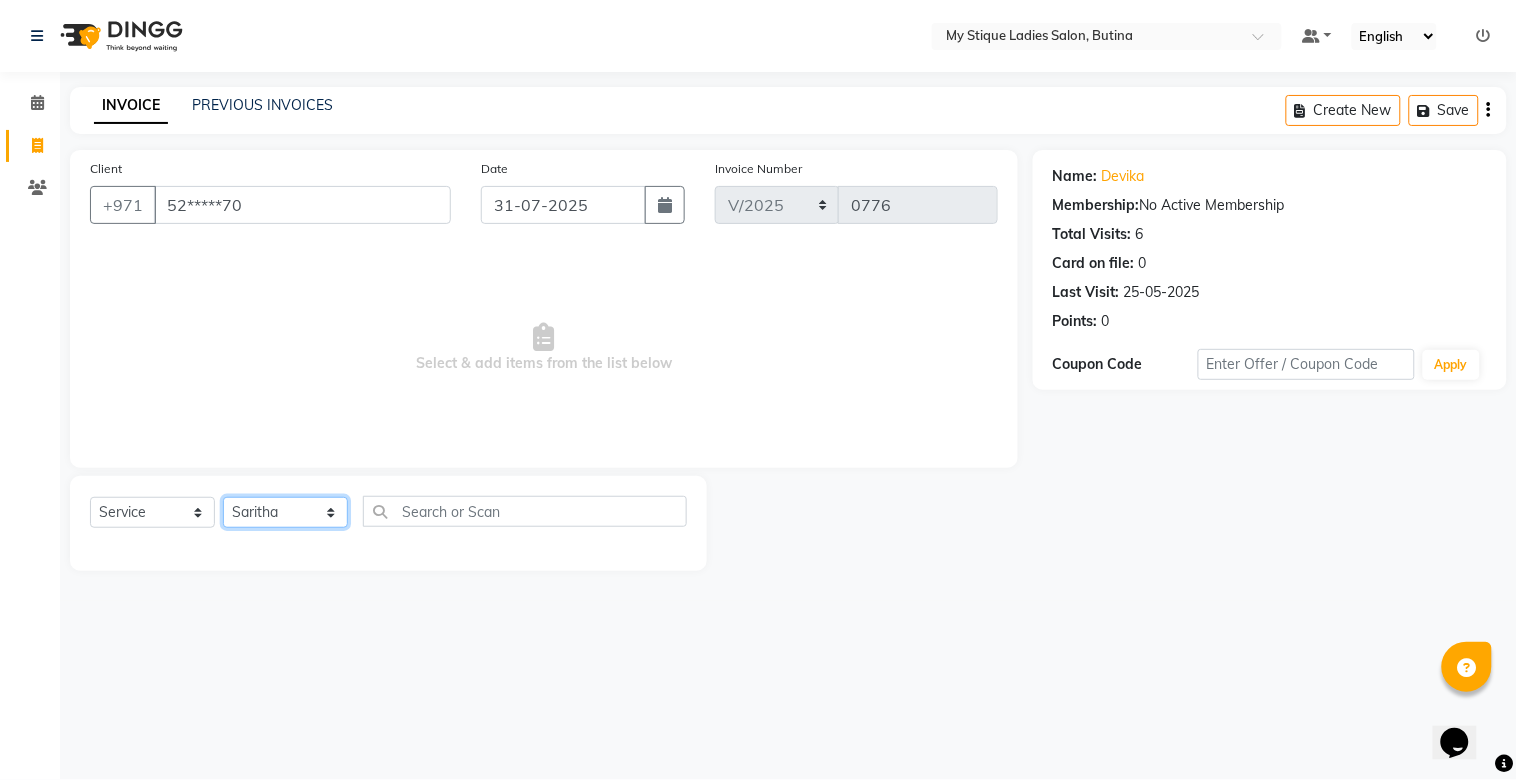 click on "Select Stylist [FIRST] [LAST] [LAST] [LAST] Sales TEMP STAFF" 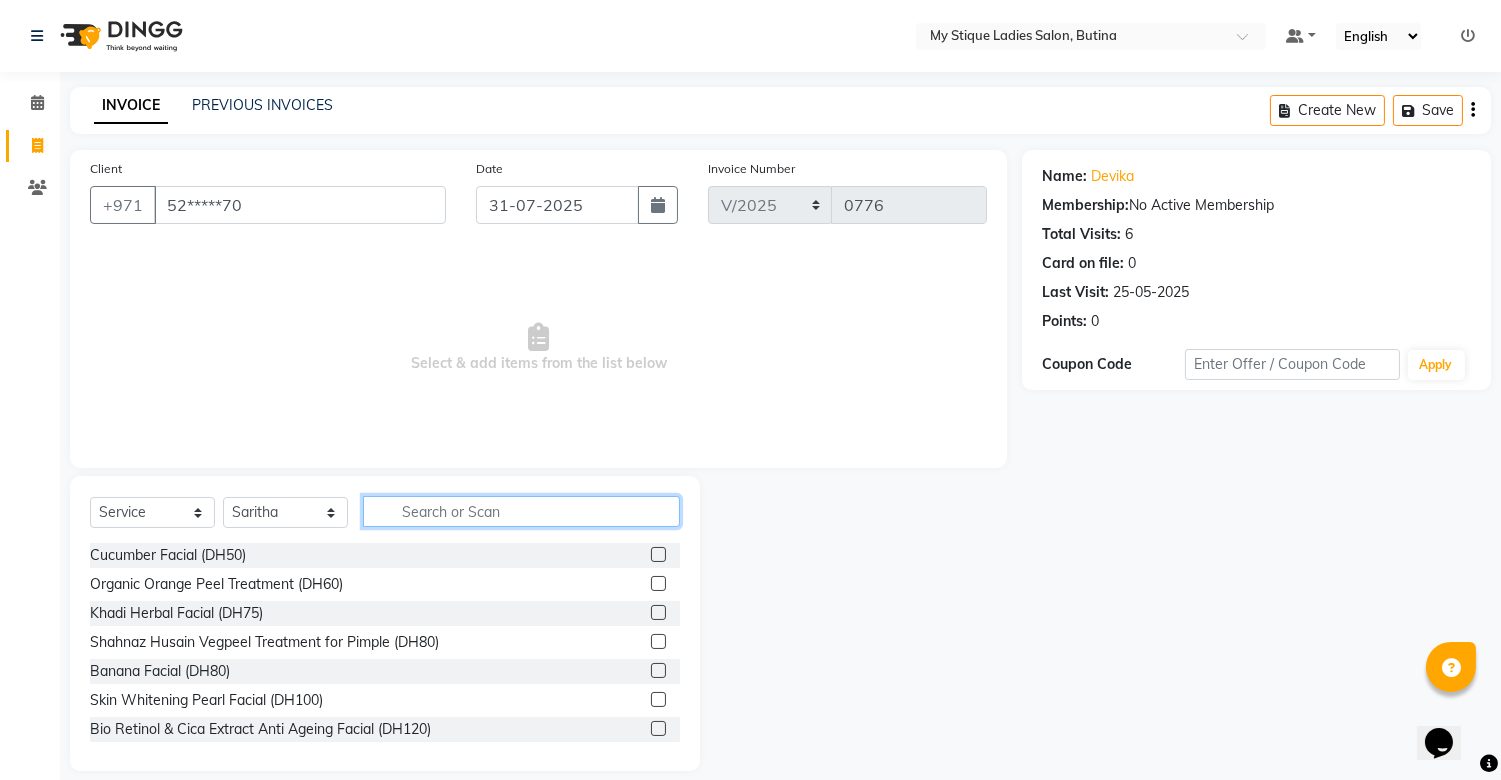 click 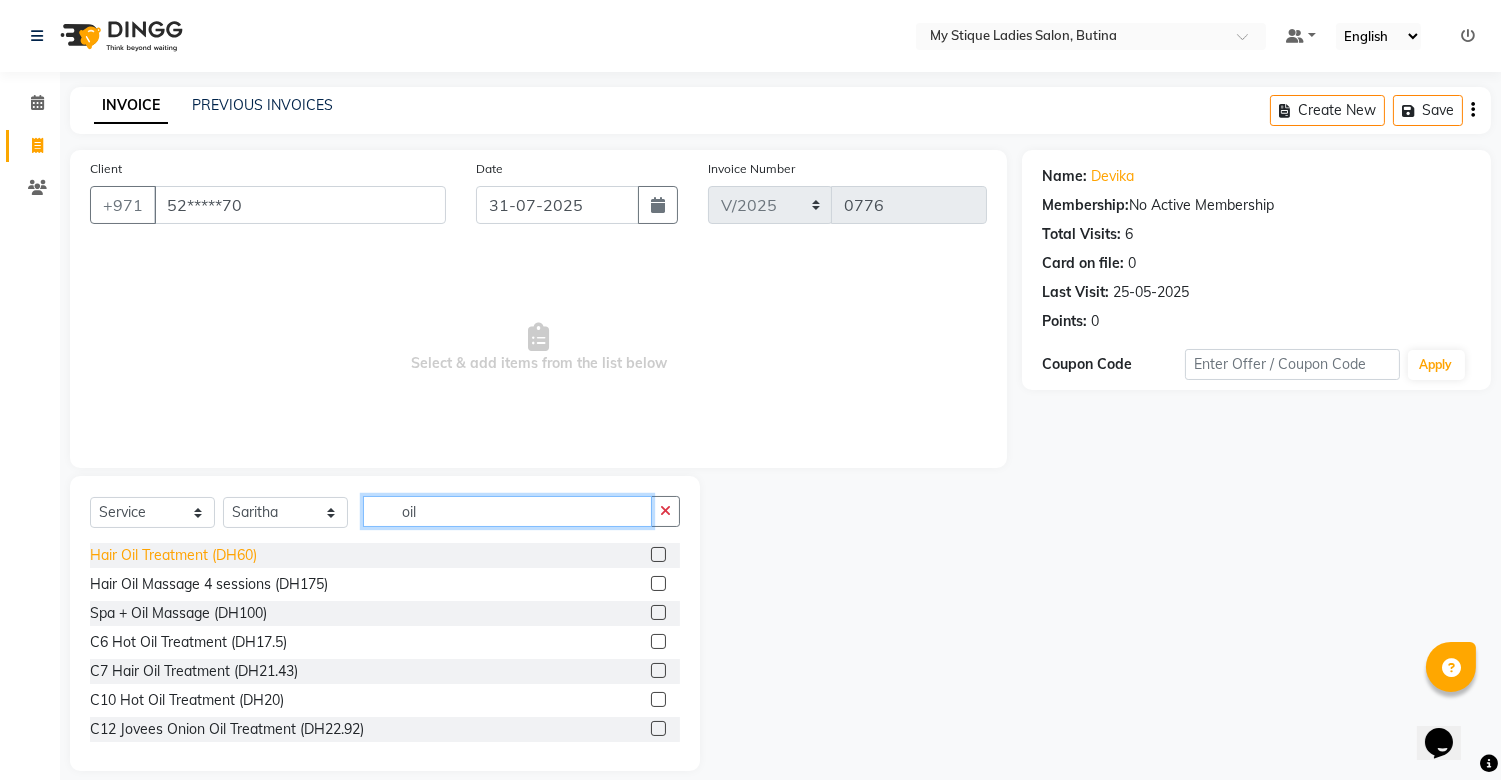 type on "oil" 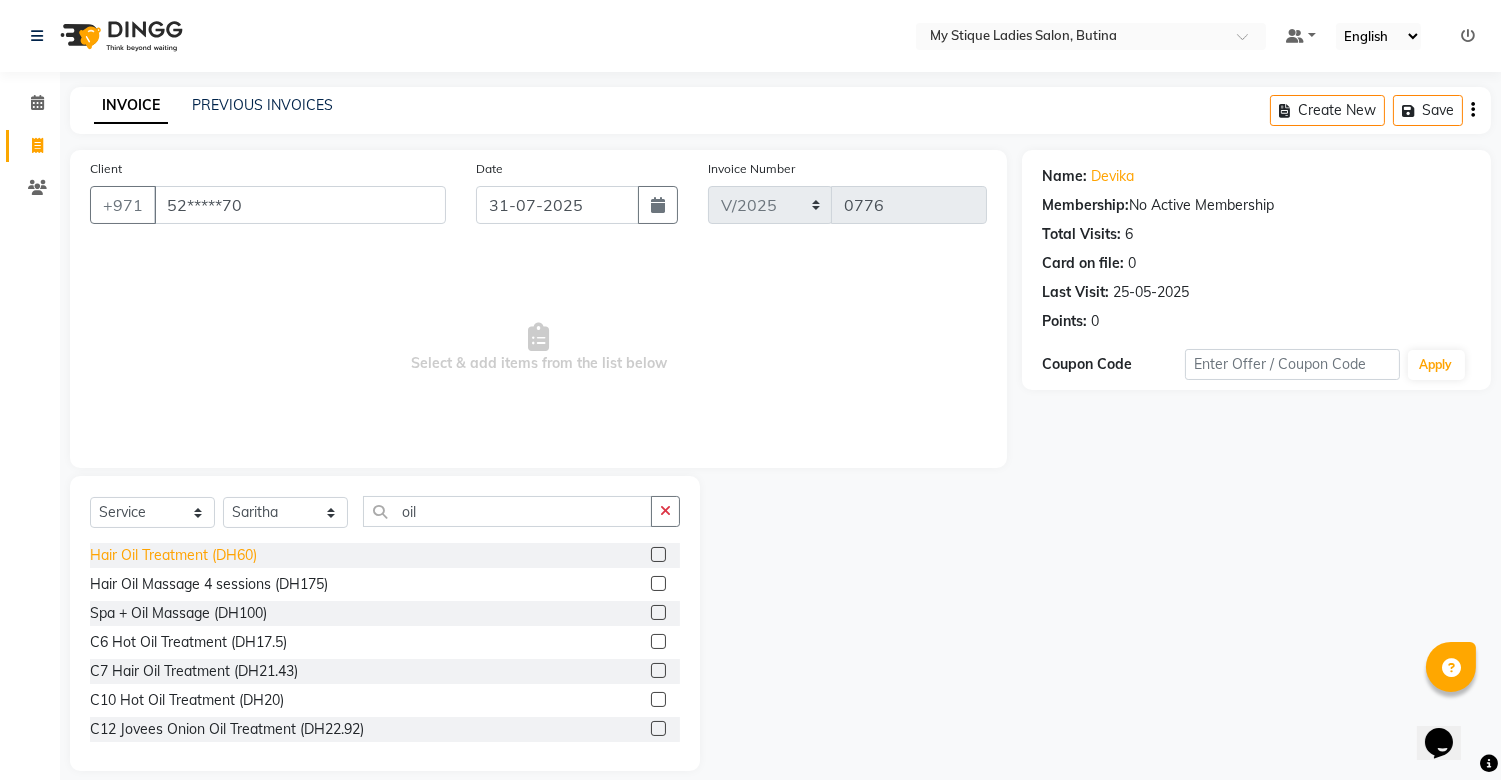 click on "Hair Oil Treatment (DH60)" 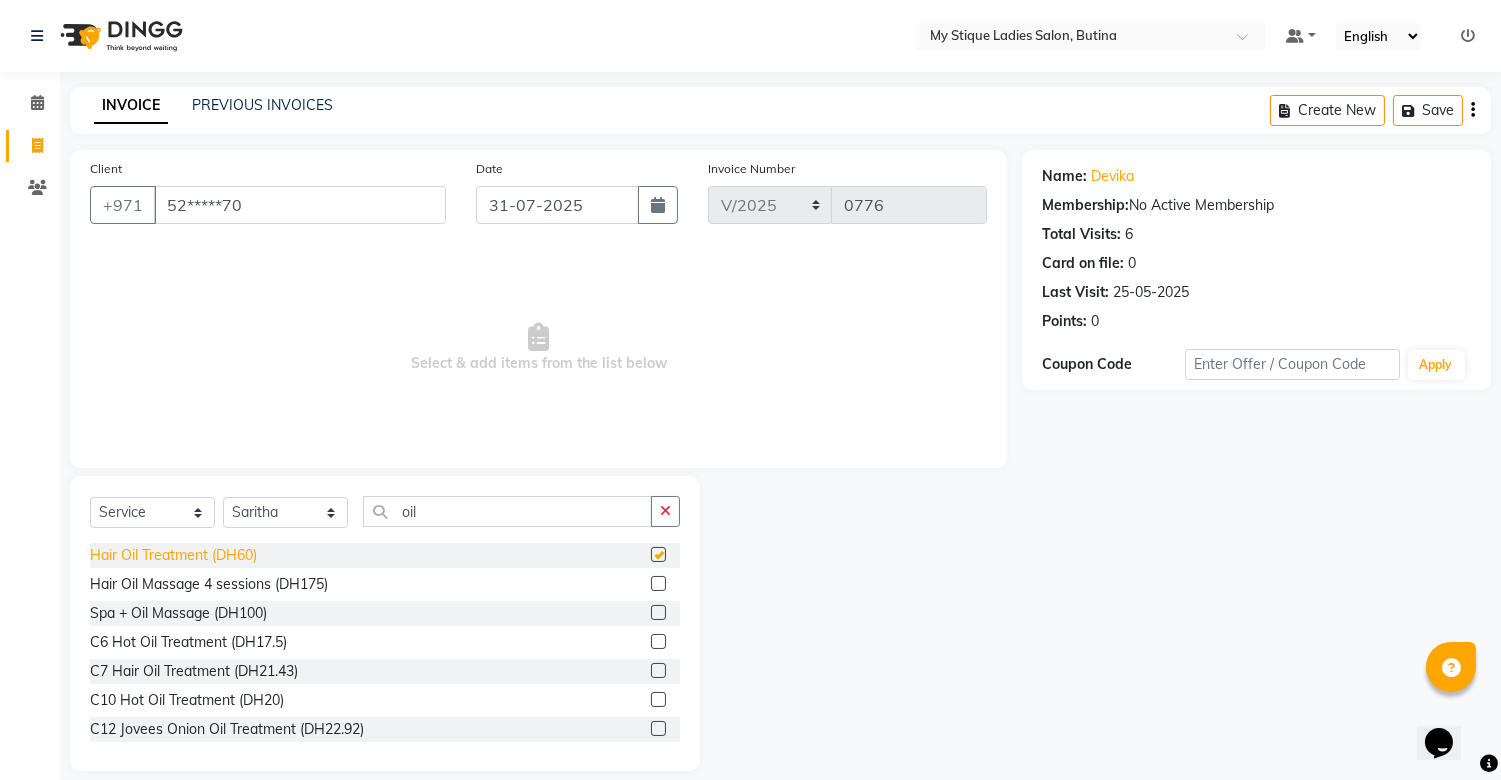 checkbox on "false" 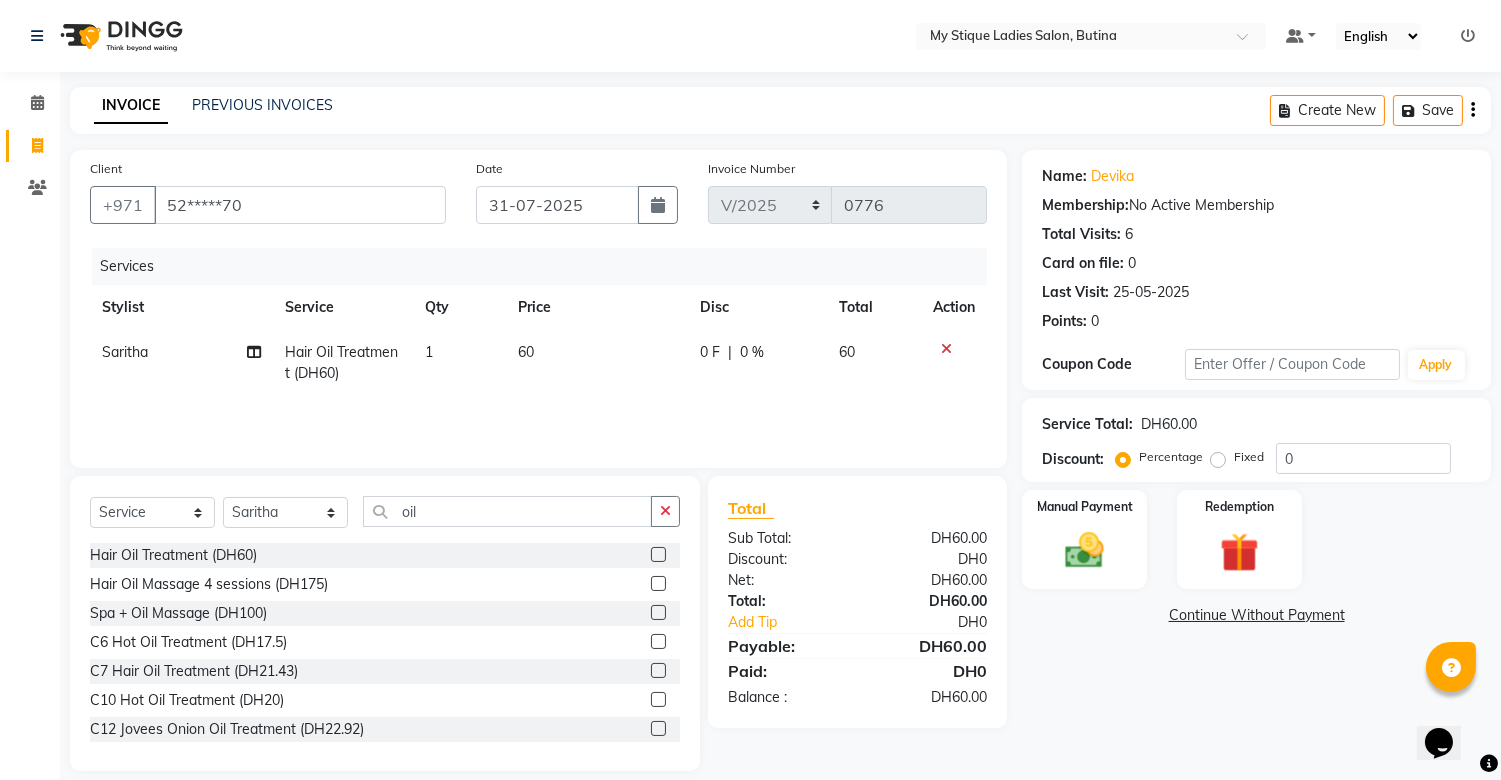 click on "60" 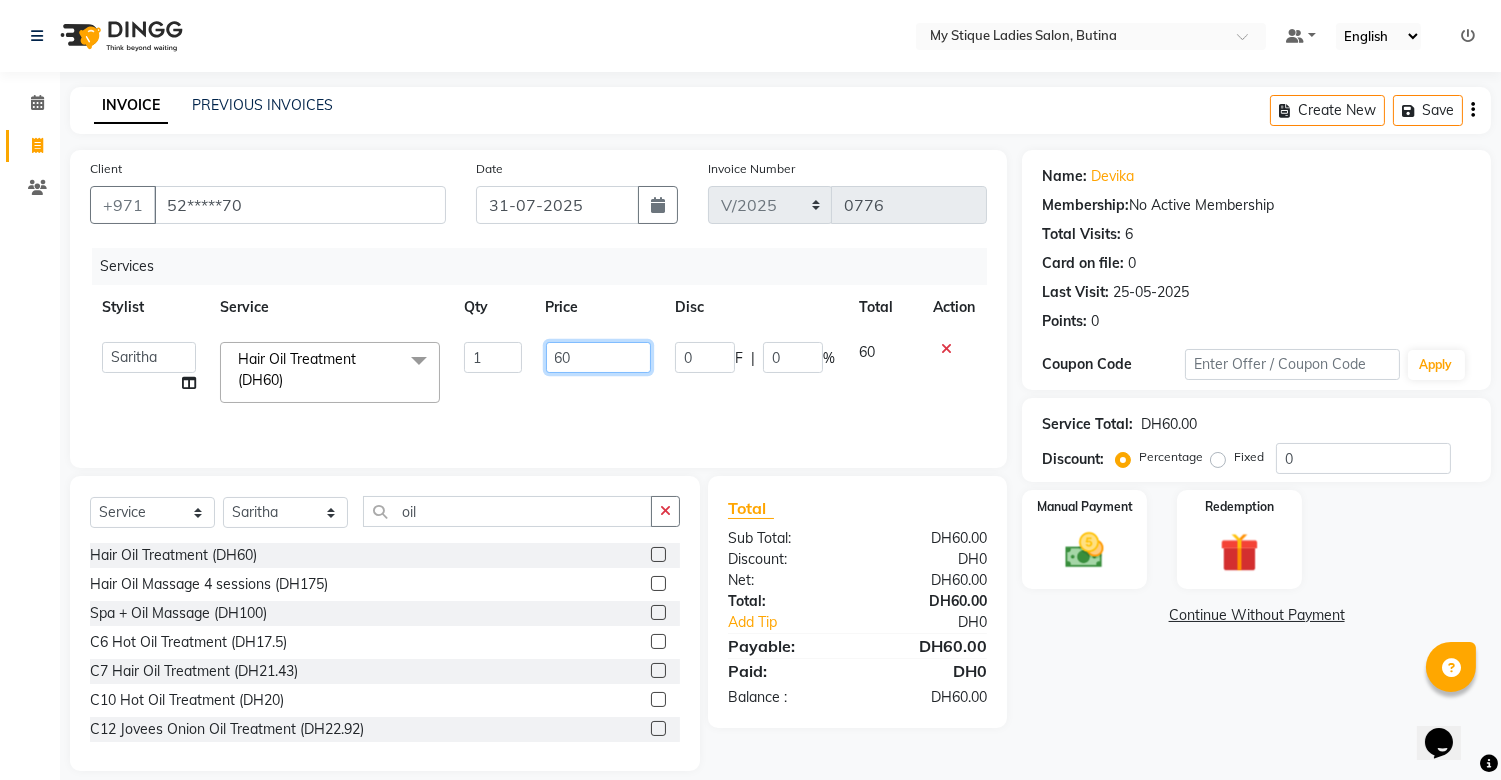 click on "60" 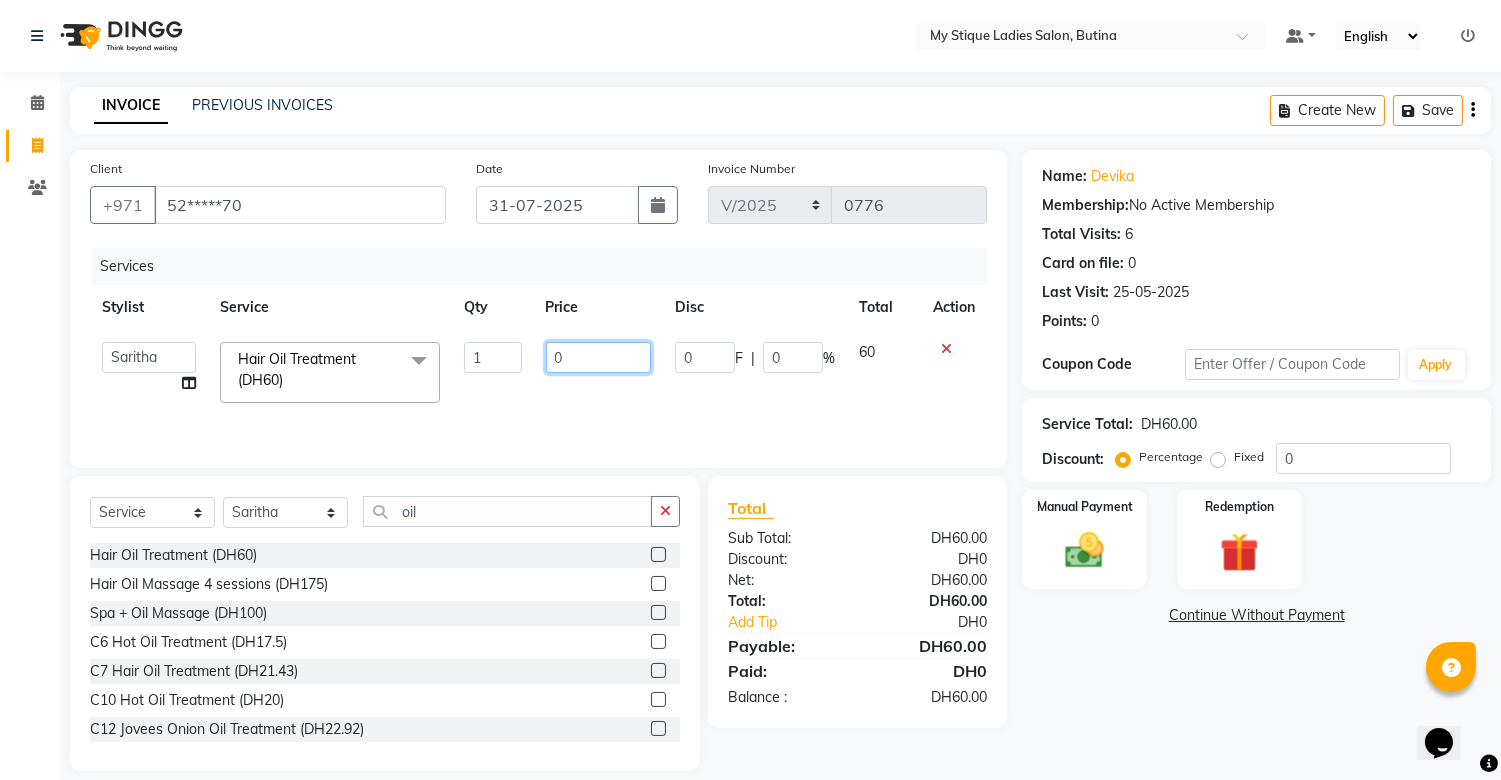 type on "50" 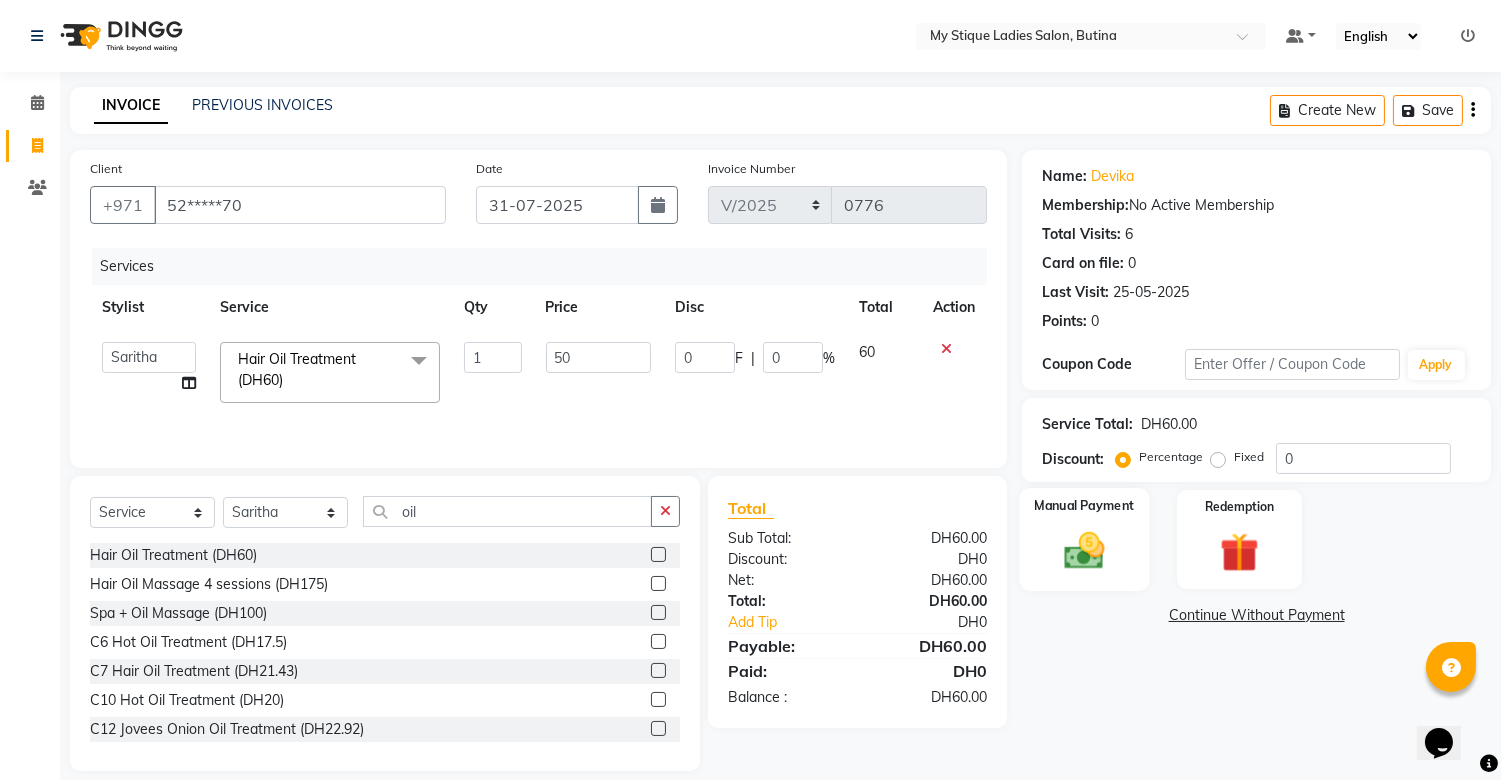 click 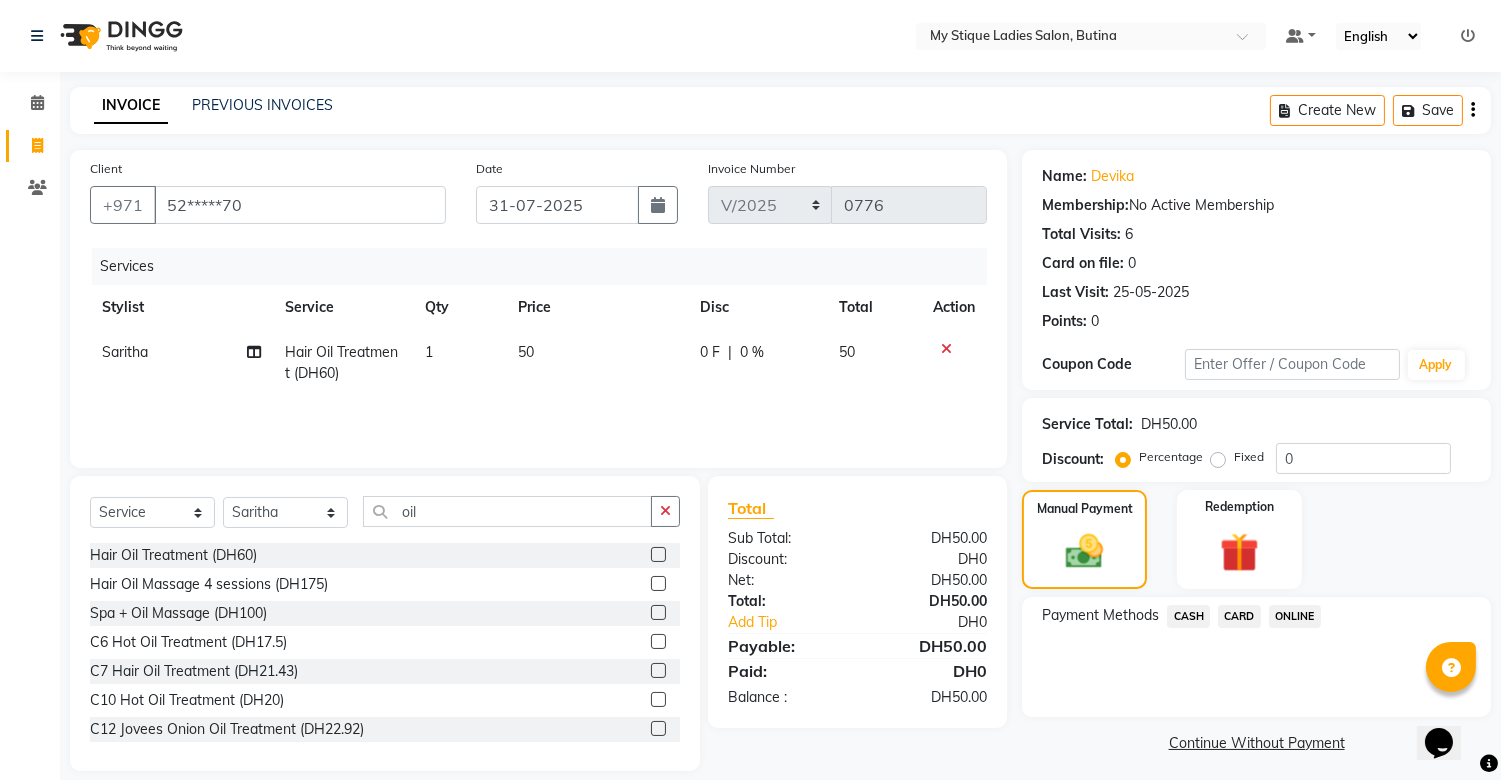 drag, startPoint x: 1188, startPoint y: 604, endPoint x: 1190, endPoint y: 617, distance: 13.152946 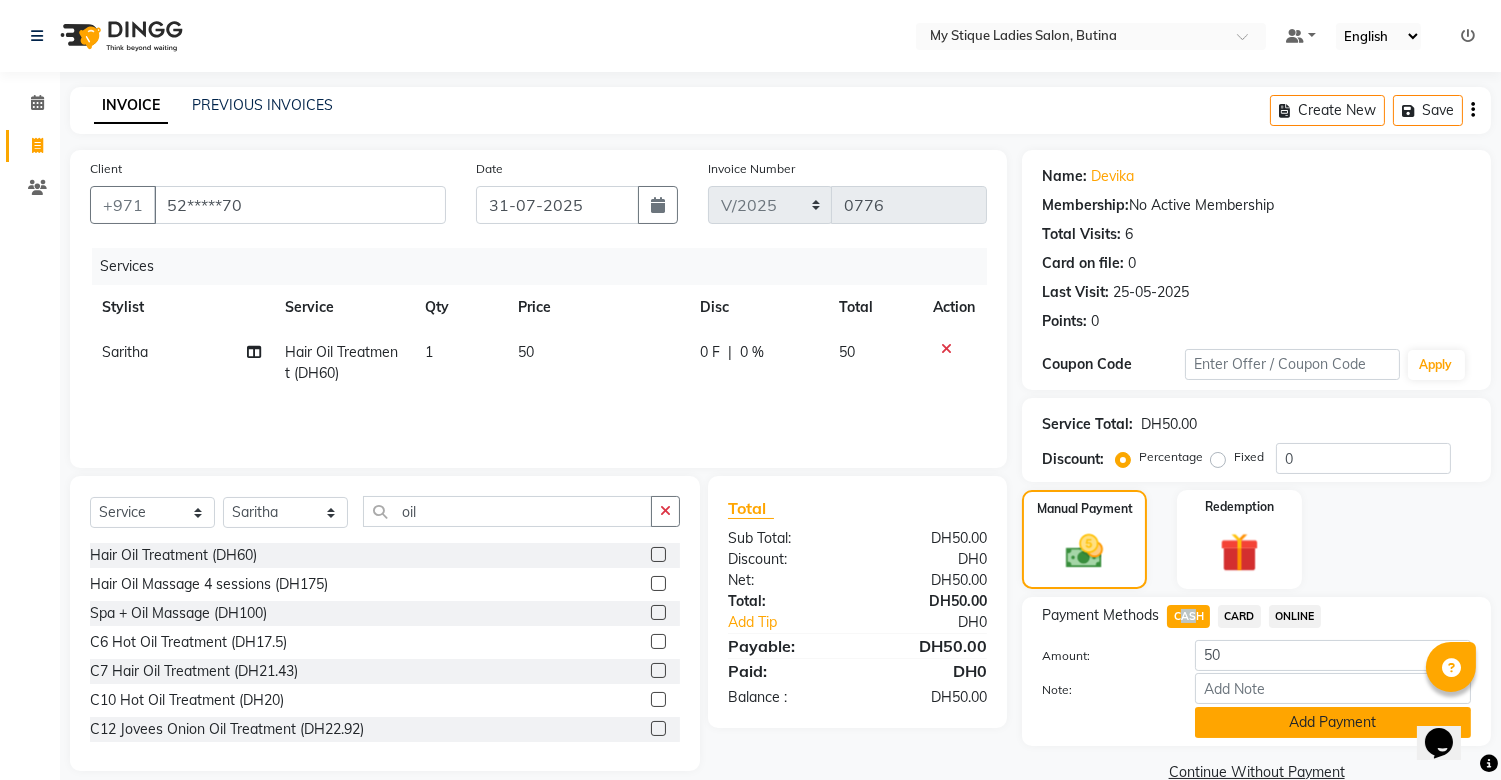 click on "Add Payment" 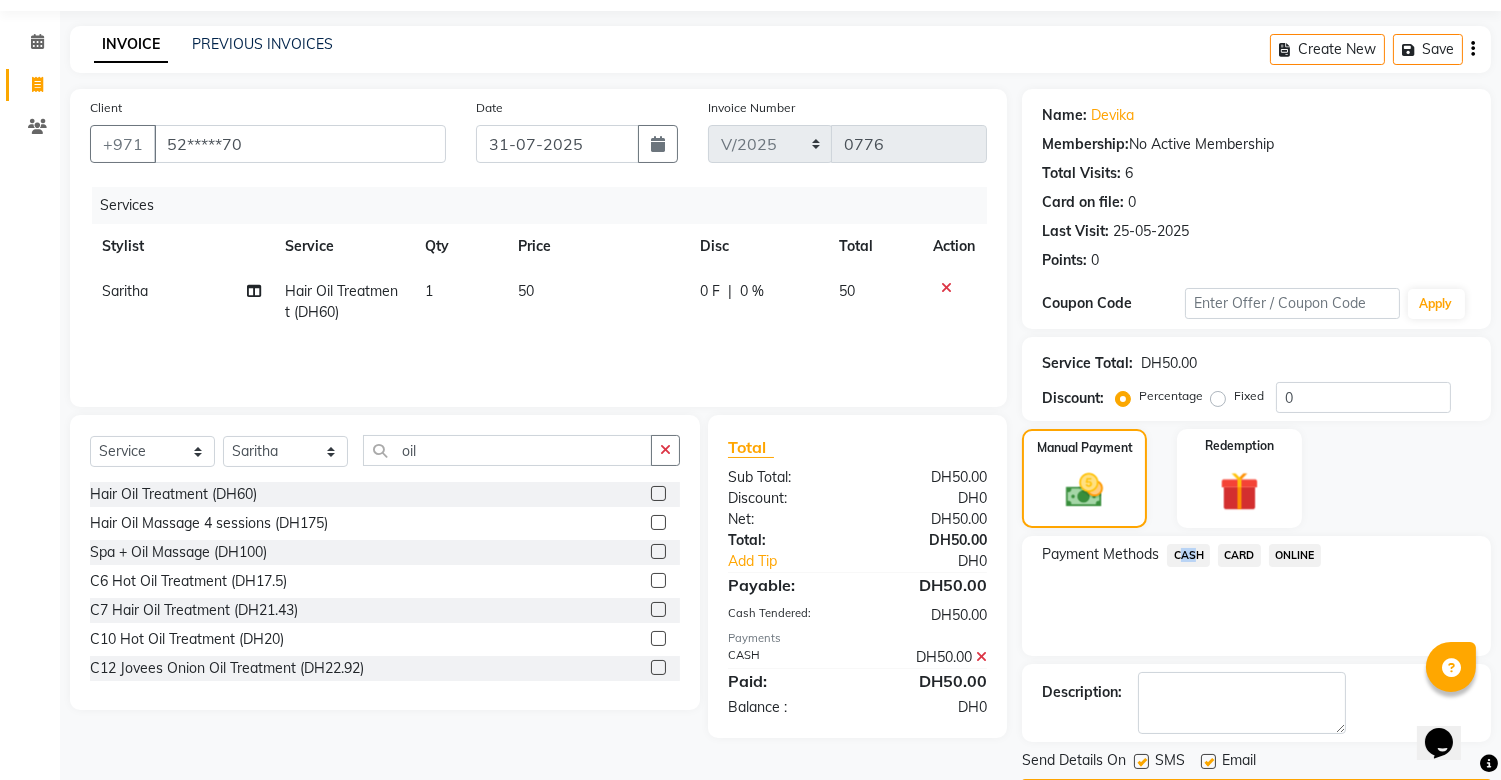 scroll, scrollTop: 120, scrollLeft: 0, axis: vertical 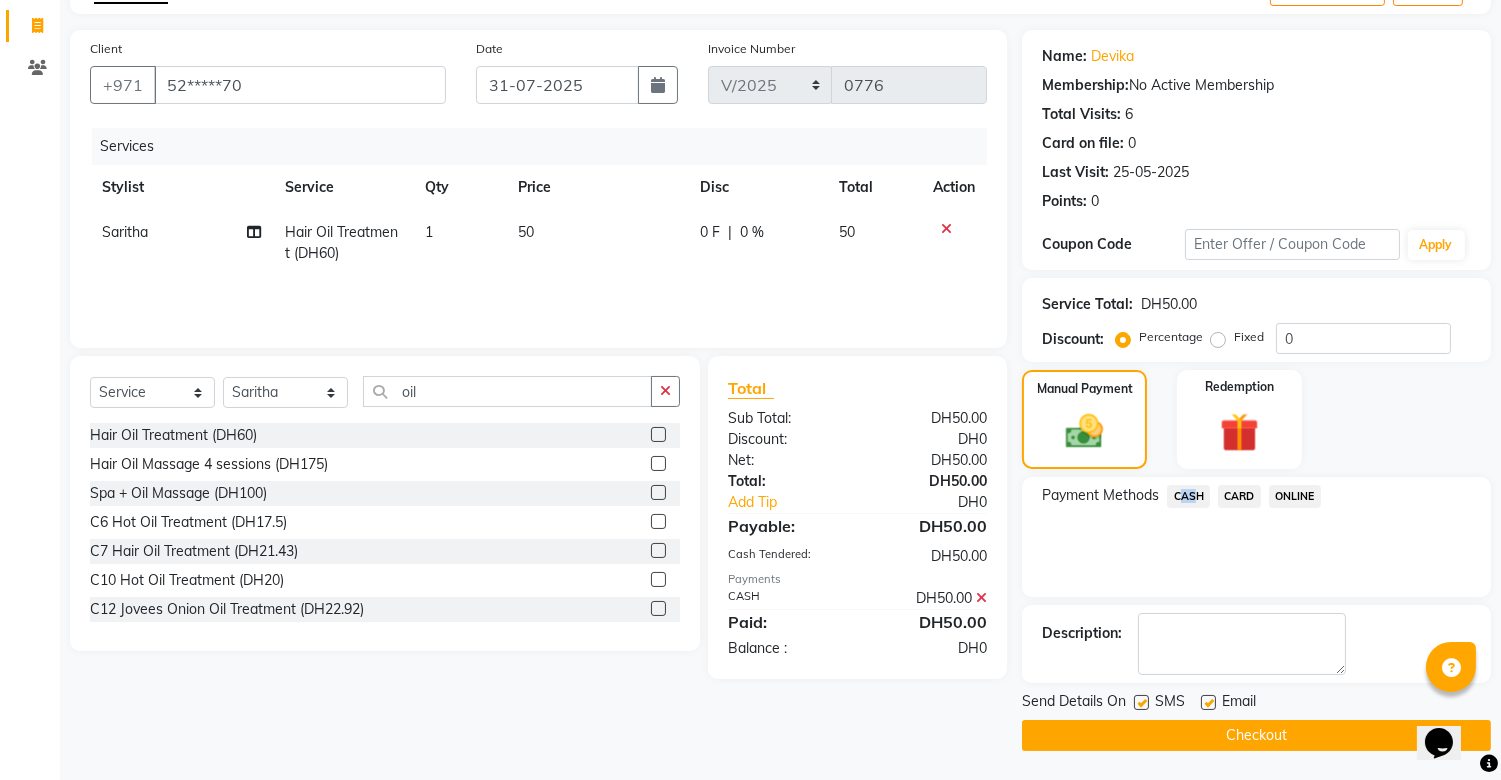 click on "Checkout" 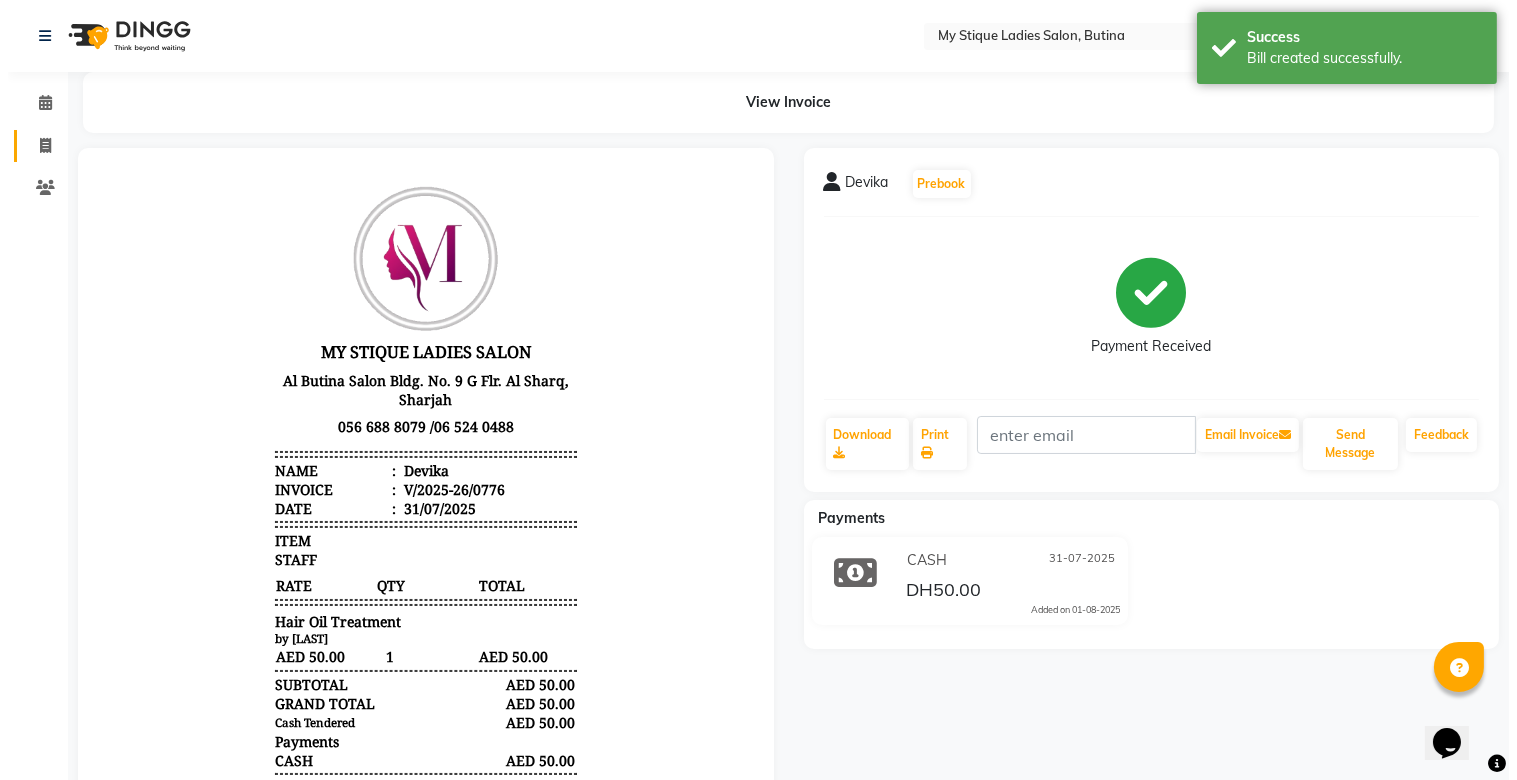 scroll, scrollTop: 0, scrollLeft: 0, axis: both 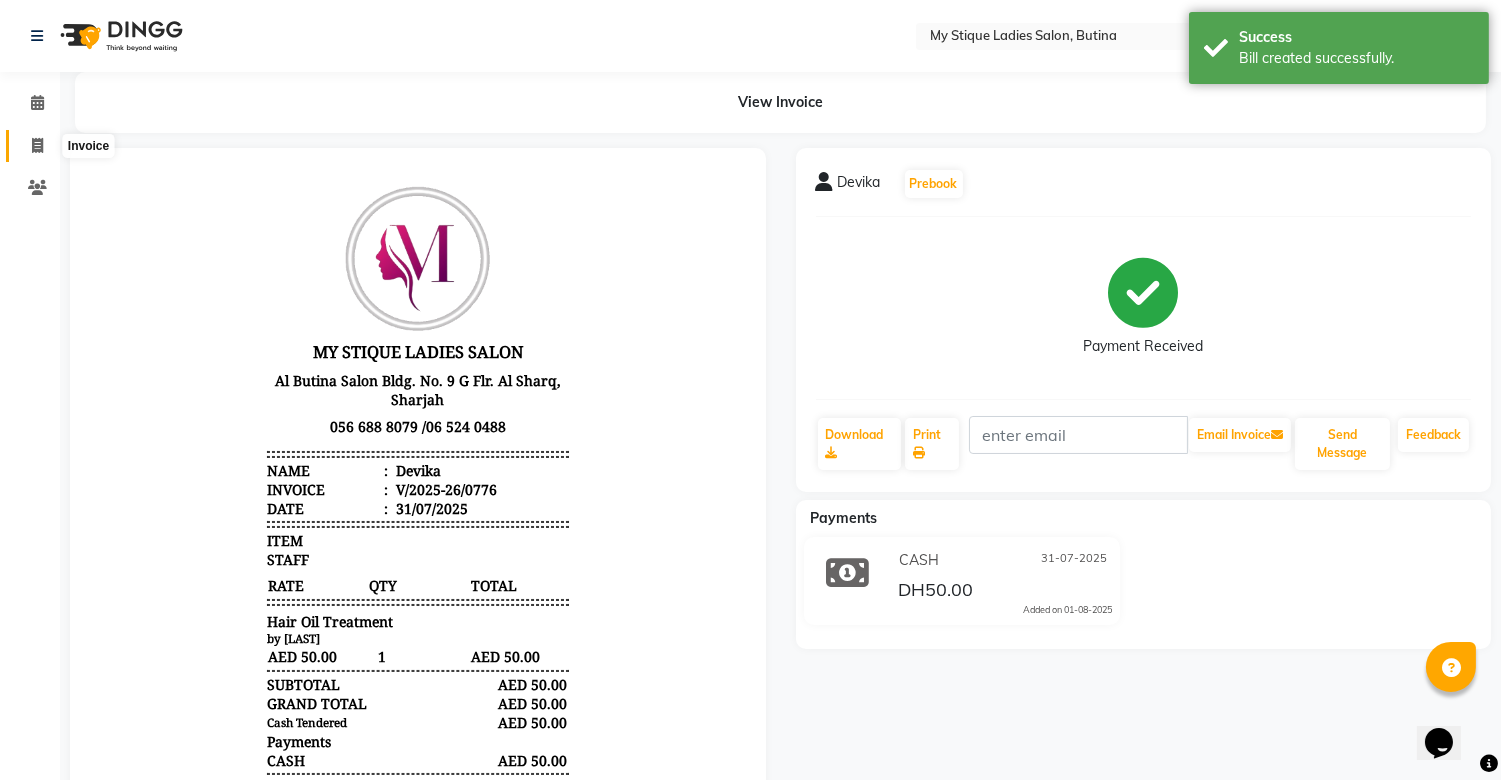 click 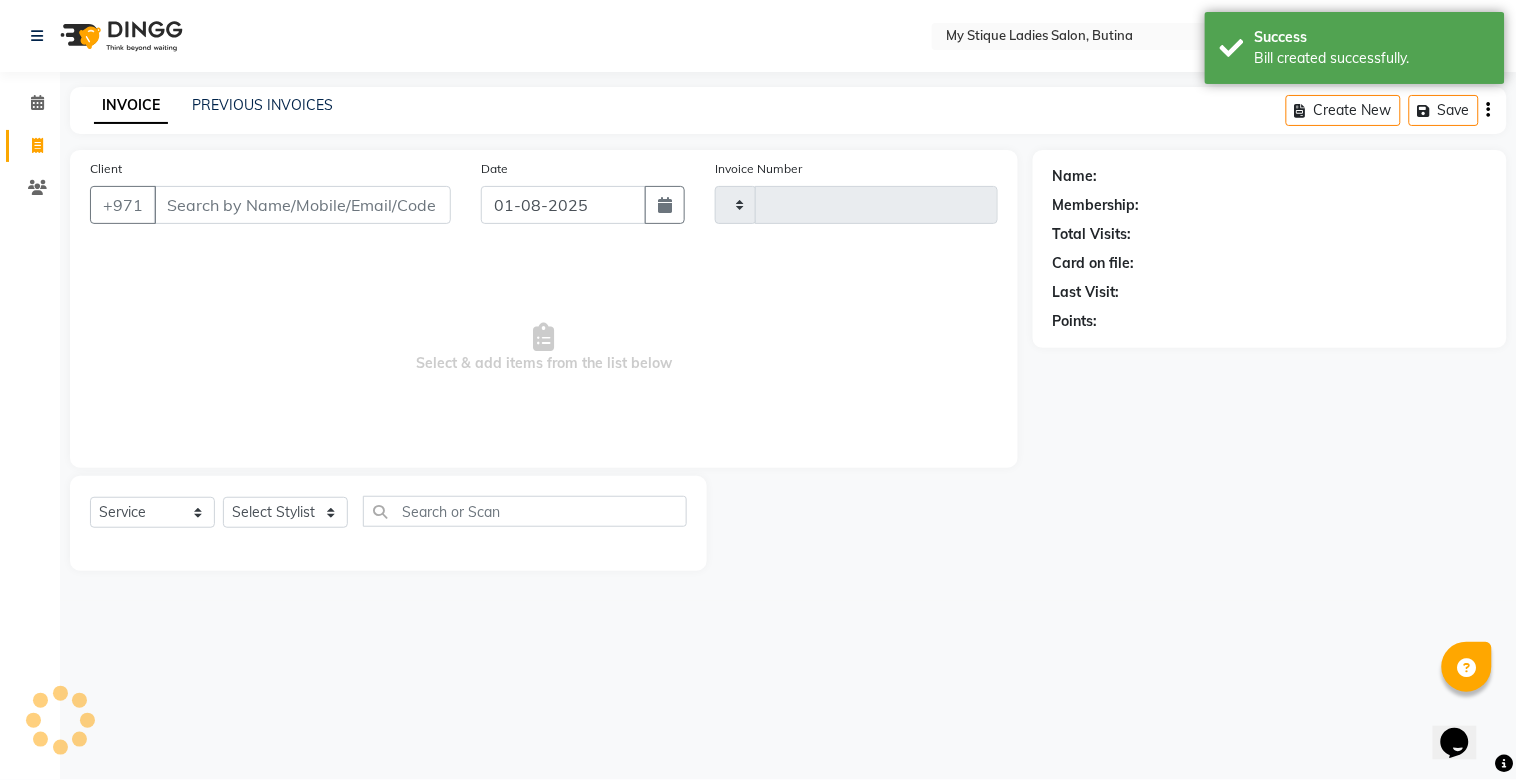 type on "0777" 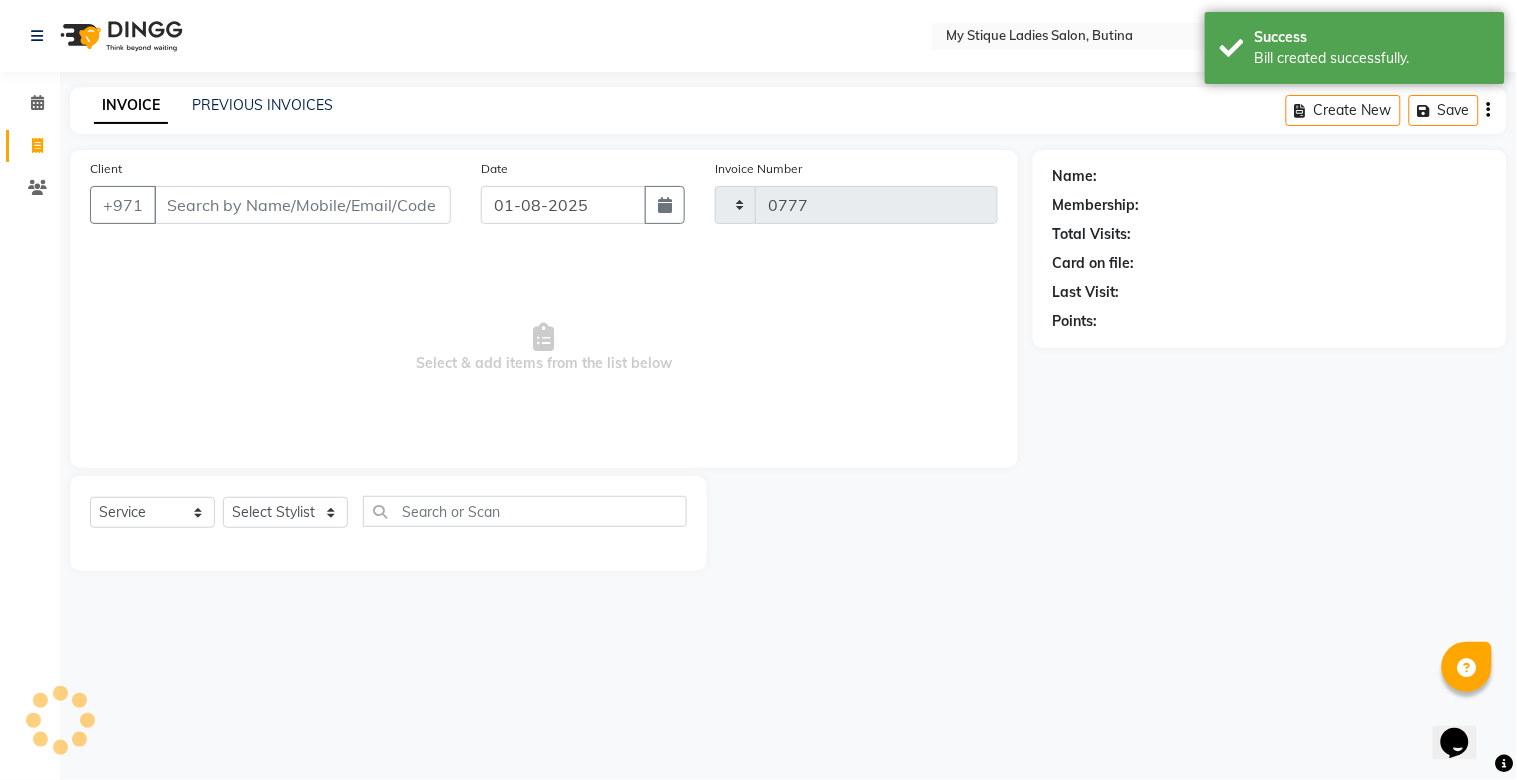 select on "7457" 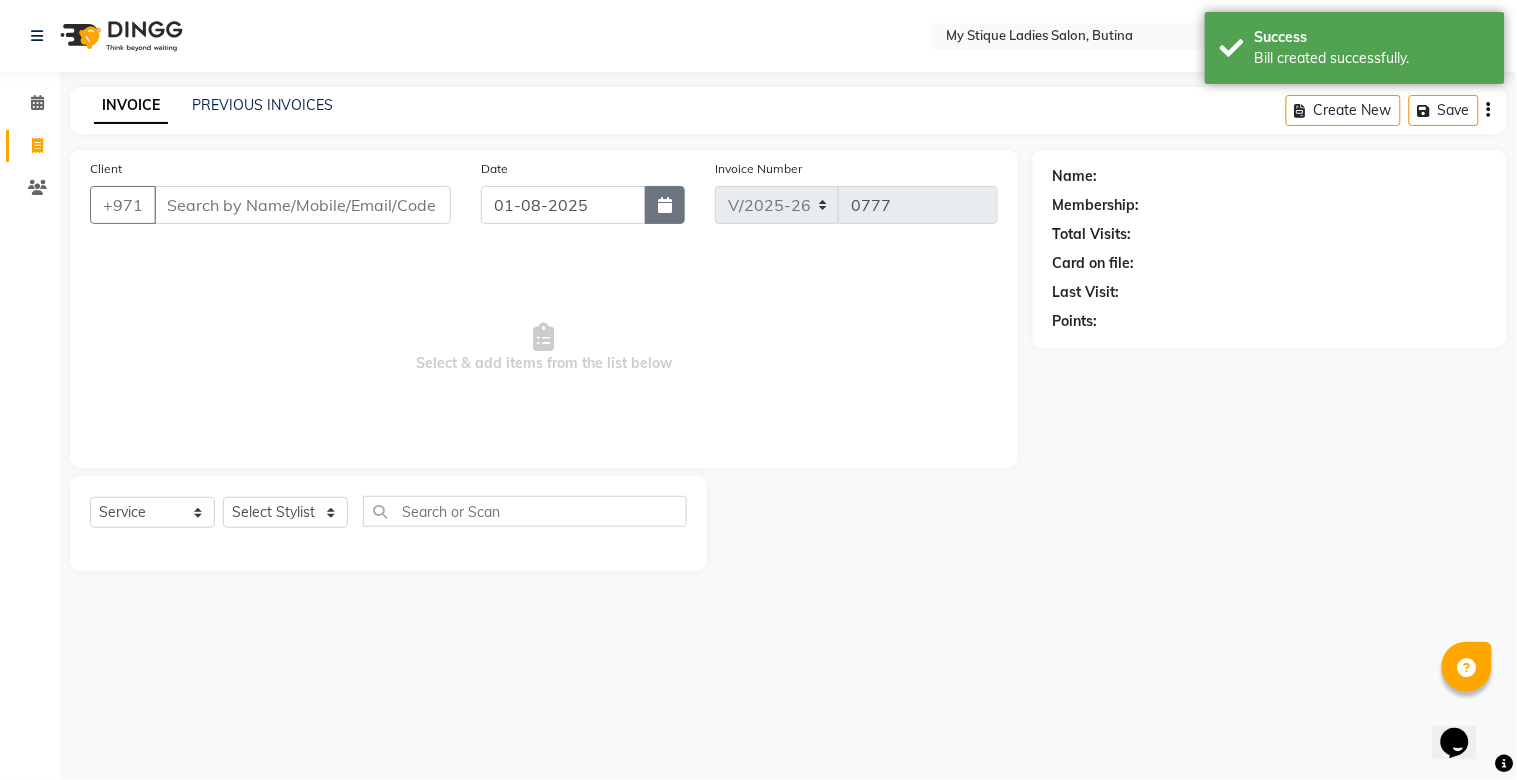 click 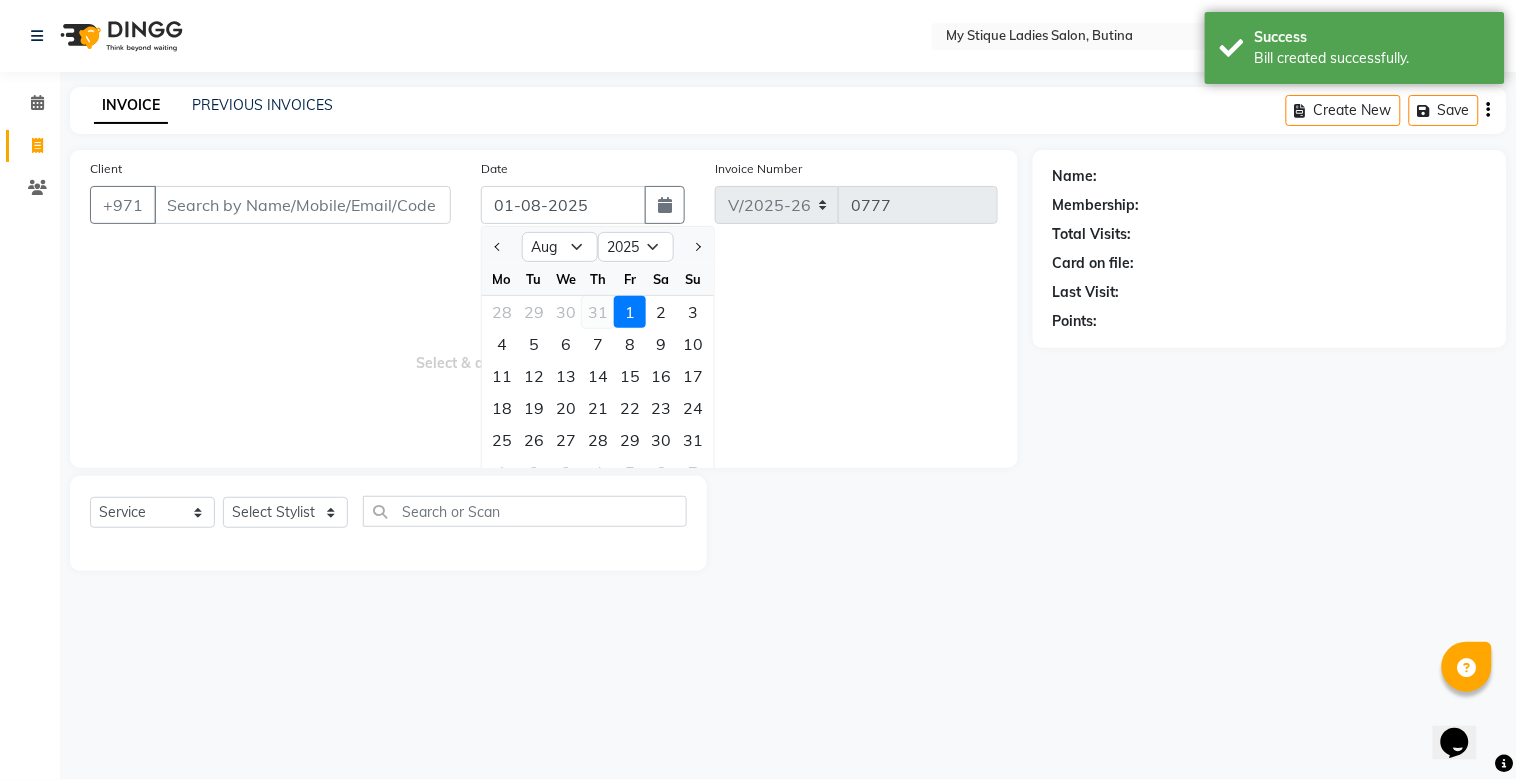 click on "31" 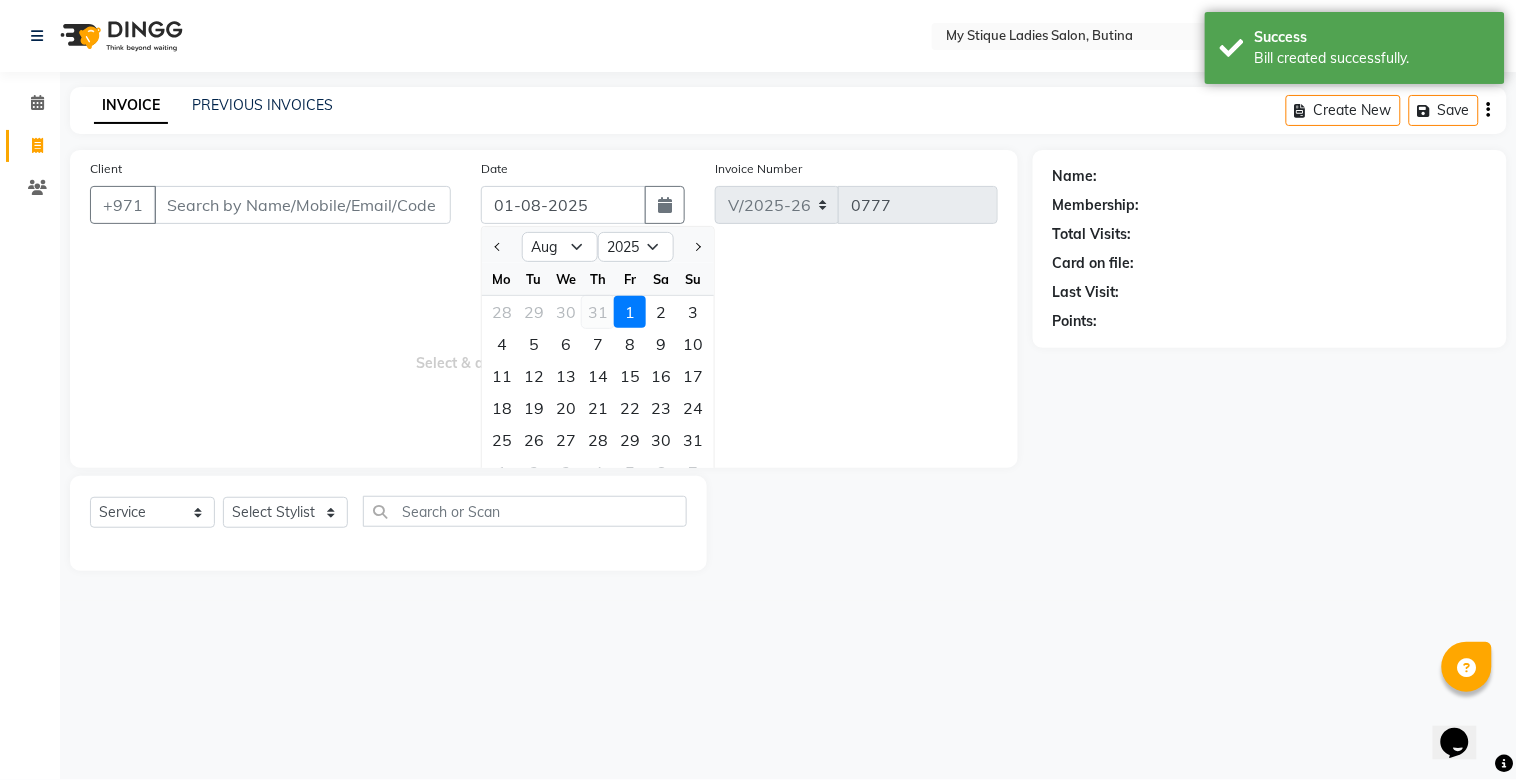 type on "31-07-2025" 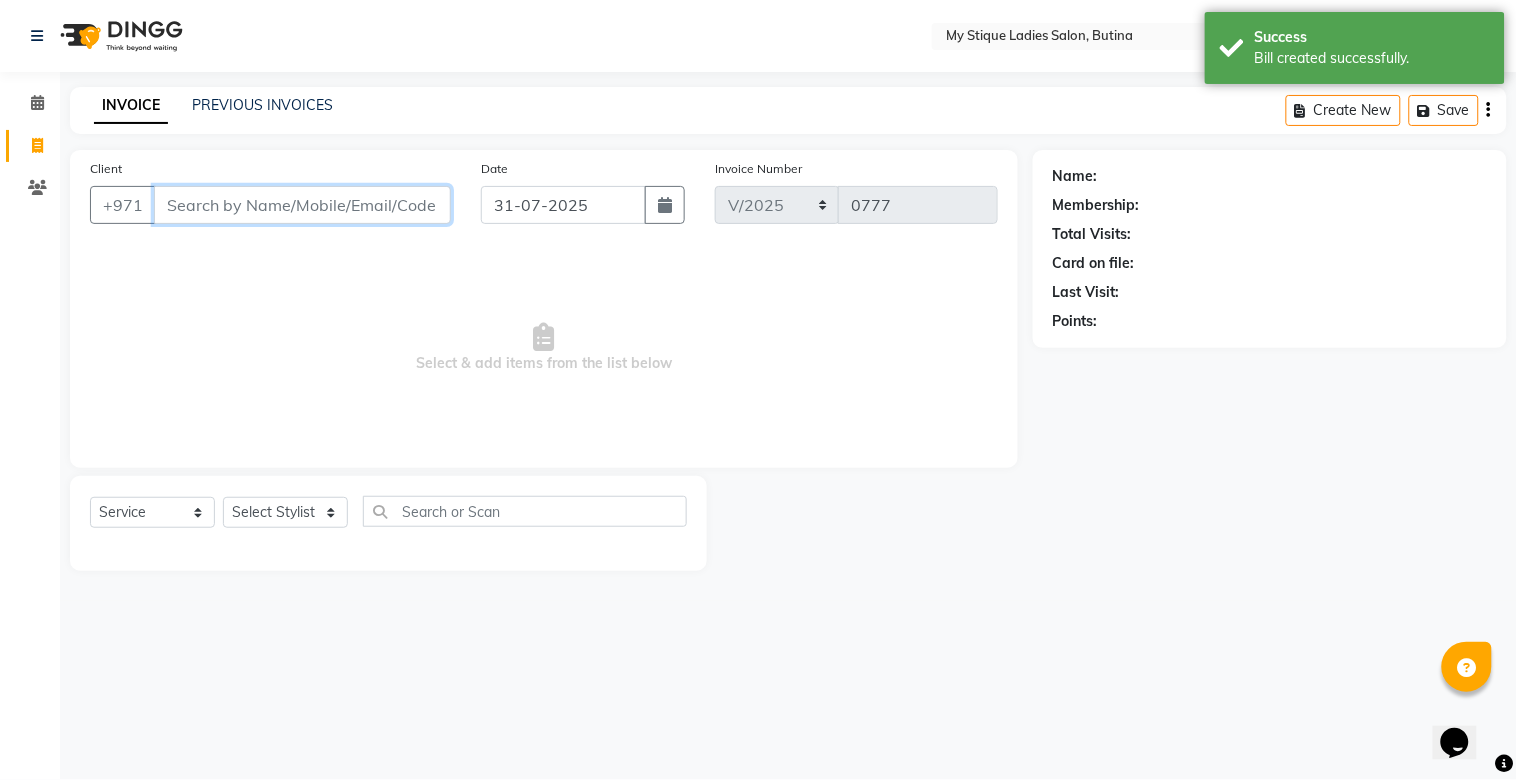 click on "Client" at bounding box center (302, 205) 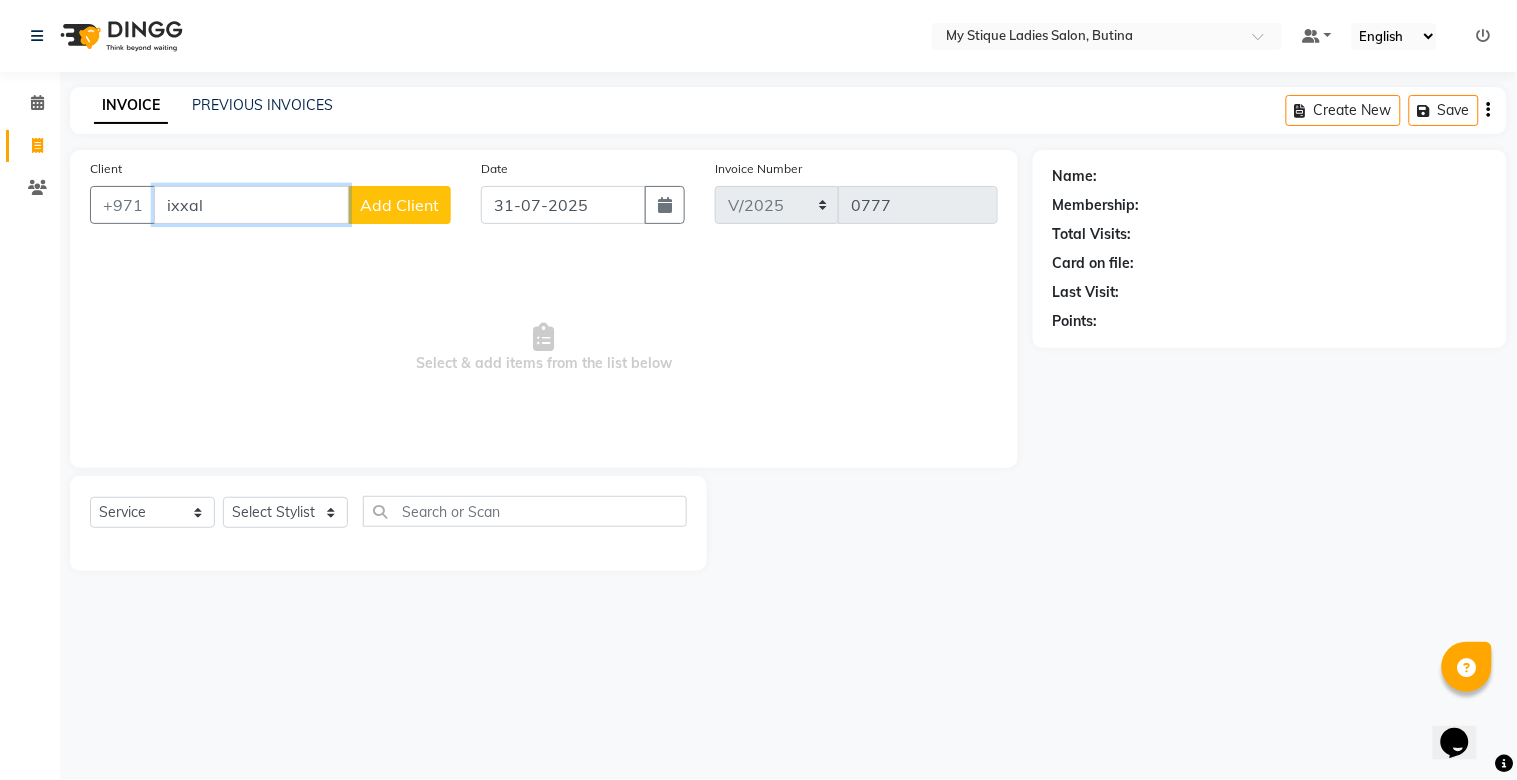 type on "ixxal" 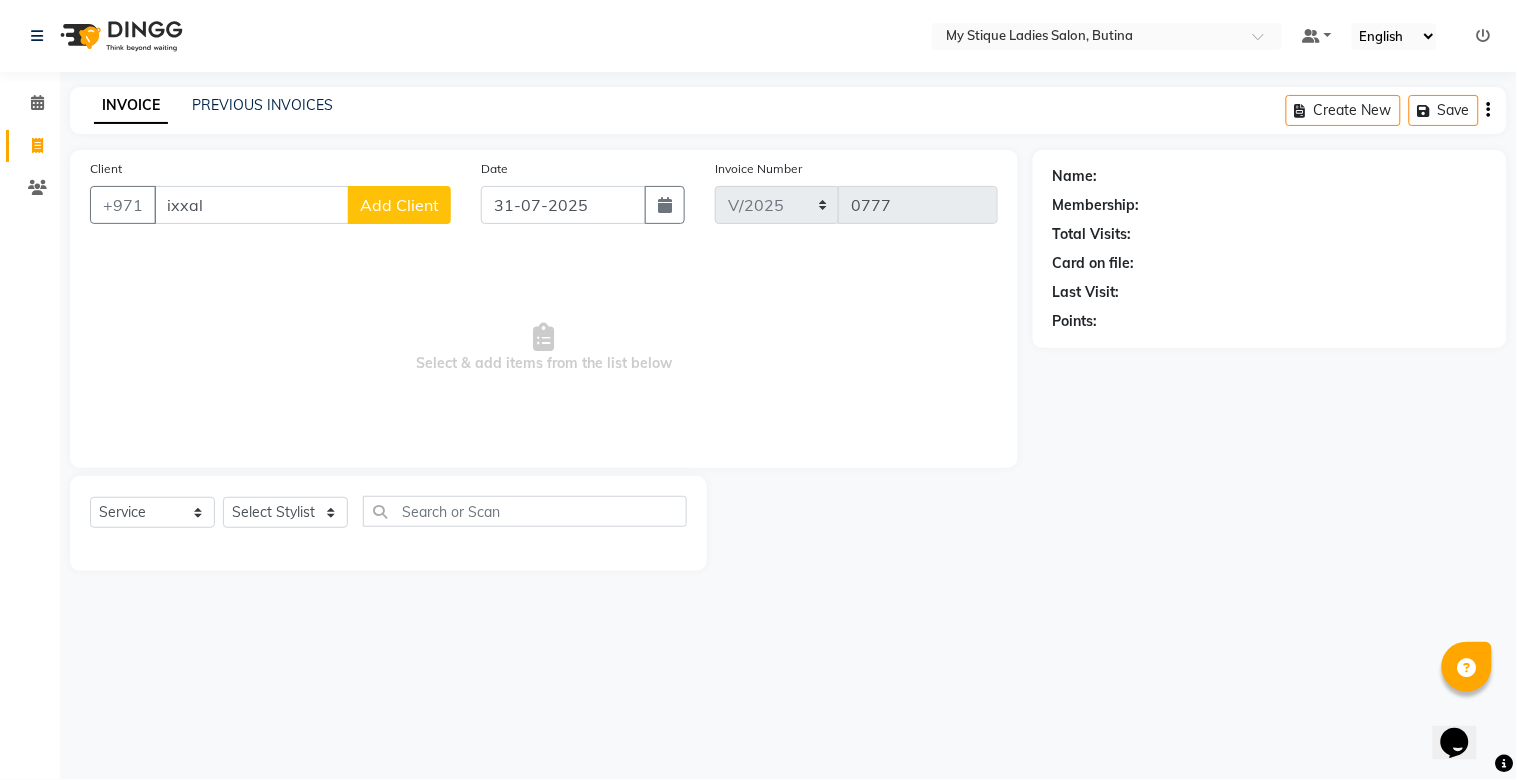 click on "Add Client" 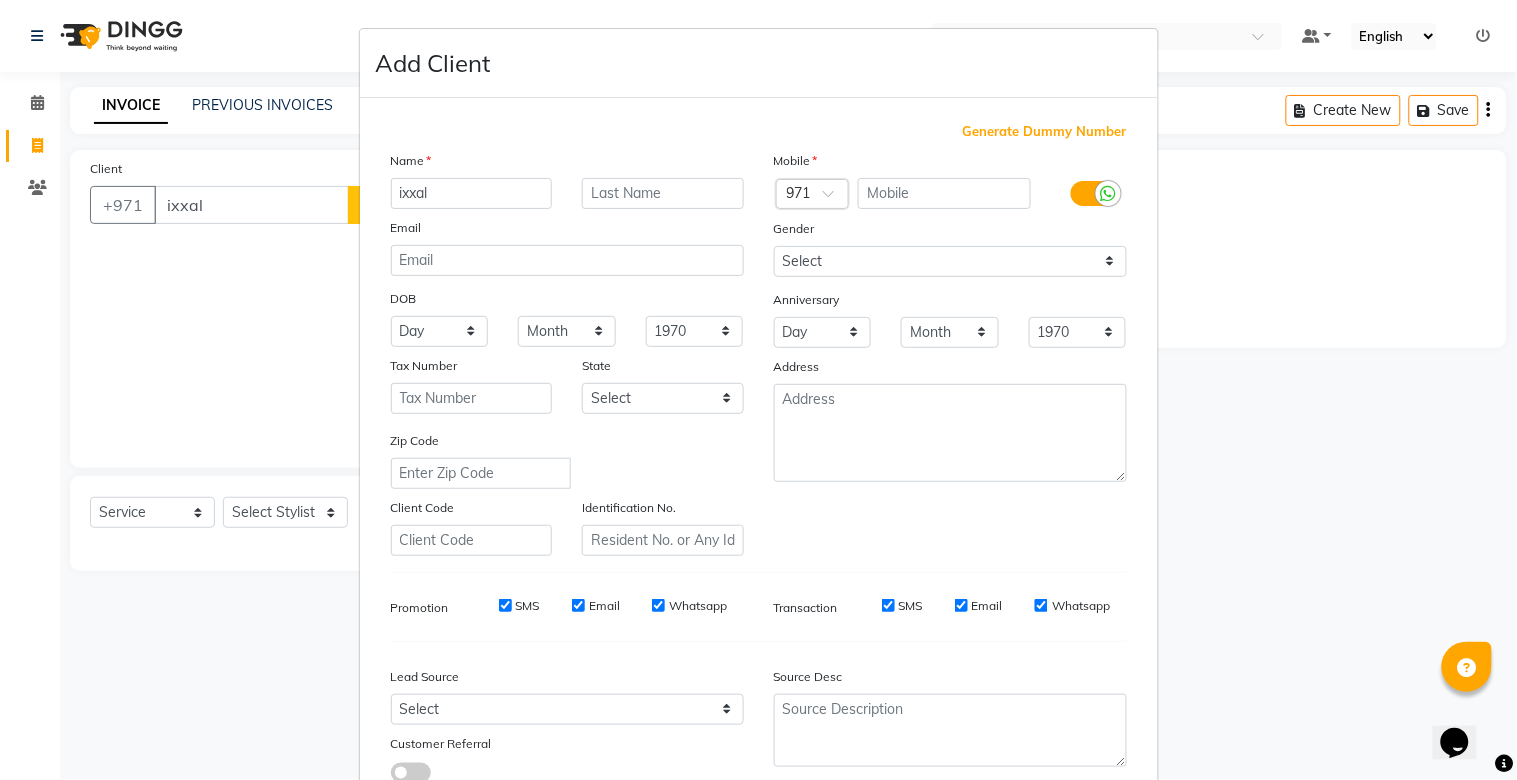 click on "Generate Dummy Number" at bounding box center [1045, 132] 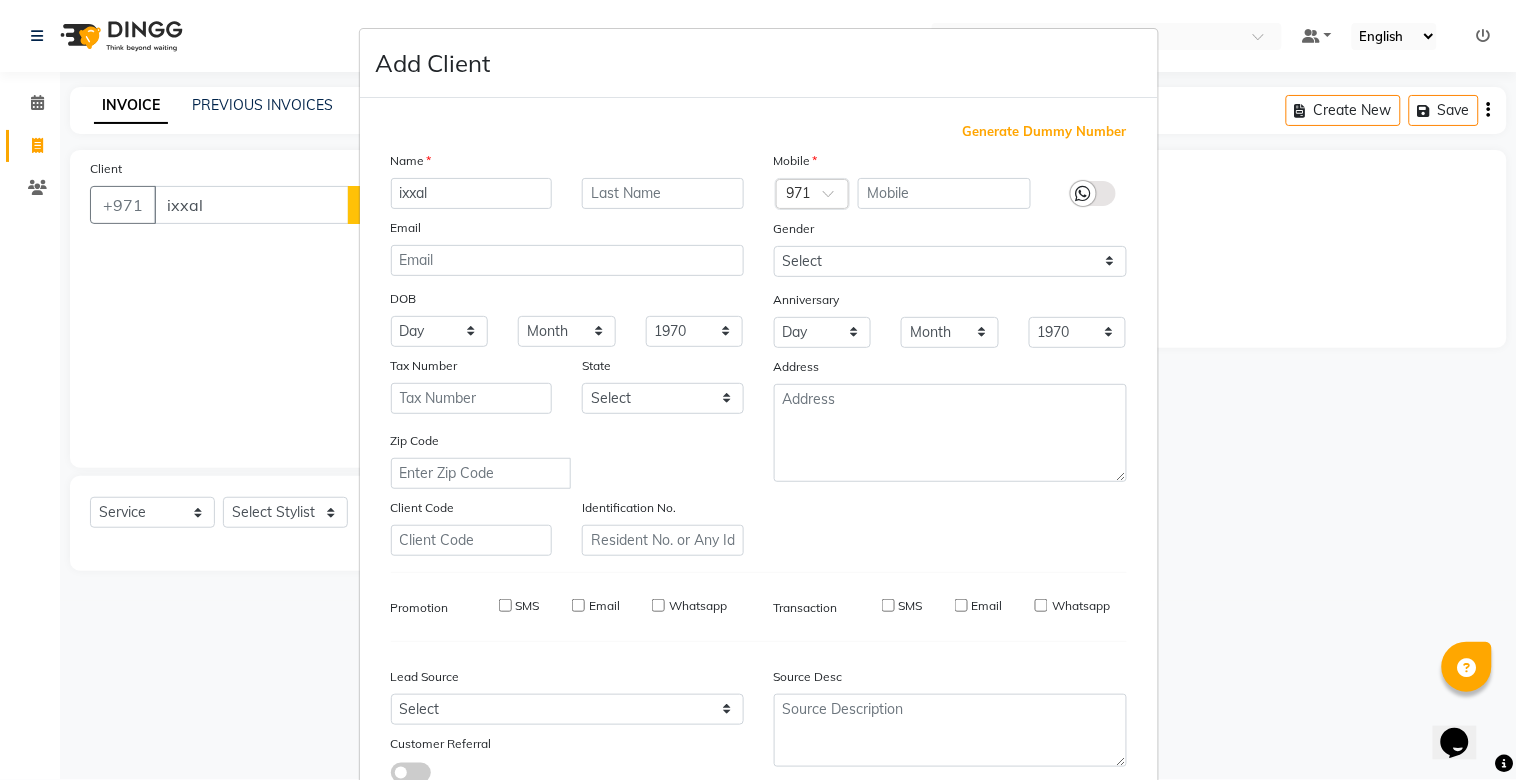 type on "1329400000332" 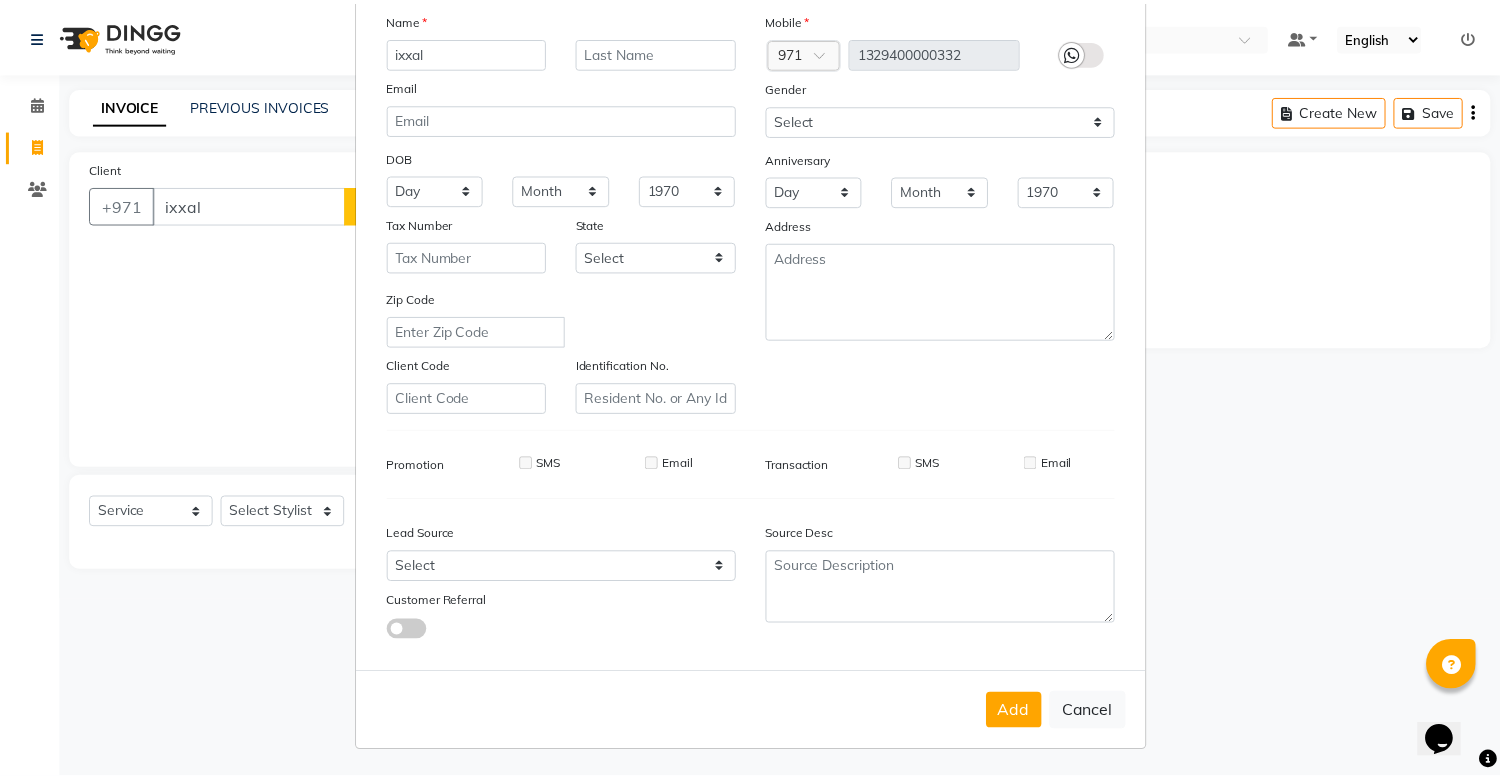 scroll, scrollTop: 144, scrollLeft: 0, axis: vertical 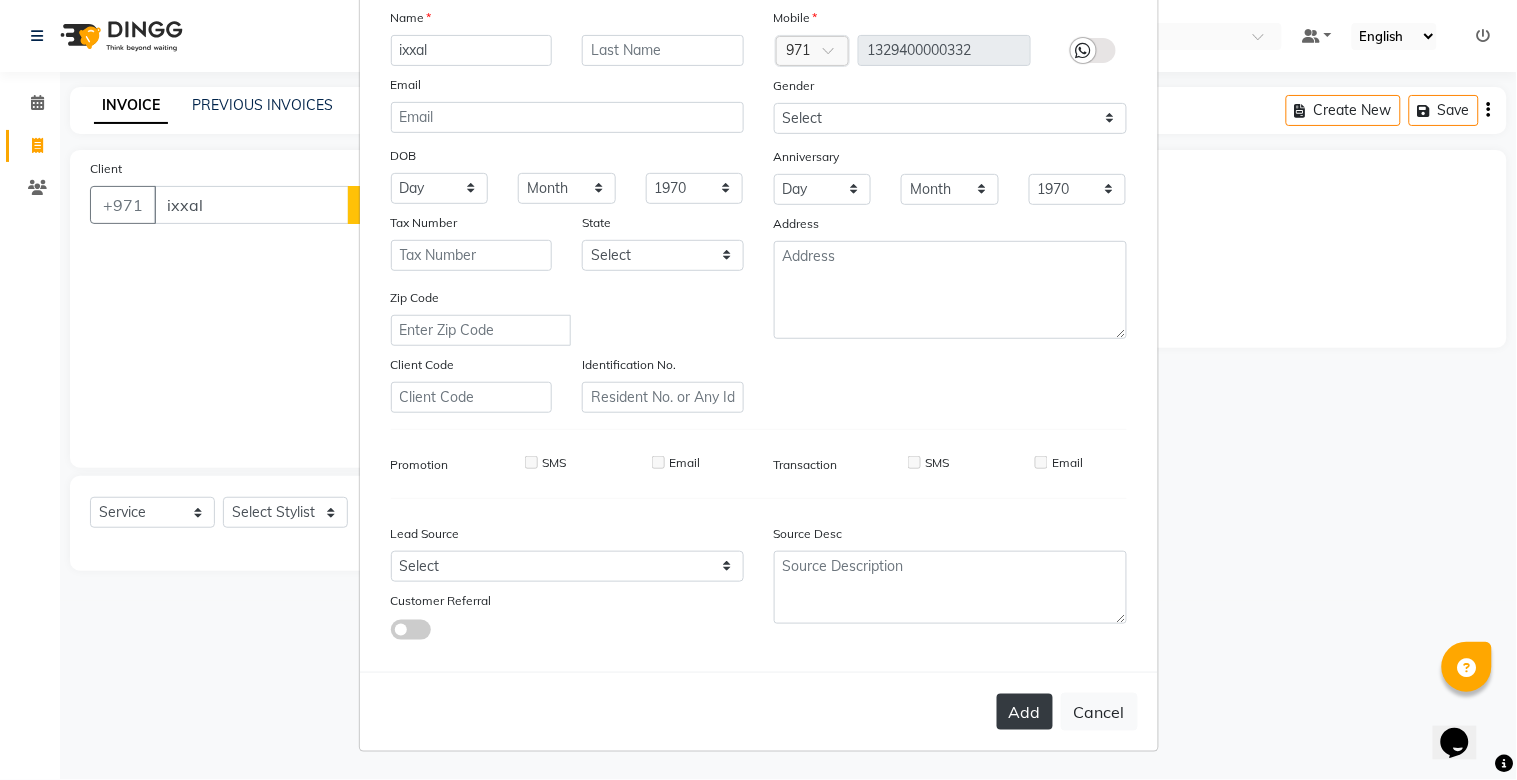 click on "Add" at bounding box center (1025, 712) 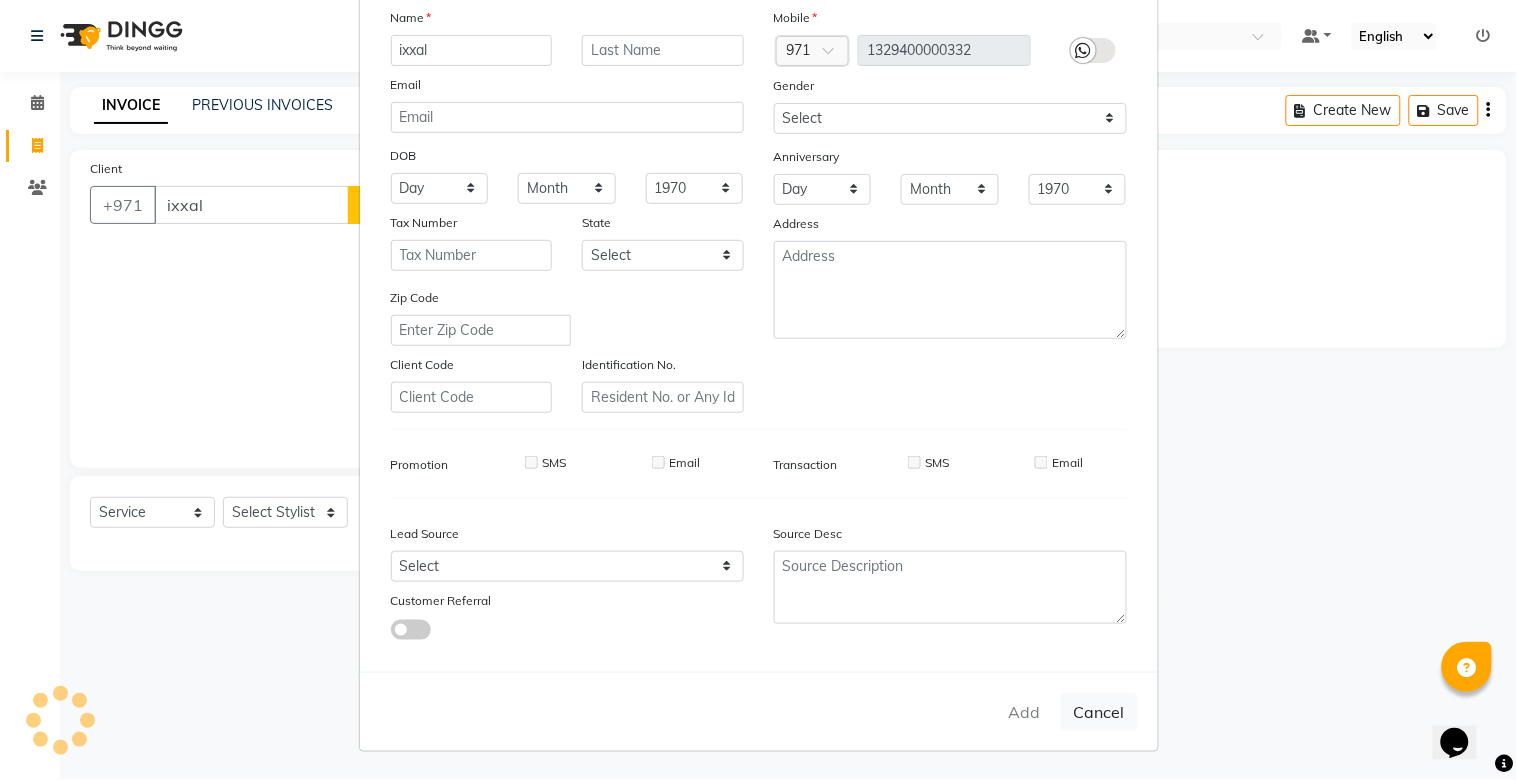 type on "13*********32" 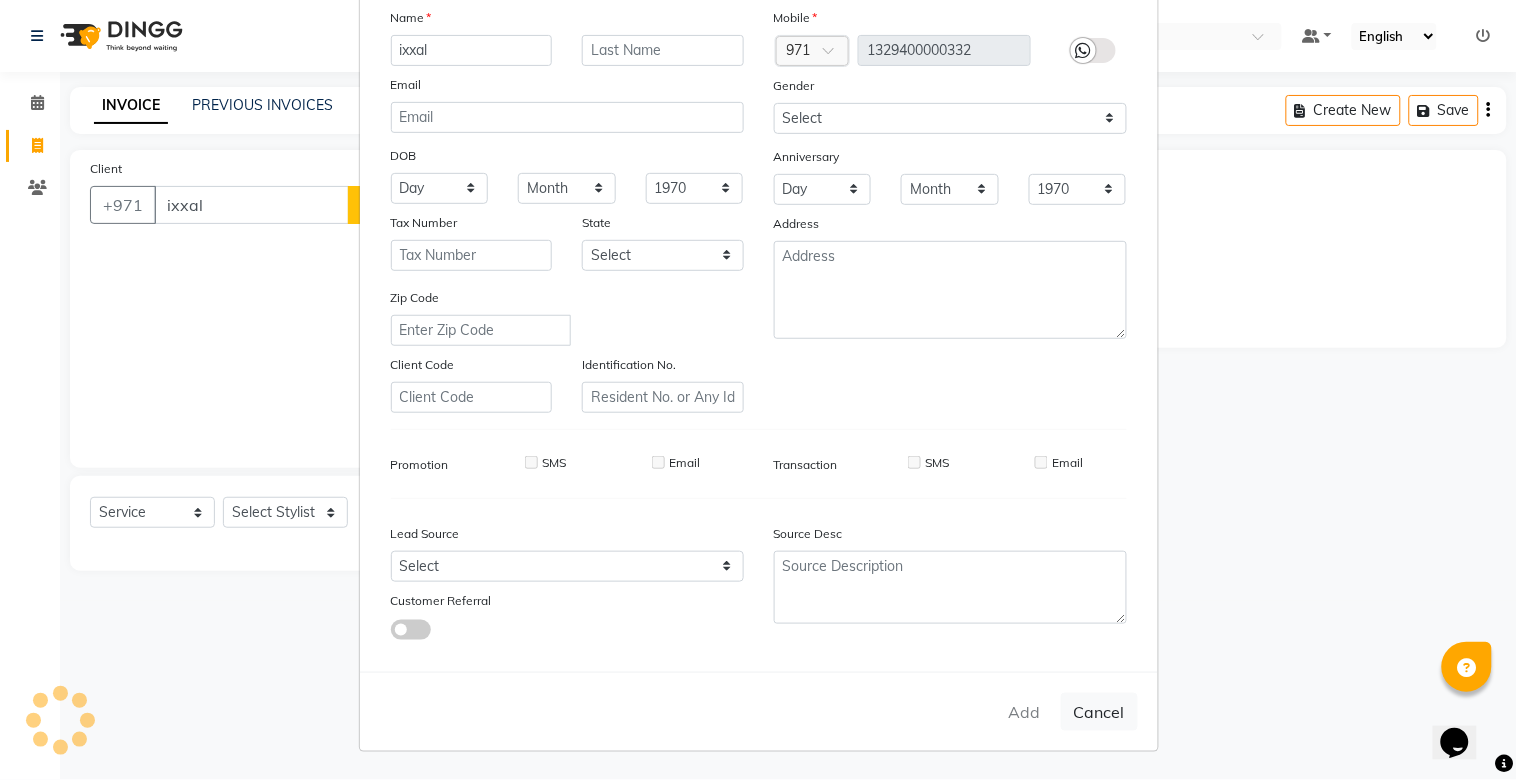 type 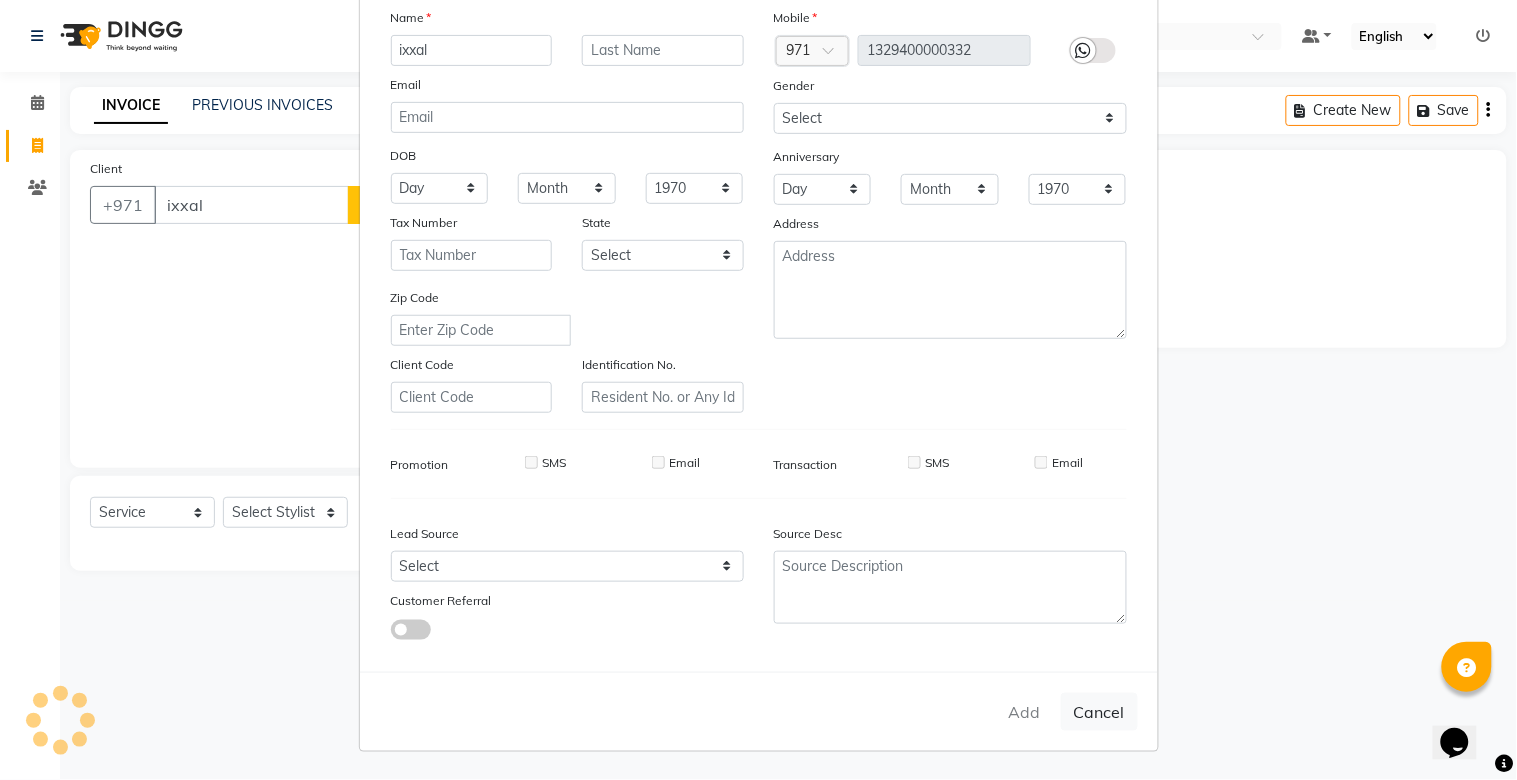 select 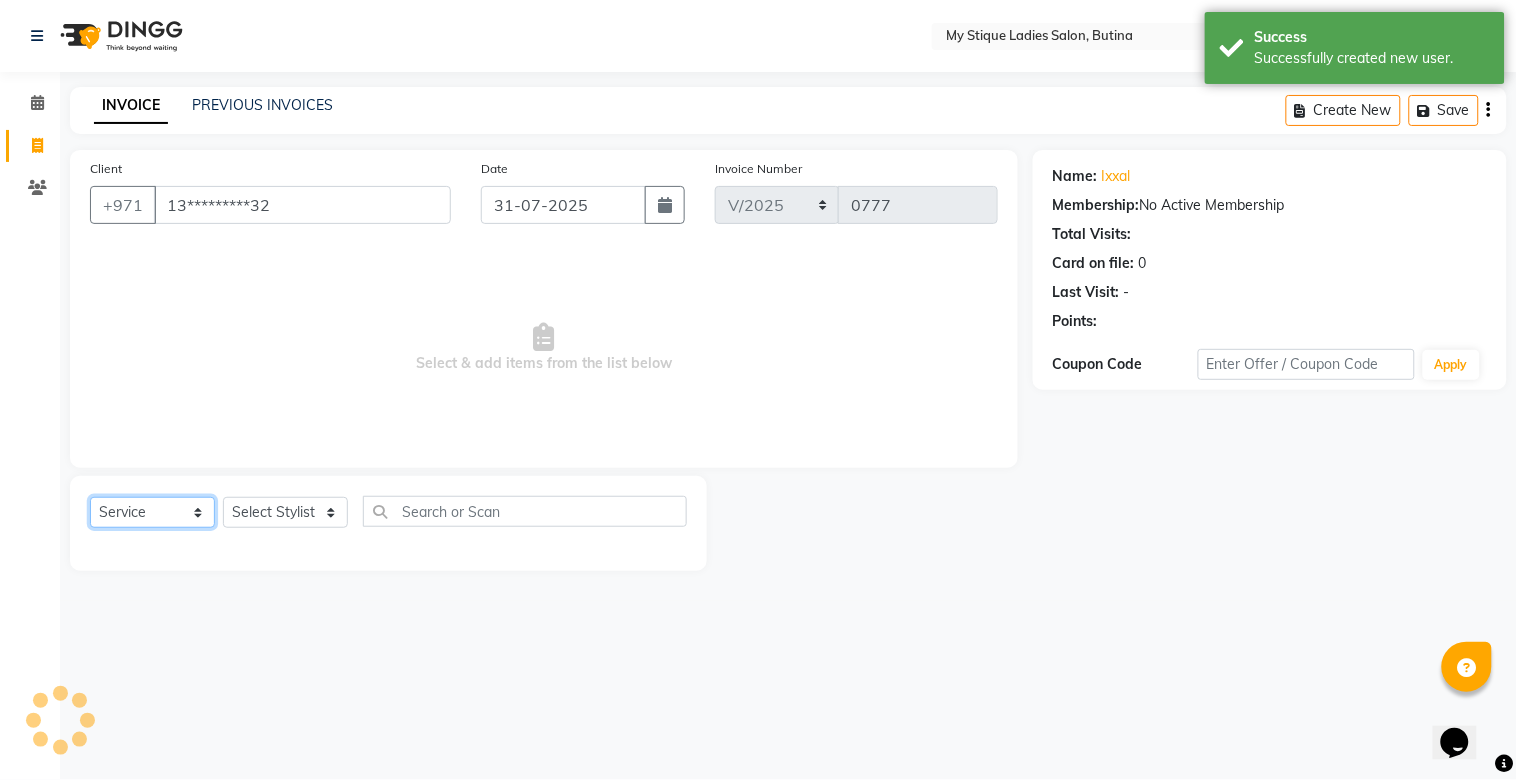 click on "Select  Service  Product  Membership  Package Voucher Prepaid Gift Card" 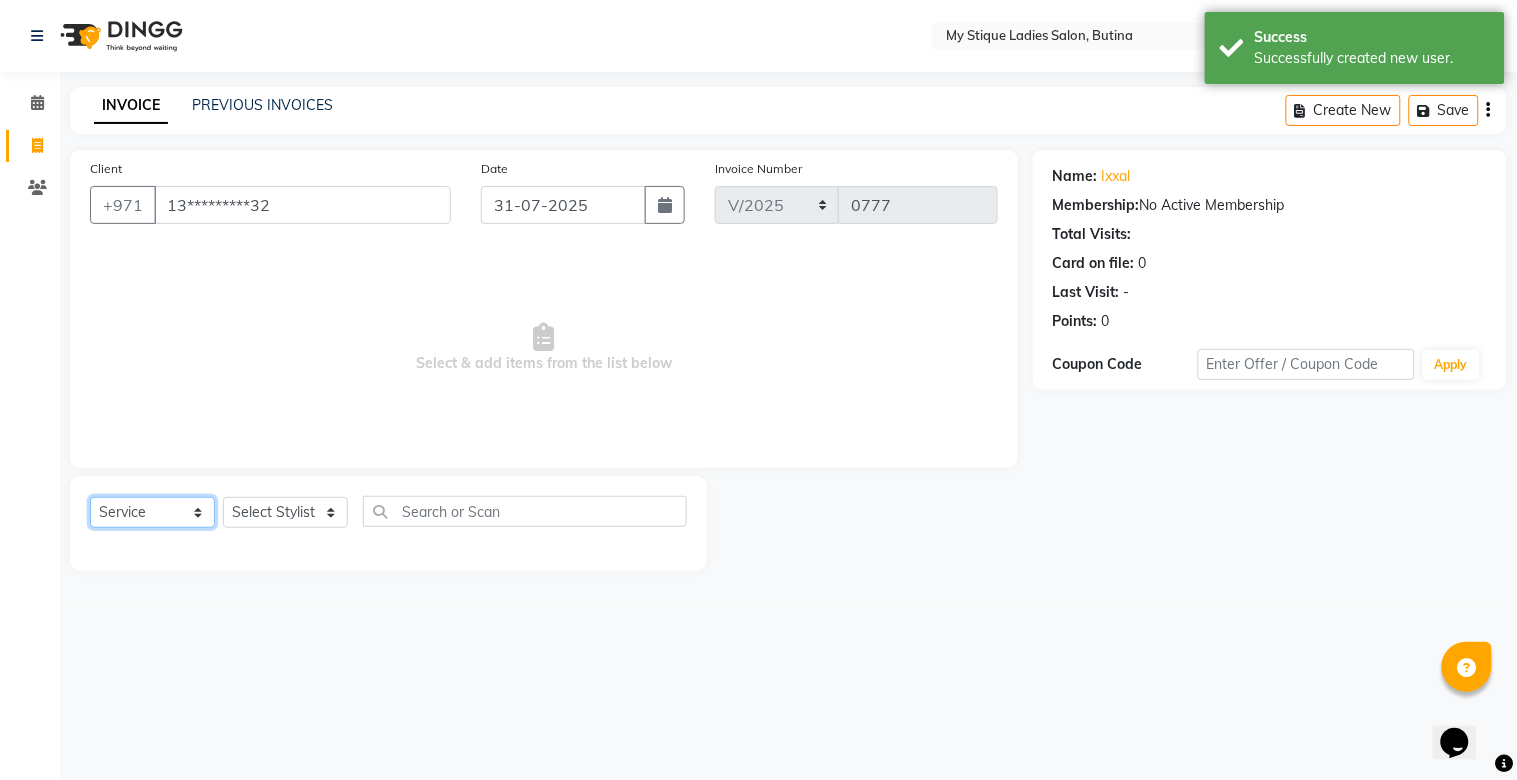 click on "Select  Service  Product  Membership  Package Voucher Prepaid Gift Card" 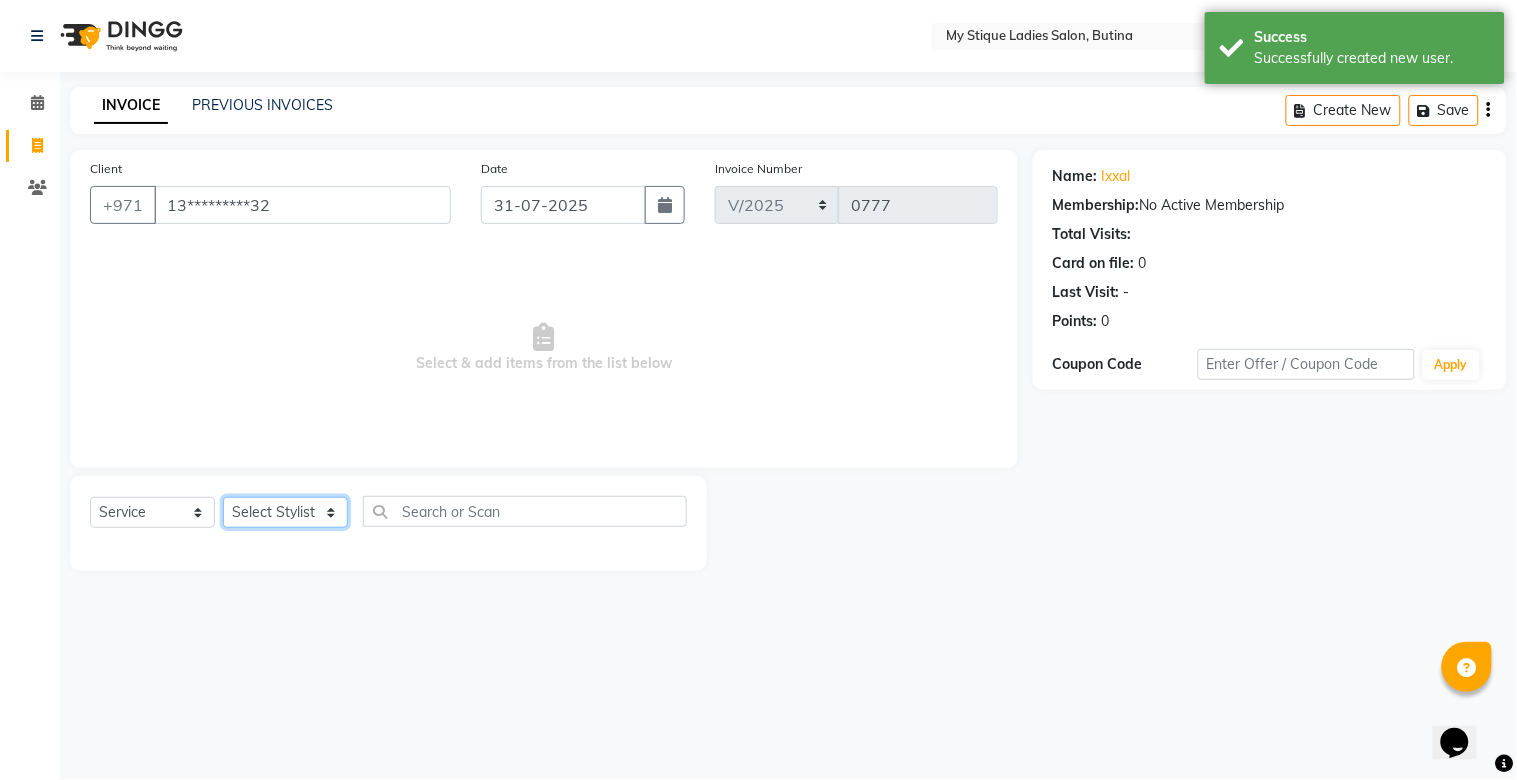 click on "Select Stylist [FIRST] [LAST] [LAST] [LAST] Sales TEMP STAFF" 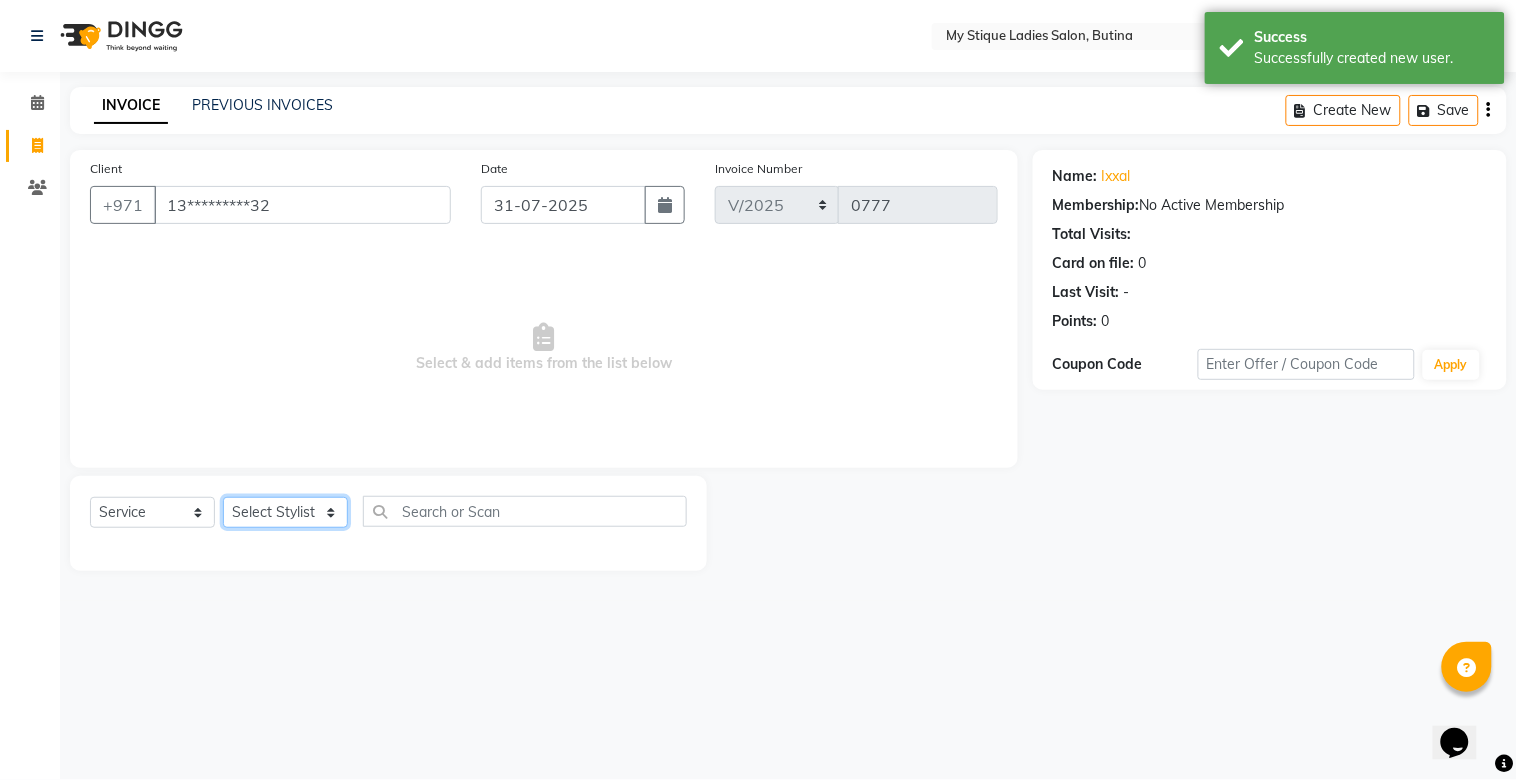select on "65420" 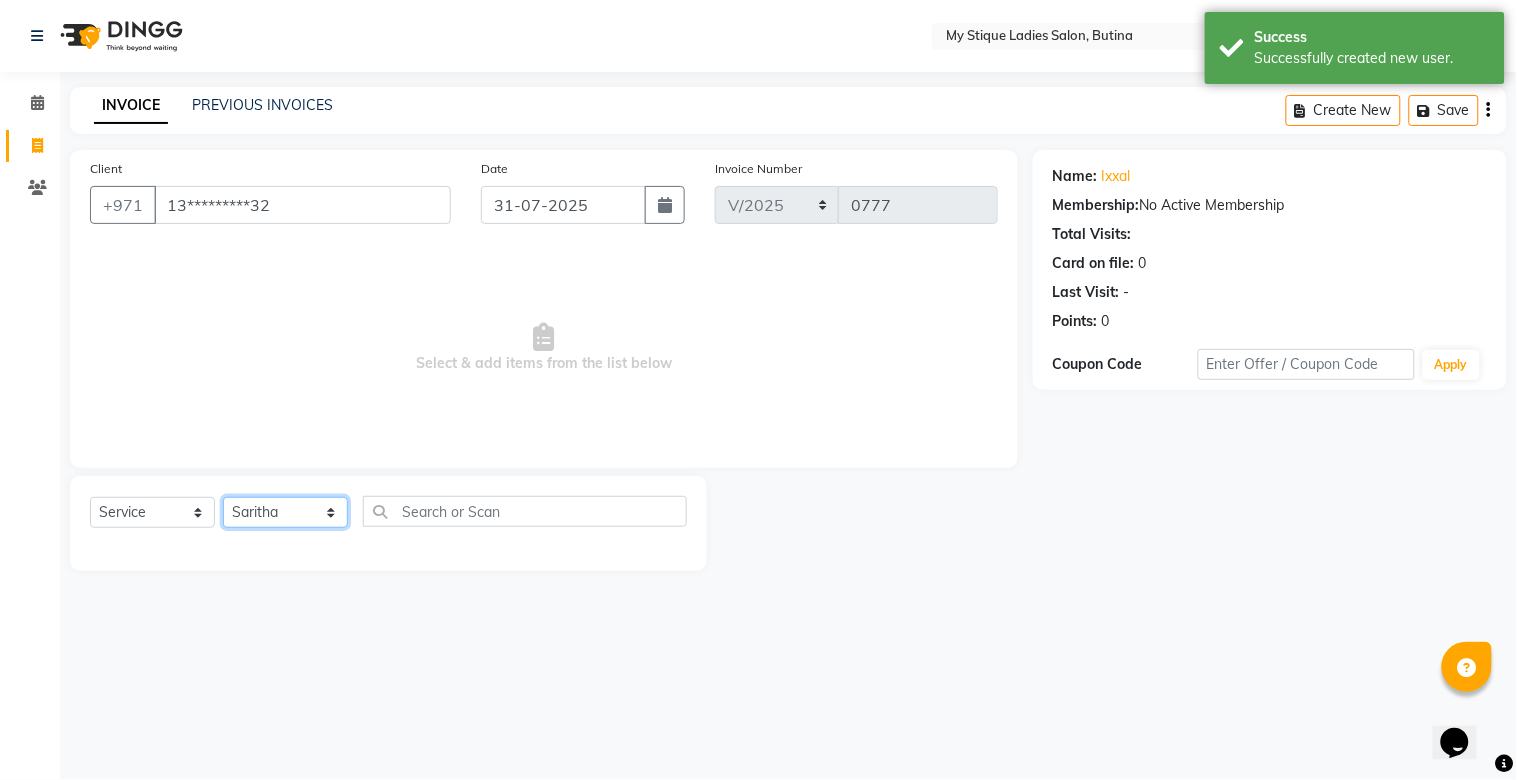 click on "Select Stylist [FIRST] [LAST] [LAST] [LAST] Sales TEMP STAFF" 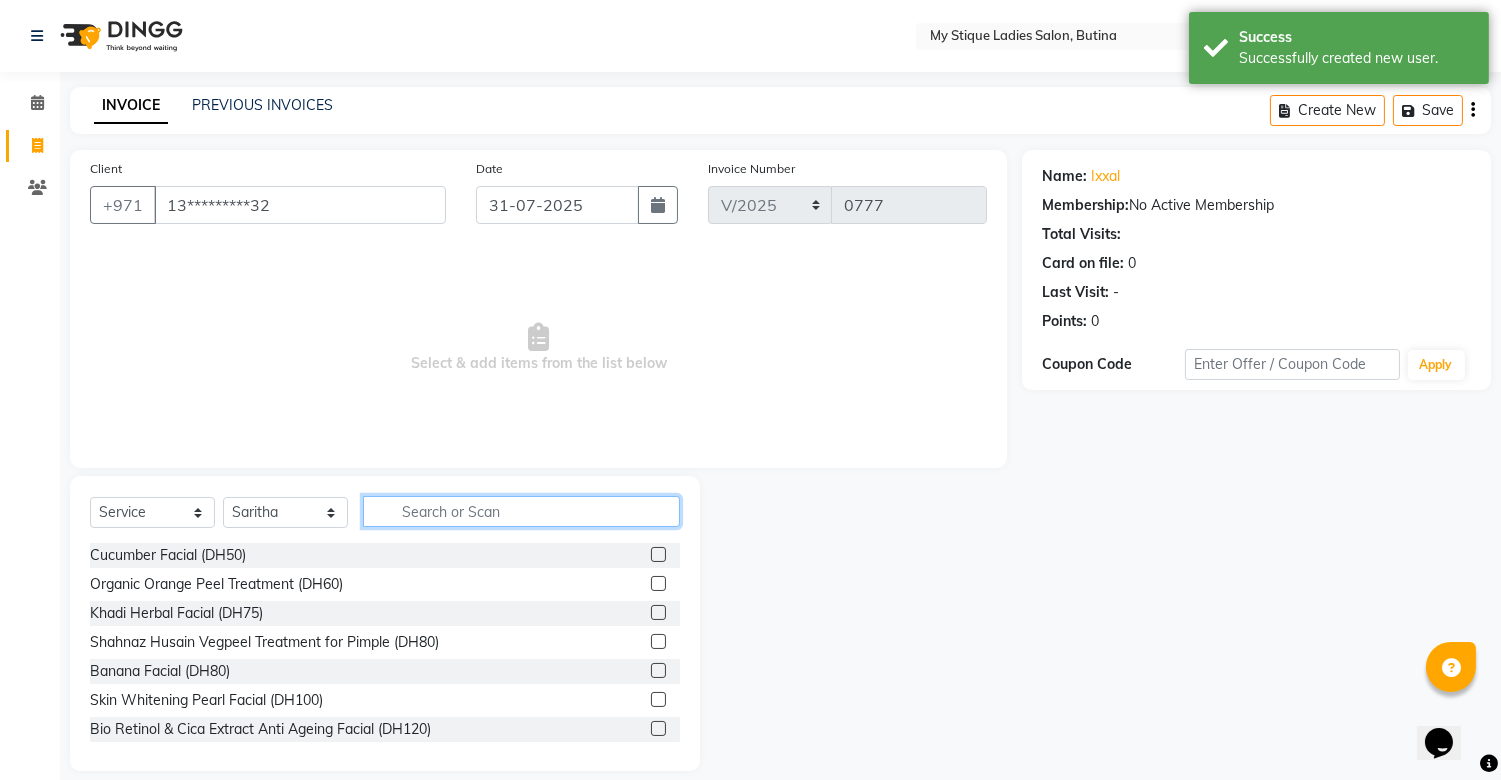 click 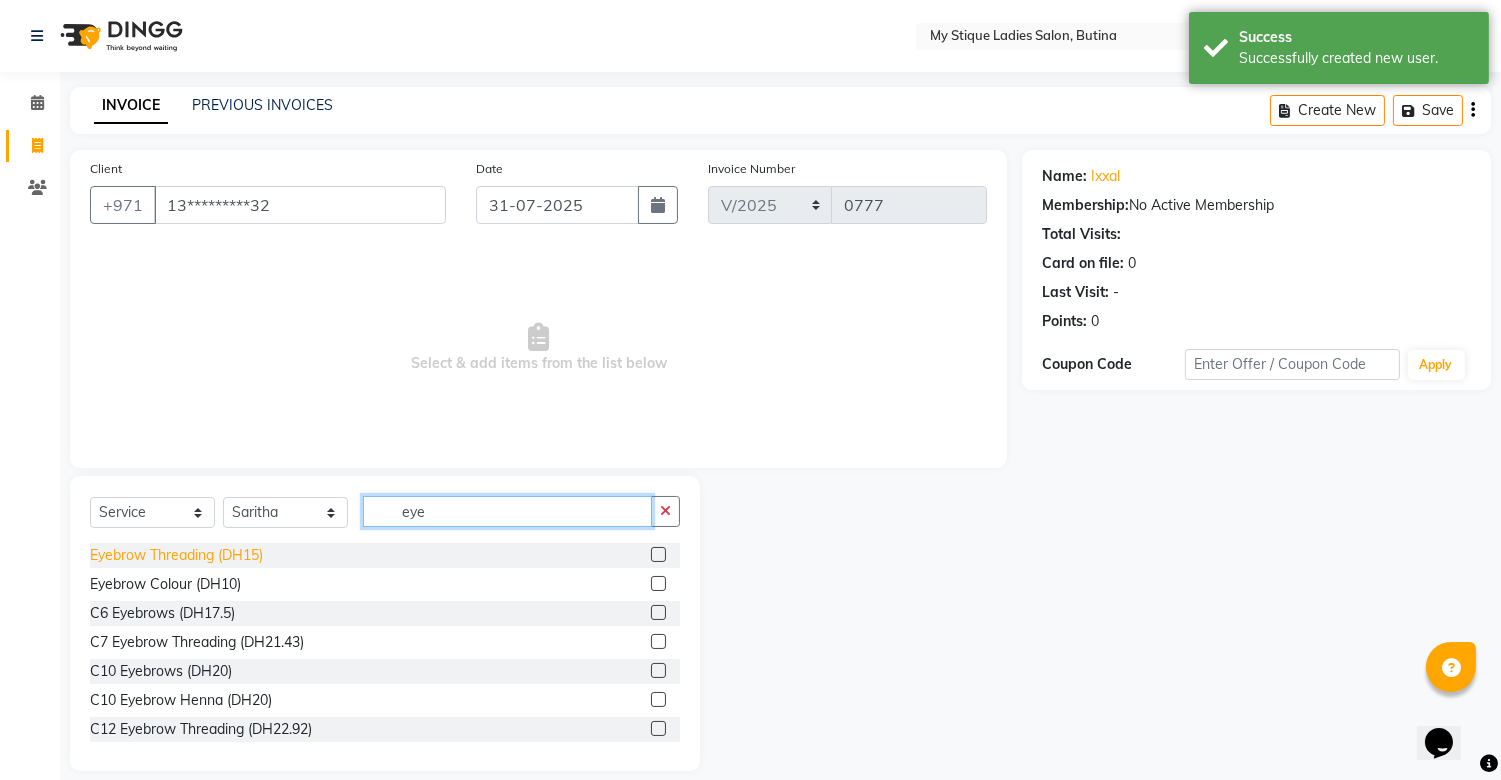 type on "eye" 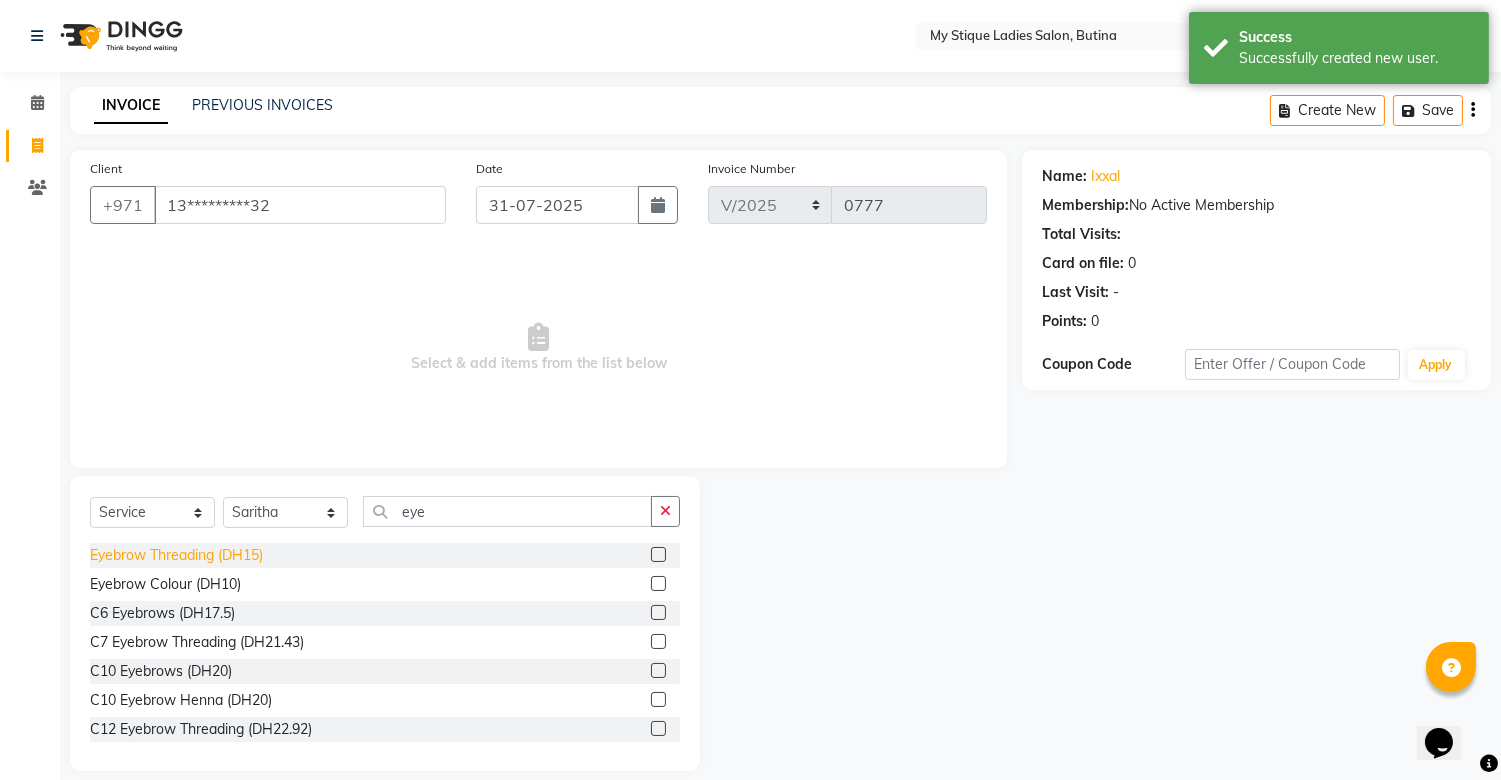 click on "Eyebrow Threading (DH15)" 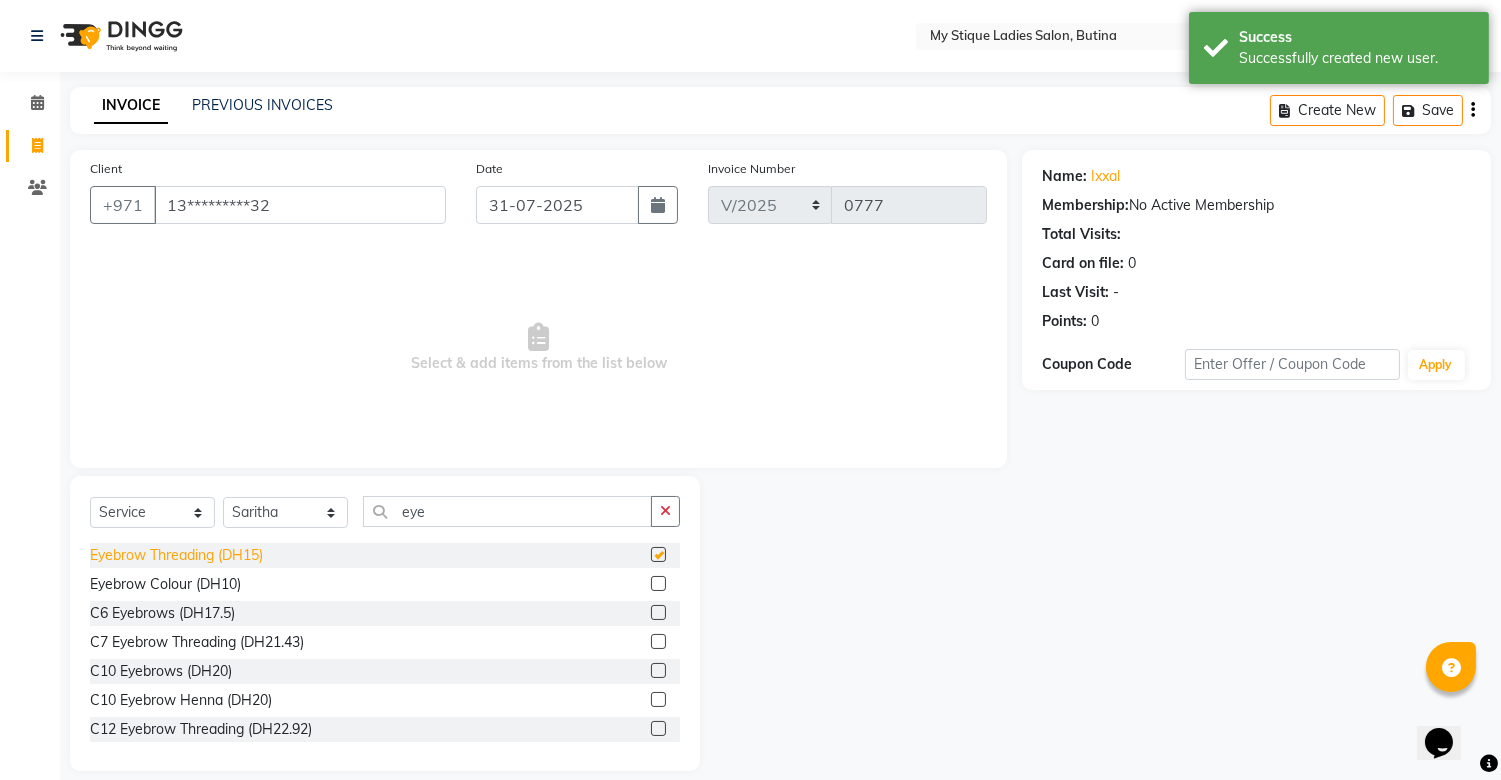 checkbox on "false" 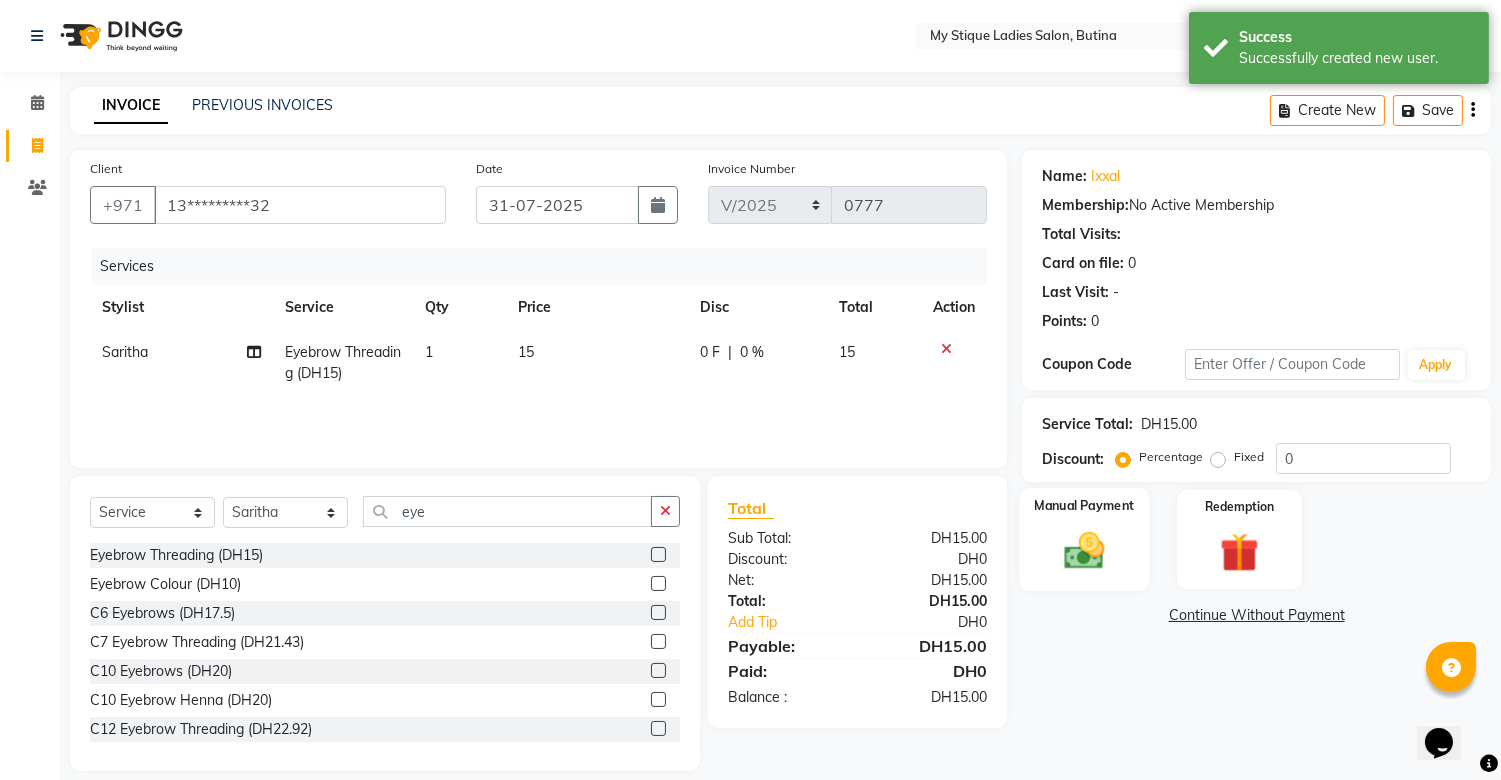 drag, startPoint x: 1085, startPoint y: 518, endPoint x: 1102, endPoint y: 520, distance: 17.117243 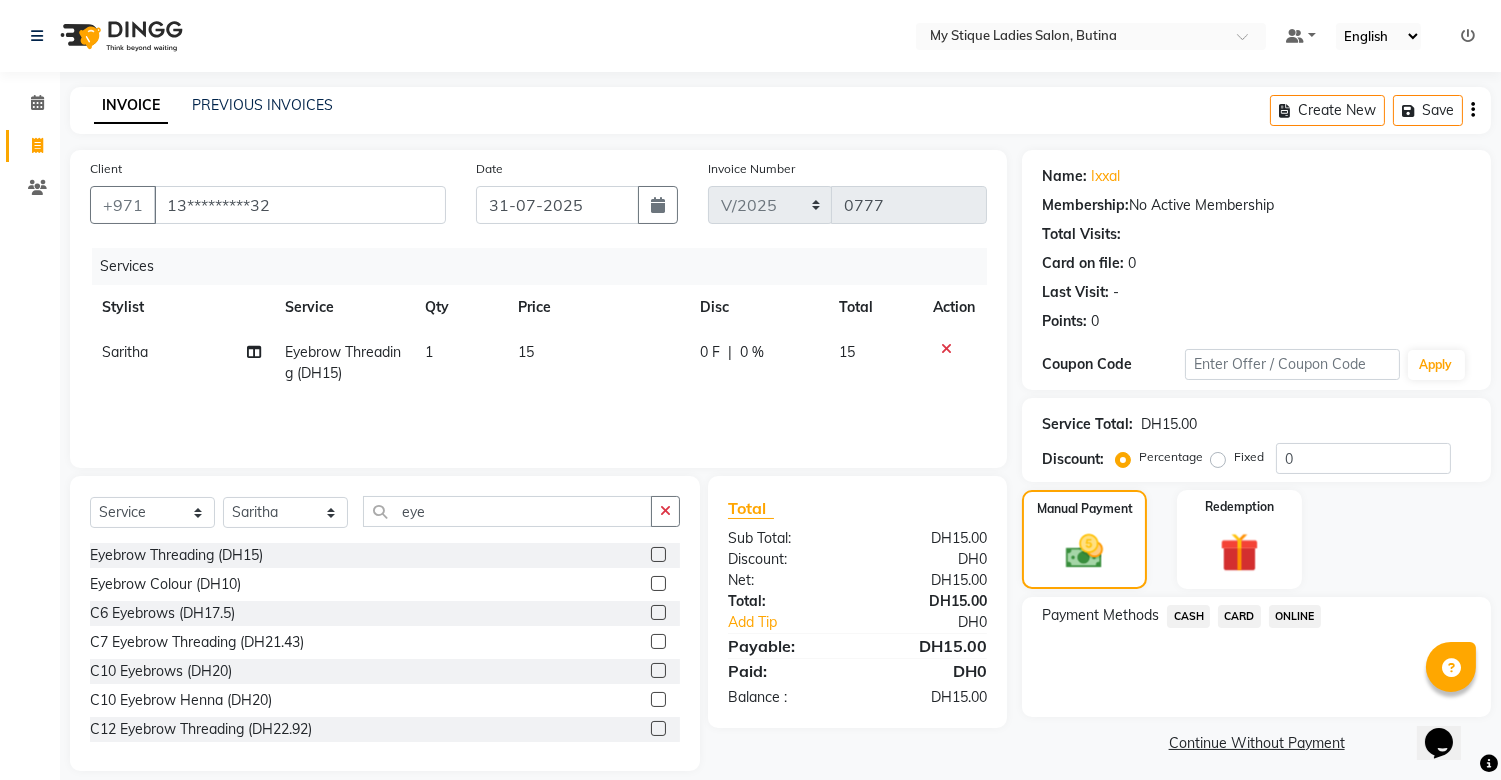 click on "CASH" 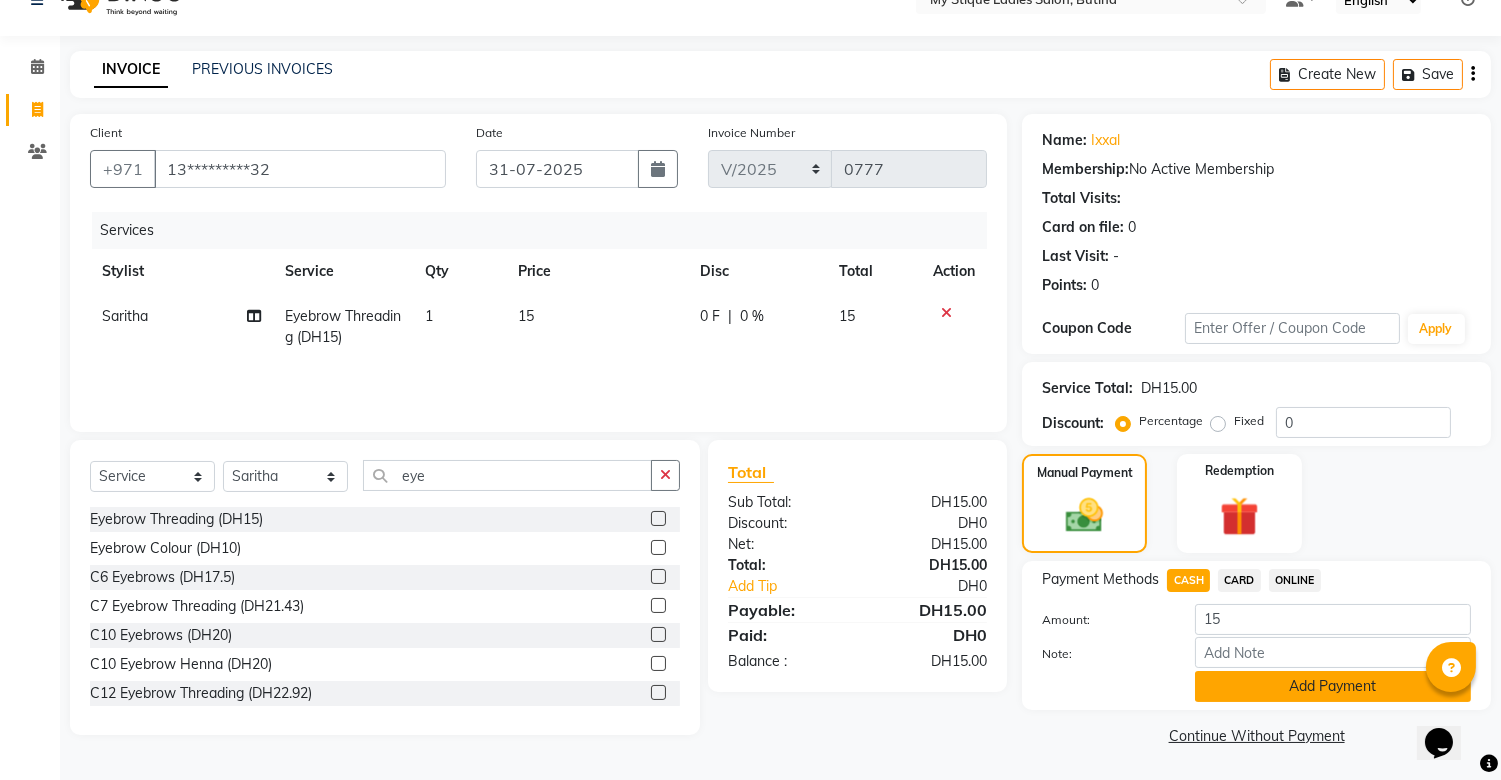click on "Add Payment" 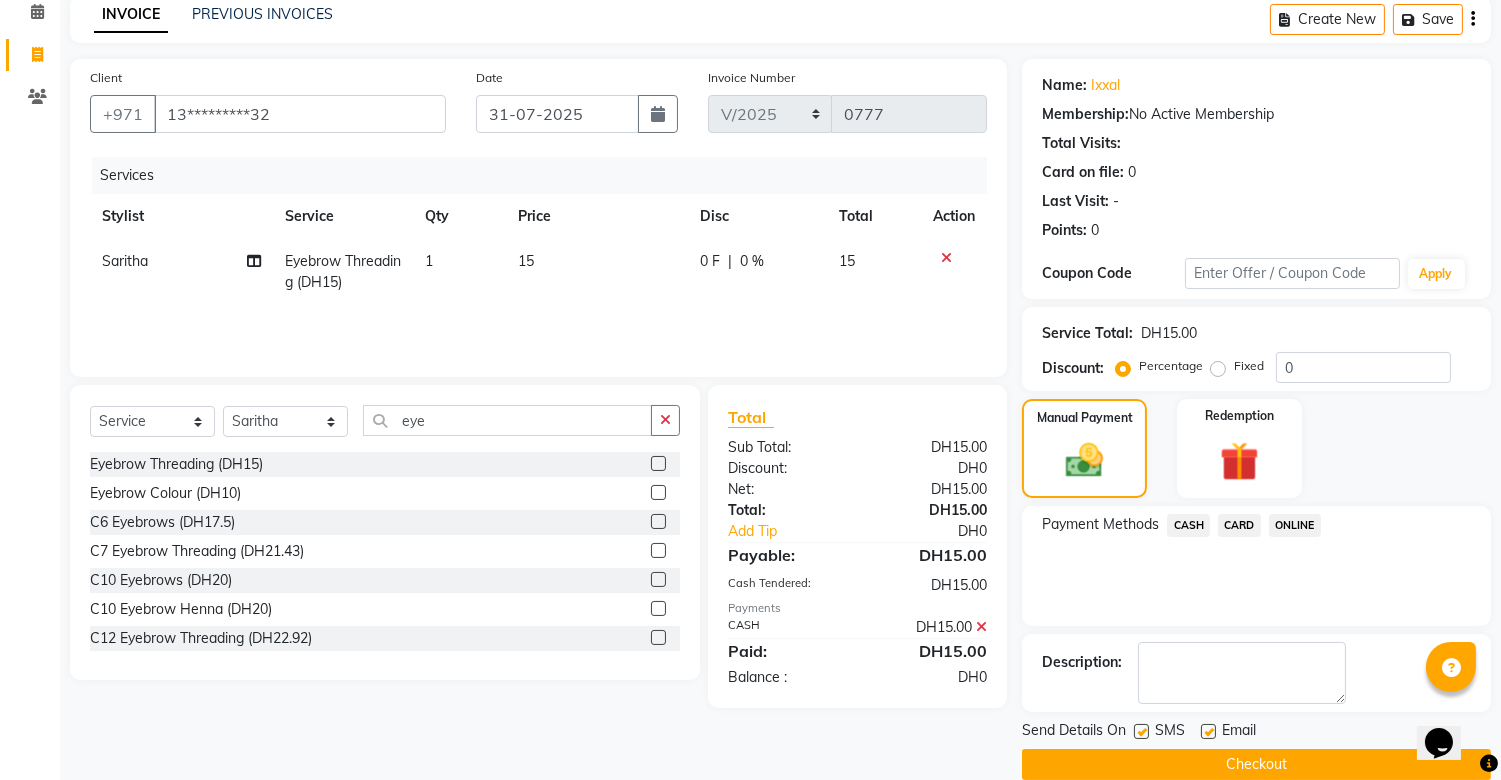 scroll, scrollTop: 120, scrollLeft: 0, axis: vertical 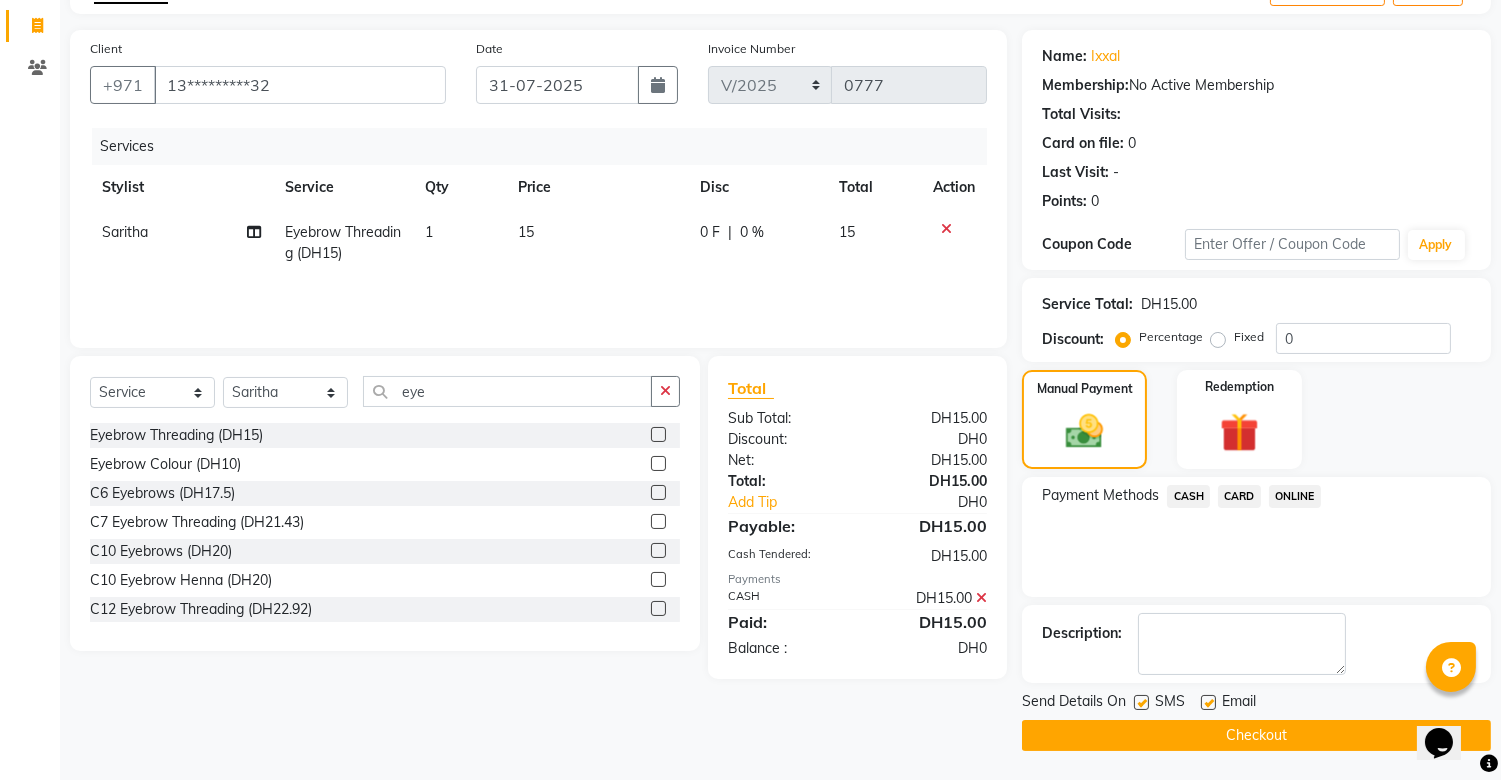 click on "Checkout" 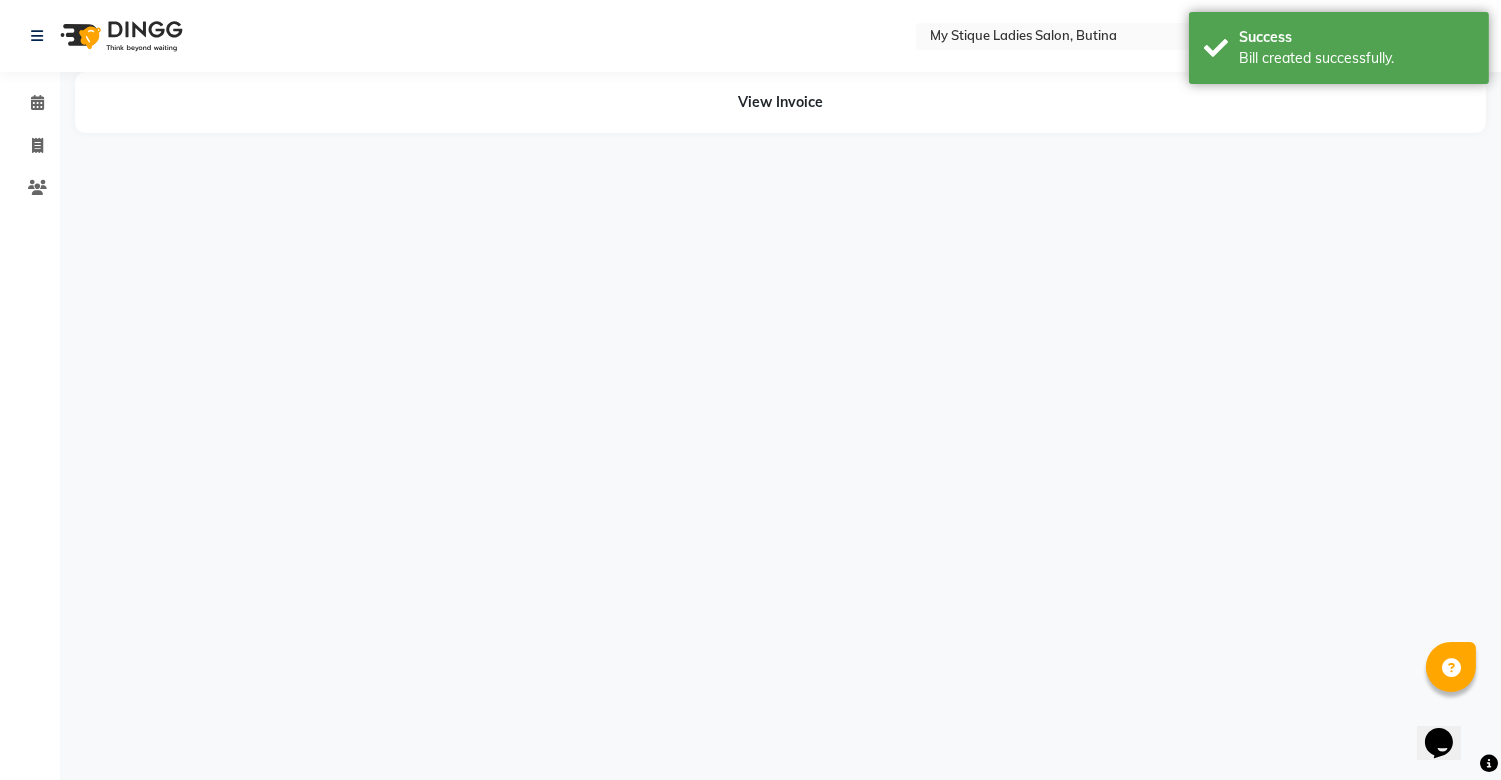 scroll, scrollTop: 0, scrollLeft: 0, axis: both 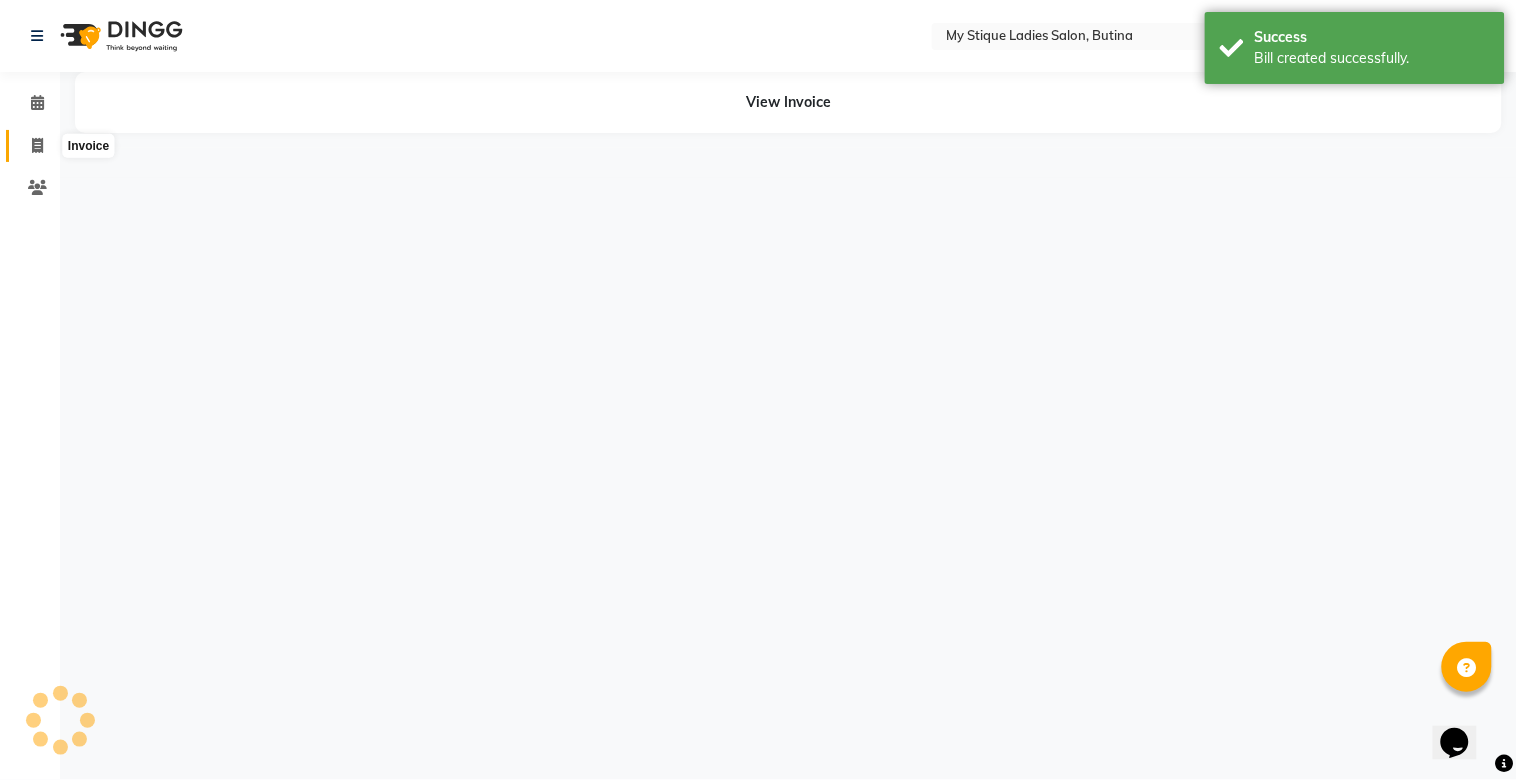 click 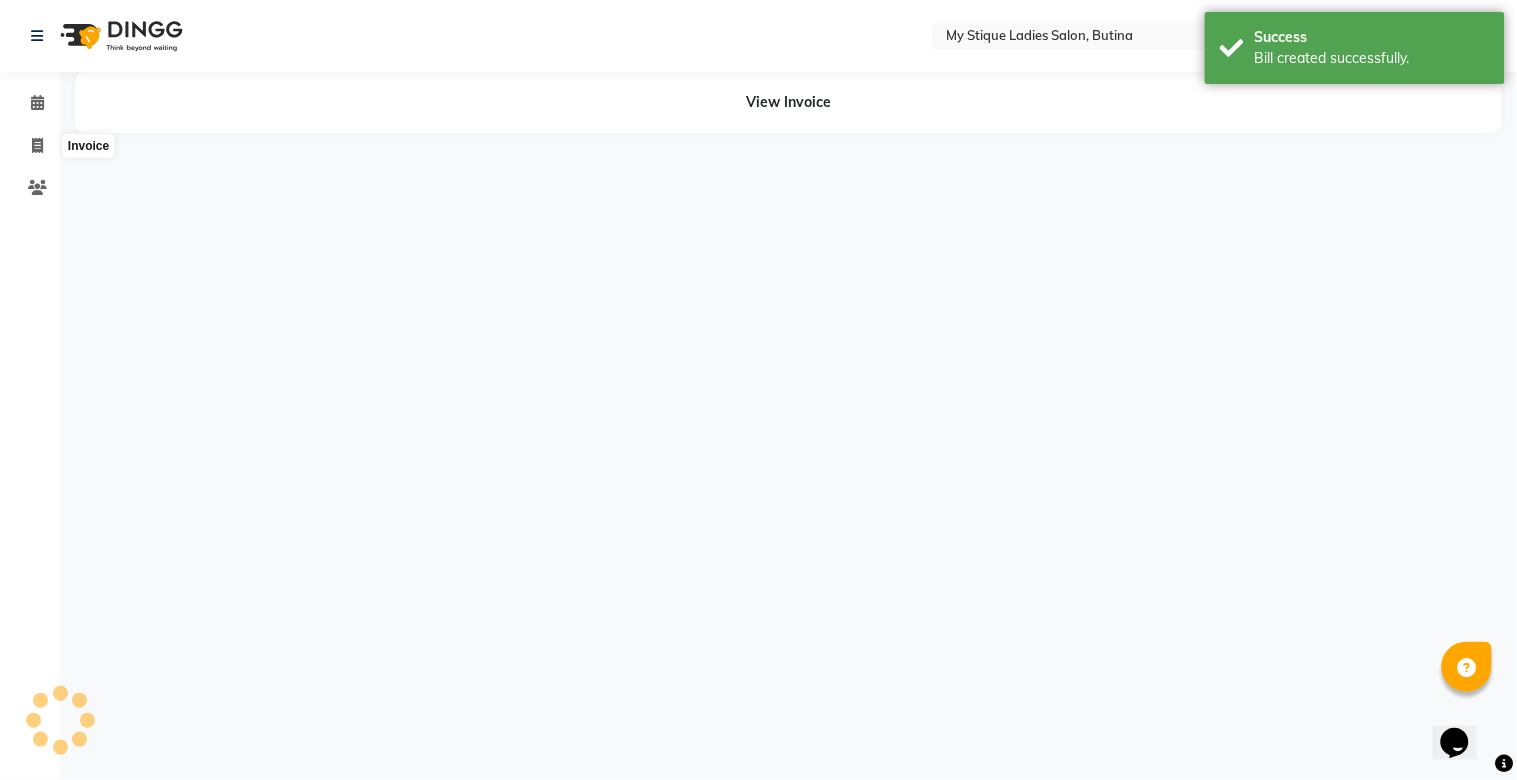 select on "7457" 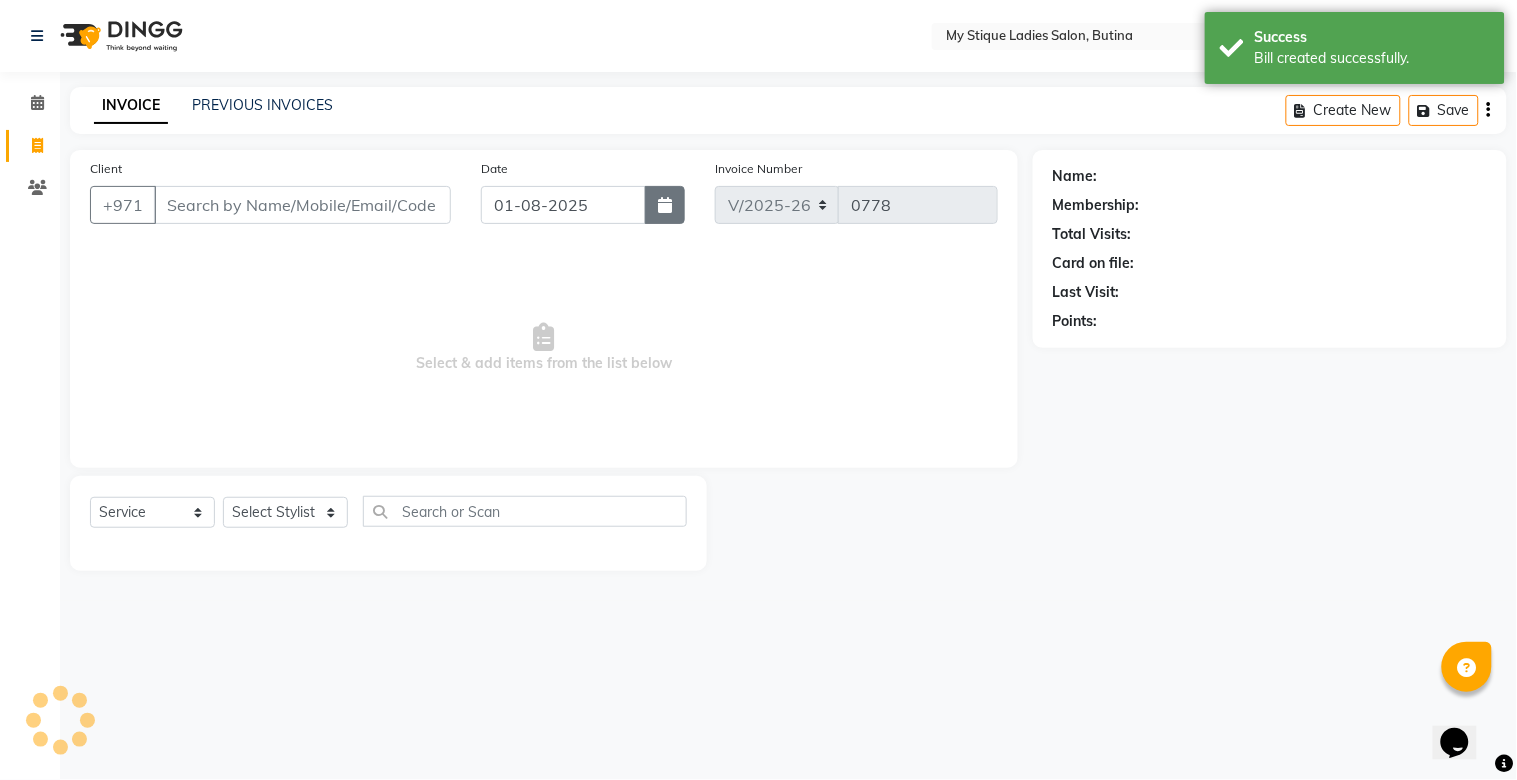 click 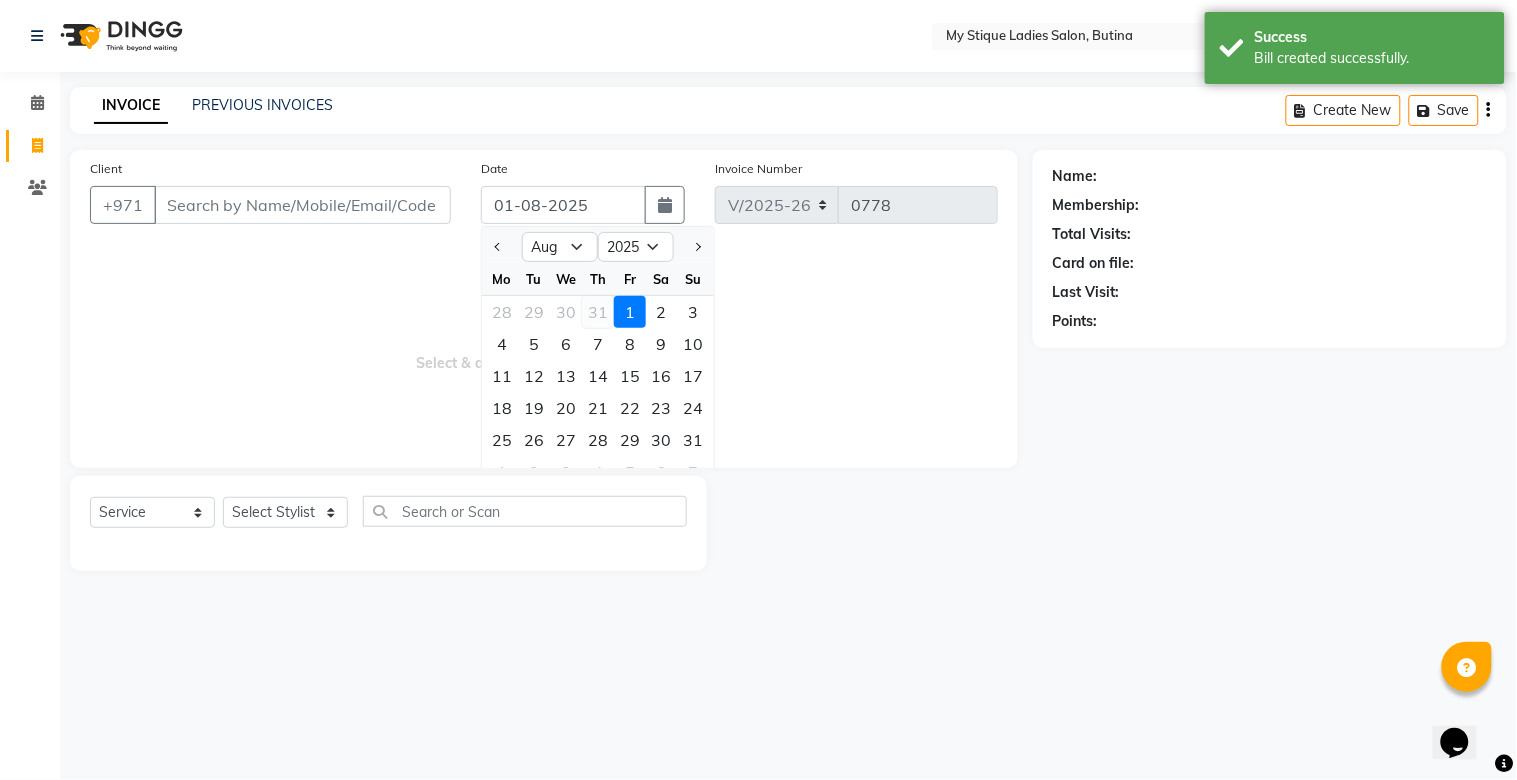 click on "31" 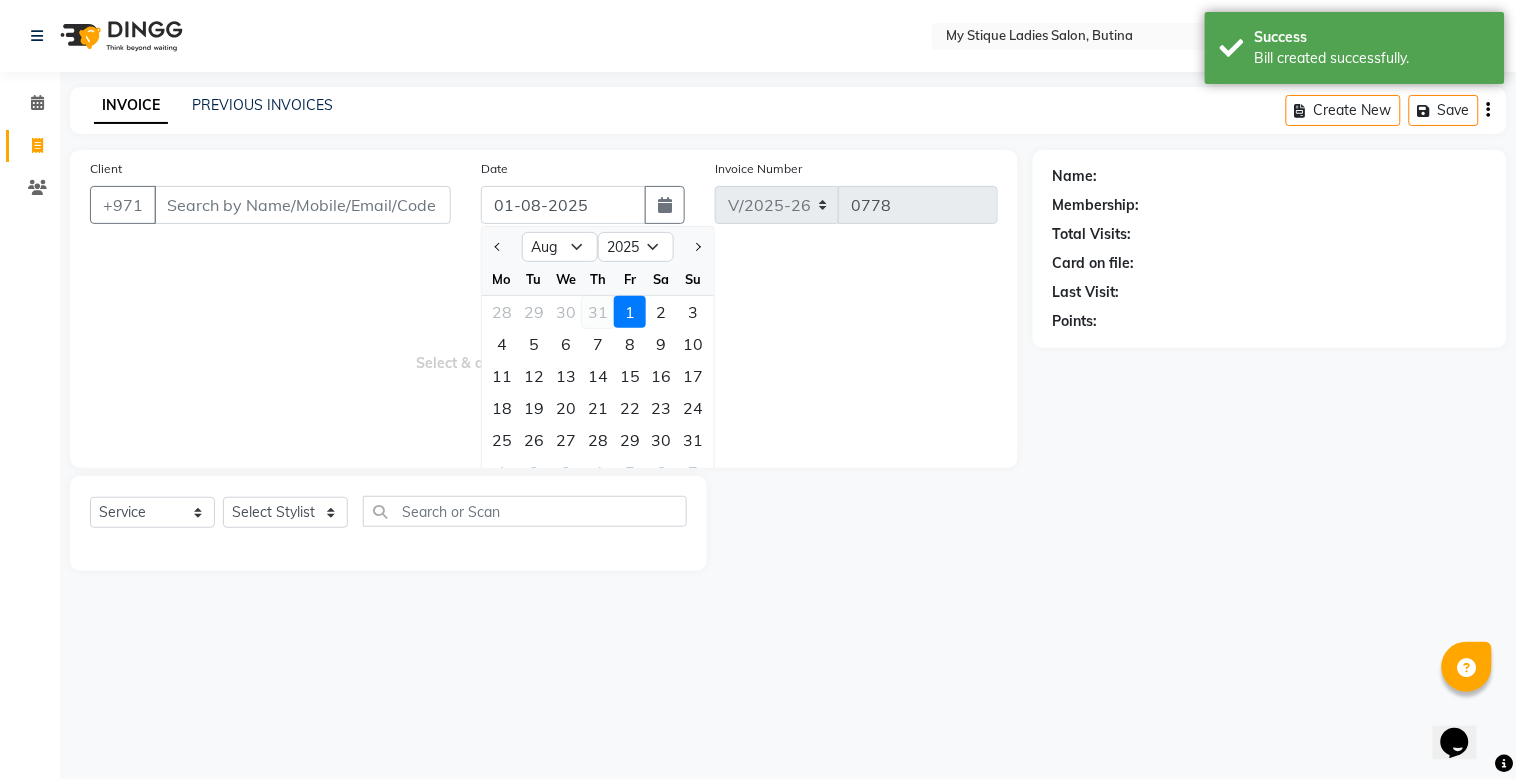 type on "31-07-2025" 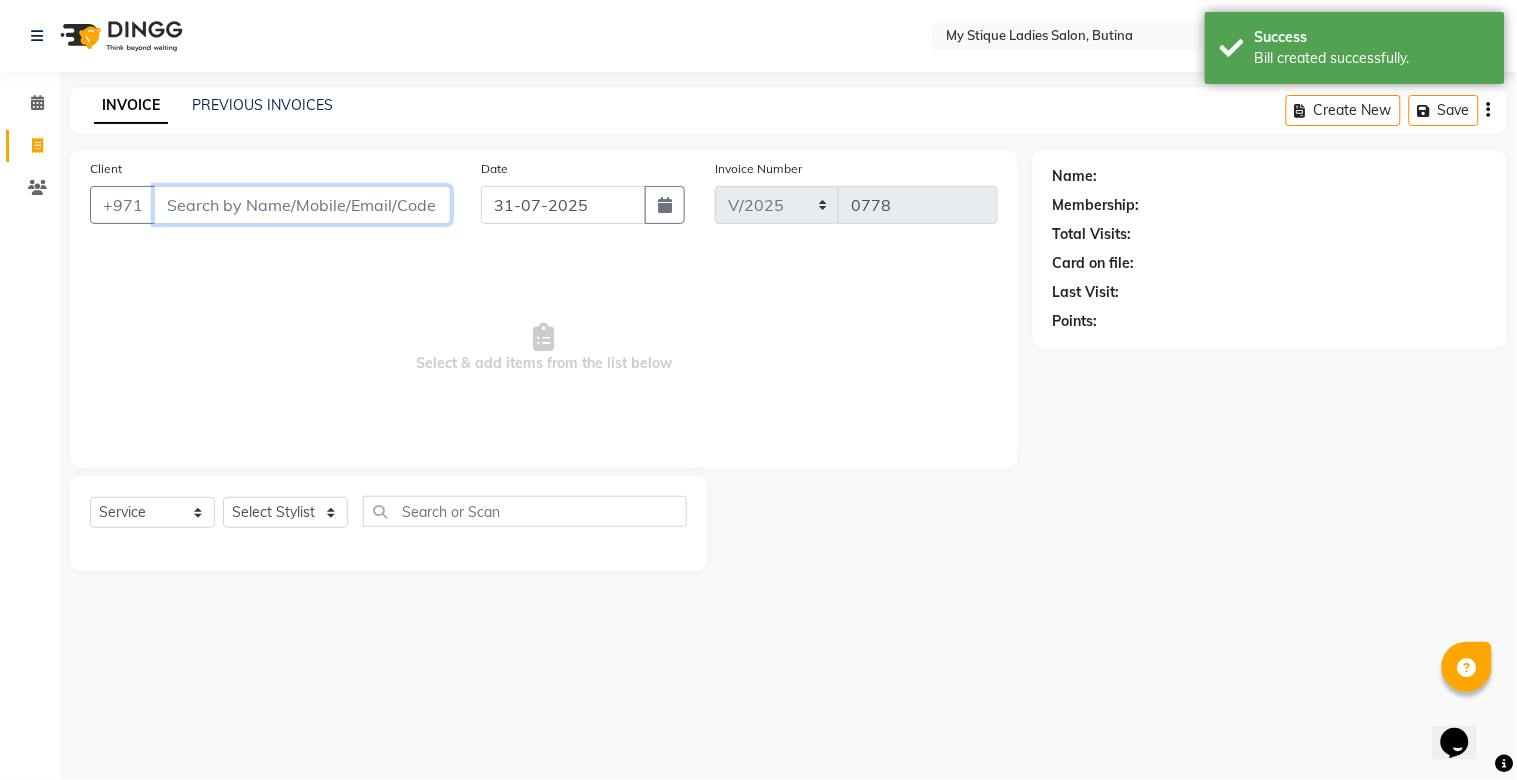click on "Client" at bounding box center (302, 205) 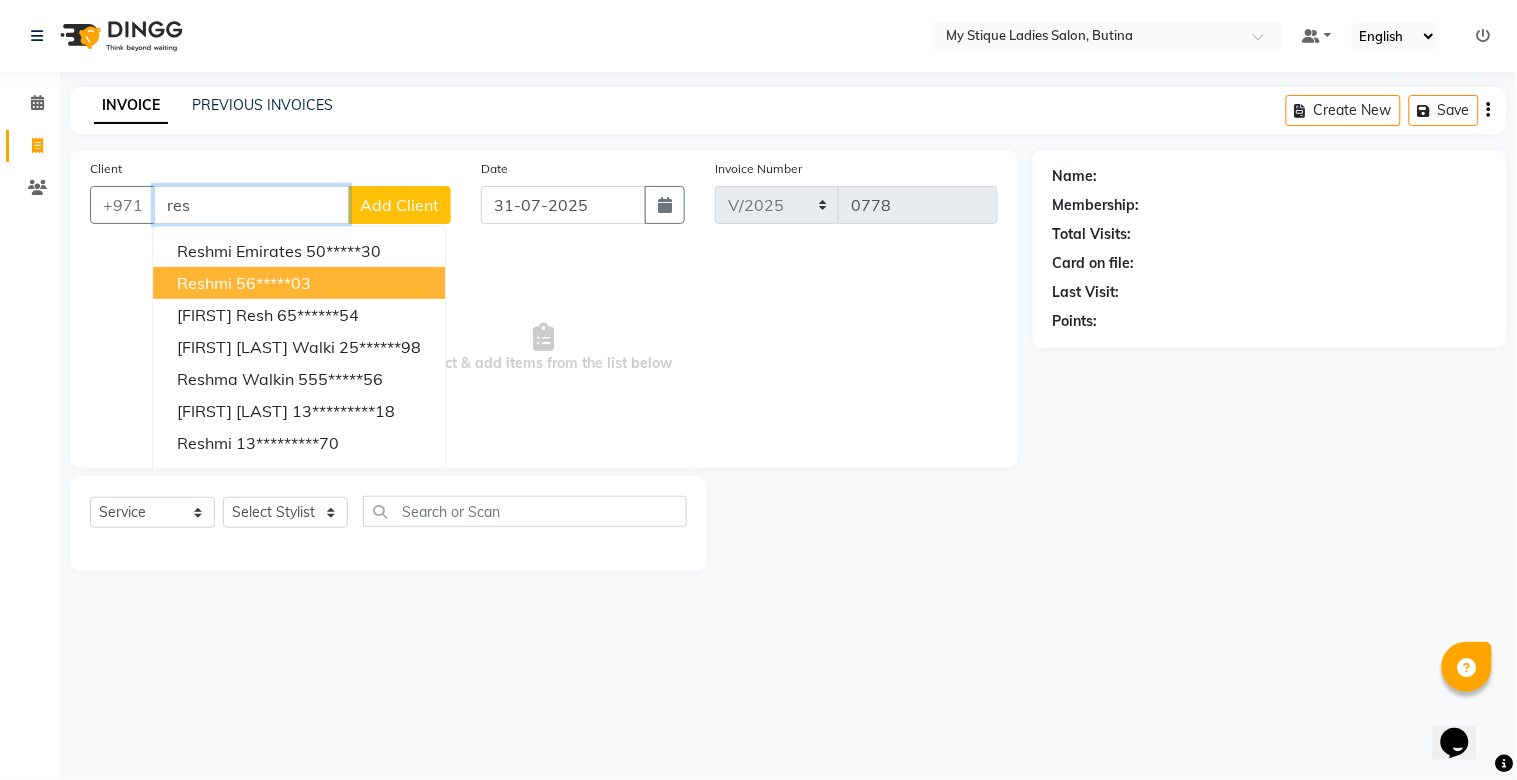 click on "Reshmi  56*****03" at bounding box center [299, 283] 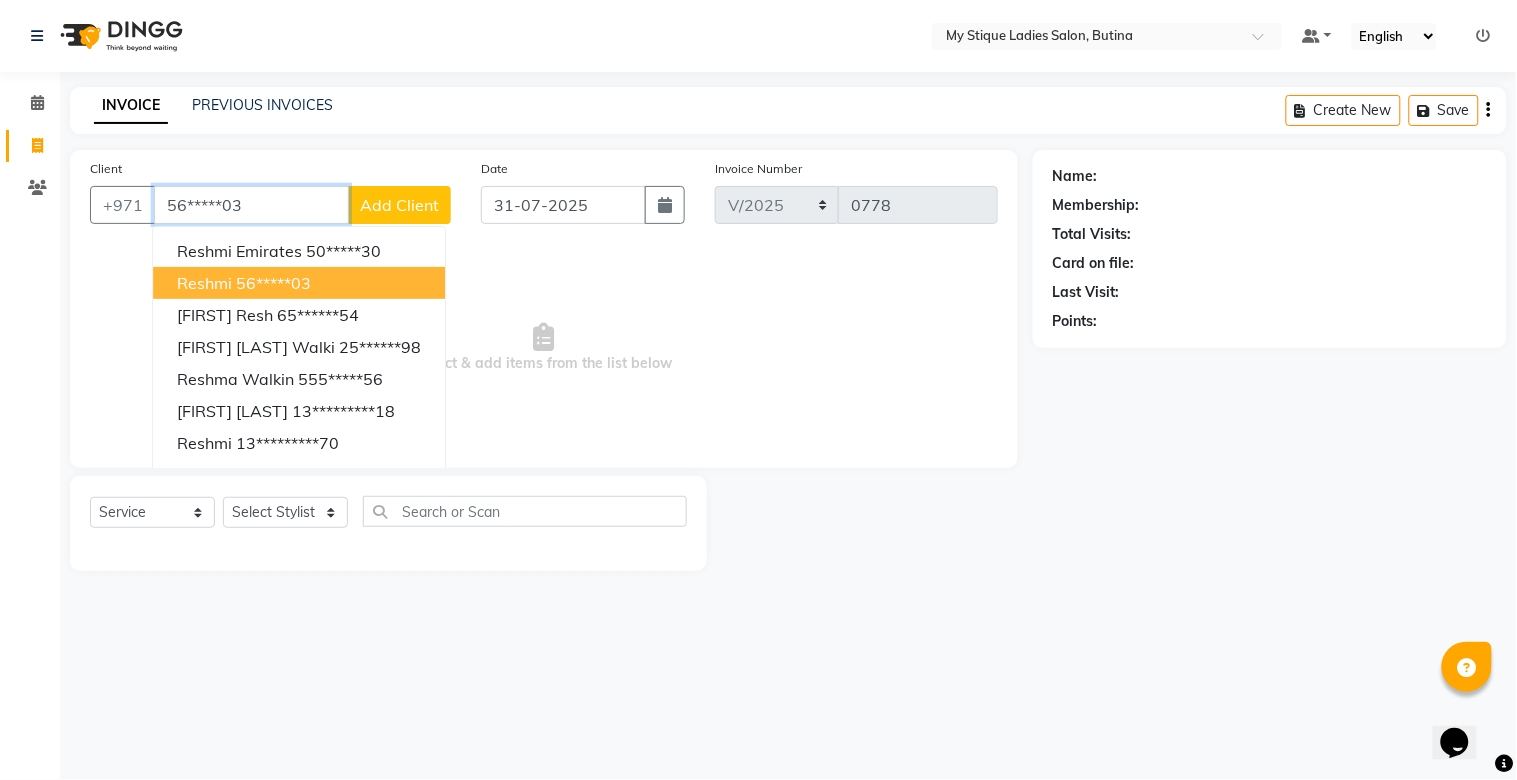 type on "56*****03" 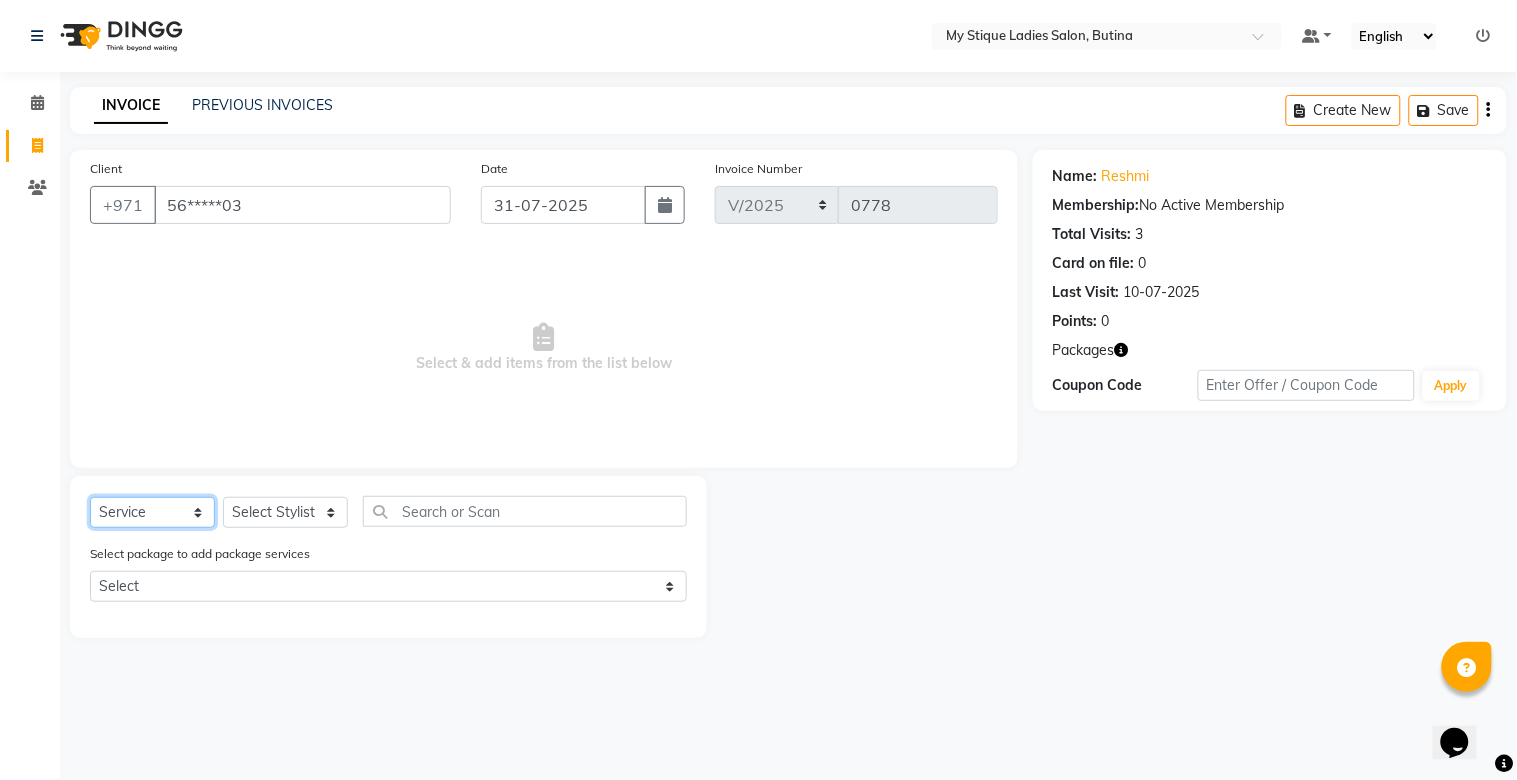 click on "Select  Service  Product  Membership  Package Voucher Prepaid Gift Card" 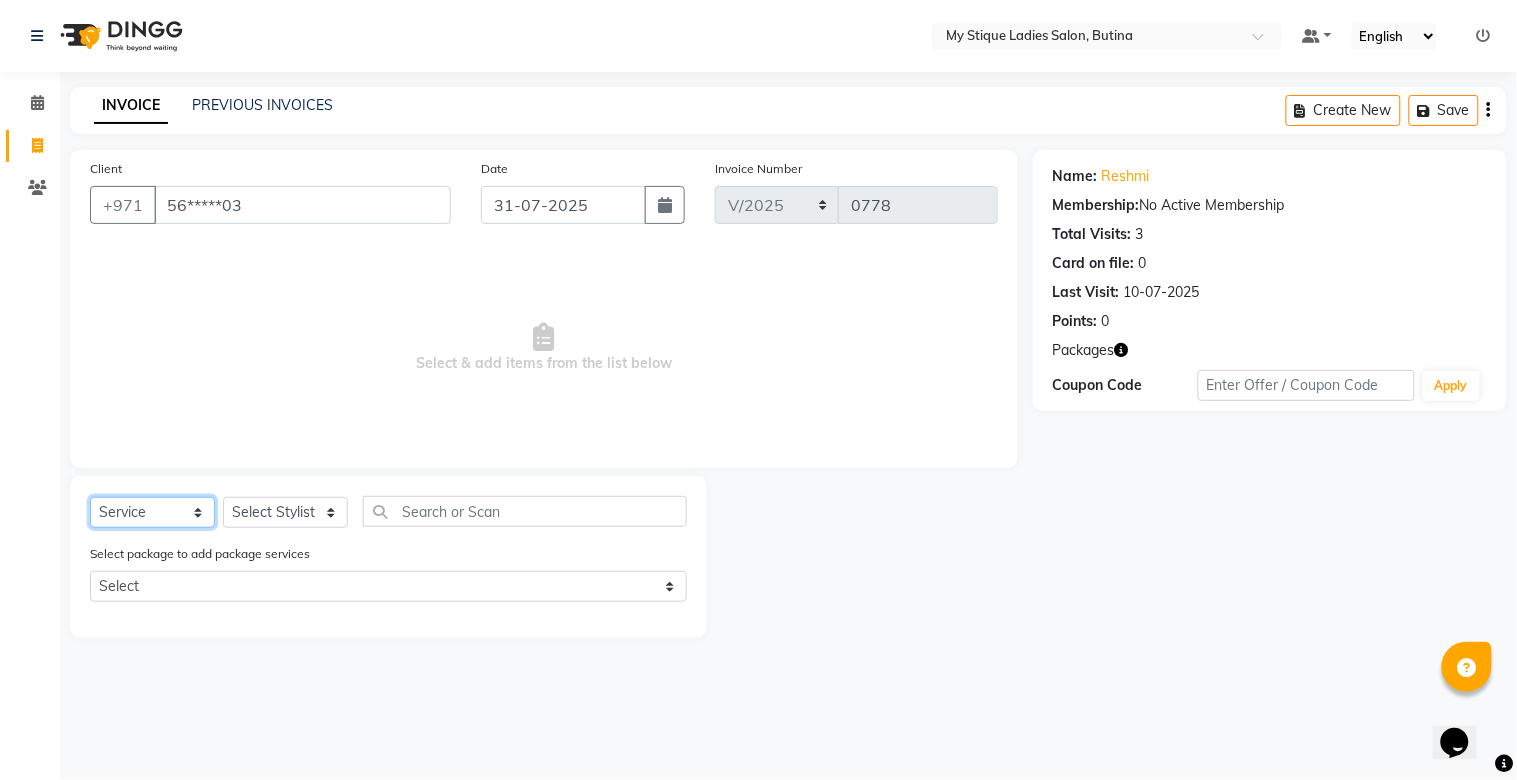 select on "package" 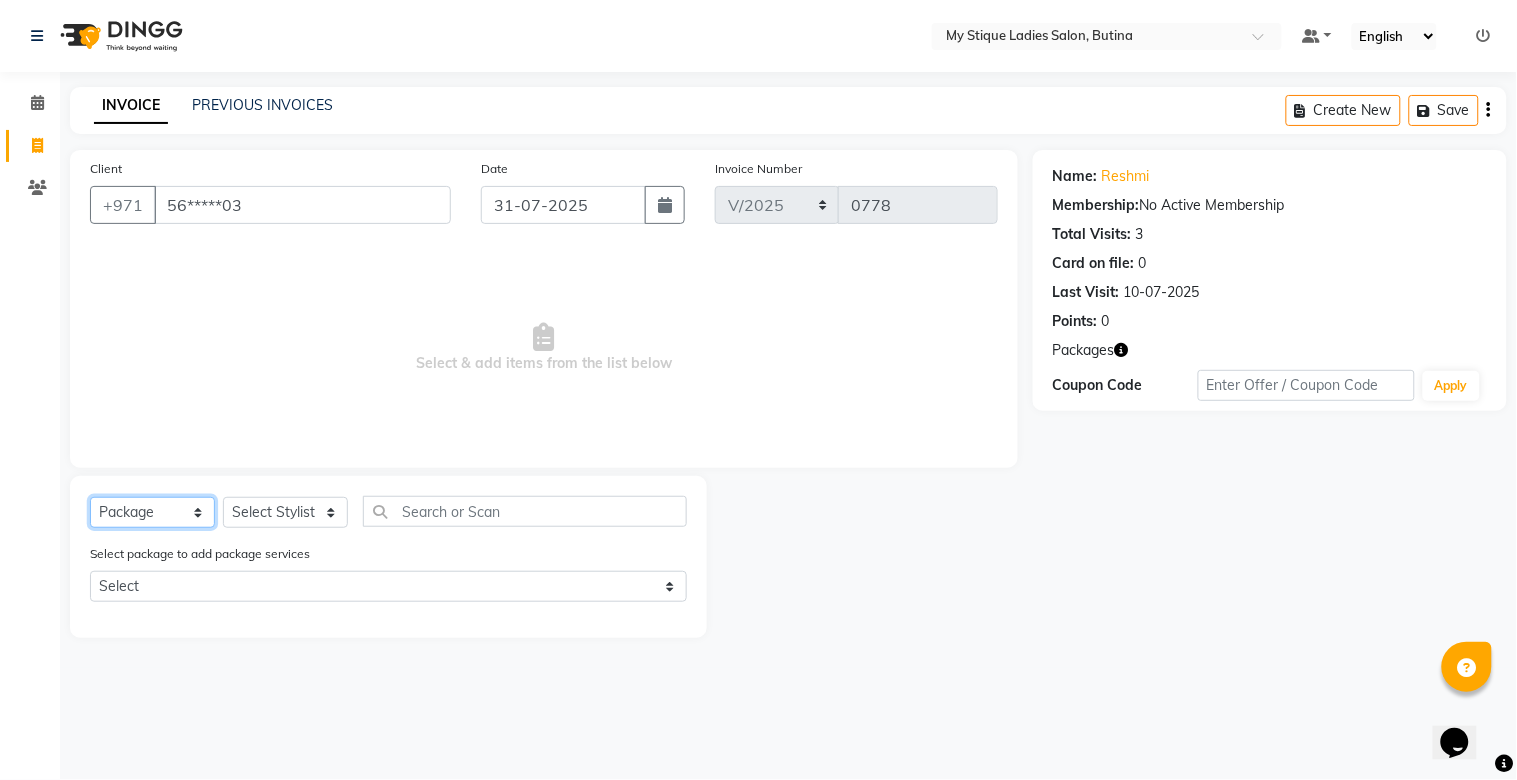 click on "Select  Service  Product  Membership  Package Voucher Prepaid Gift Card" 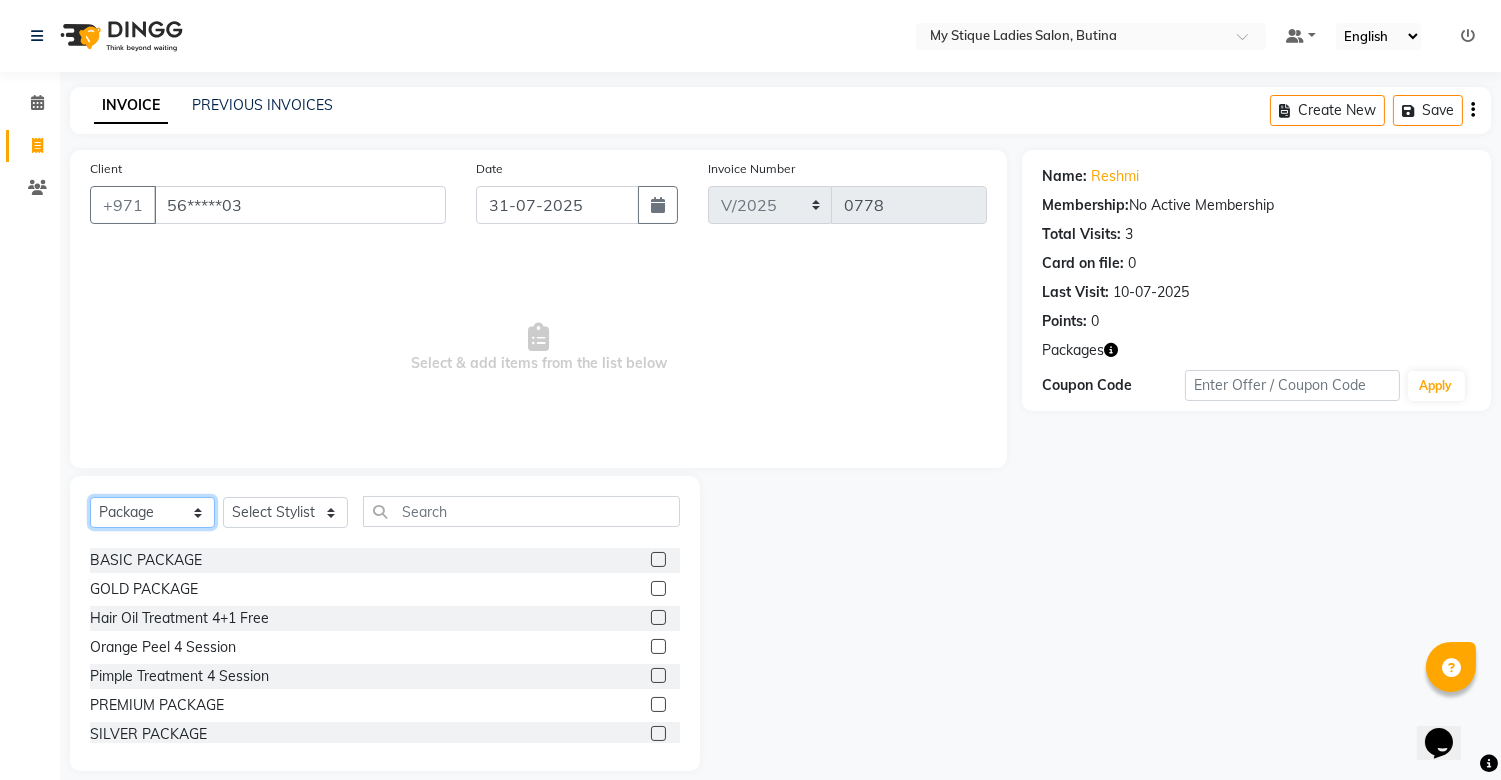 scroll, scrollTop: 118, scrollLeft: 0, axis: vertical 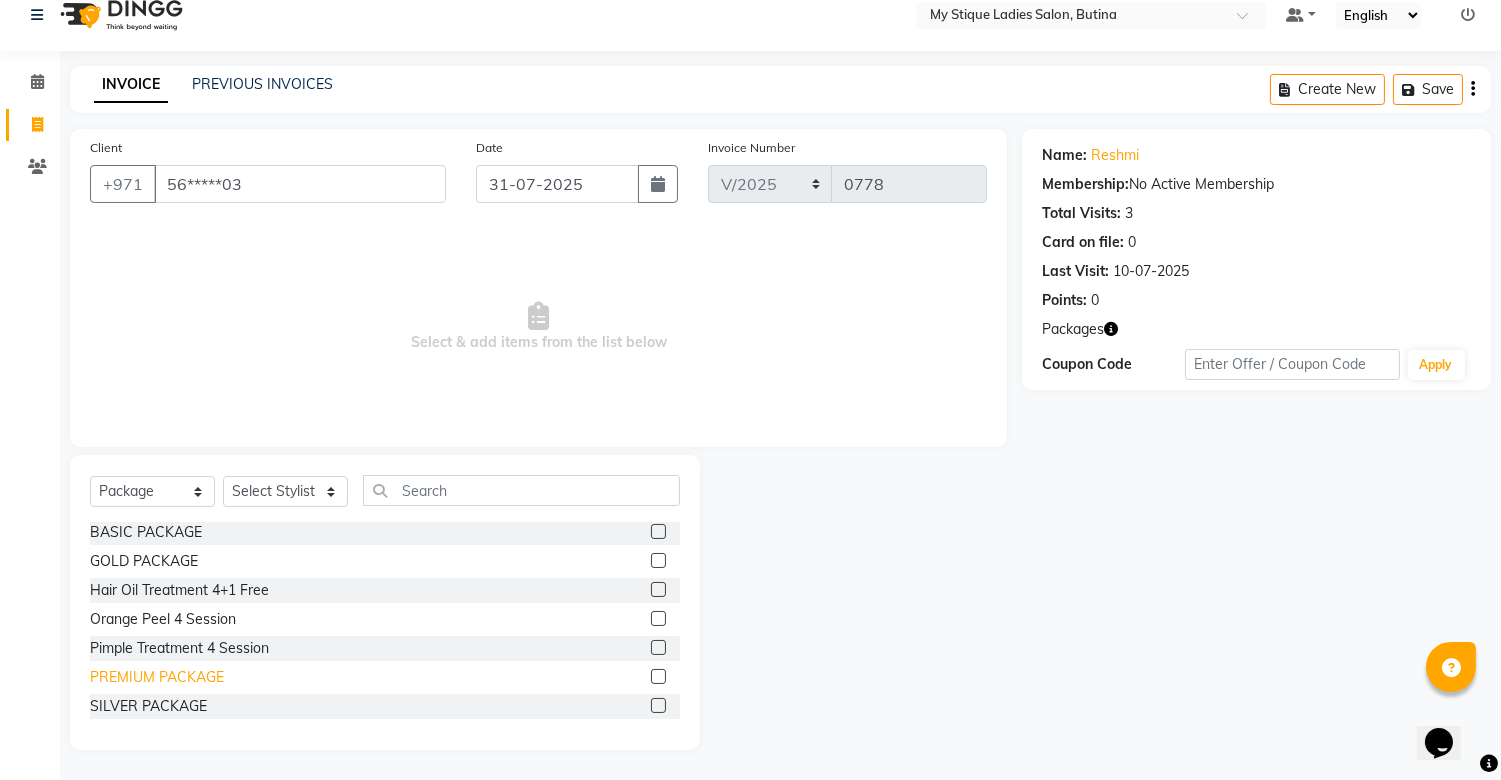 click on "PREMIUM PACKAGE" 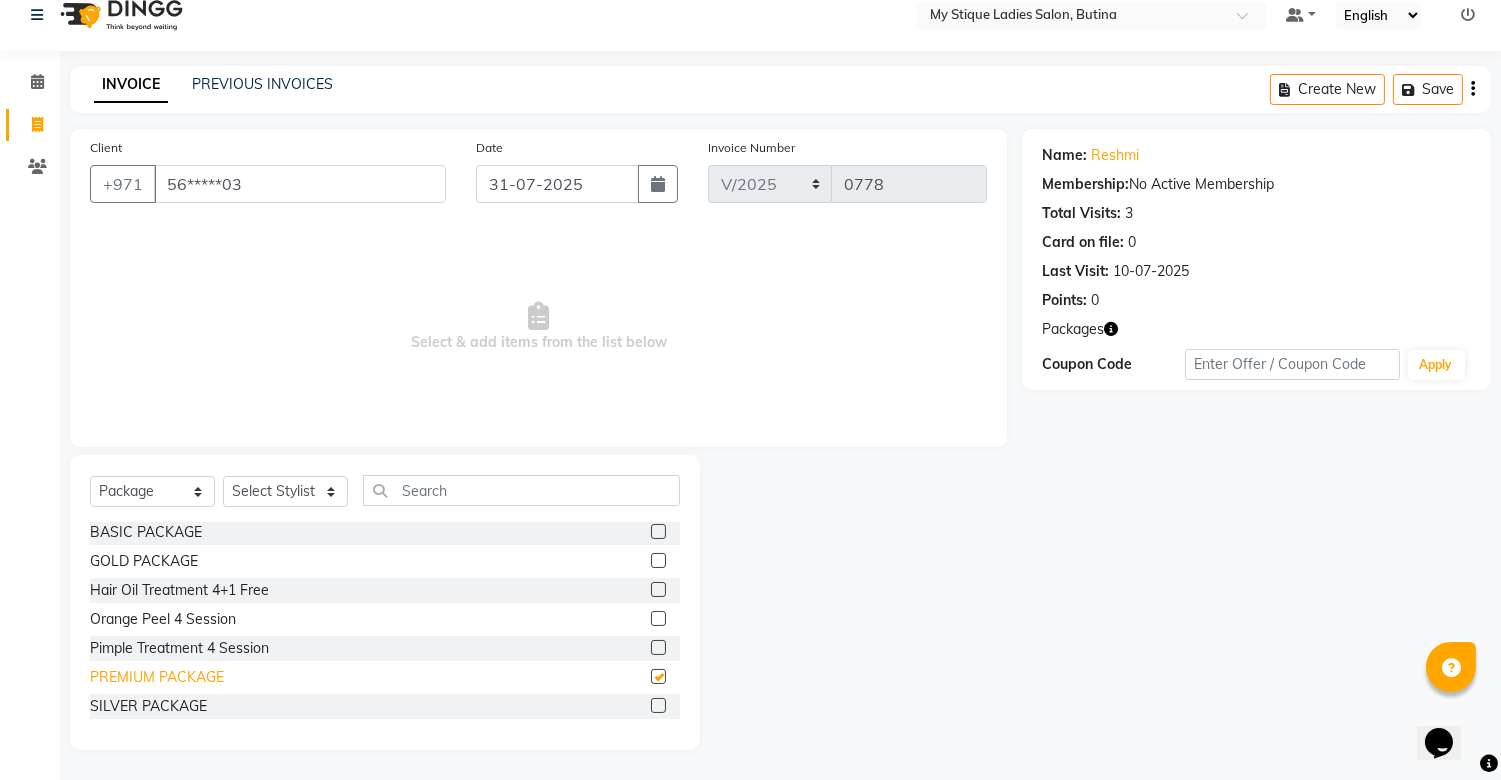checkbox on "false" 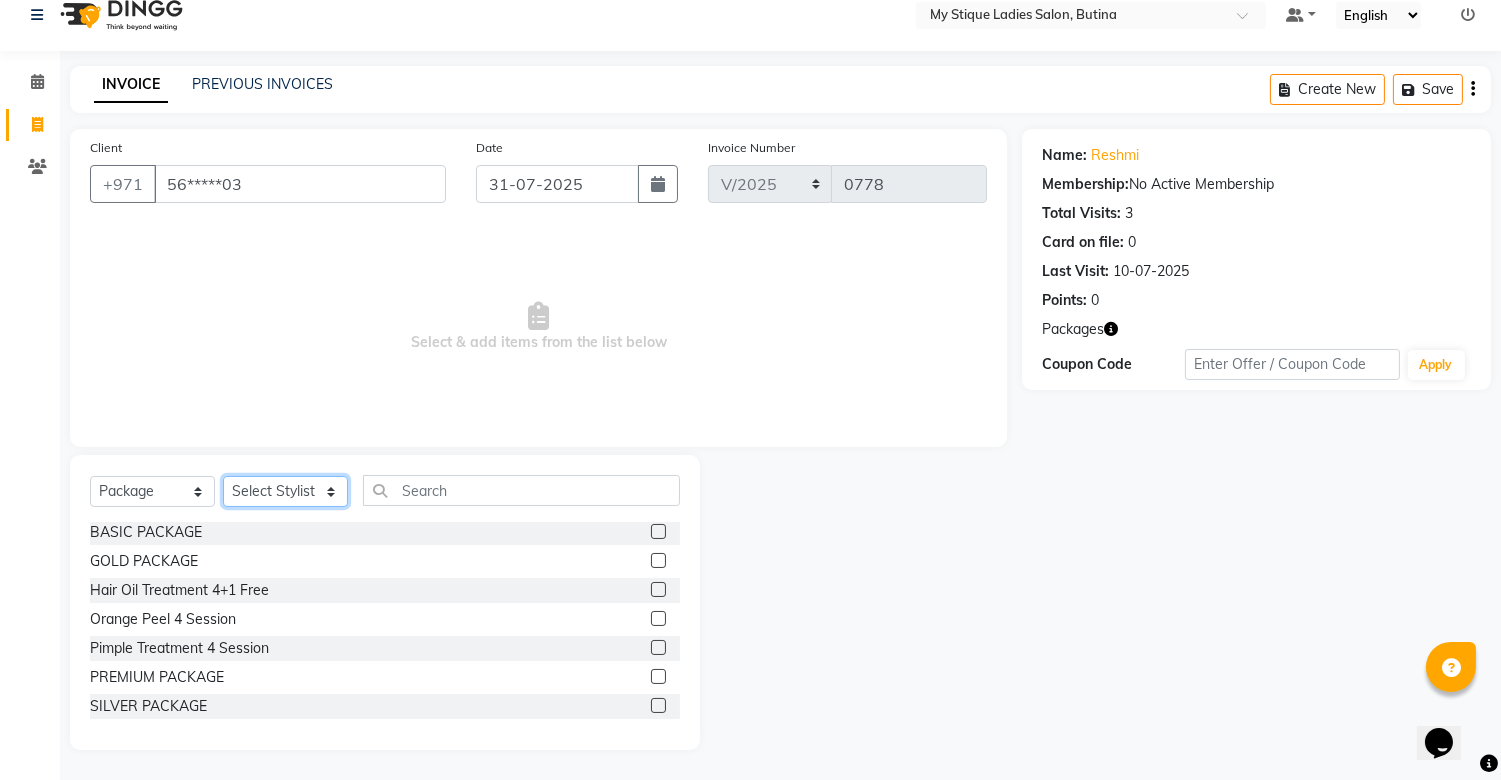 click on "Select Stylist [FIRST] [LAST] [LAST] [LAST] Sales TEMP STAFF" 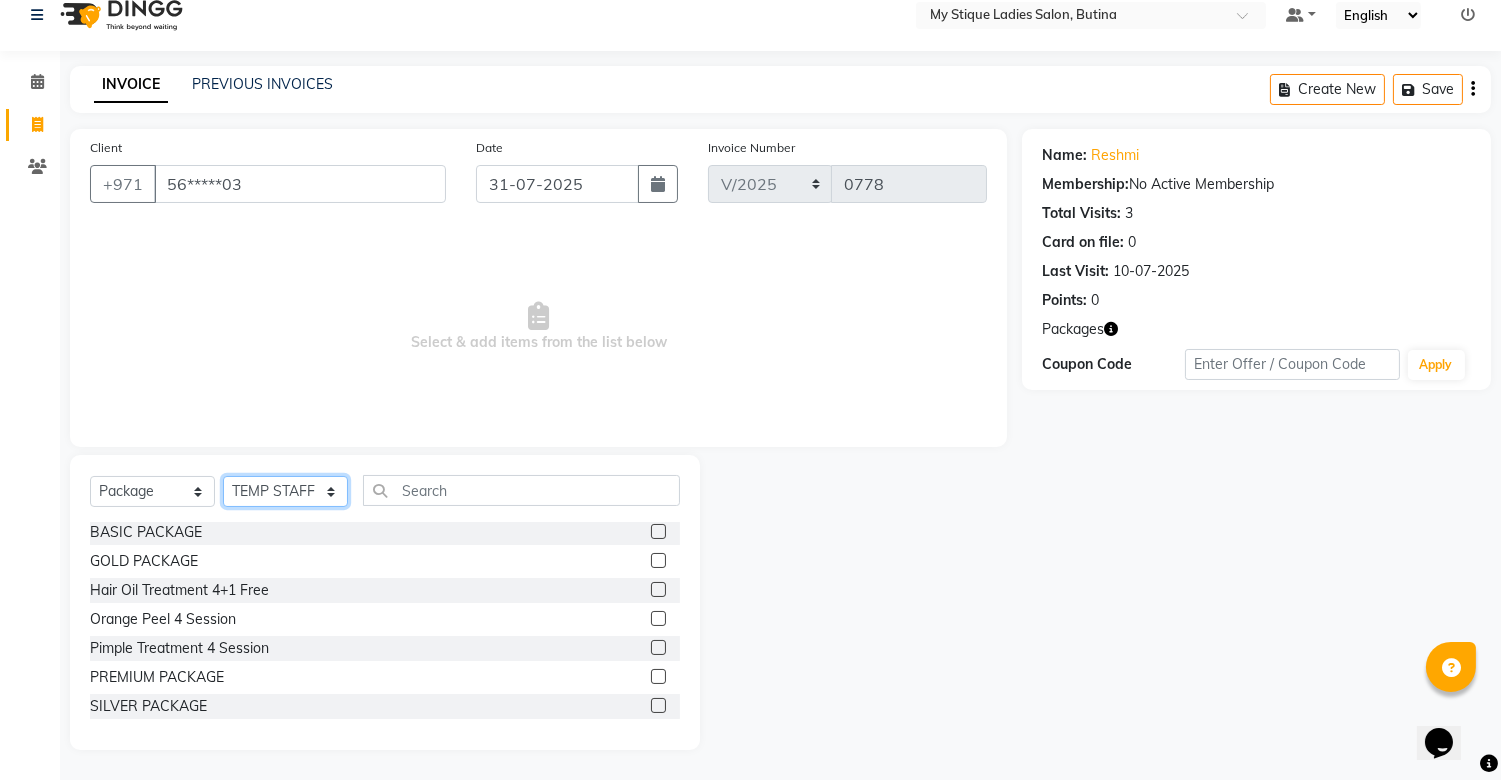 click on "Select Stylist [FIRST] [LAST] [LAST] [LAST] Sales TEMP STAFF" 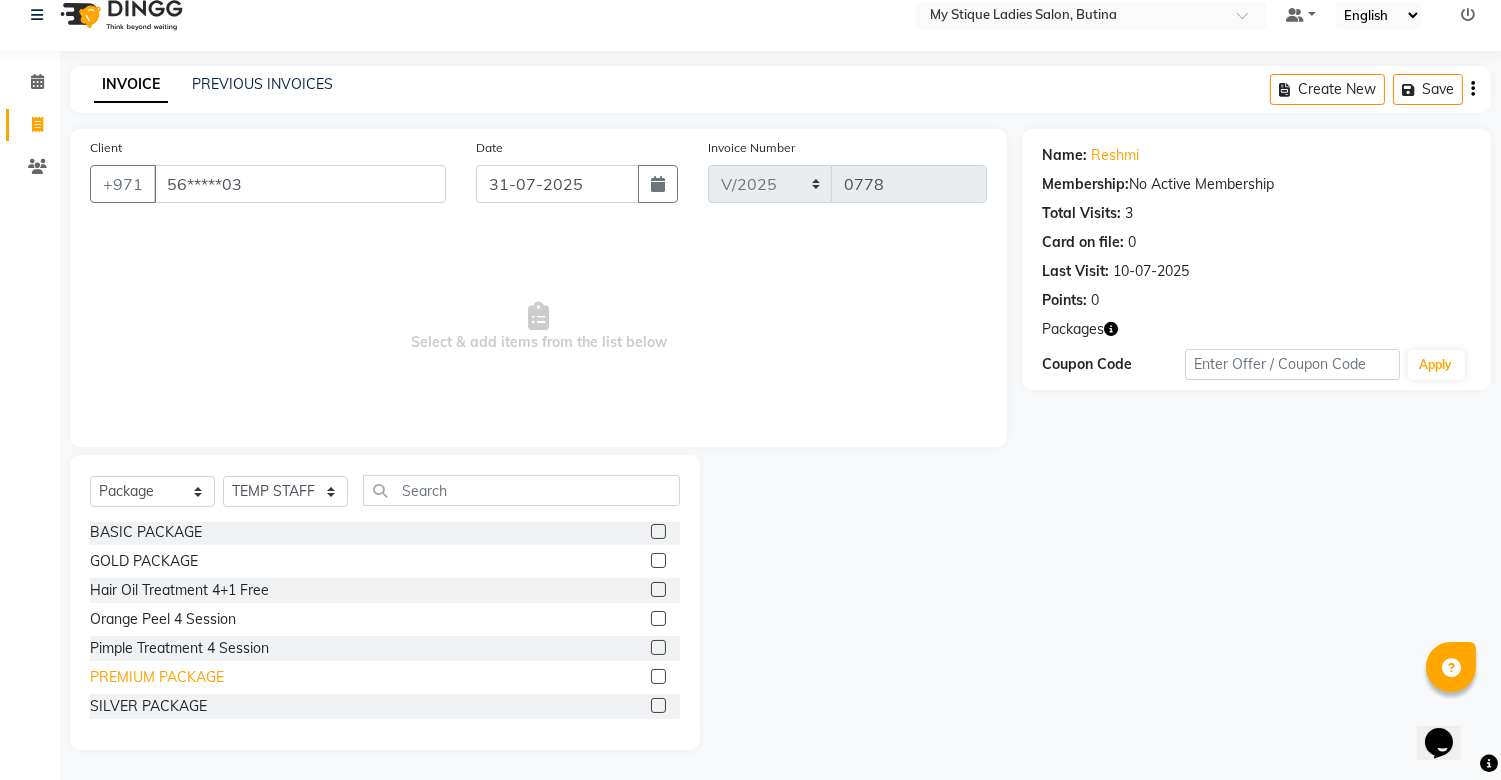 click on "PREMIUM PACKAGE" 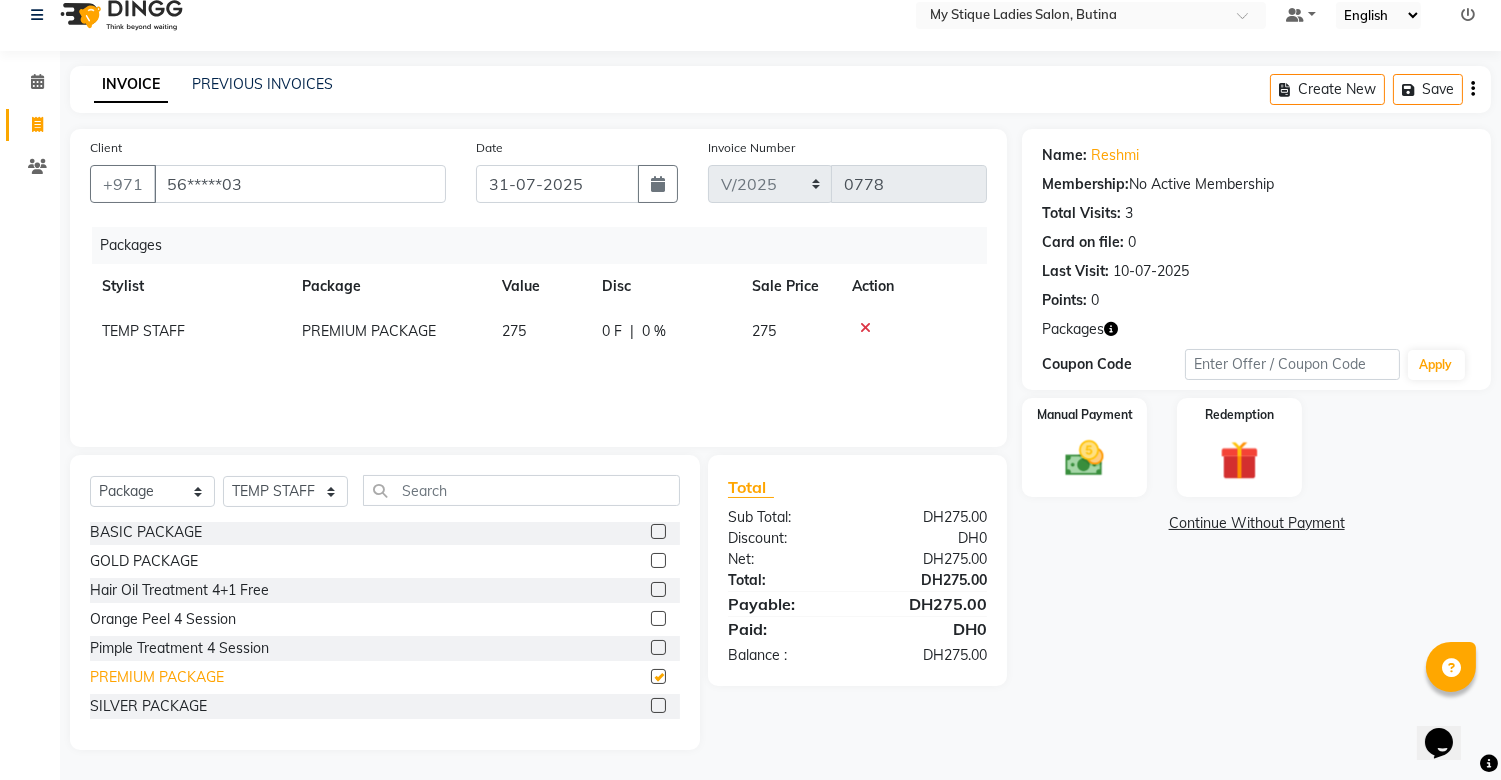 checkbox on "false" 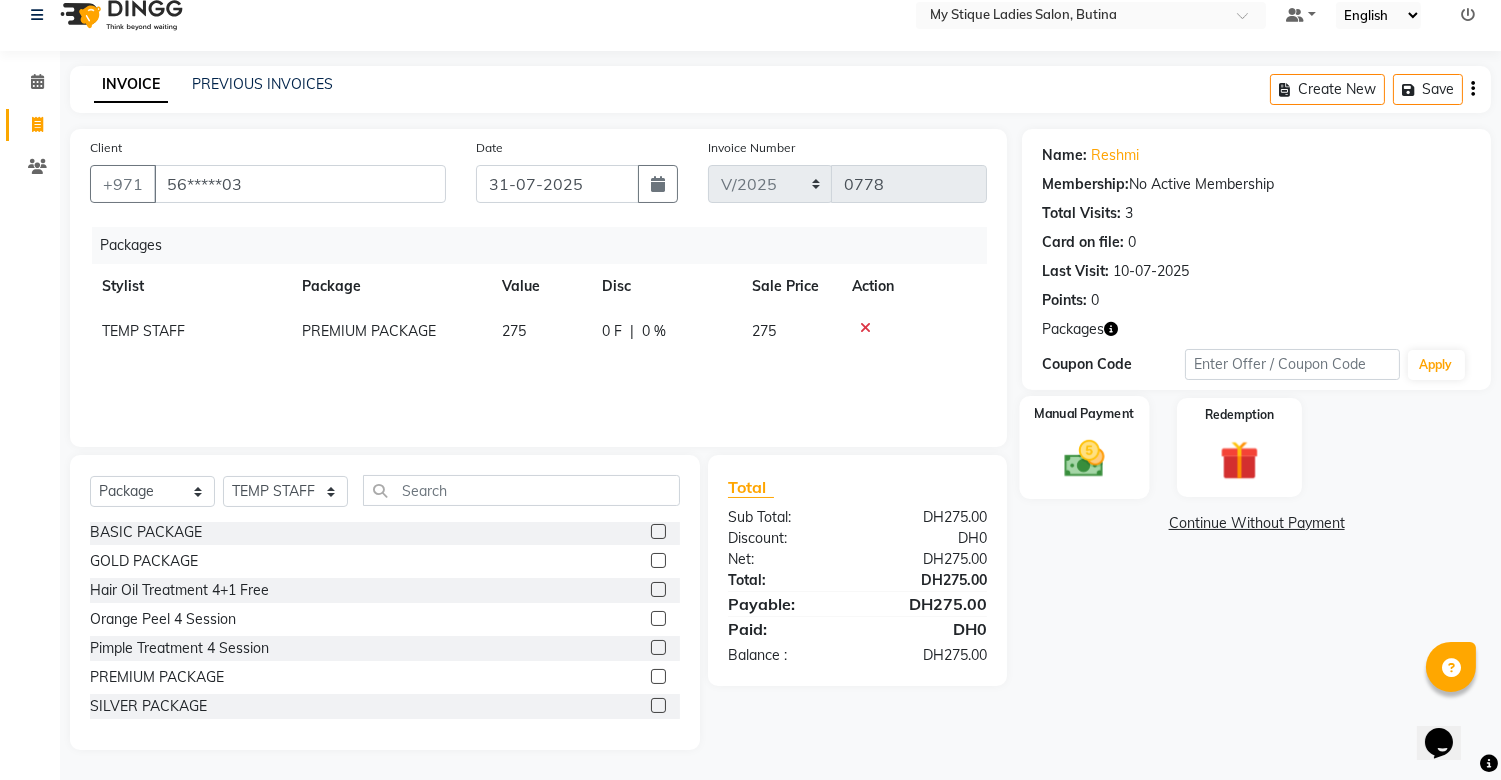 click 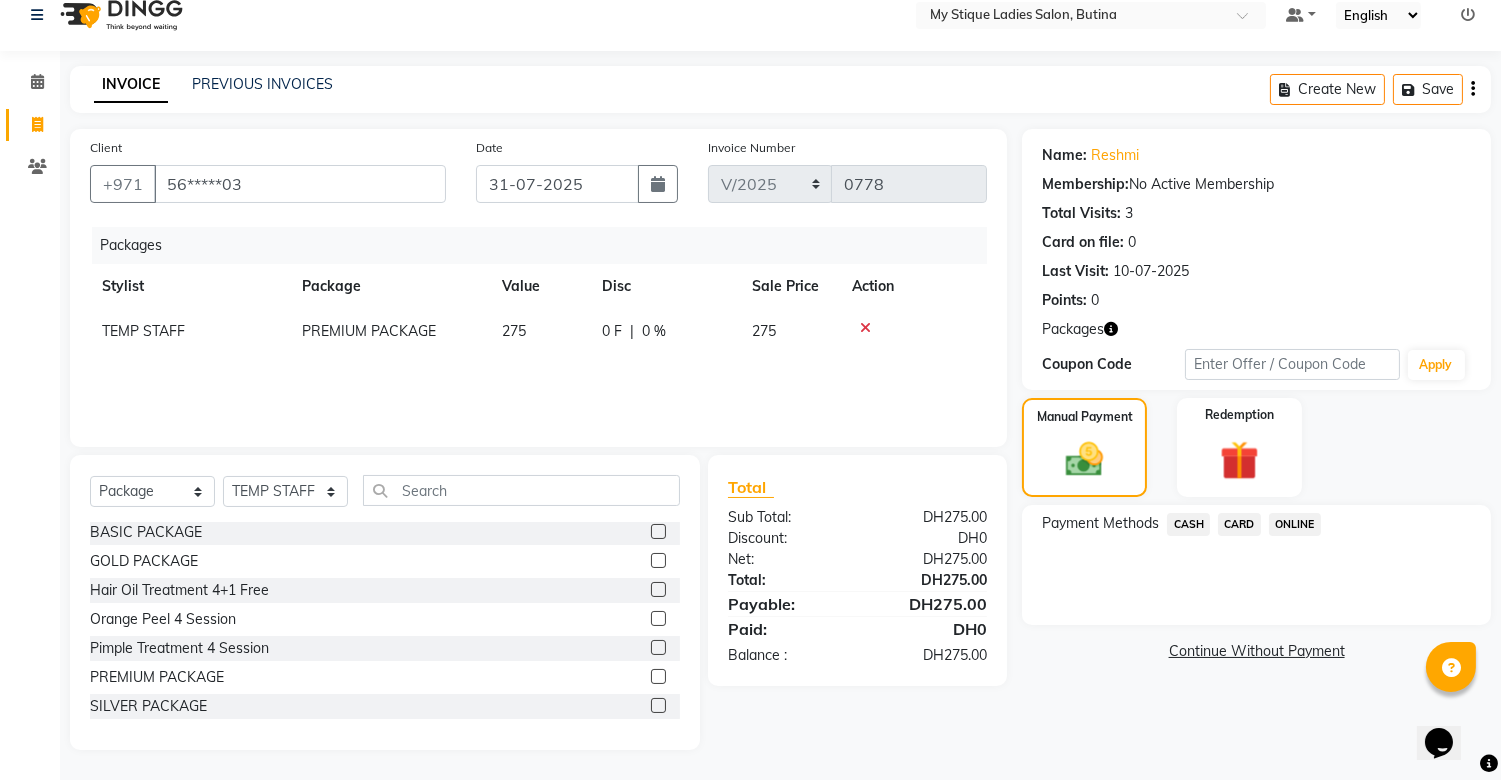 click on "CASH" 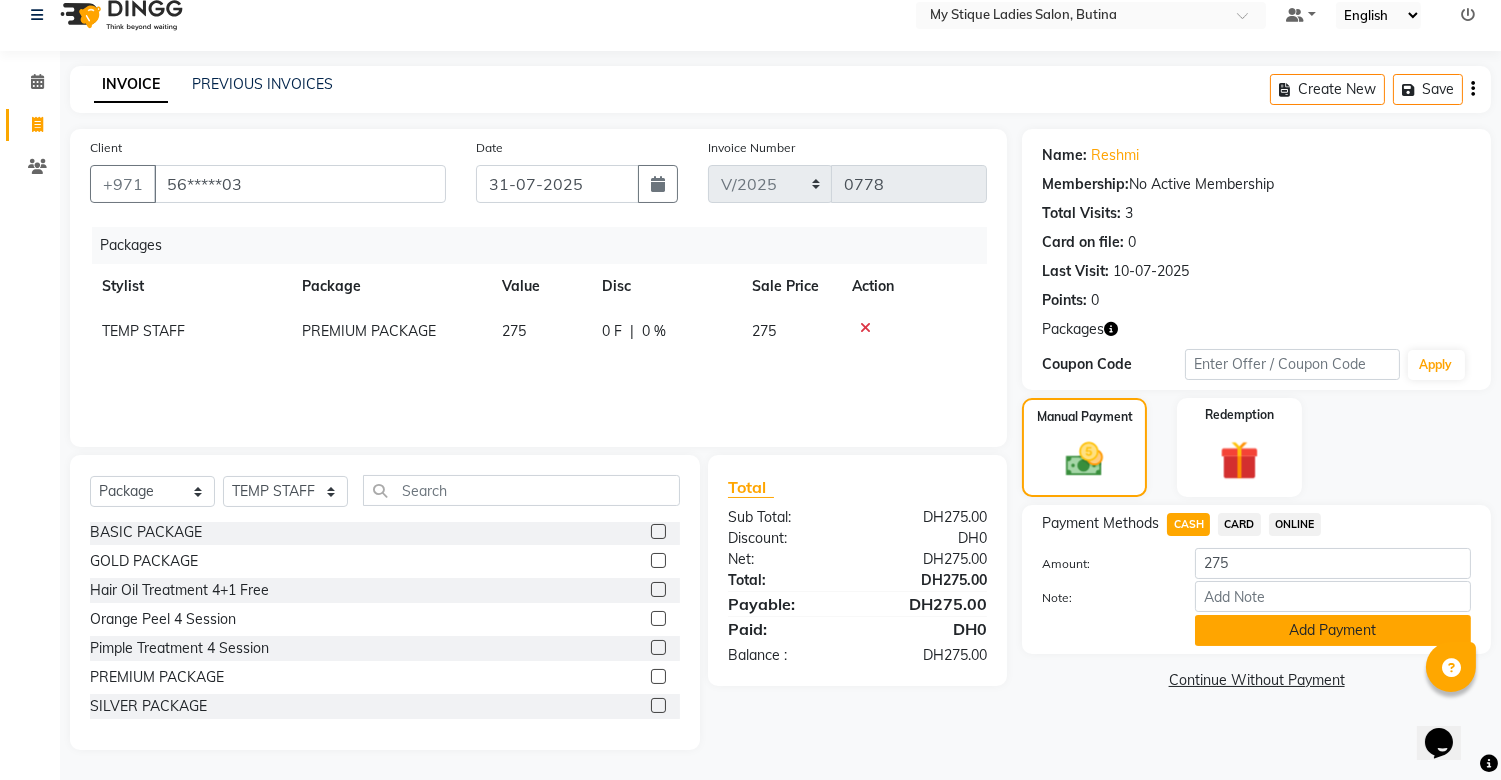 click on "Add Payment" 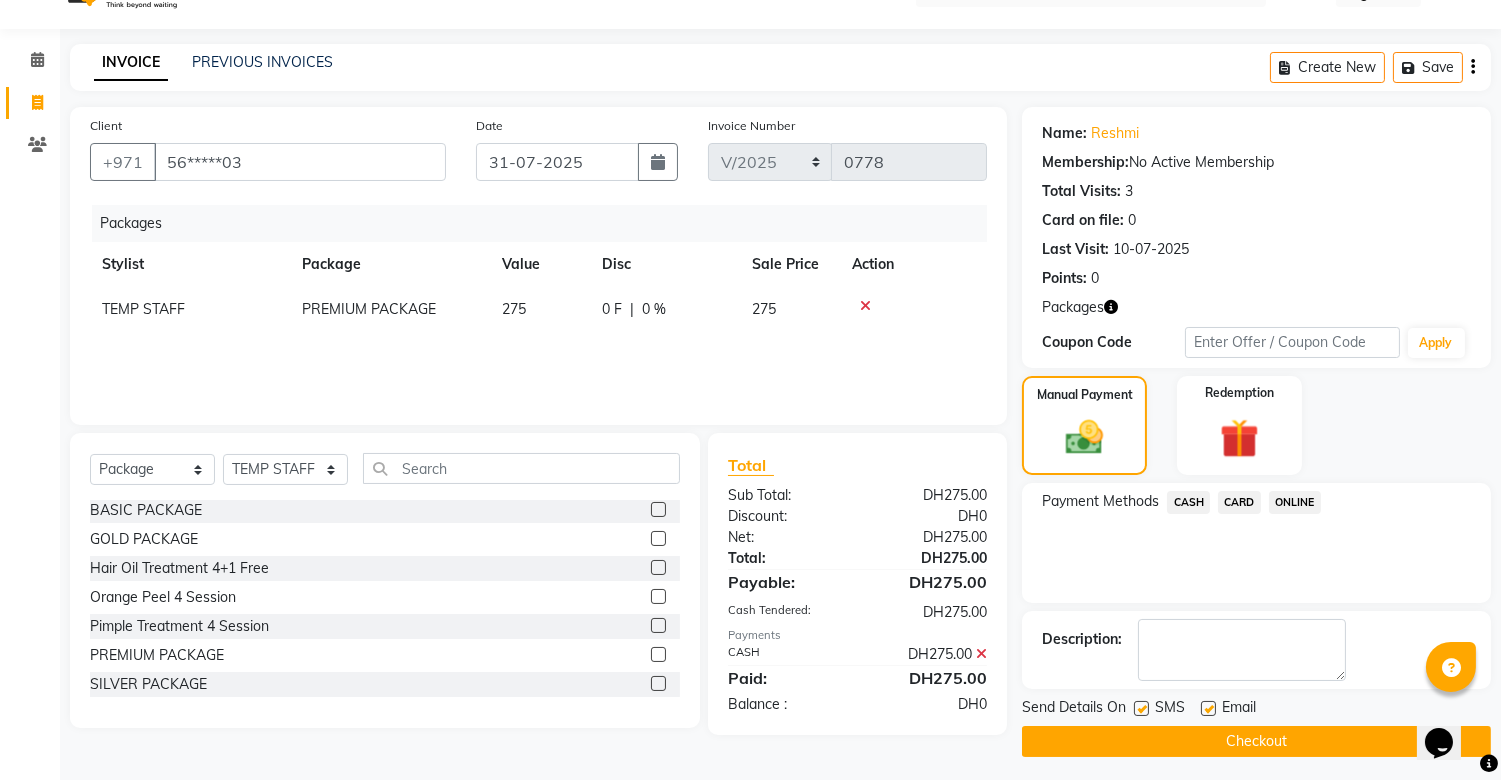 scroll, scrollTop: 50, scrollLeft: 0, axis: vertical 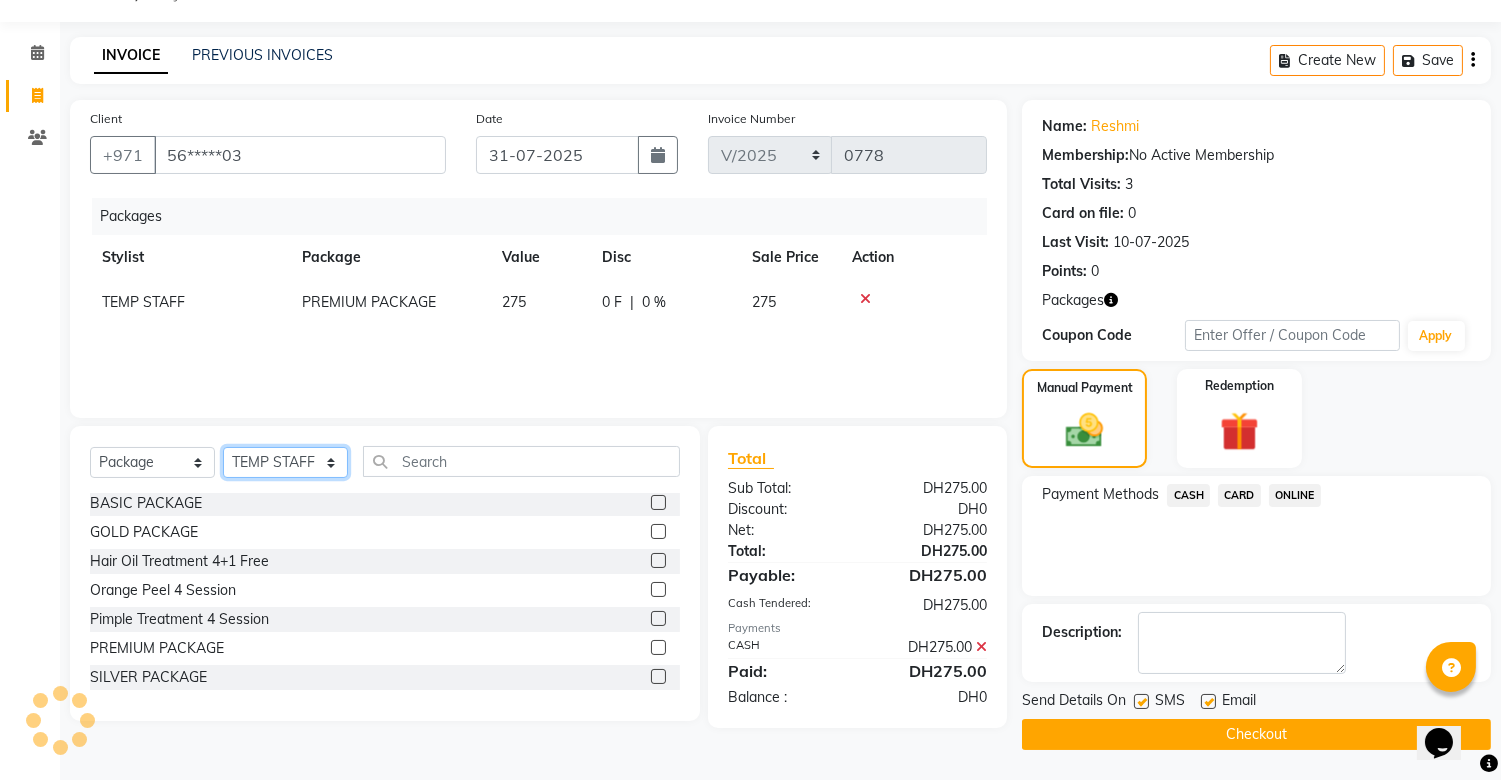 click on "Select Stylist [FIRST] [LAST] [LAST] [LAST] Sales TEMP STAFF" 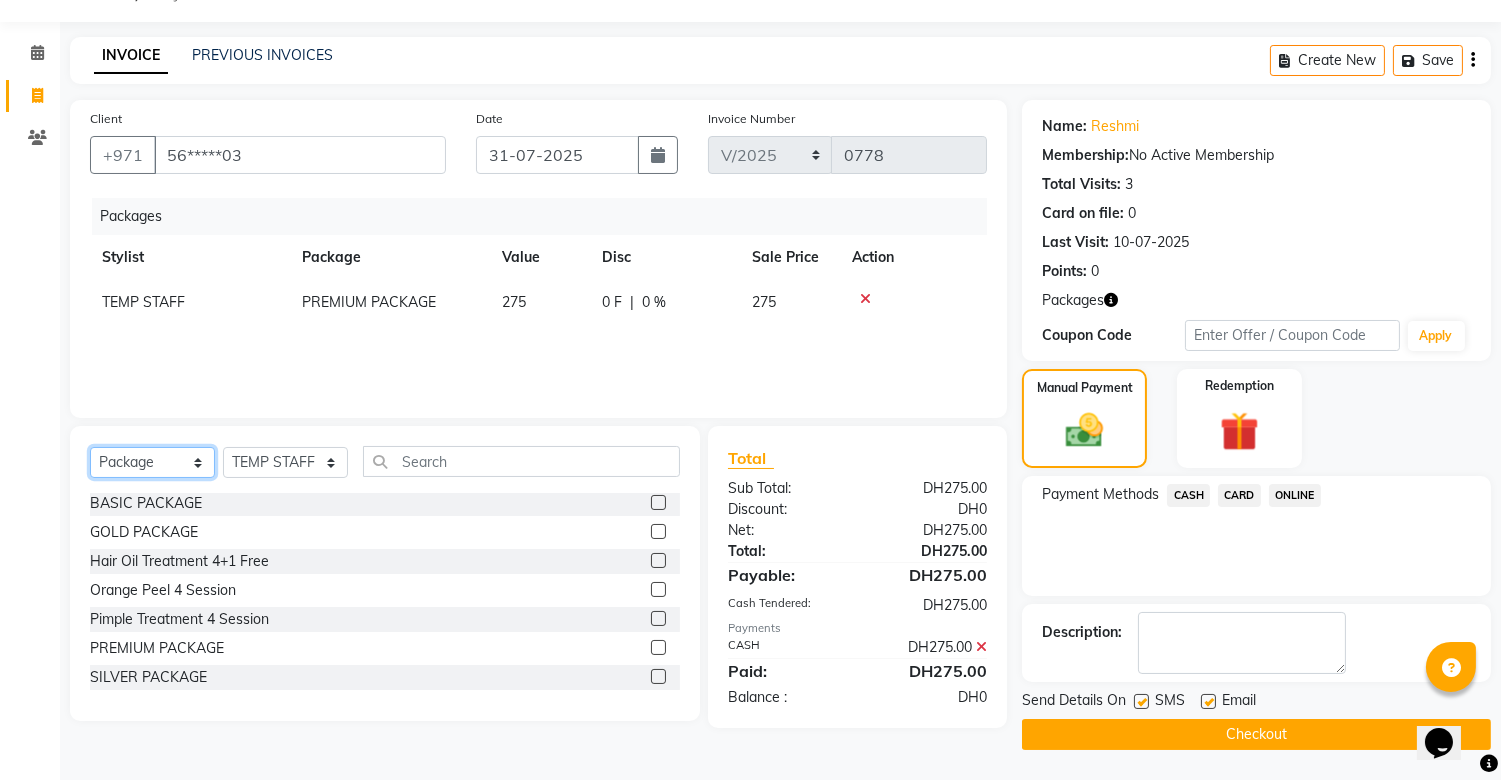 click on "Select  Service  Product  Membership  Package Voucher Prepaid Gift Card" 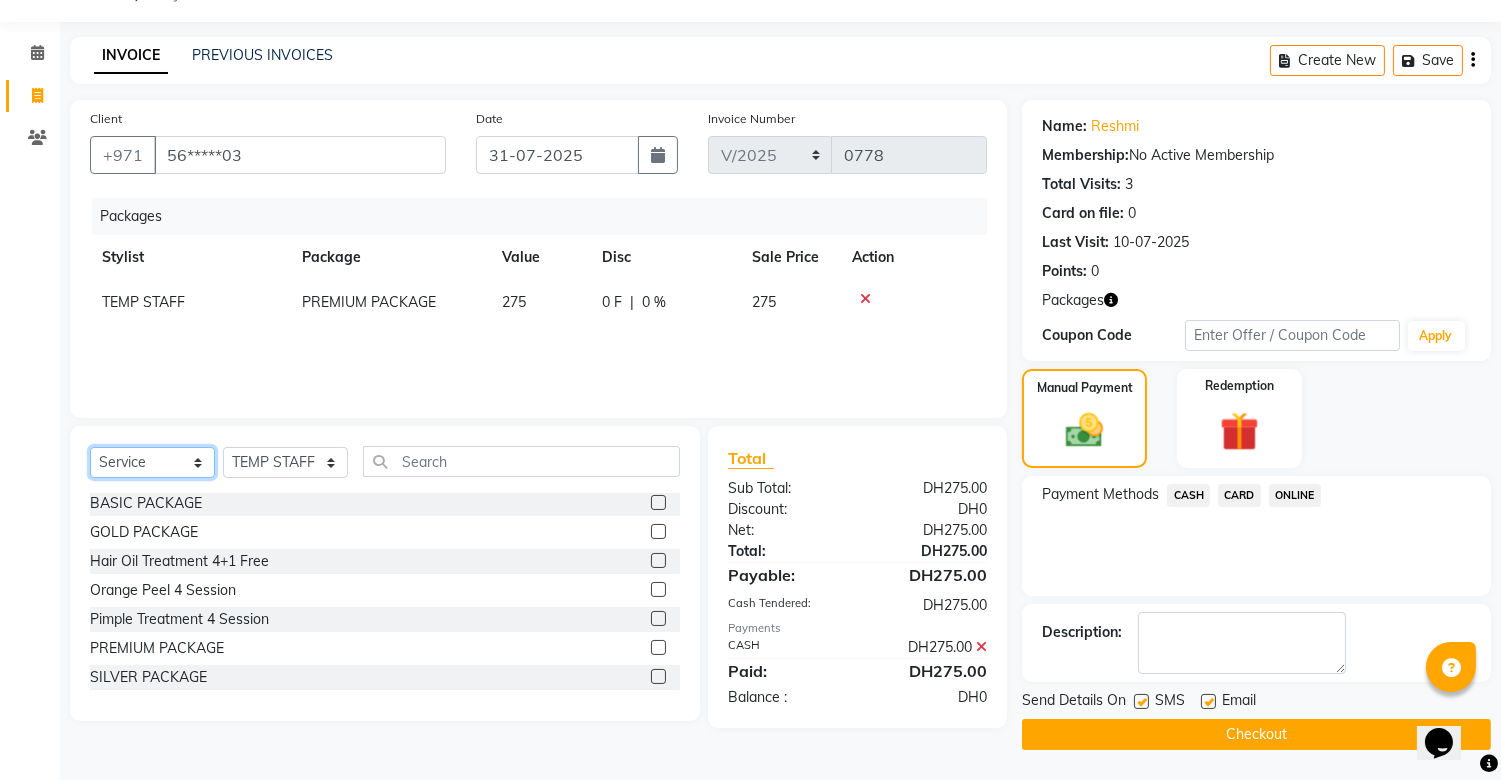 click on "Select  Service  Product  Membership  Package Voucher Prepaid Gift Card" 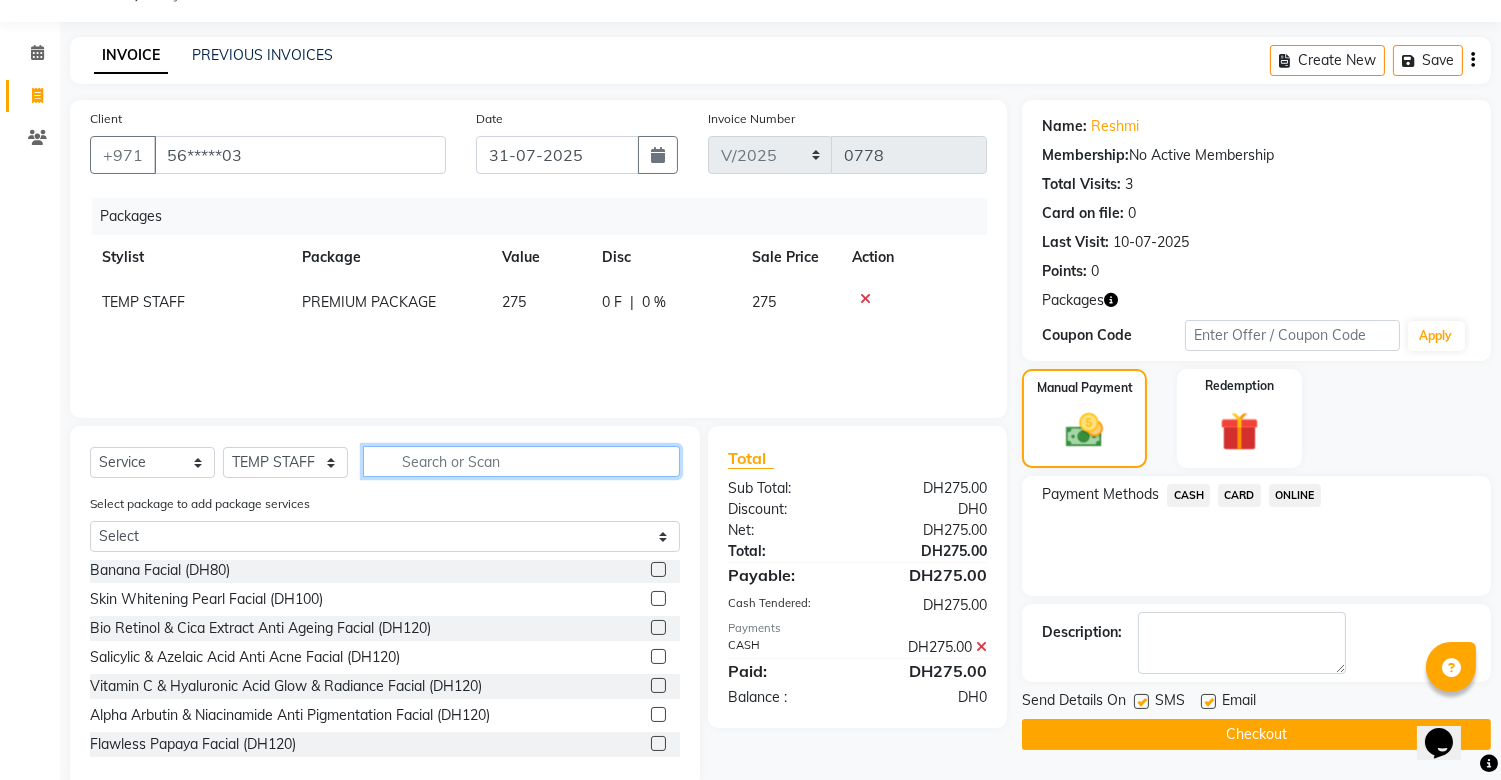 click 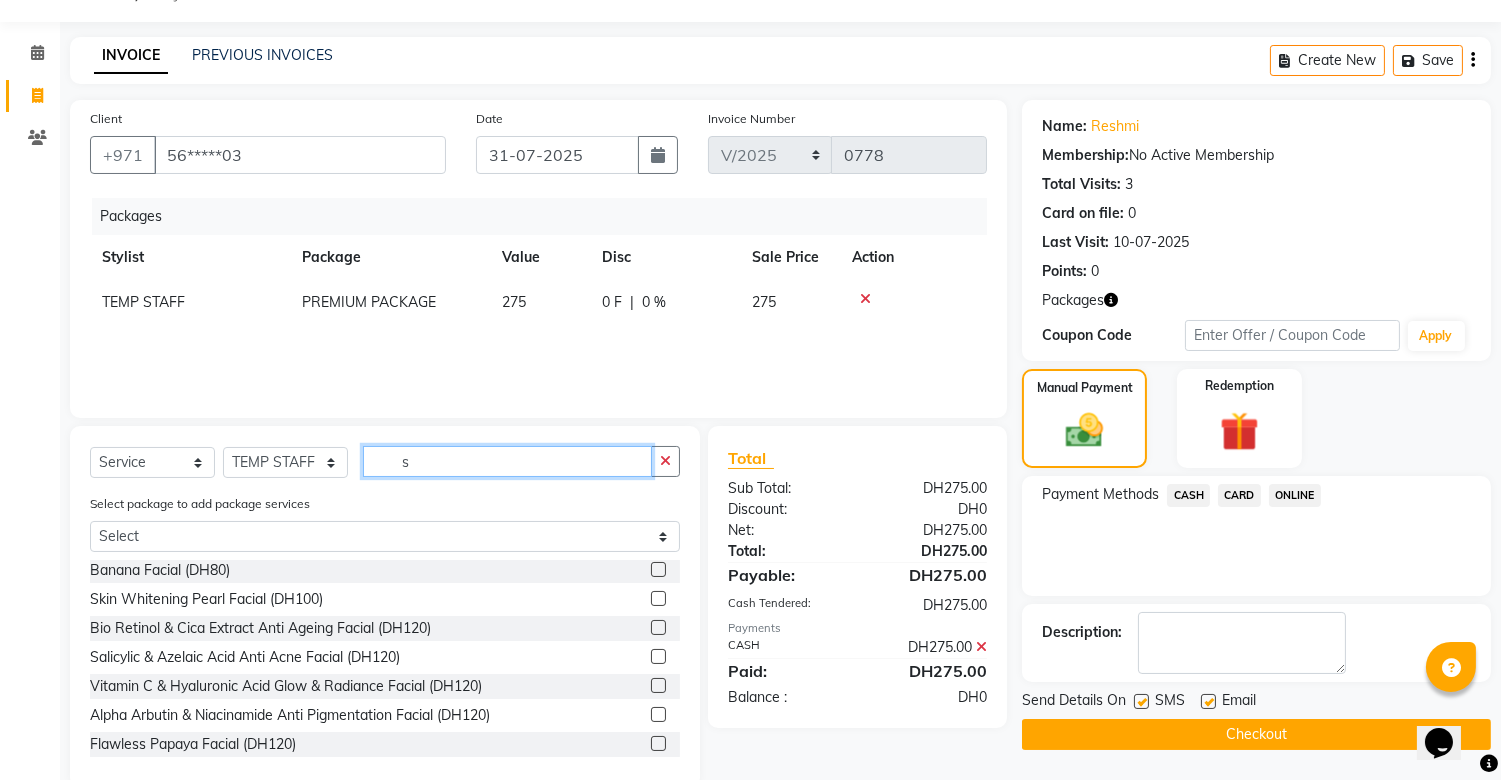 scroll, scrollTop: 3, scrollLeft: 0, axis: vertical 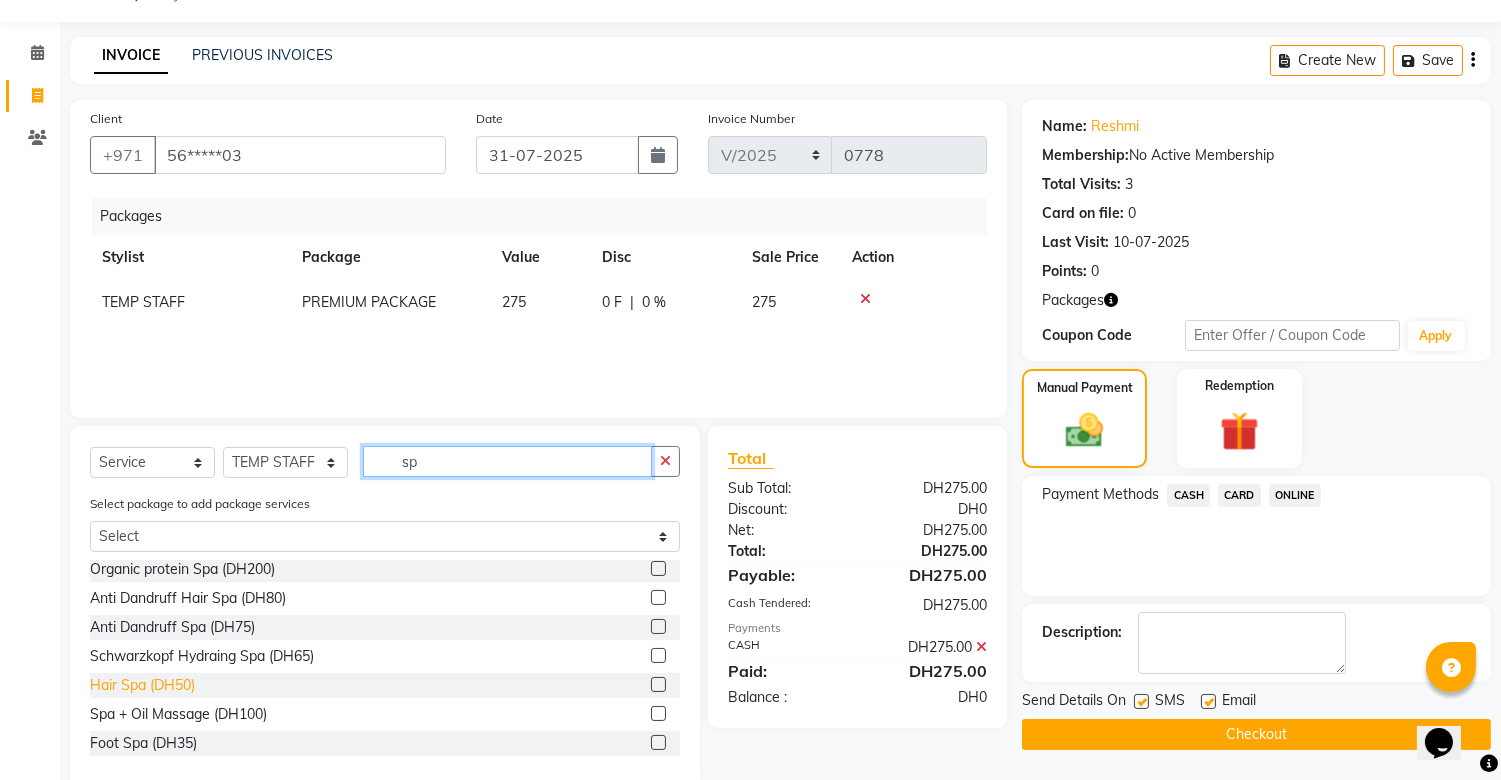 type on "sp" 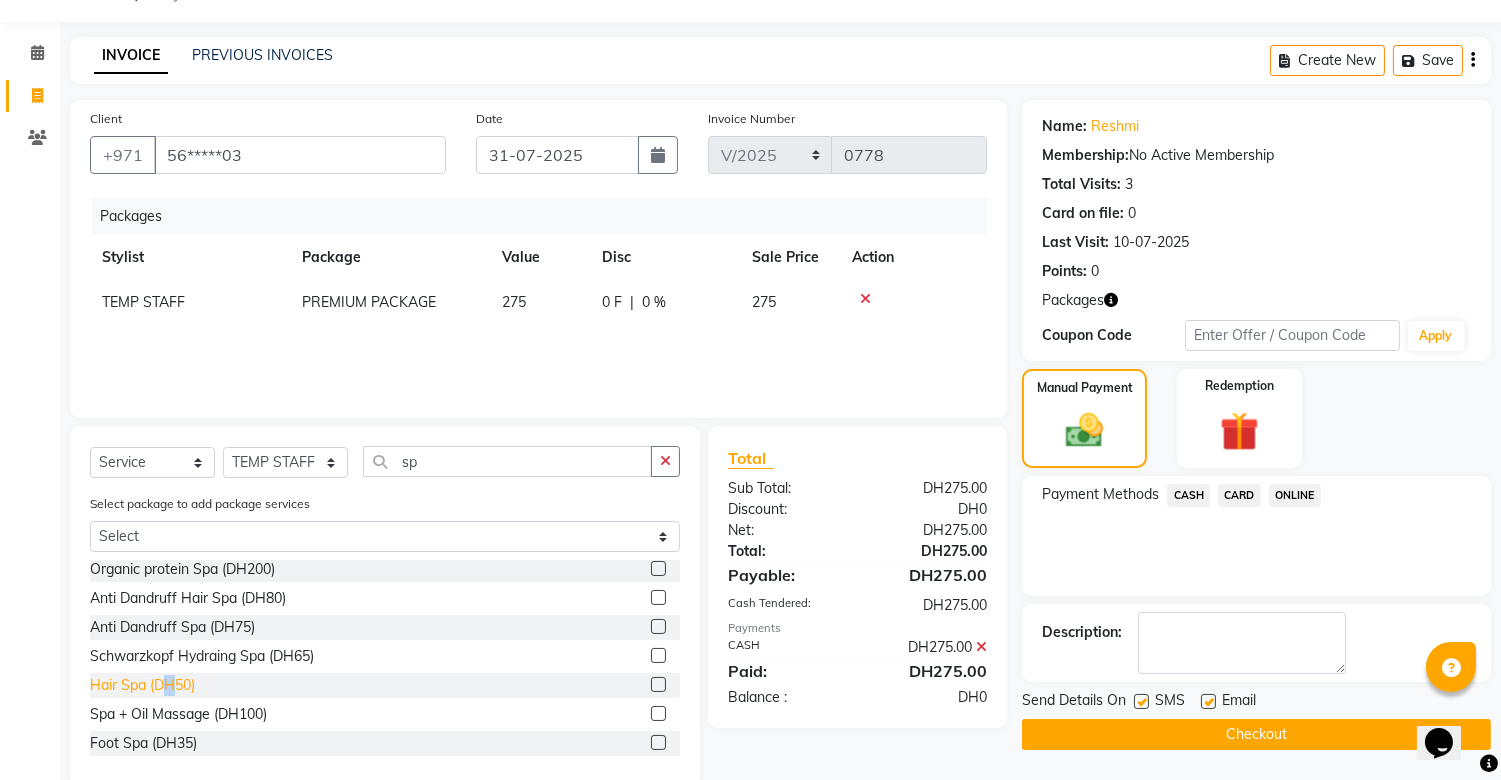 click on "Hair Spa (DH50)" 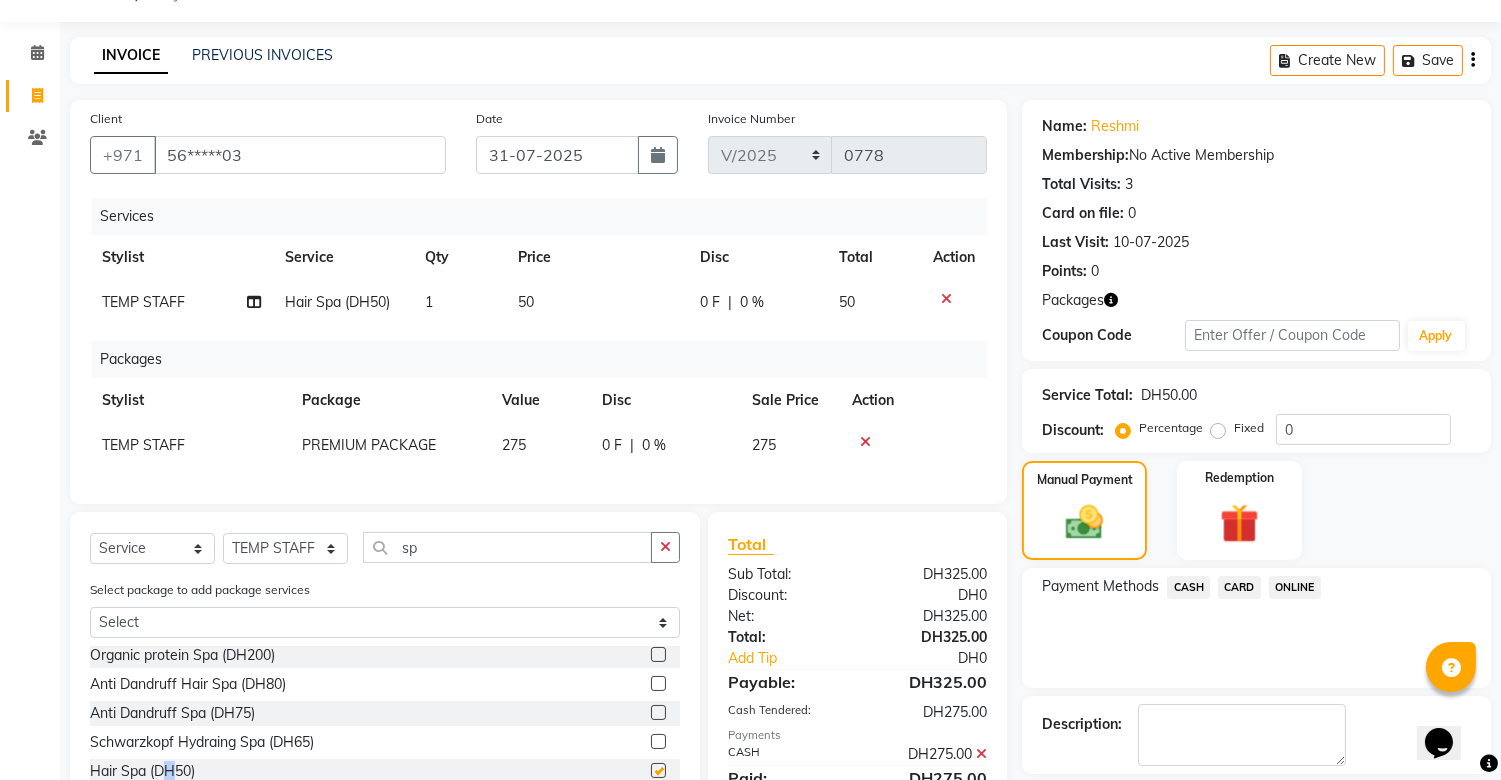 checkbox on "false" 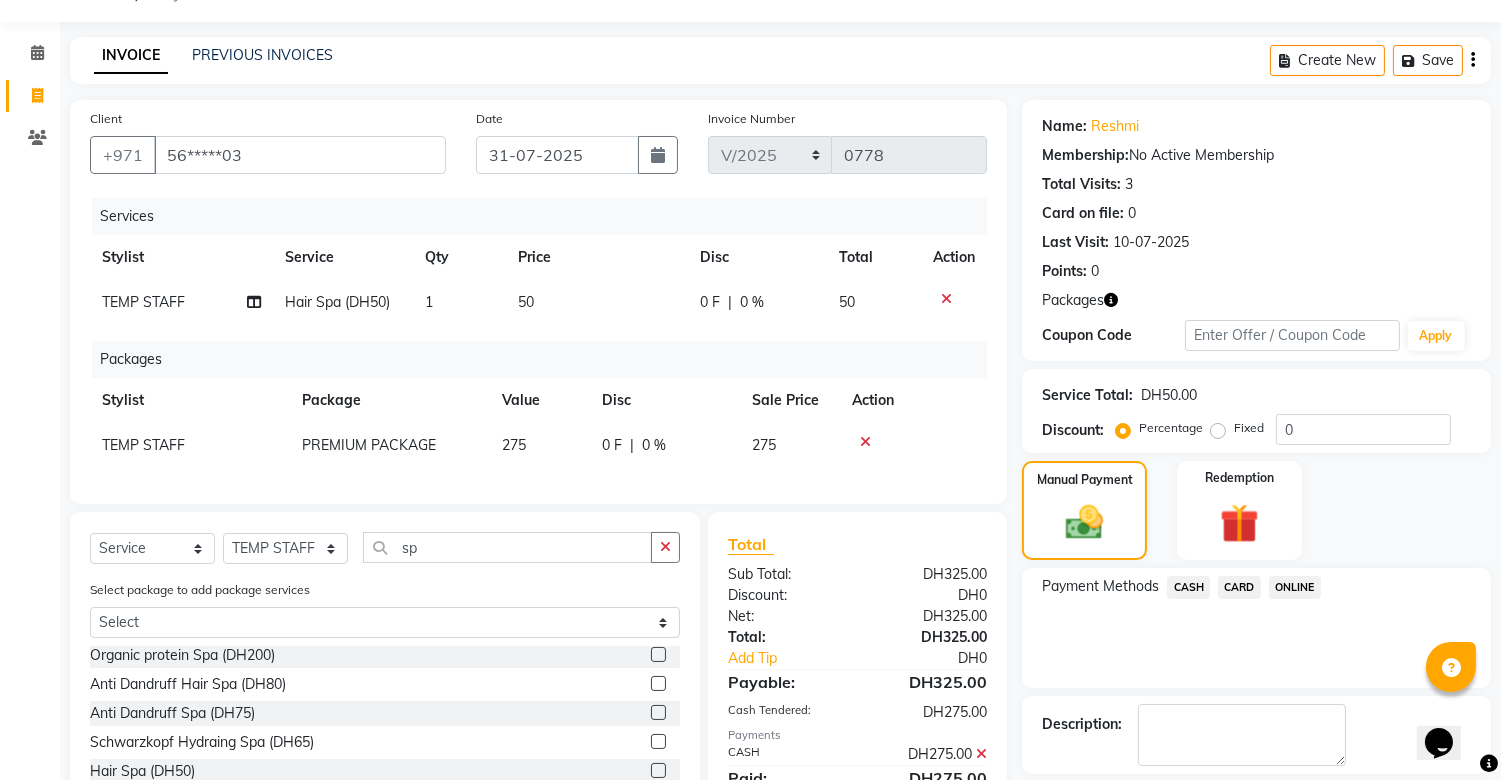 click on "50" 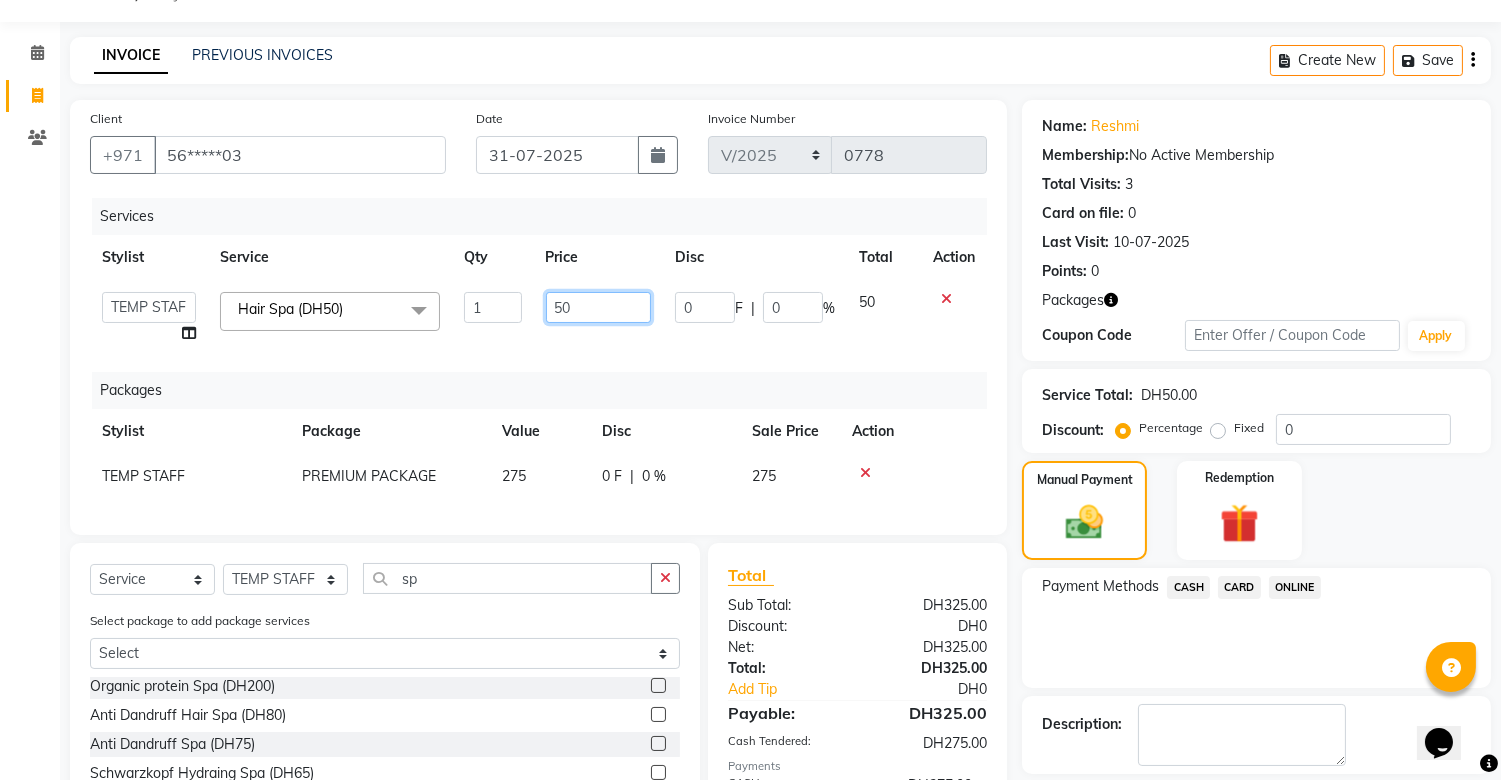 click on "50" 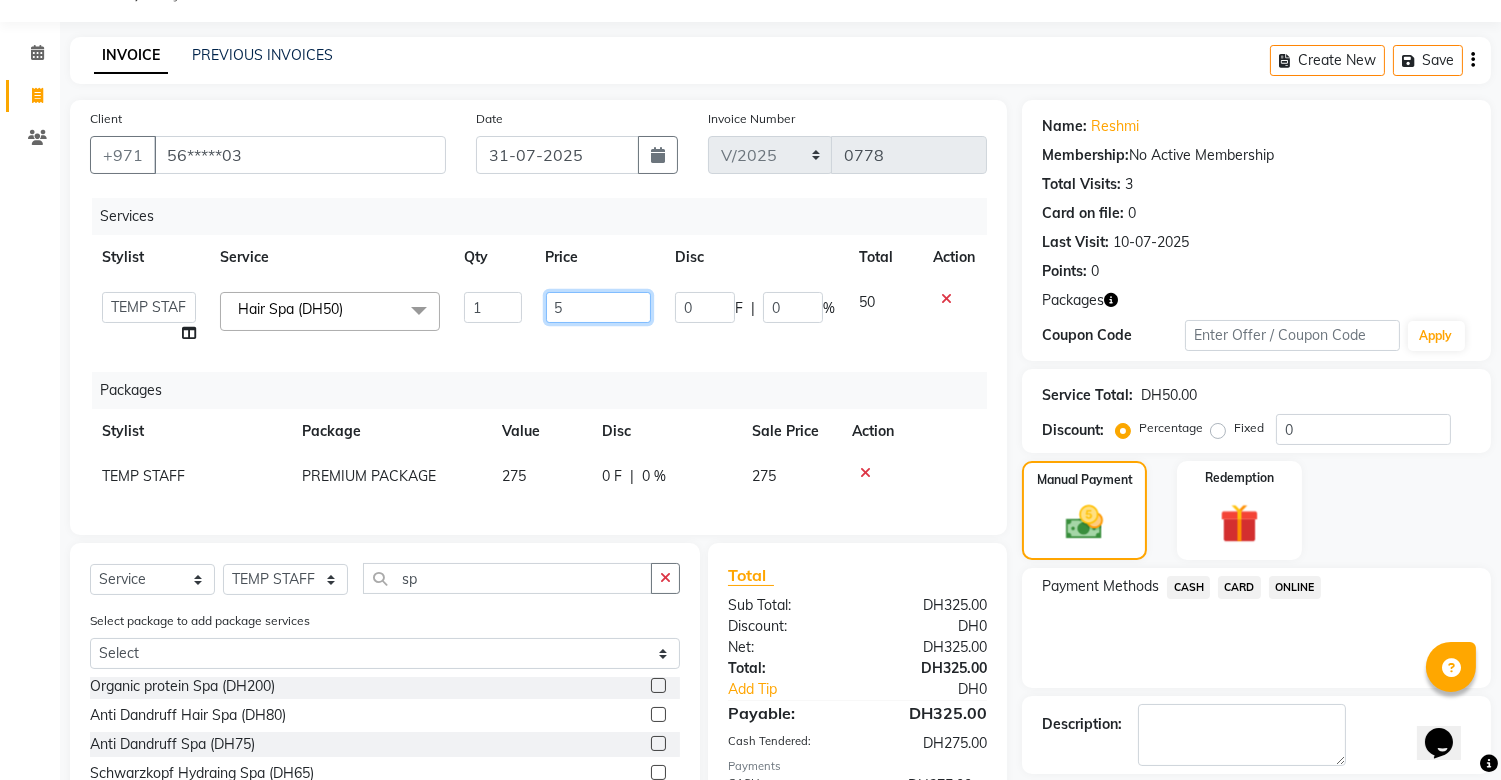 type on "55" 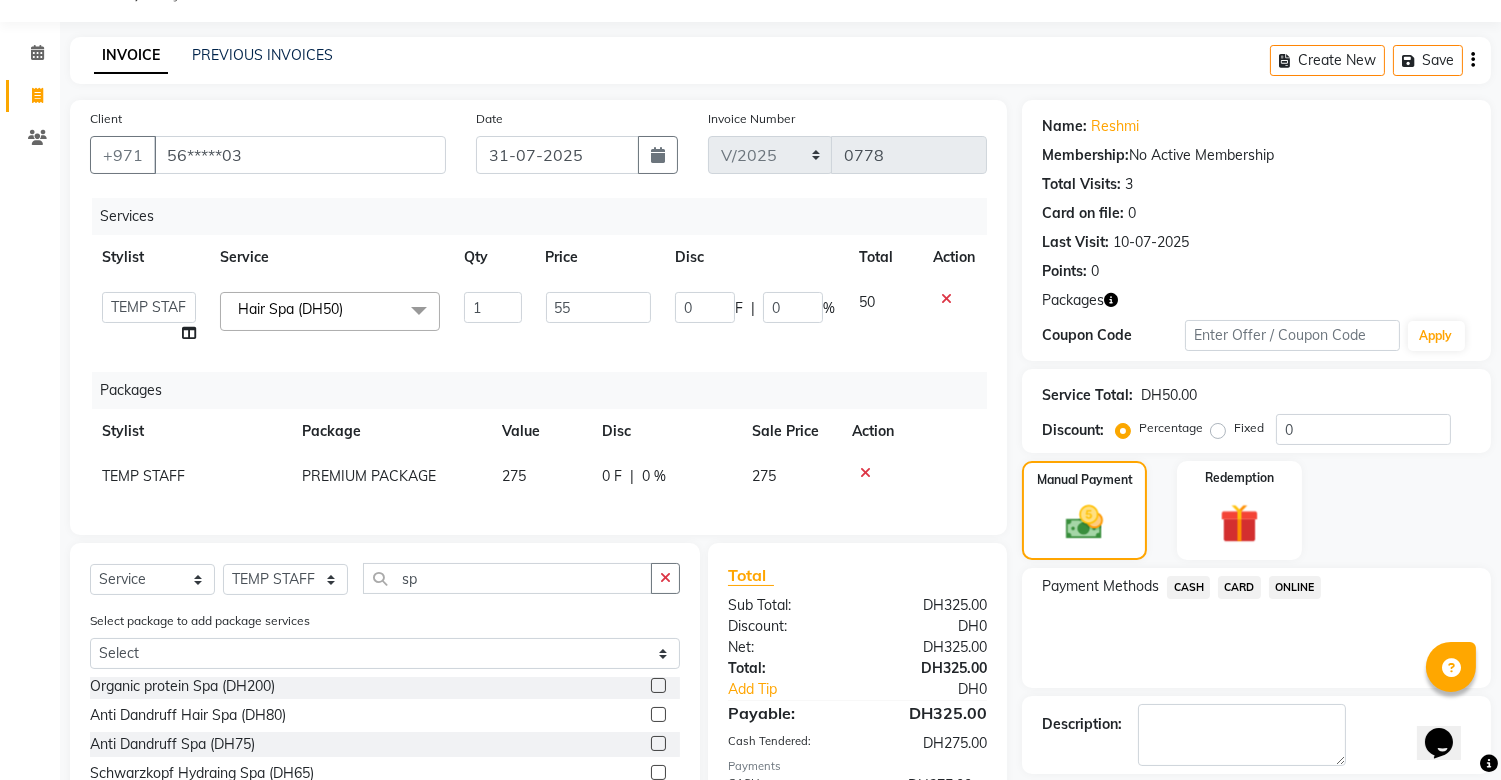 click on "CASH" 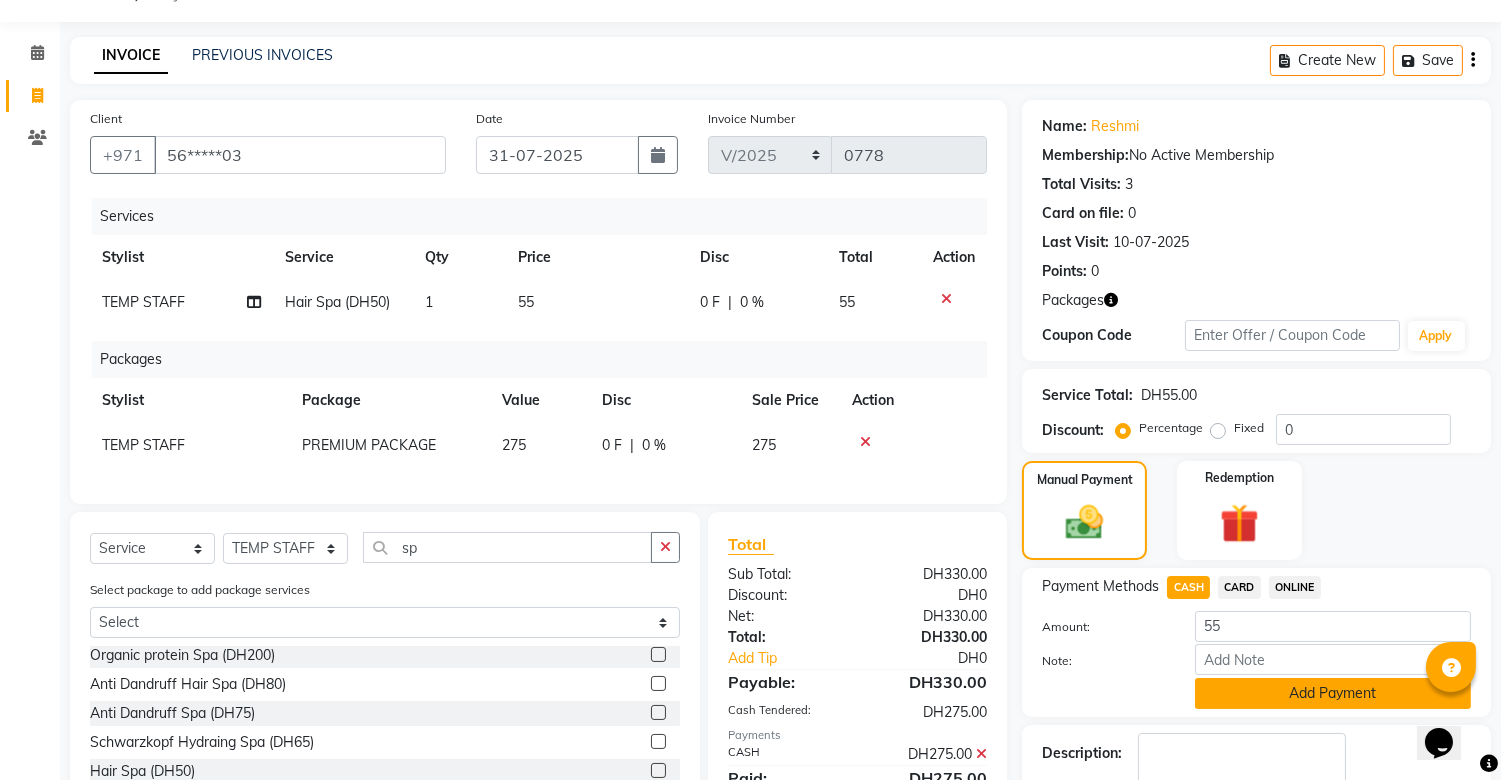 click on "Add Payment" 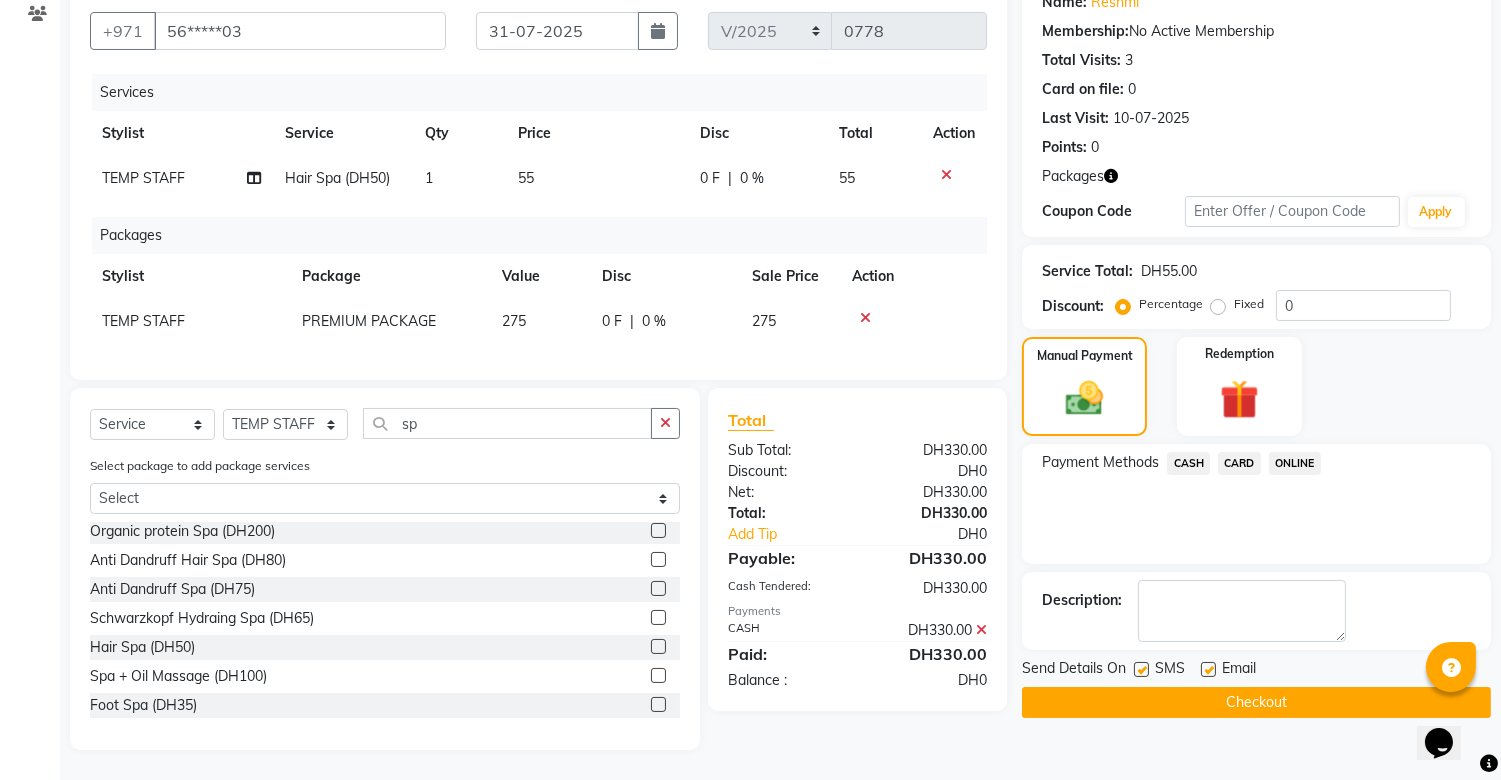 scroll, scrollTop: 191, scrollLeft: 0, axis: vertical 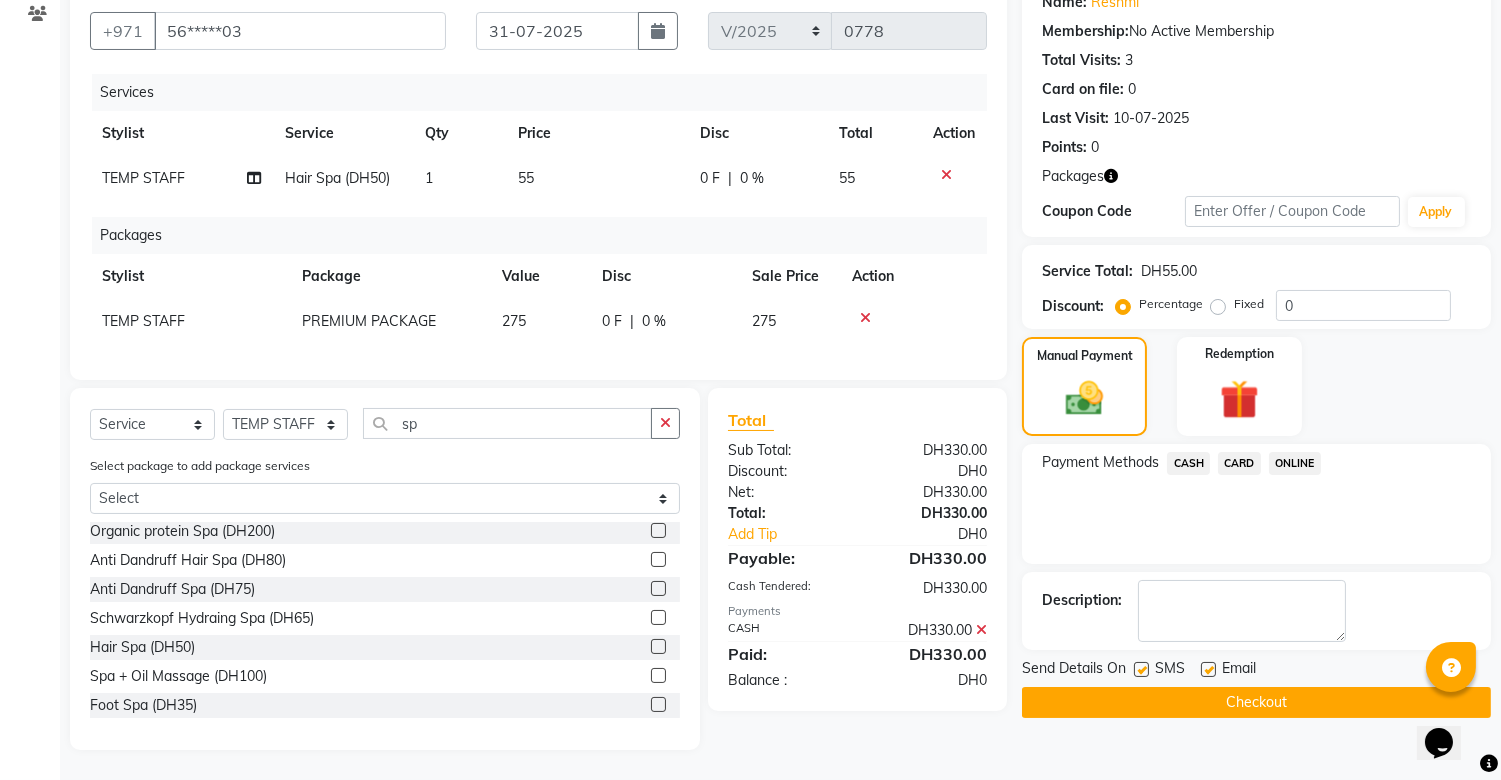 click on "CASH" 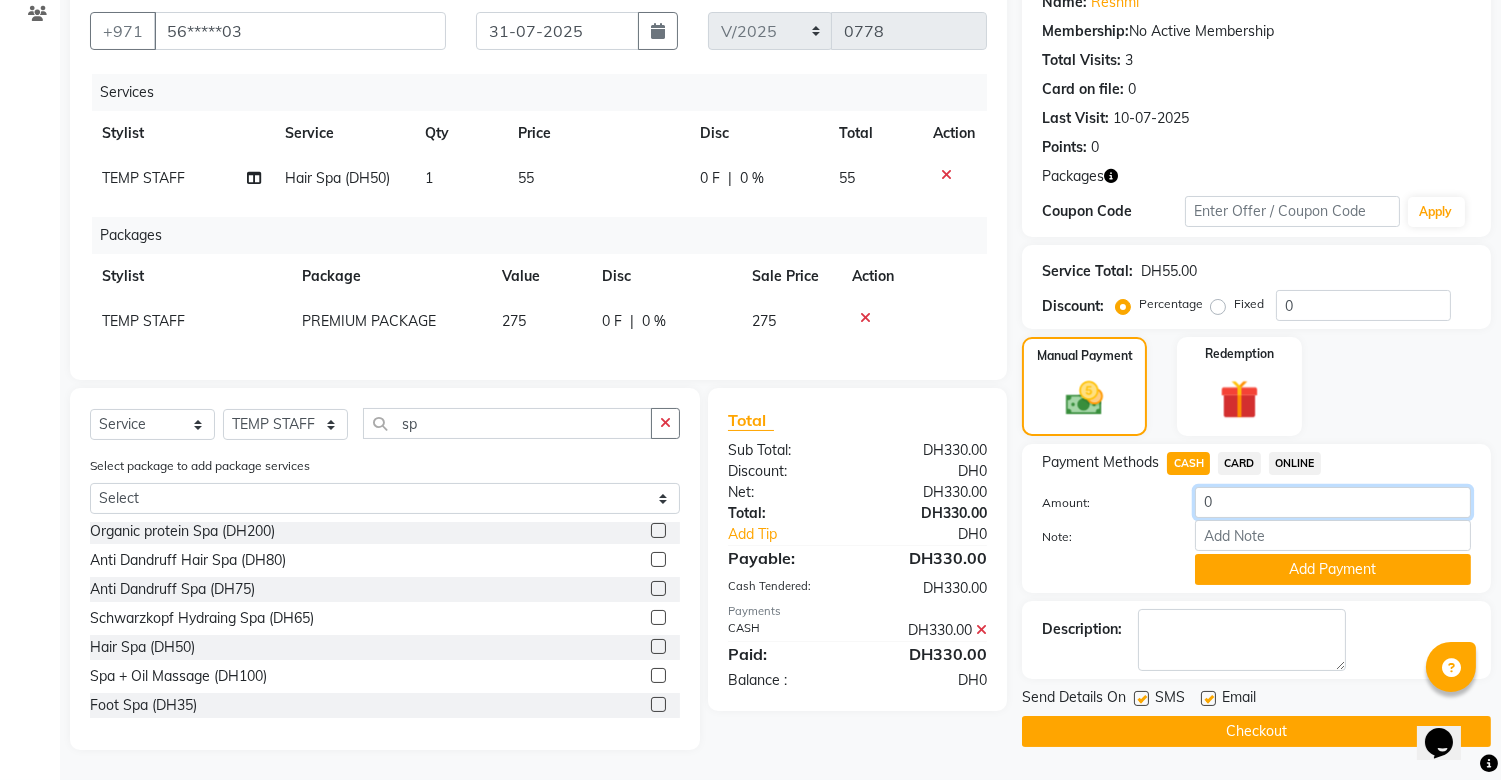 click on "0" 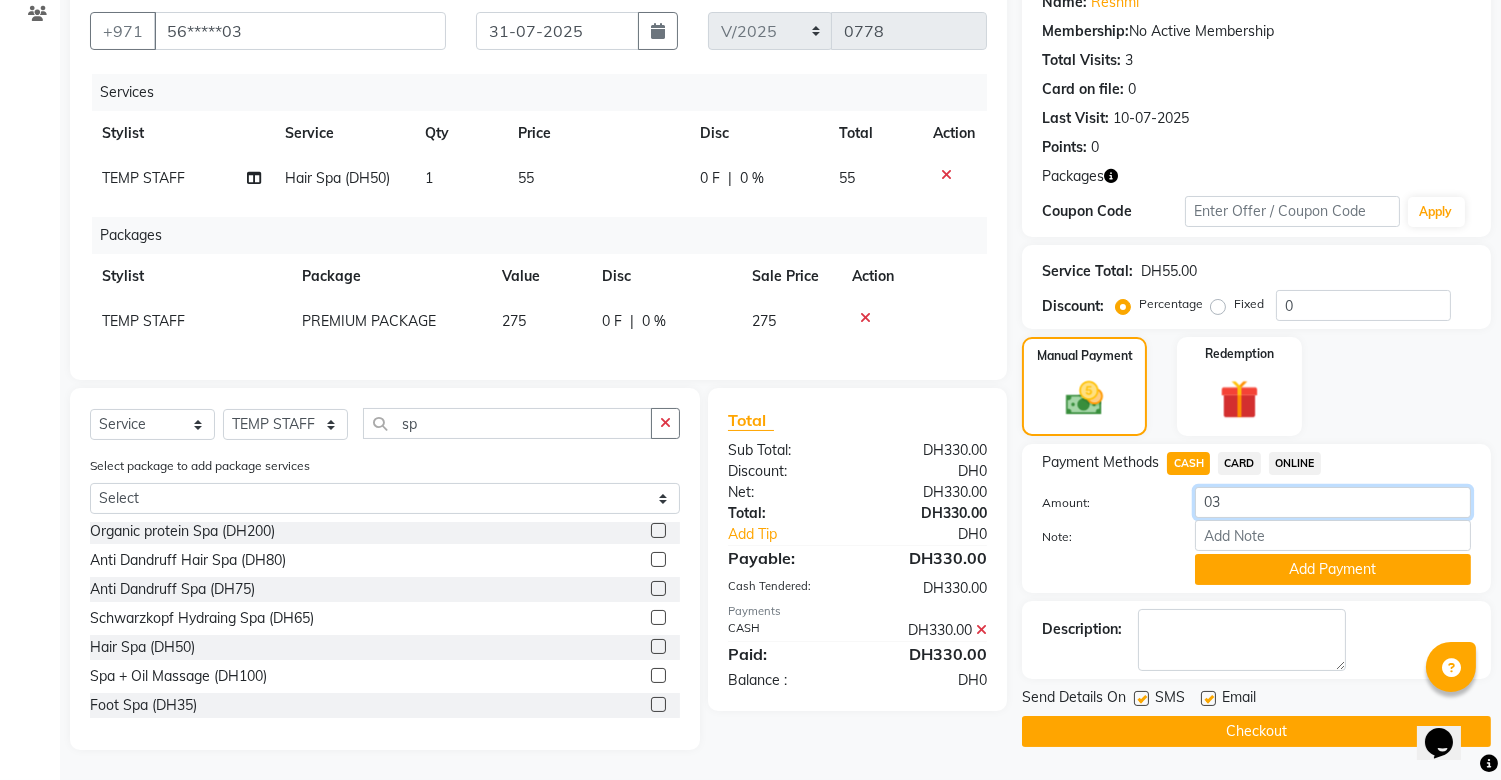 type on "0" 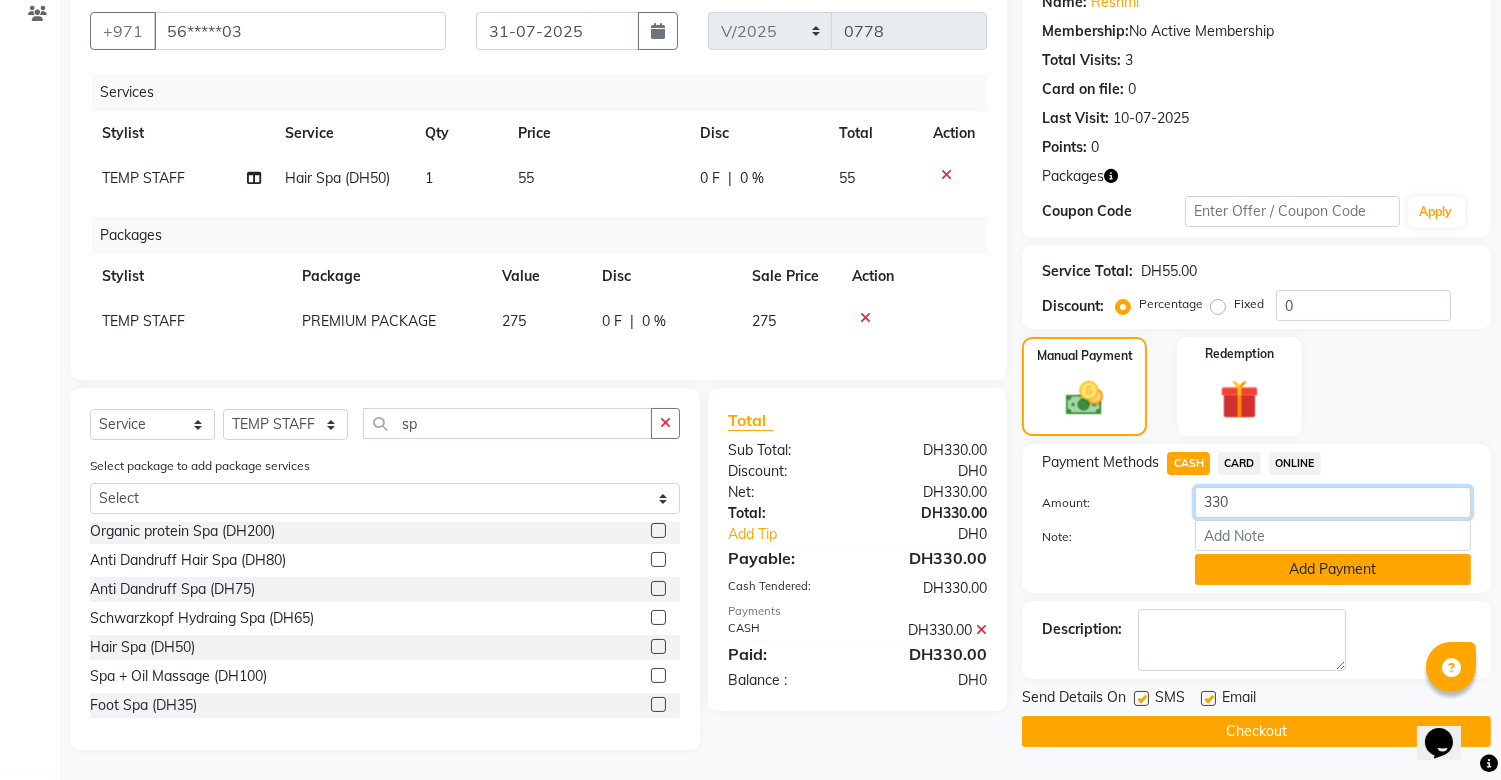 type on "330" 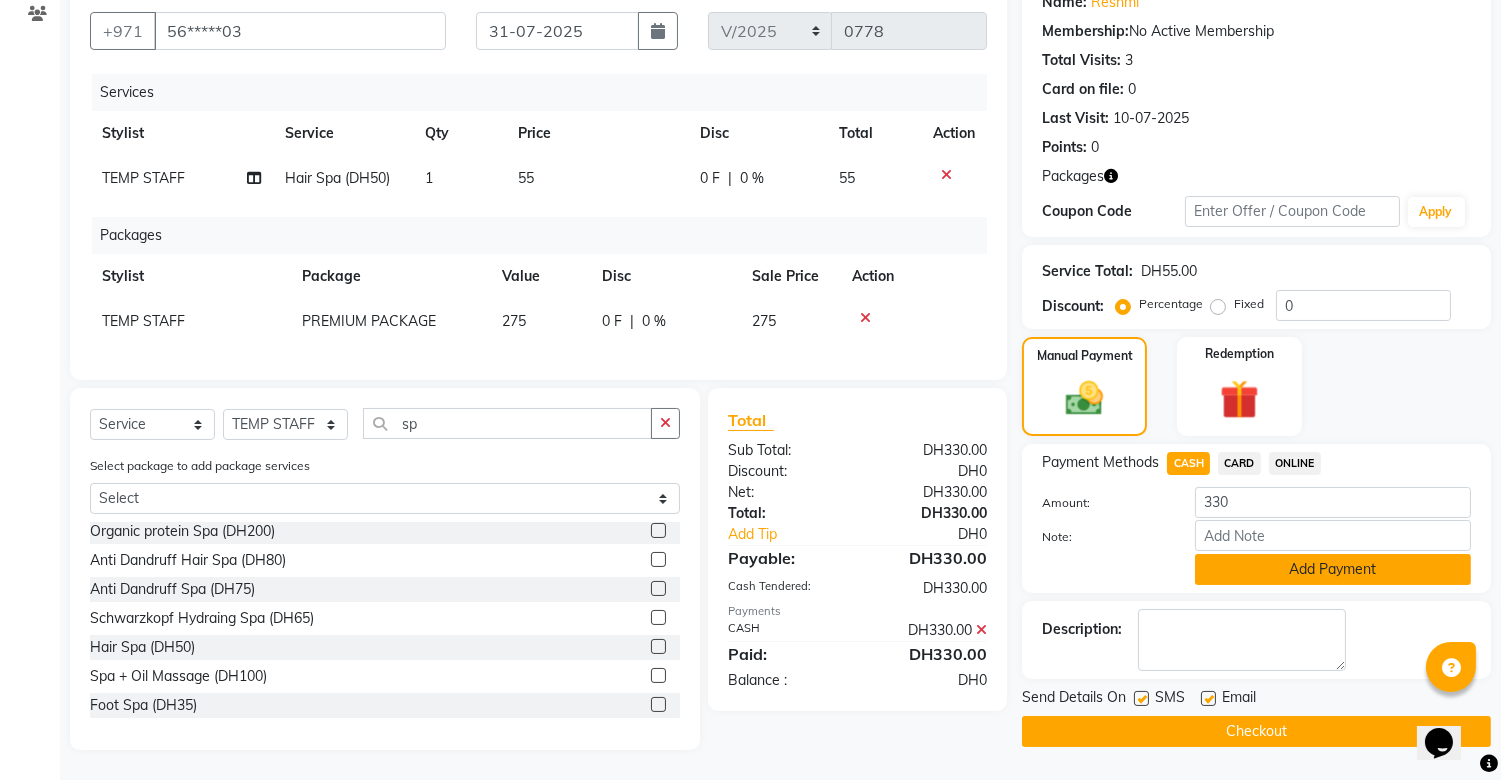 click on "Add Payment" 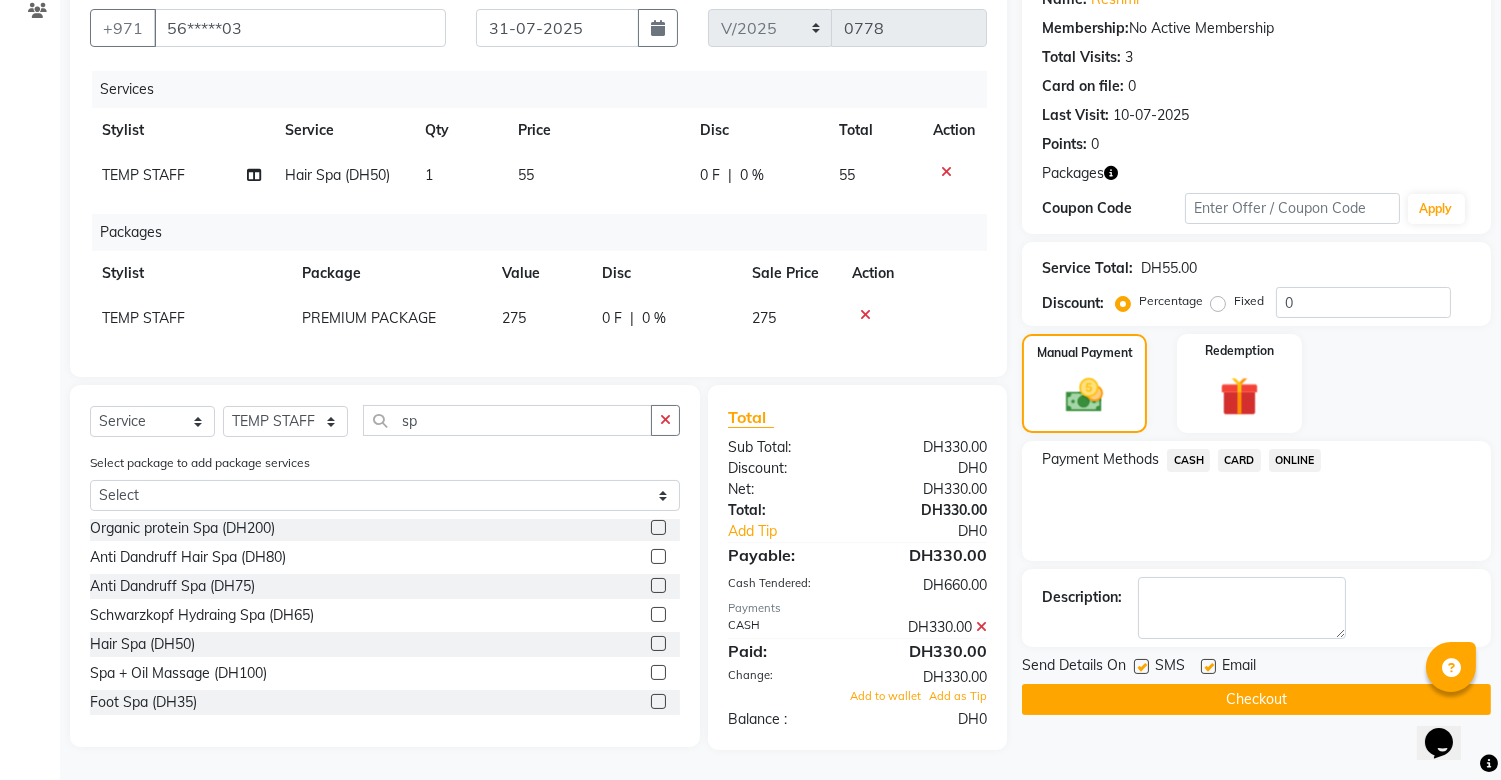 click on "Checkout" 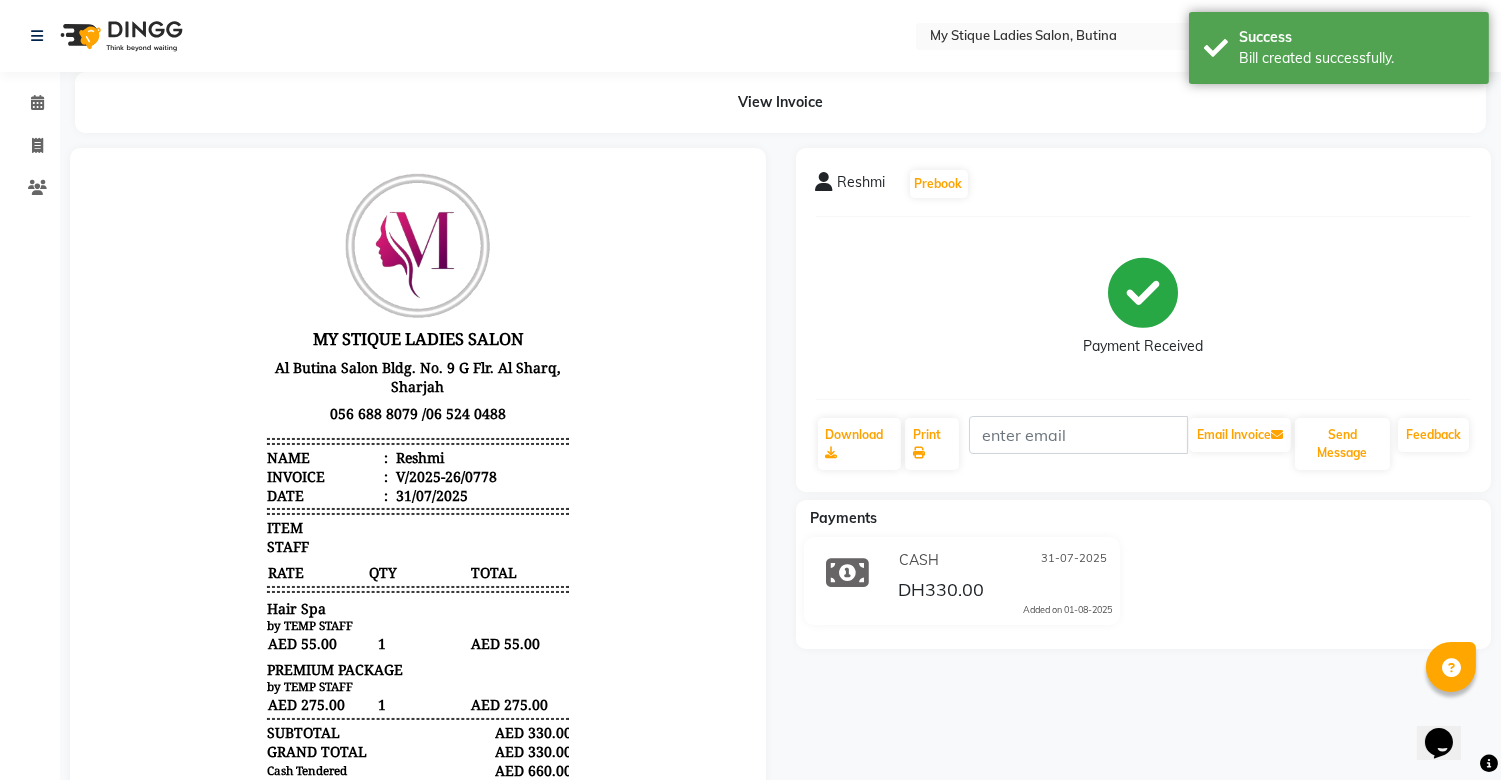 scroll, scrollTop: 16, scrollLeft: 0, axis: vertical 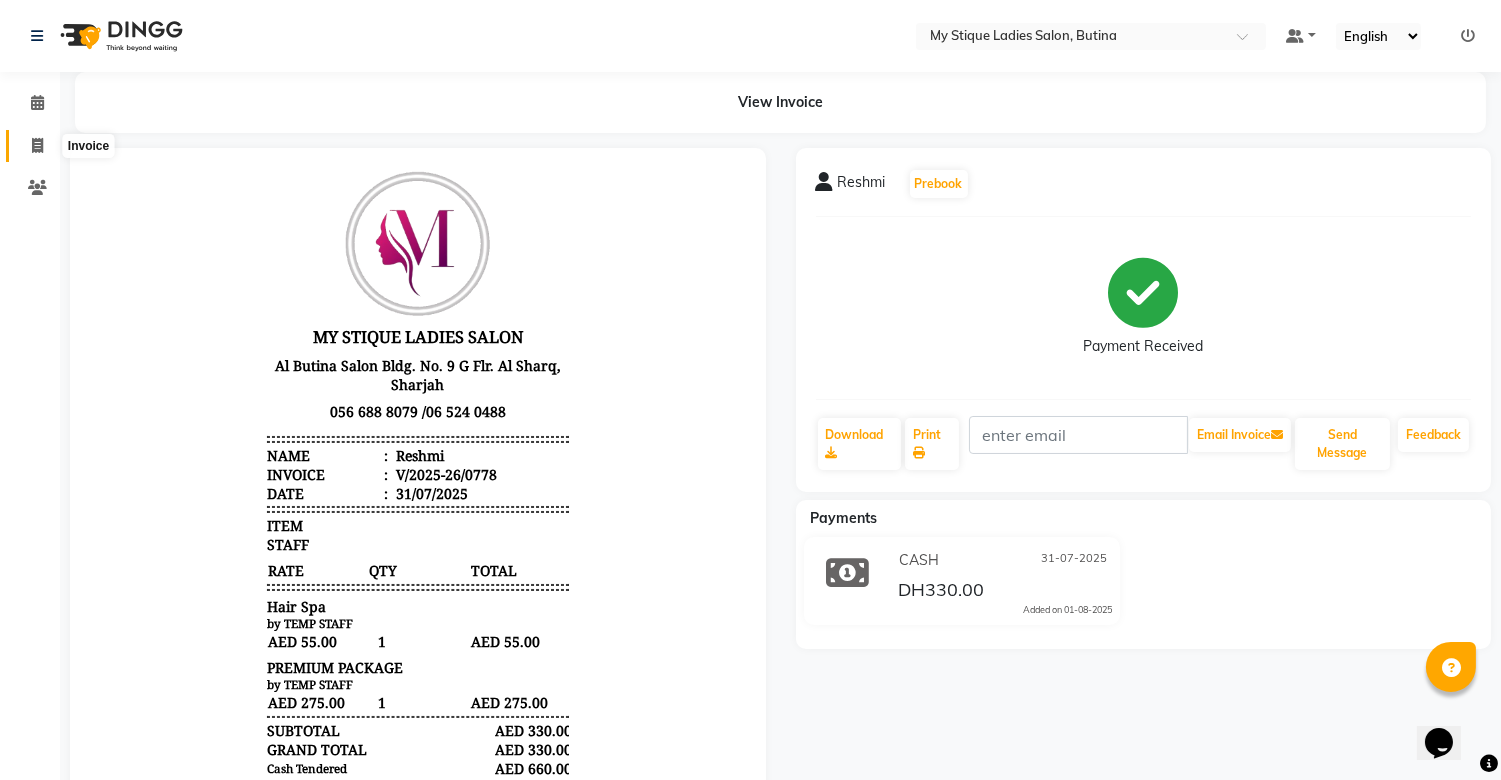 click 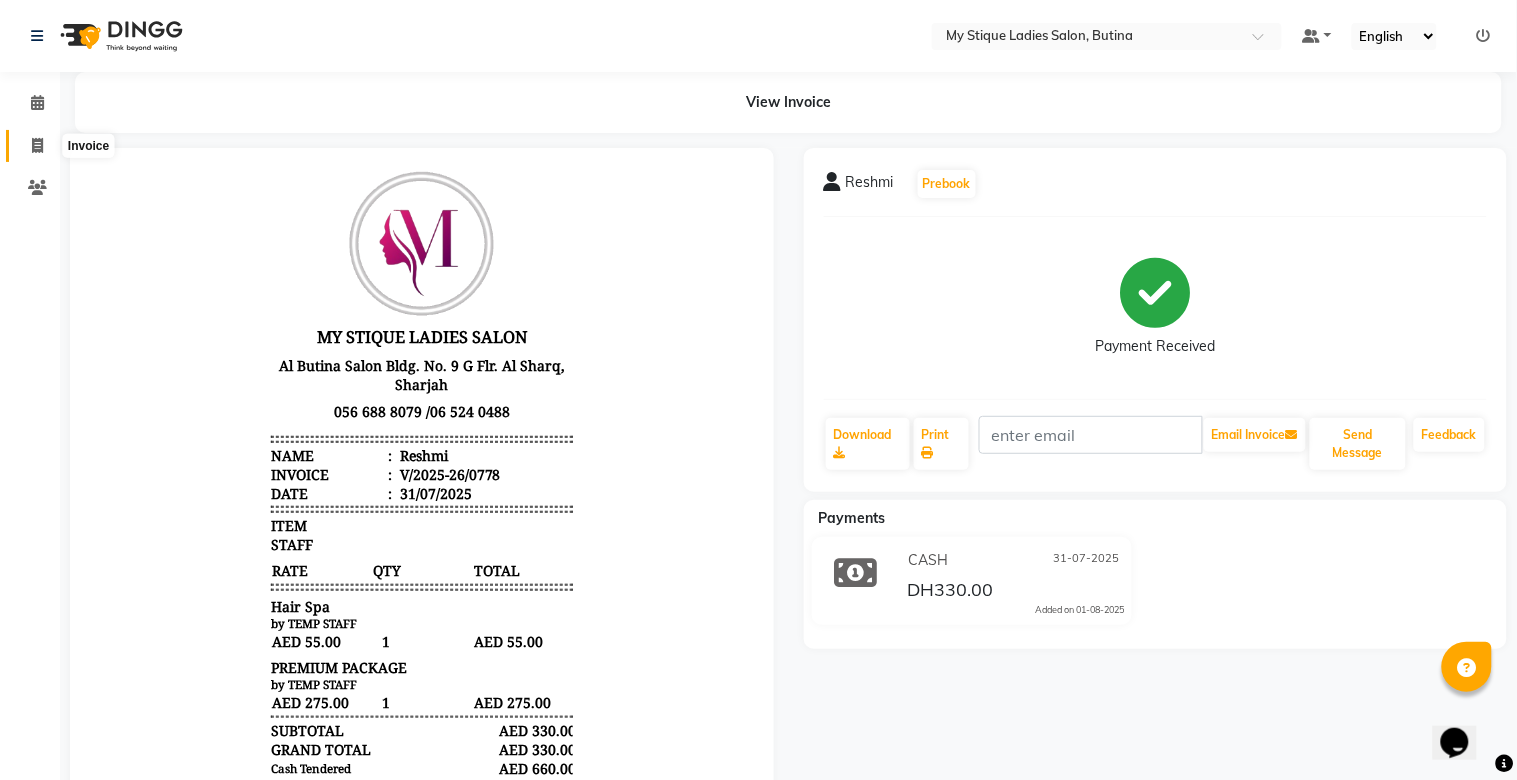 select on "service" 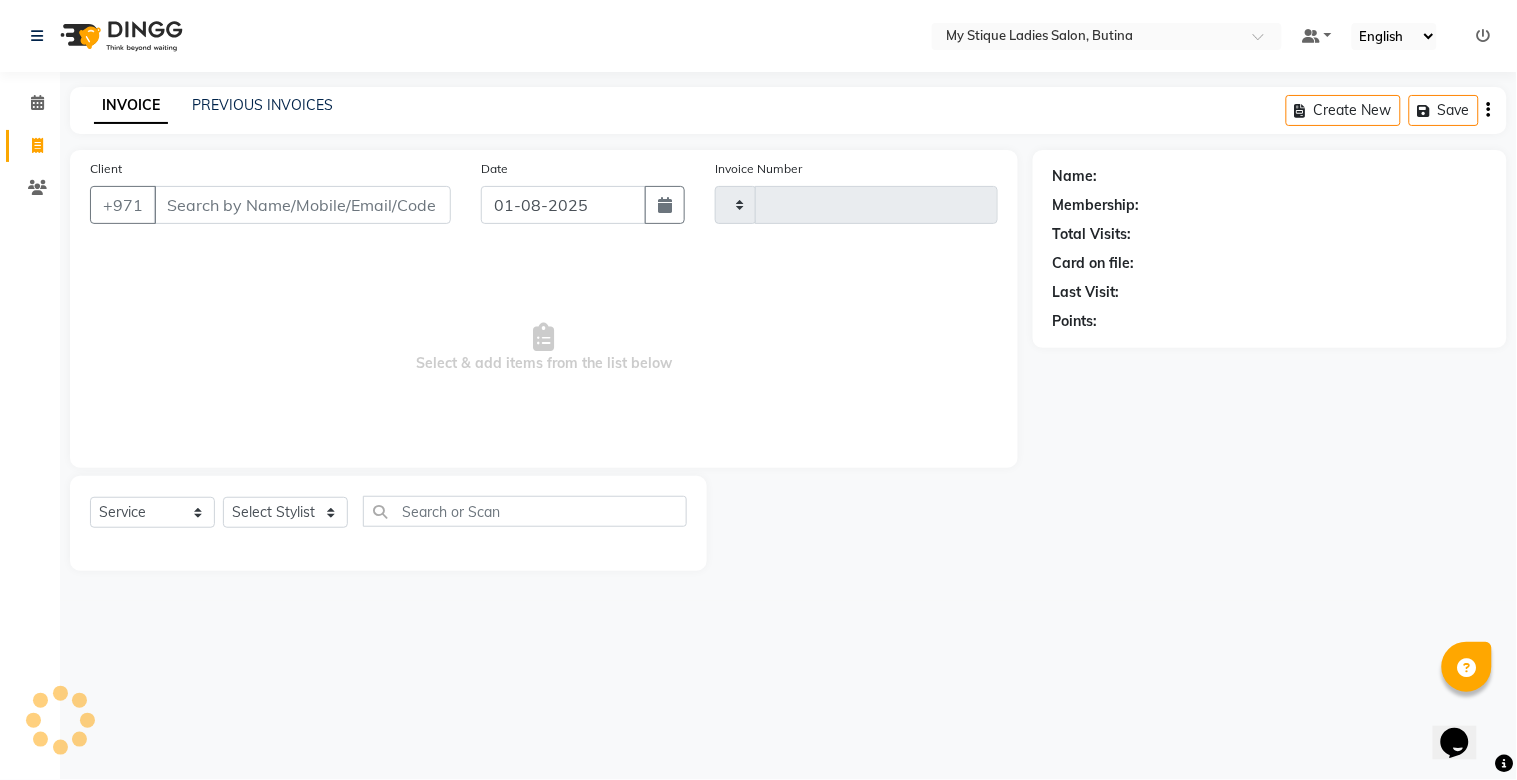 type on "0779" 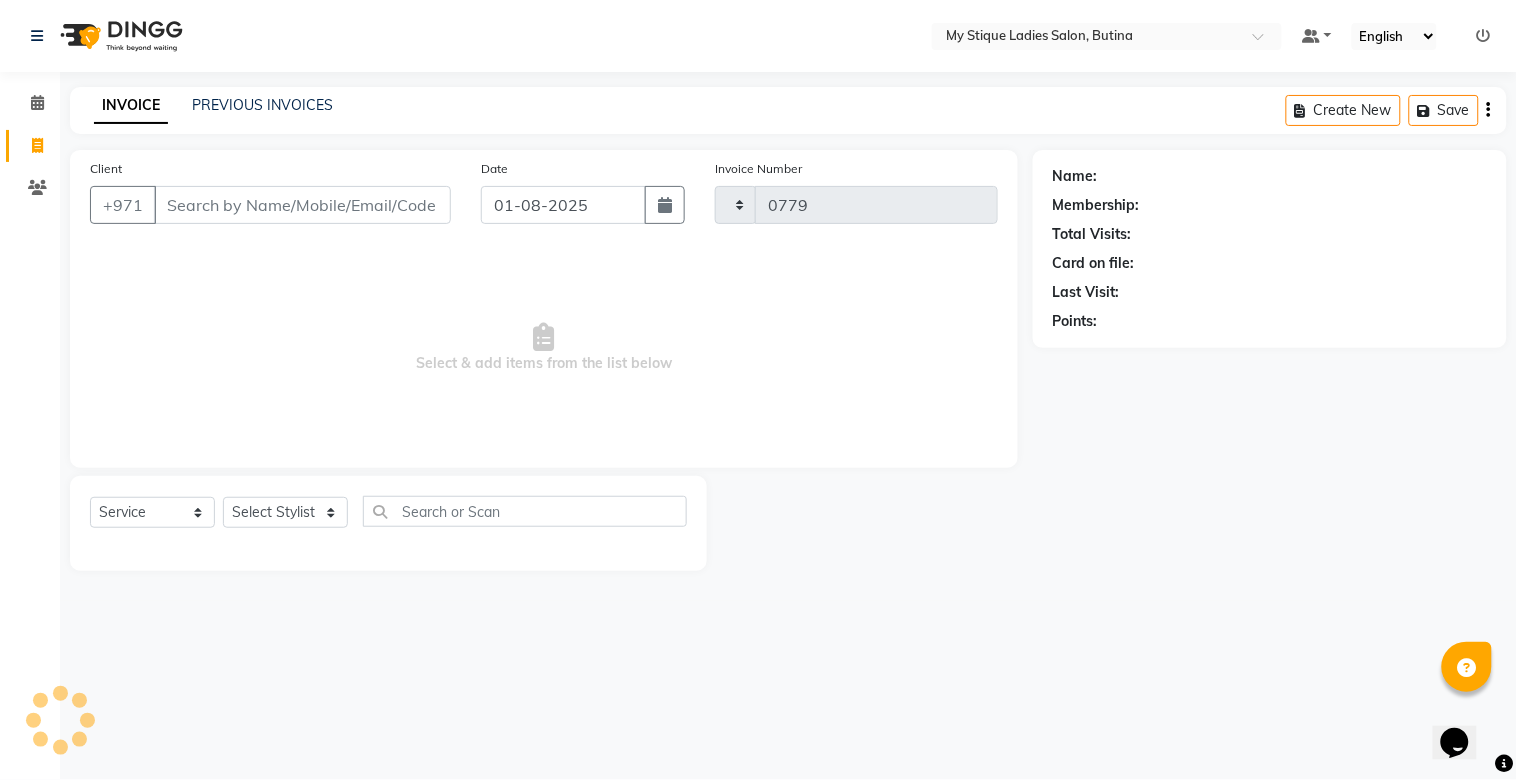 select on "7457" 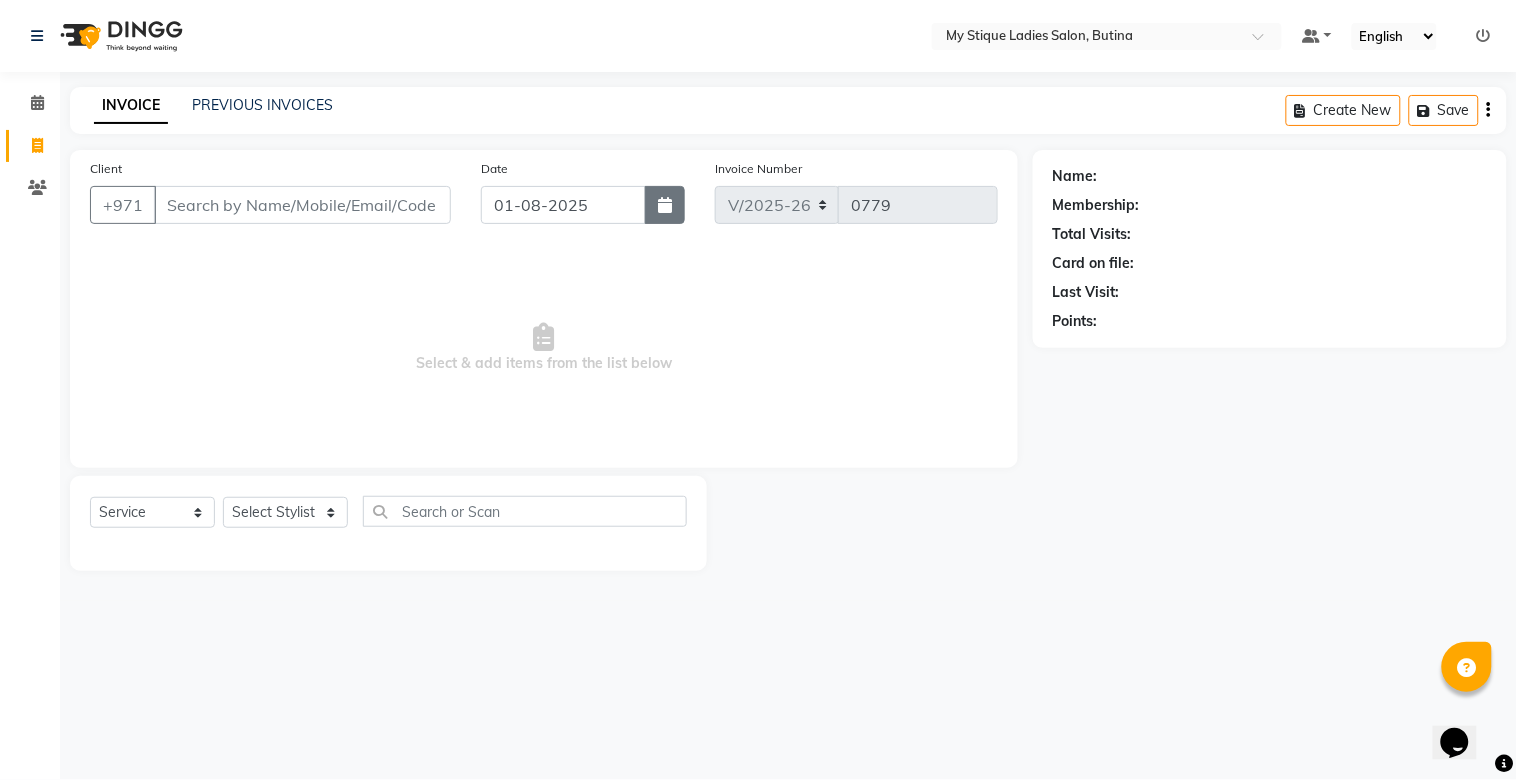 click 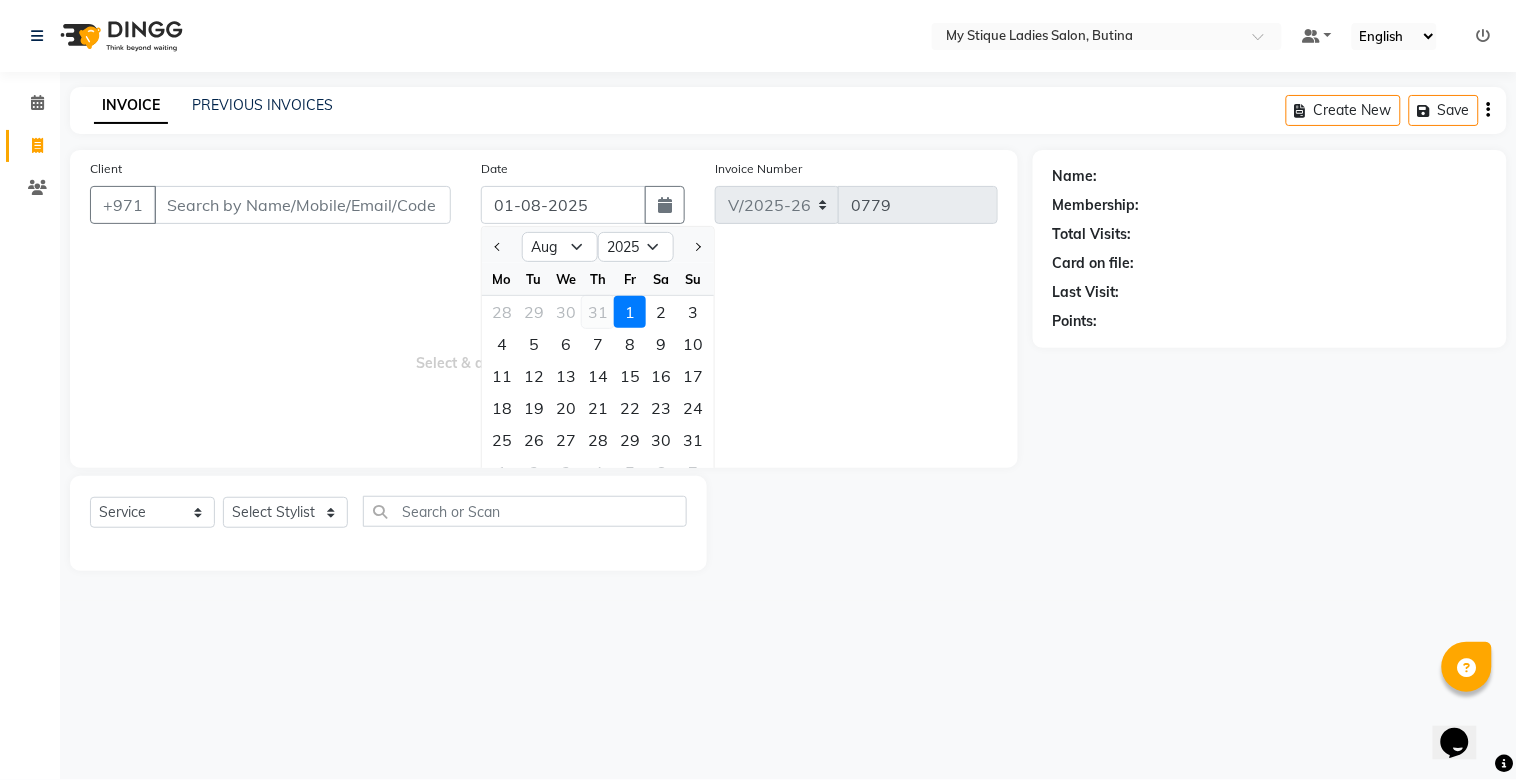 click on "31" 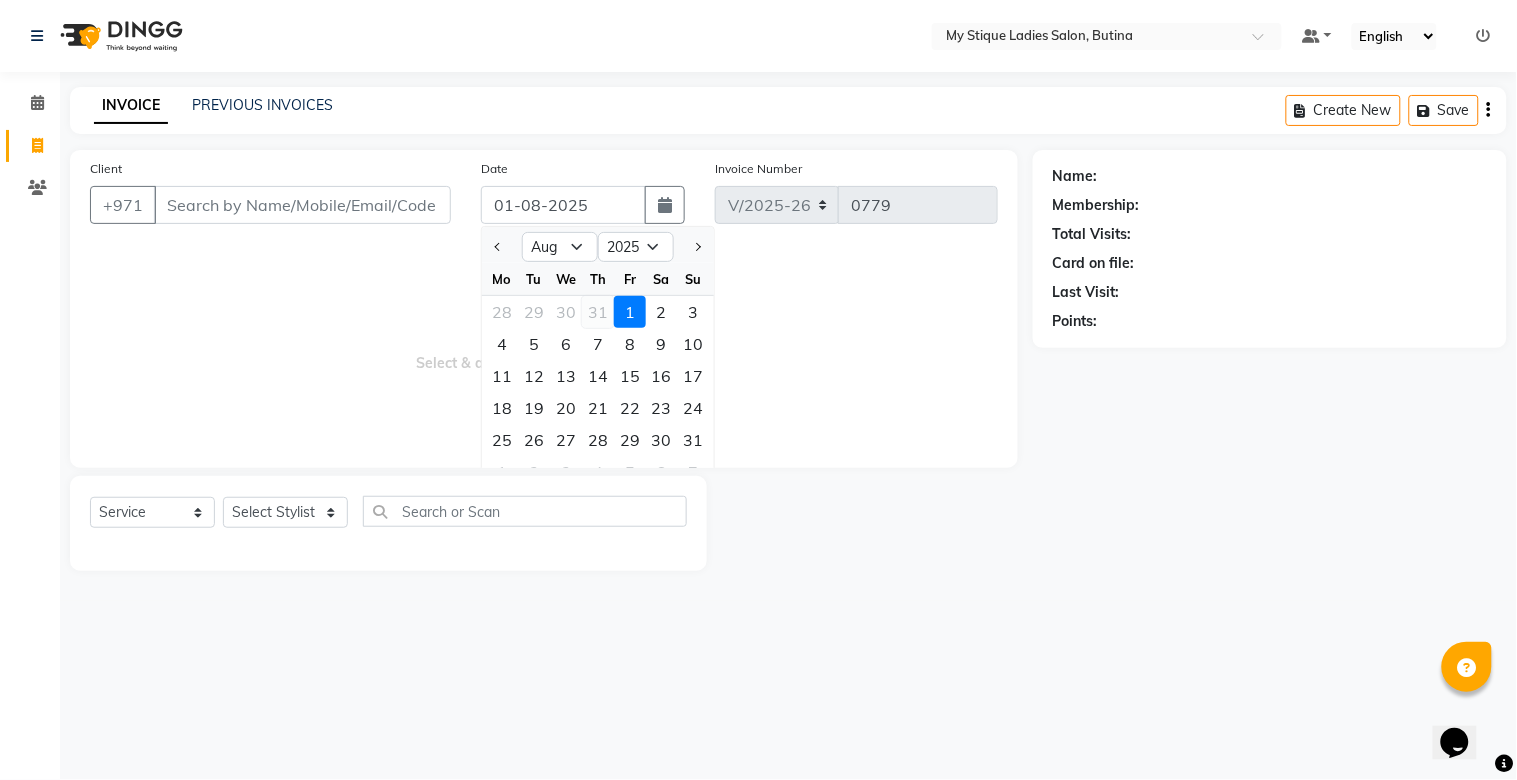 type on "31-07-2025" 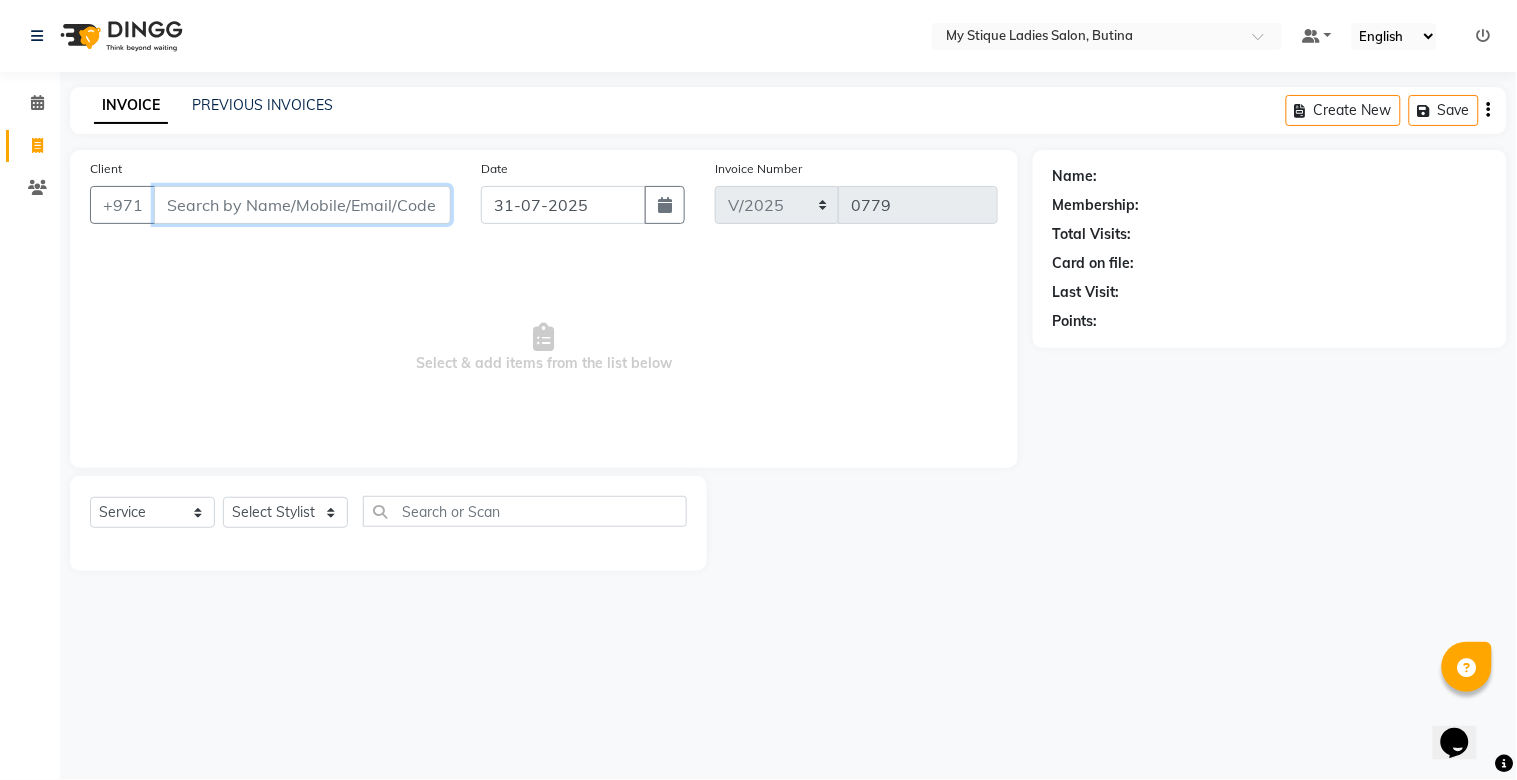 click on "Client" at bounding box center [302, 205] 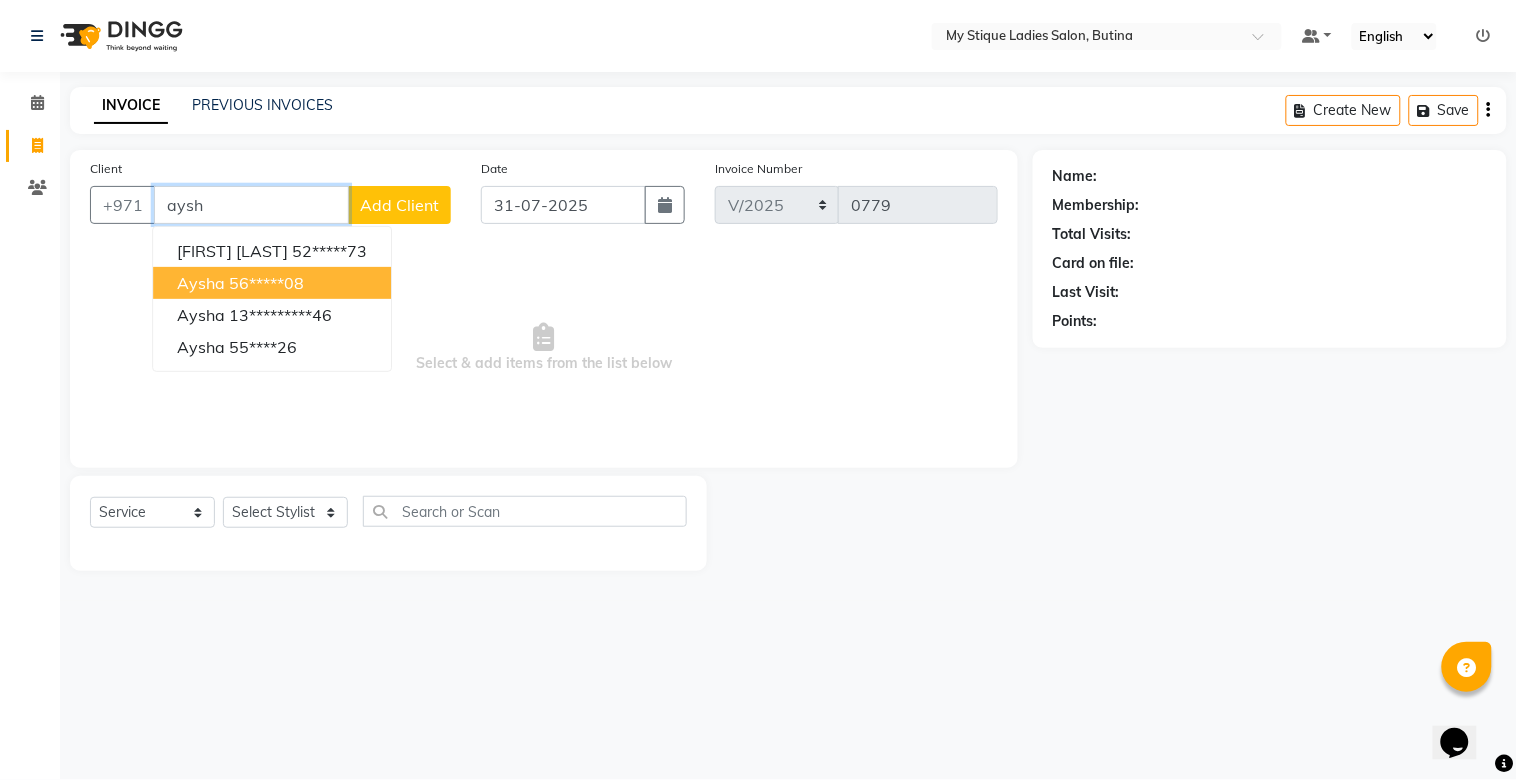 click on "Aysha" at bounding box center [201, 283] 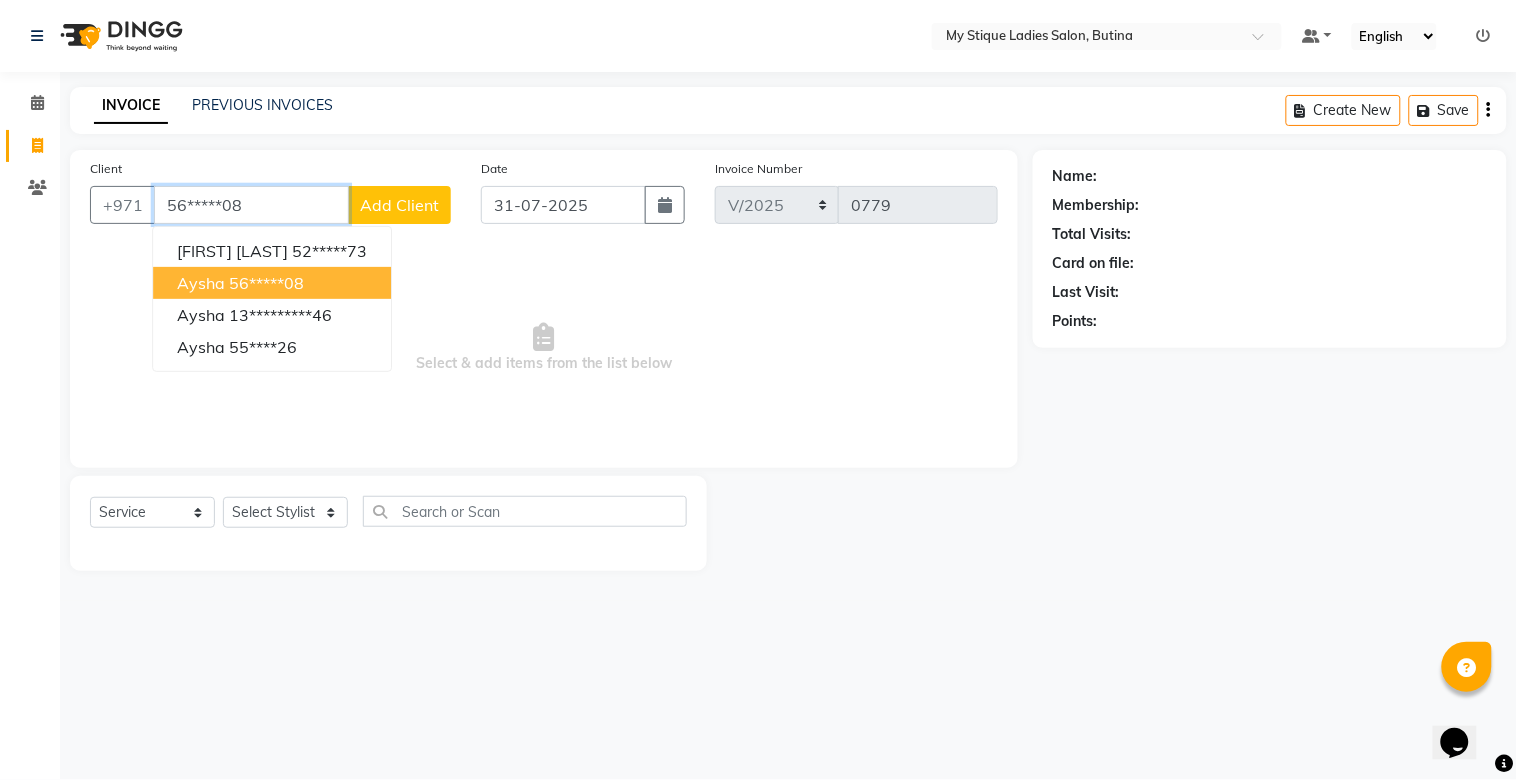 type on "56*****08" 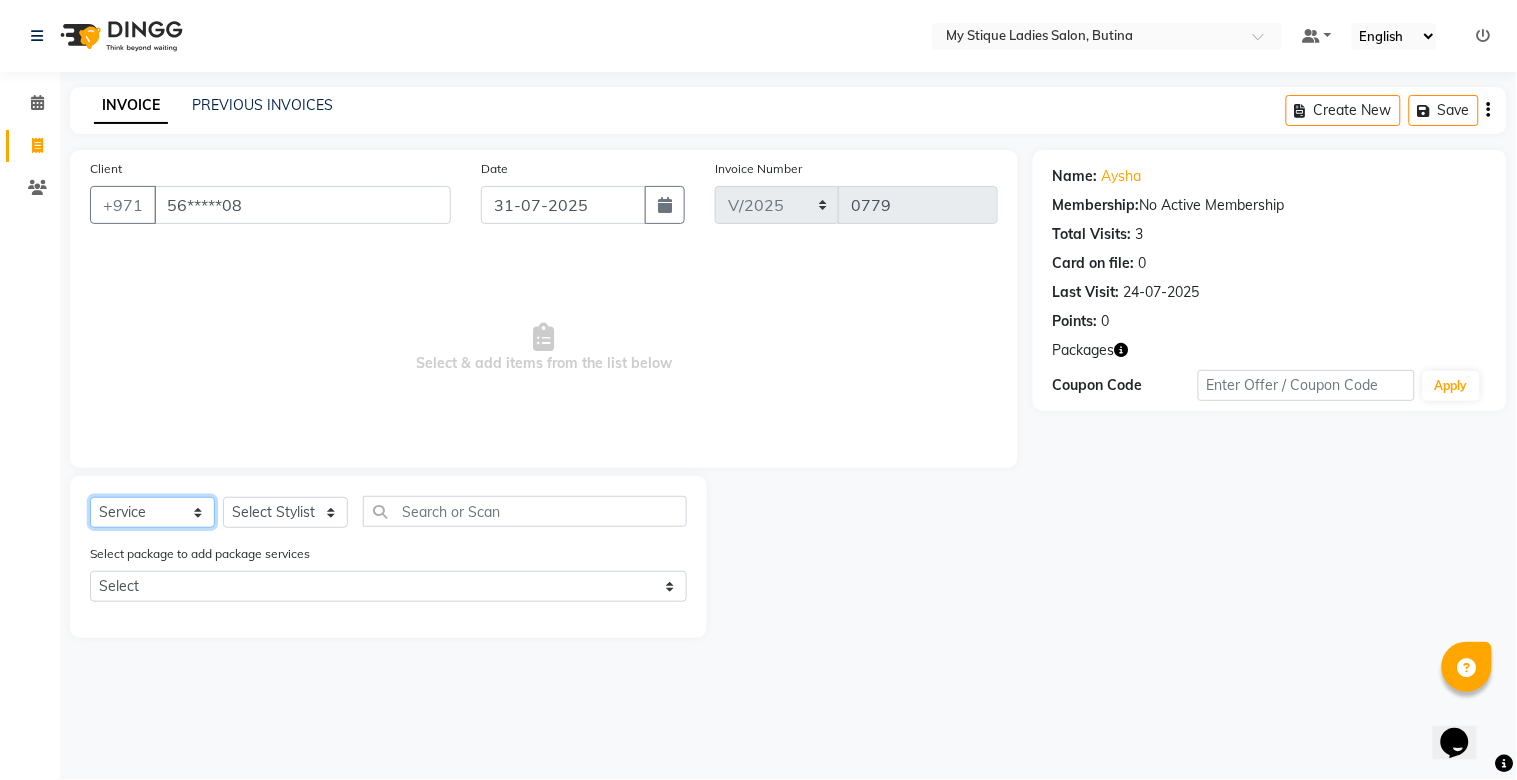 click on "Select  Service  Product  Membership  Package Voucher Prepaid Gift Card" 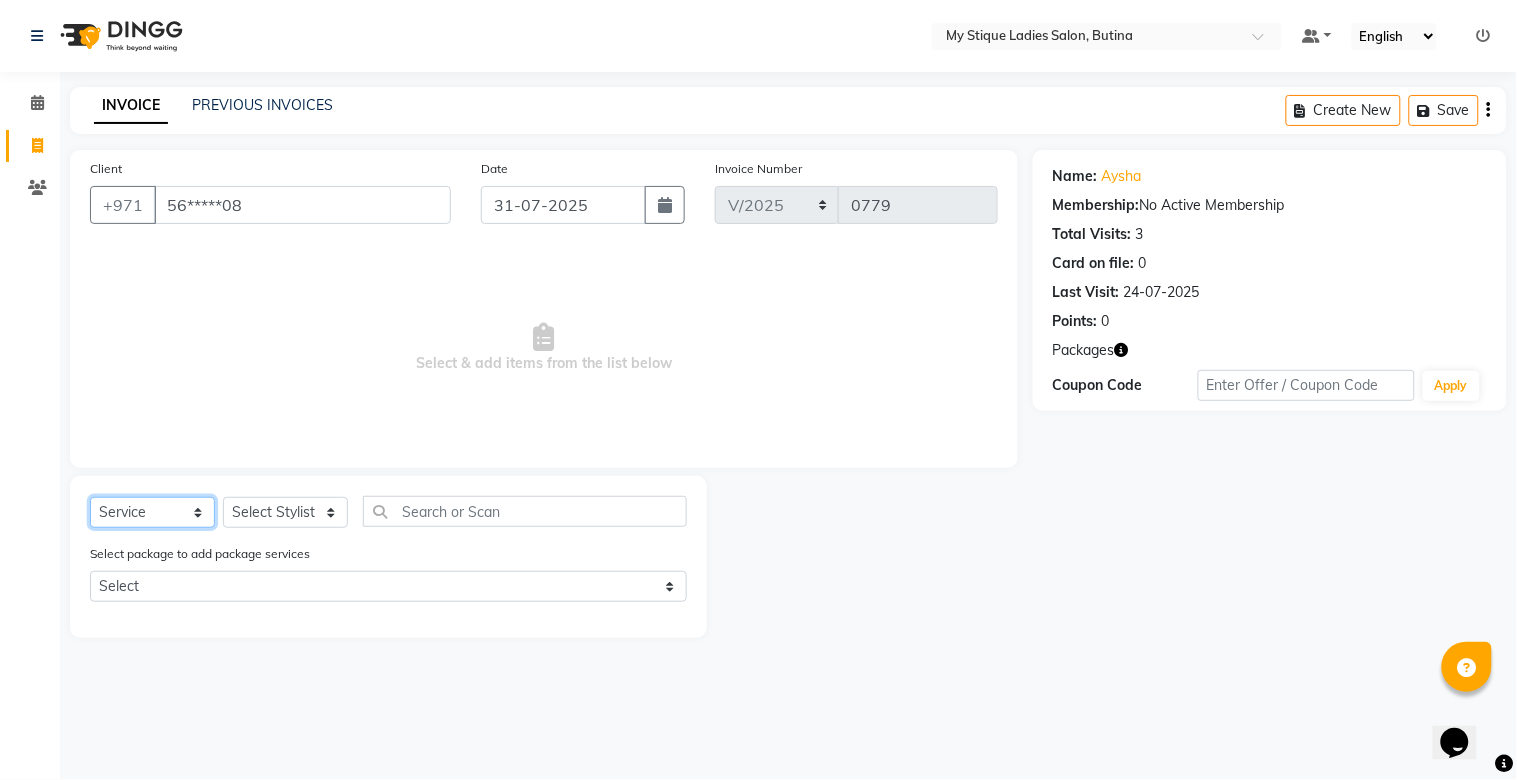 select on "package" 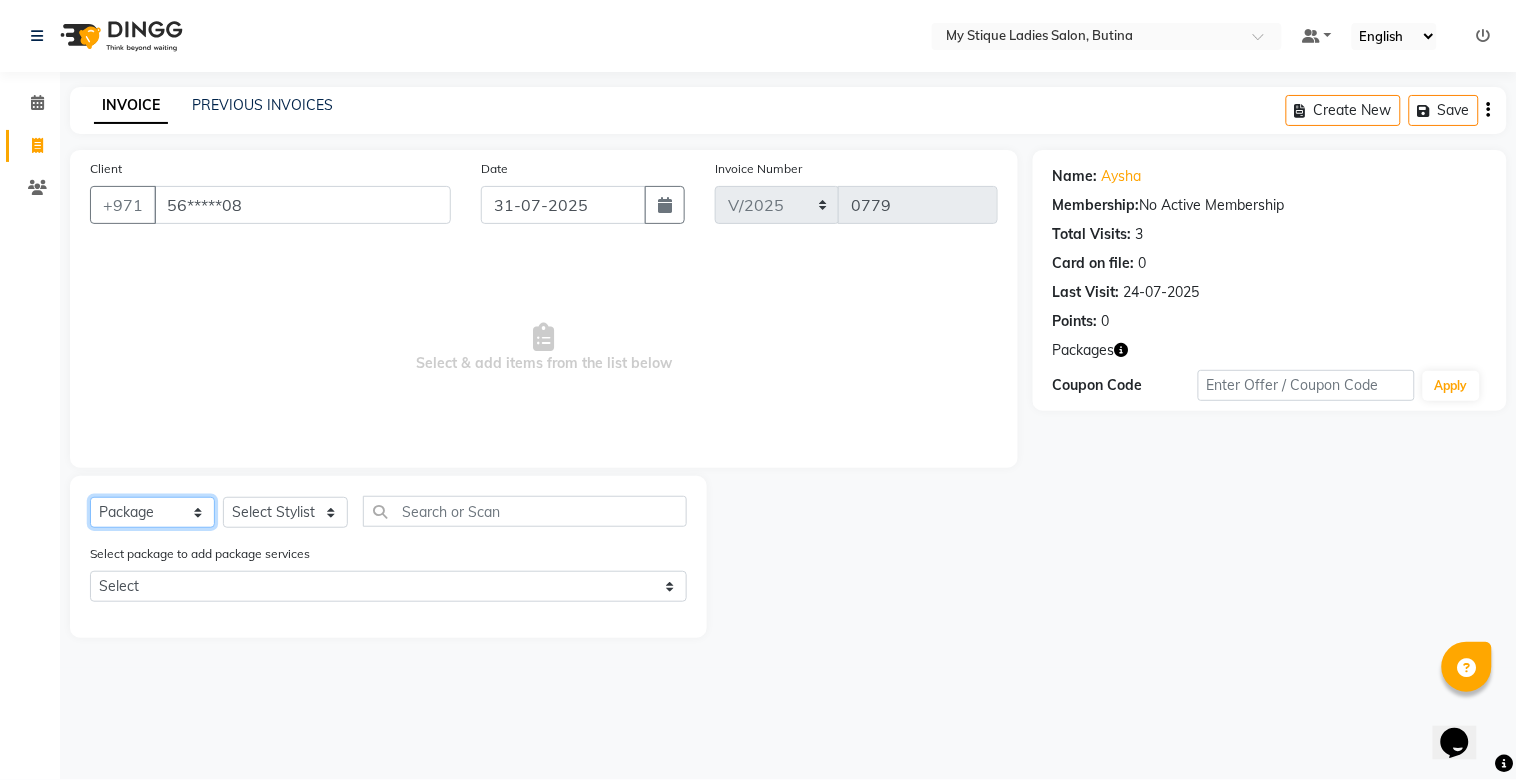 click on "Select  Service  Product  Membership  Package Voucher Prepaid Gift Card" 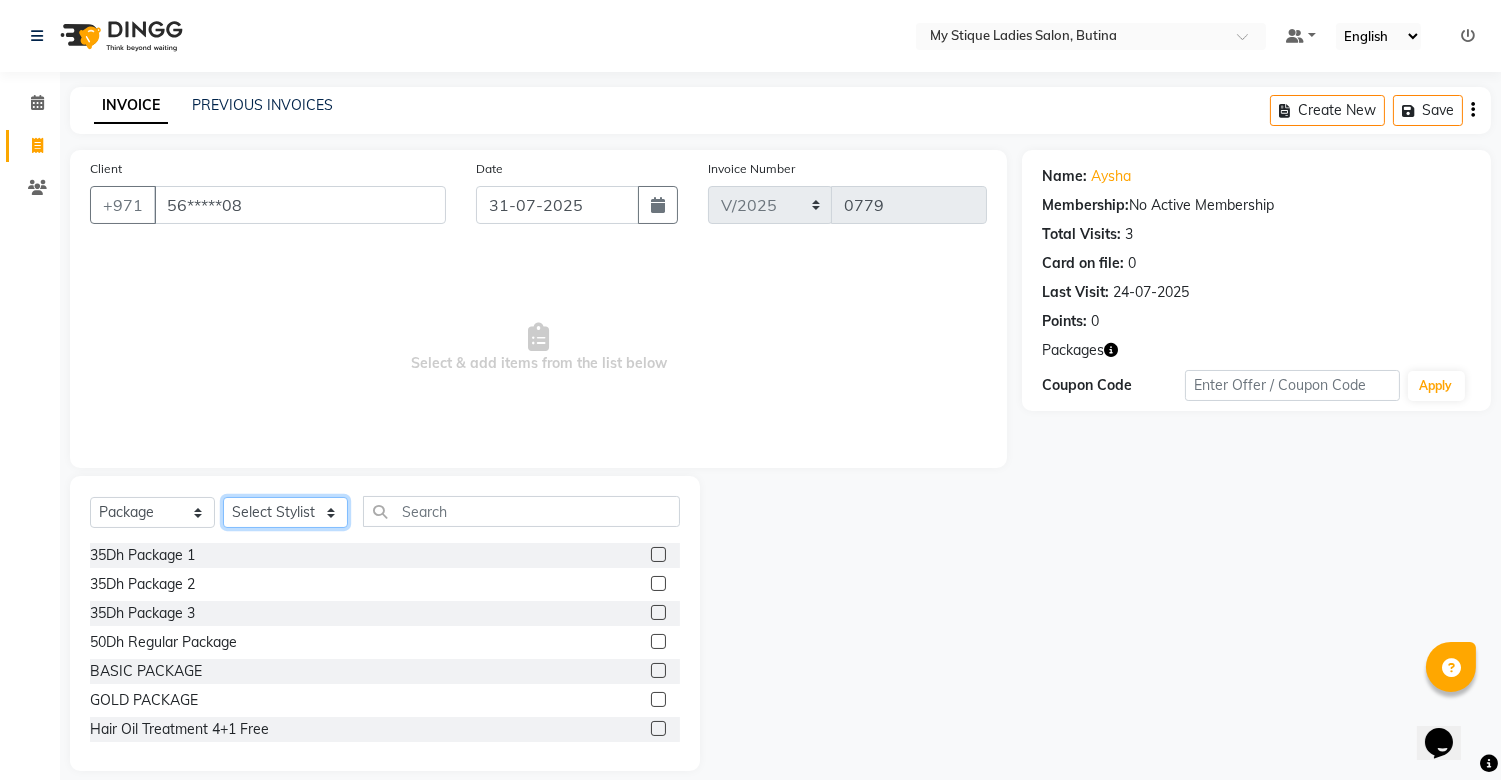 click on "Select Stylist [FIRST] [LAST] [LAST] [LAST] Sales TEMP STAFF" 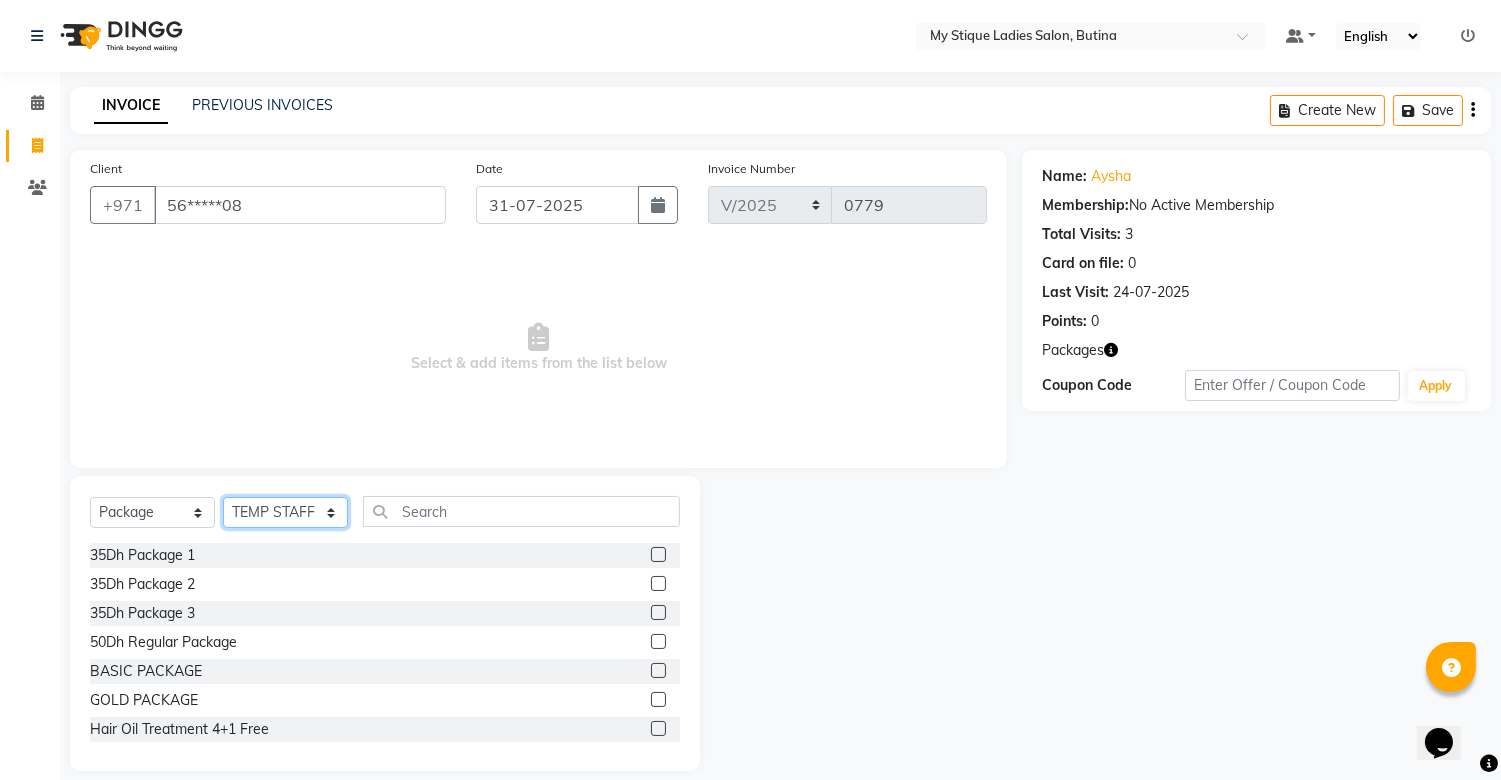 click on "Select Stylist [FIRST] [LAST] [LAST] [LAST] Sales TEMP STAFF" 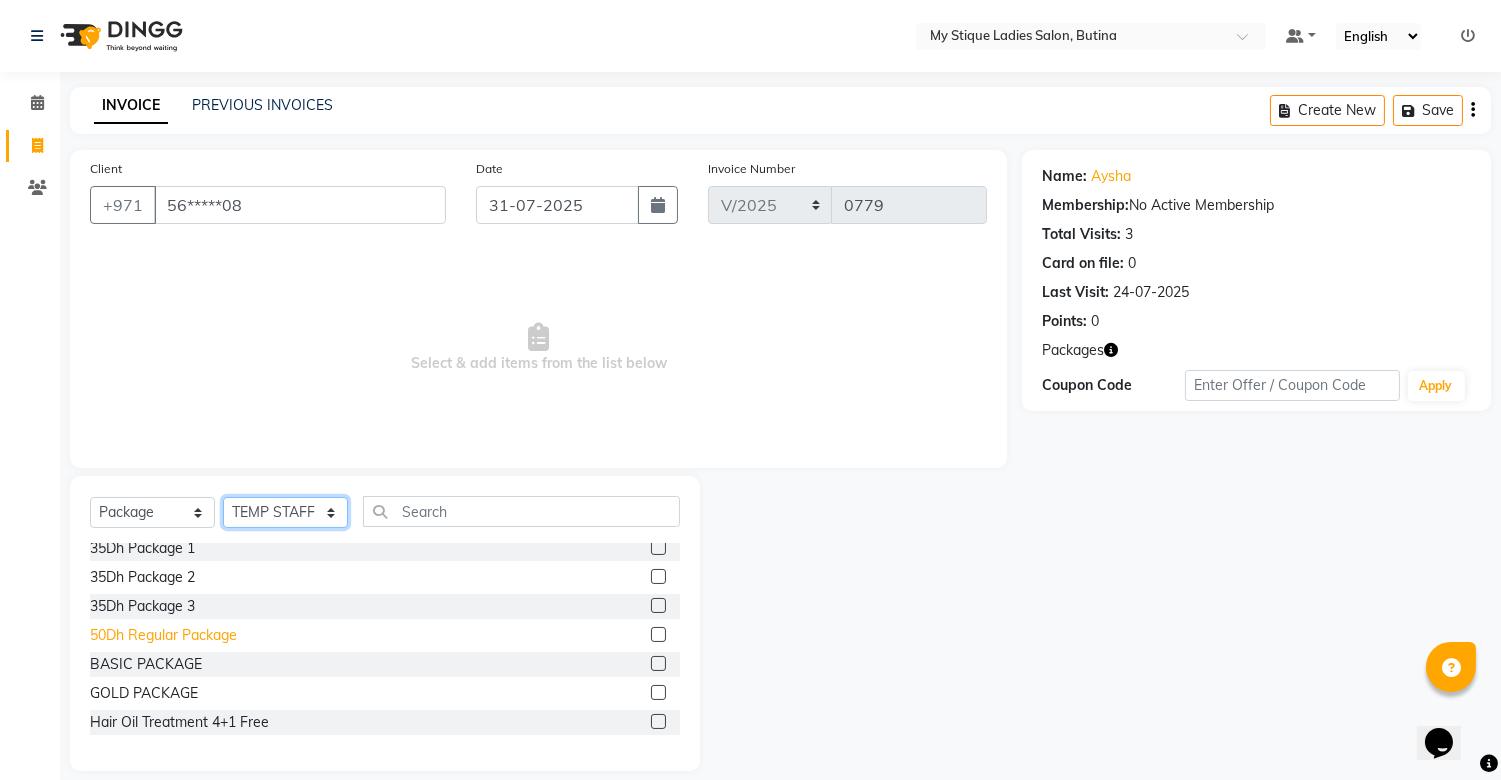 scroll, scrollTop: 118, scrollLeft: 0, axis: vertical 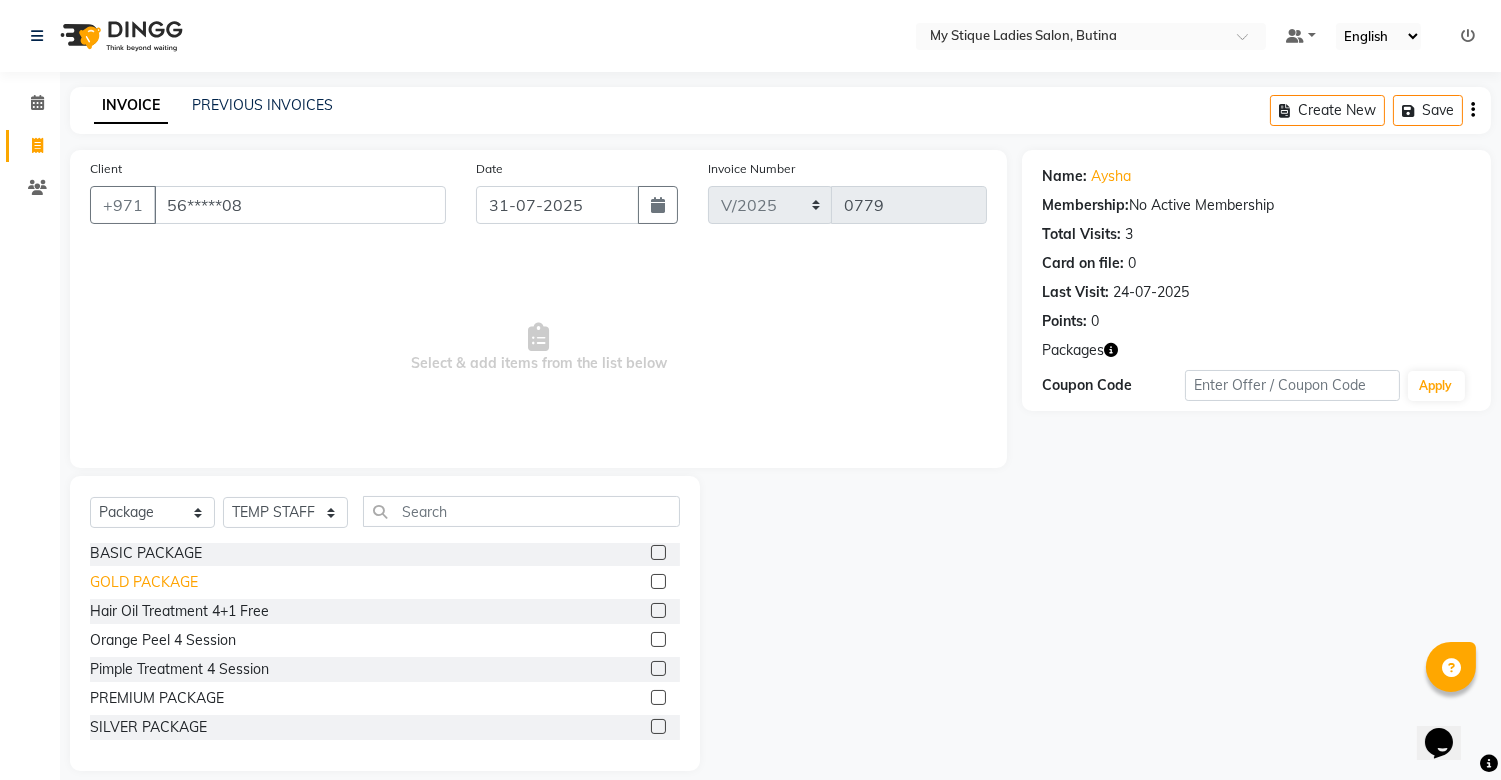 click on "GOLD PACKAGE" 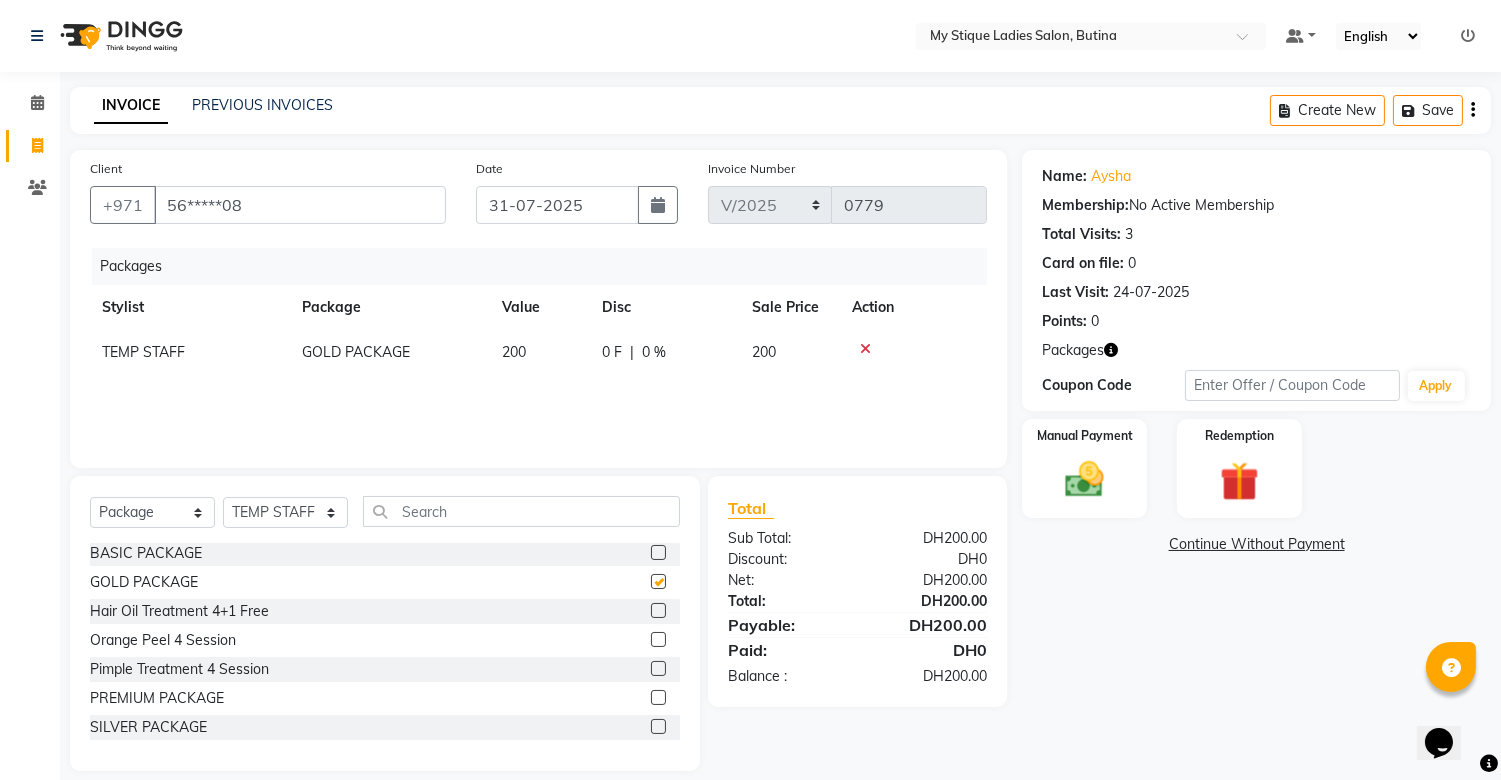 checkbox on "false" 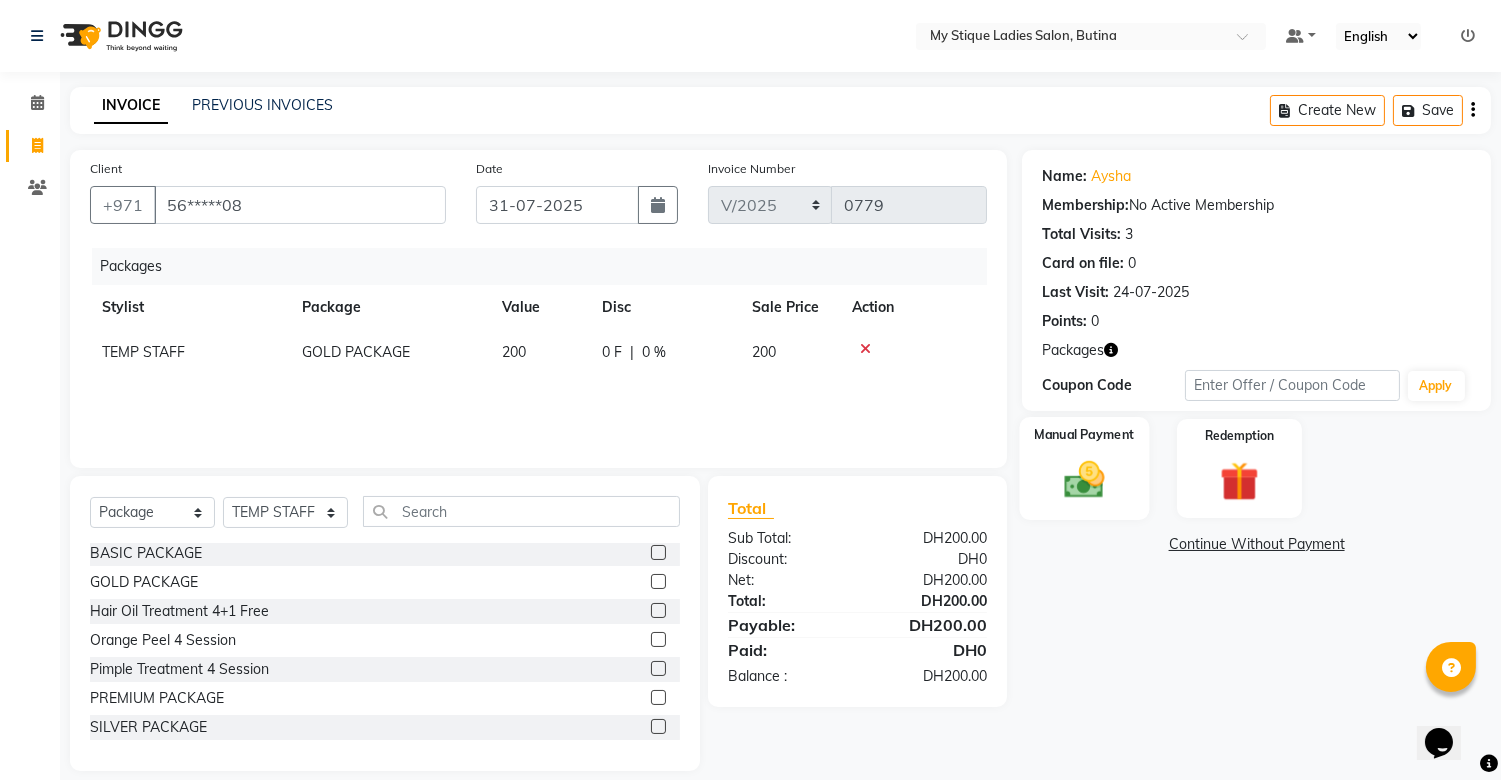 click 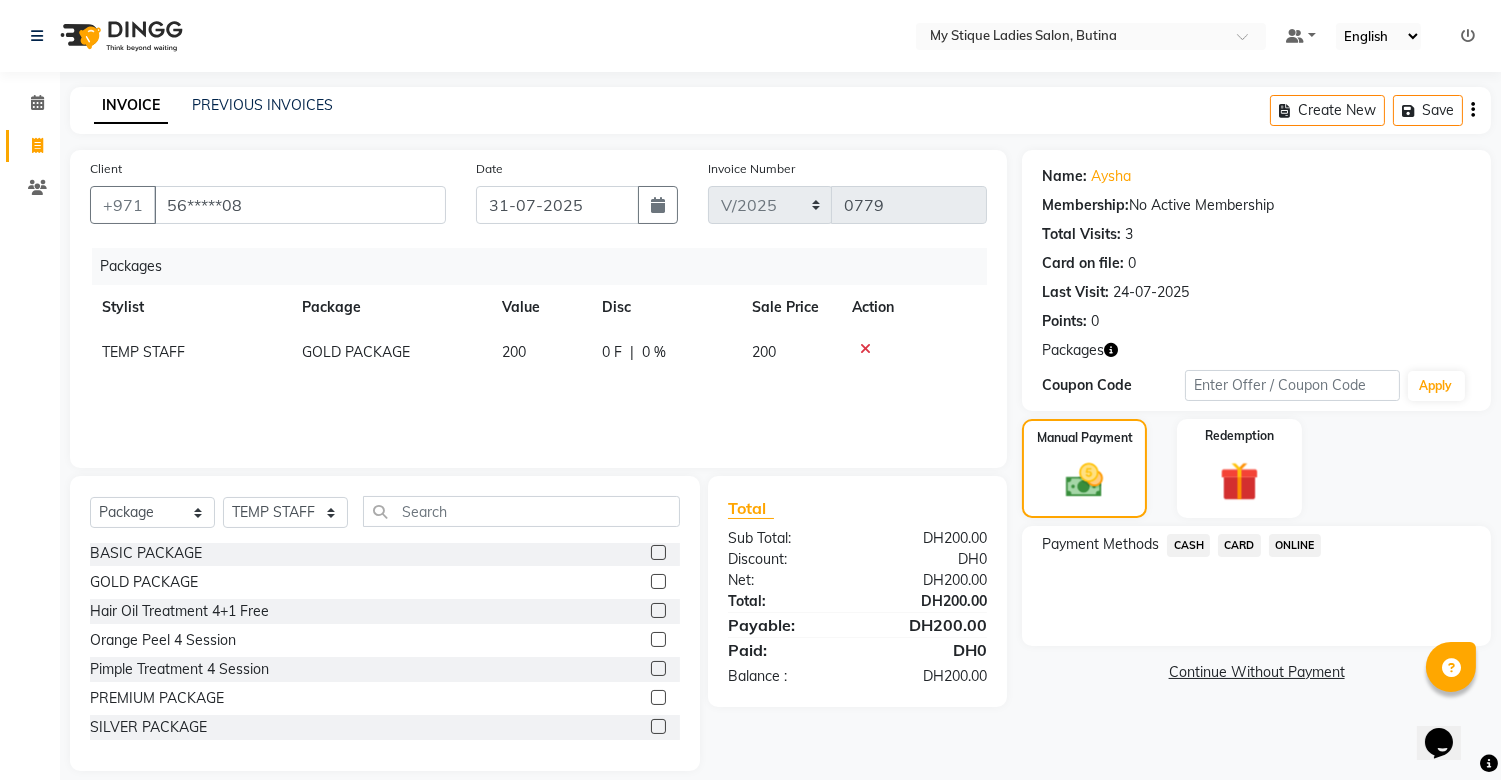 click on "CASH" 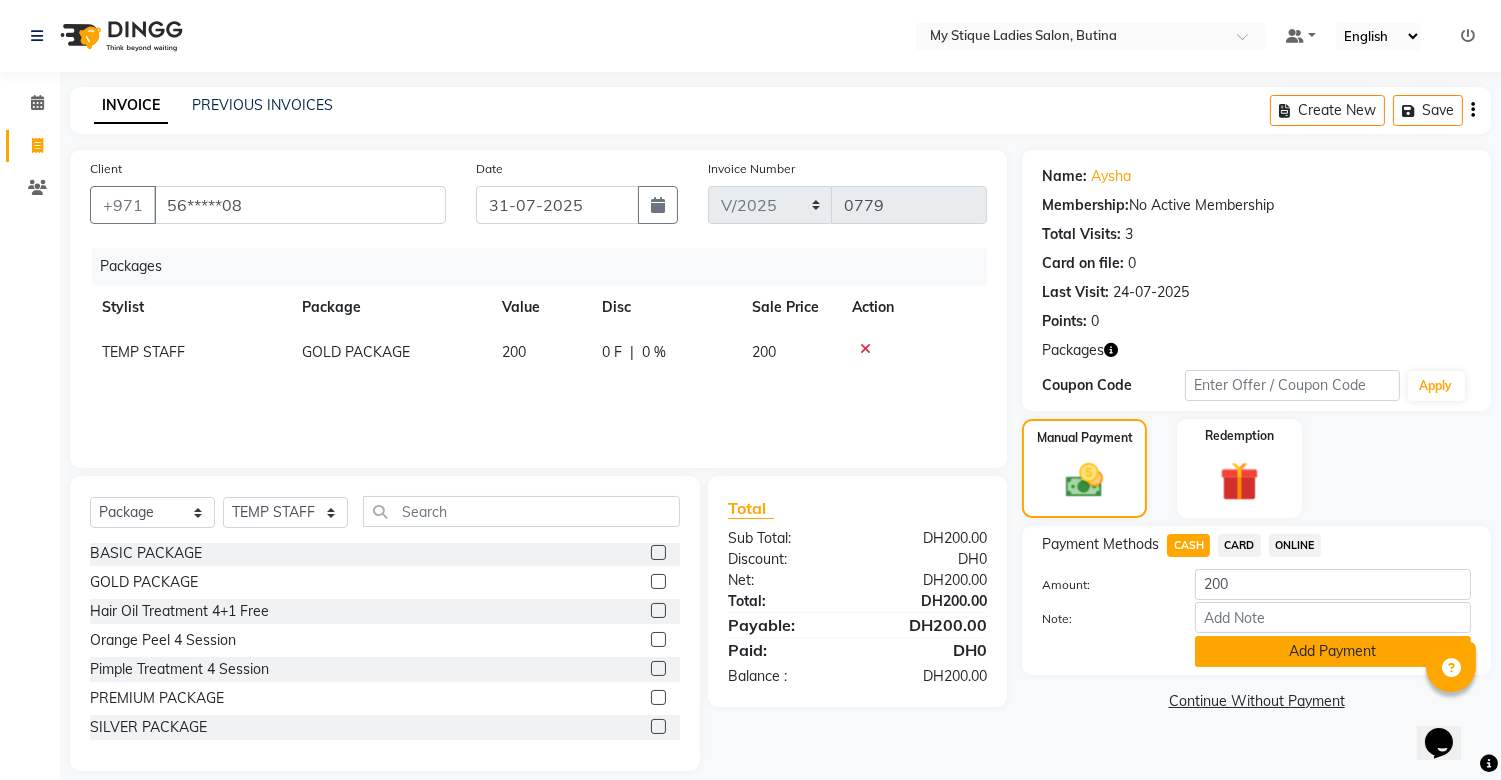click on "Add Payment" 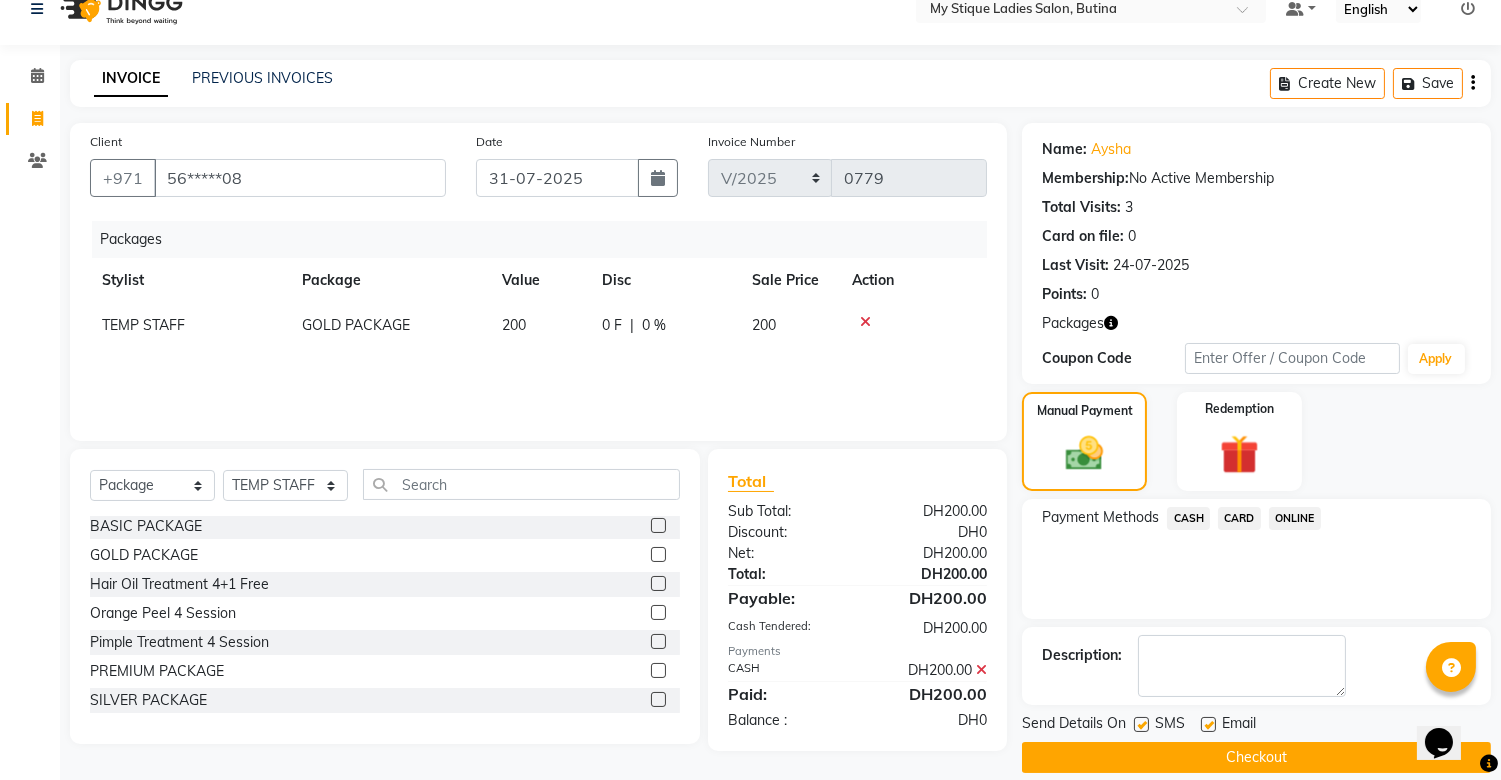 scroll, scrollTop: 50, scrollLeft: 0, axis: vertical 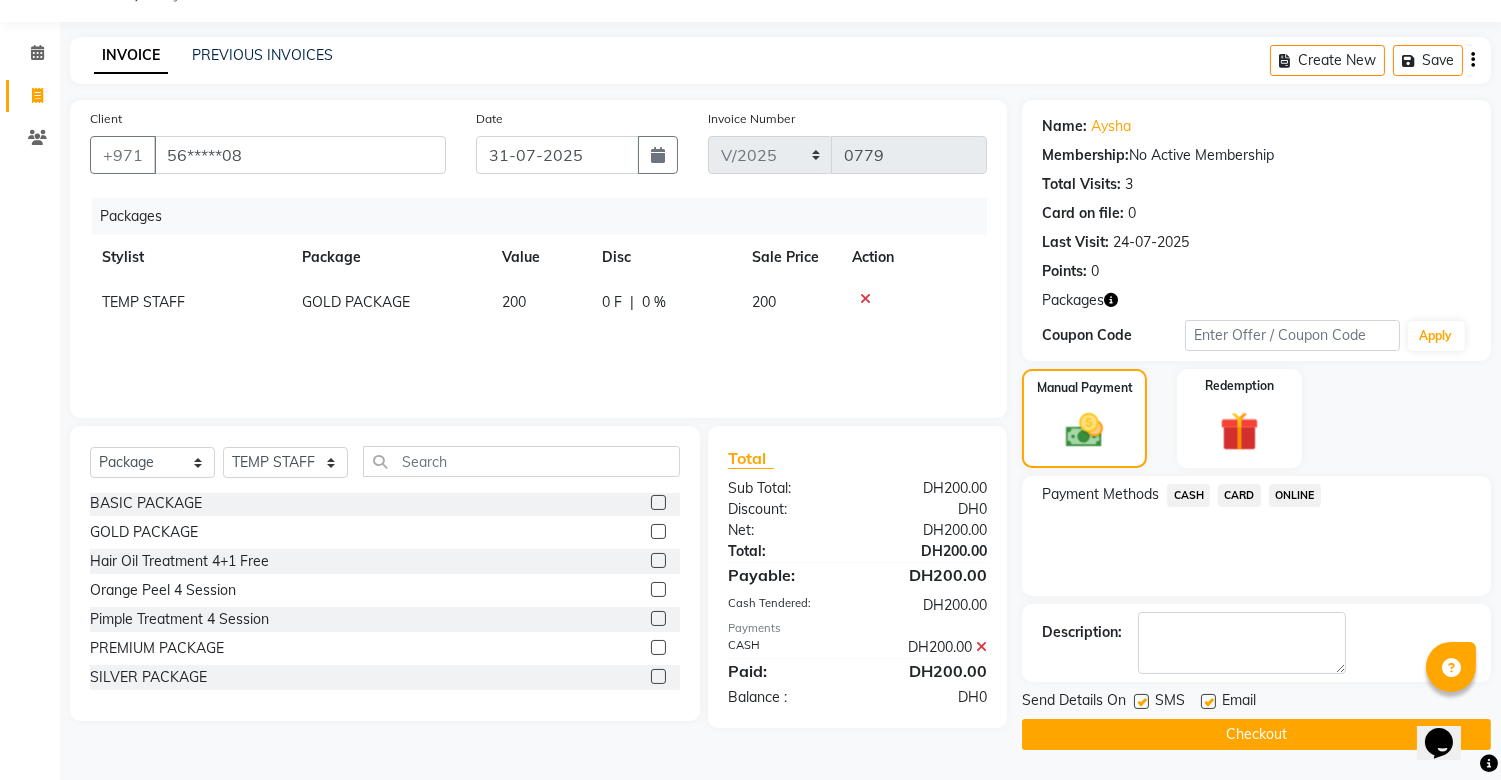 click on "Checkout" 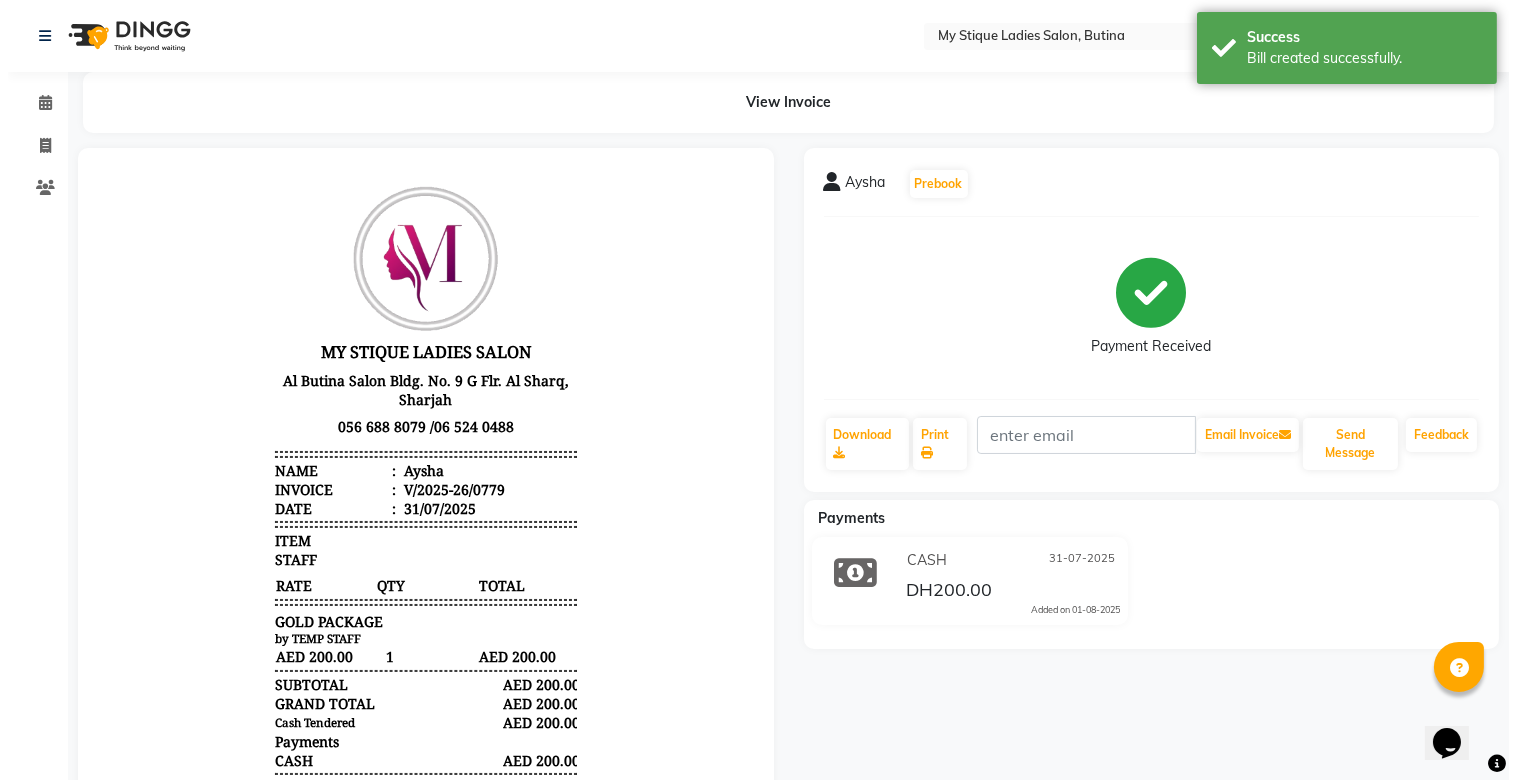scroll, scrollTop: 0, scrollLeft: 0, axis: both 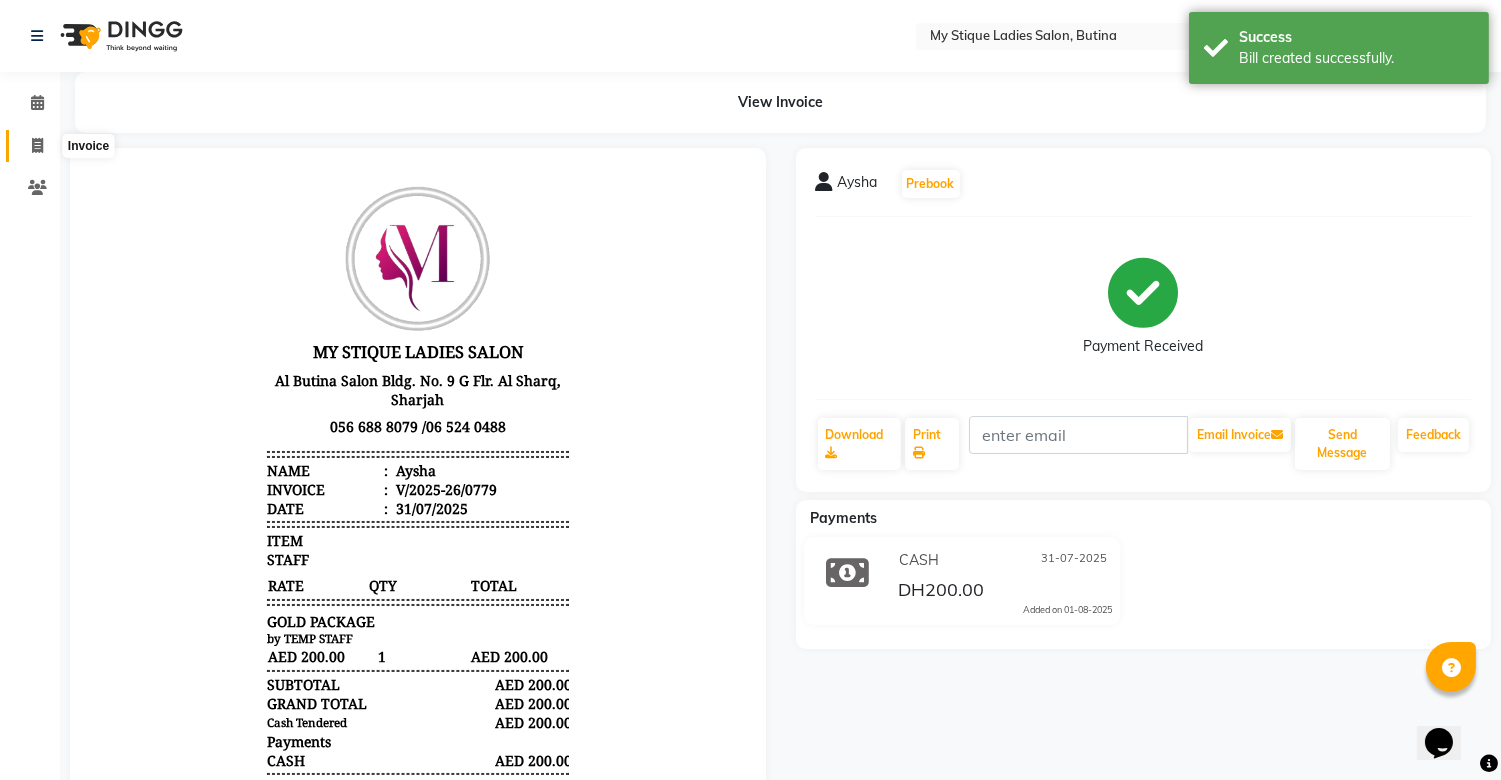 click 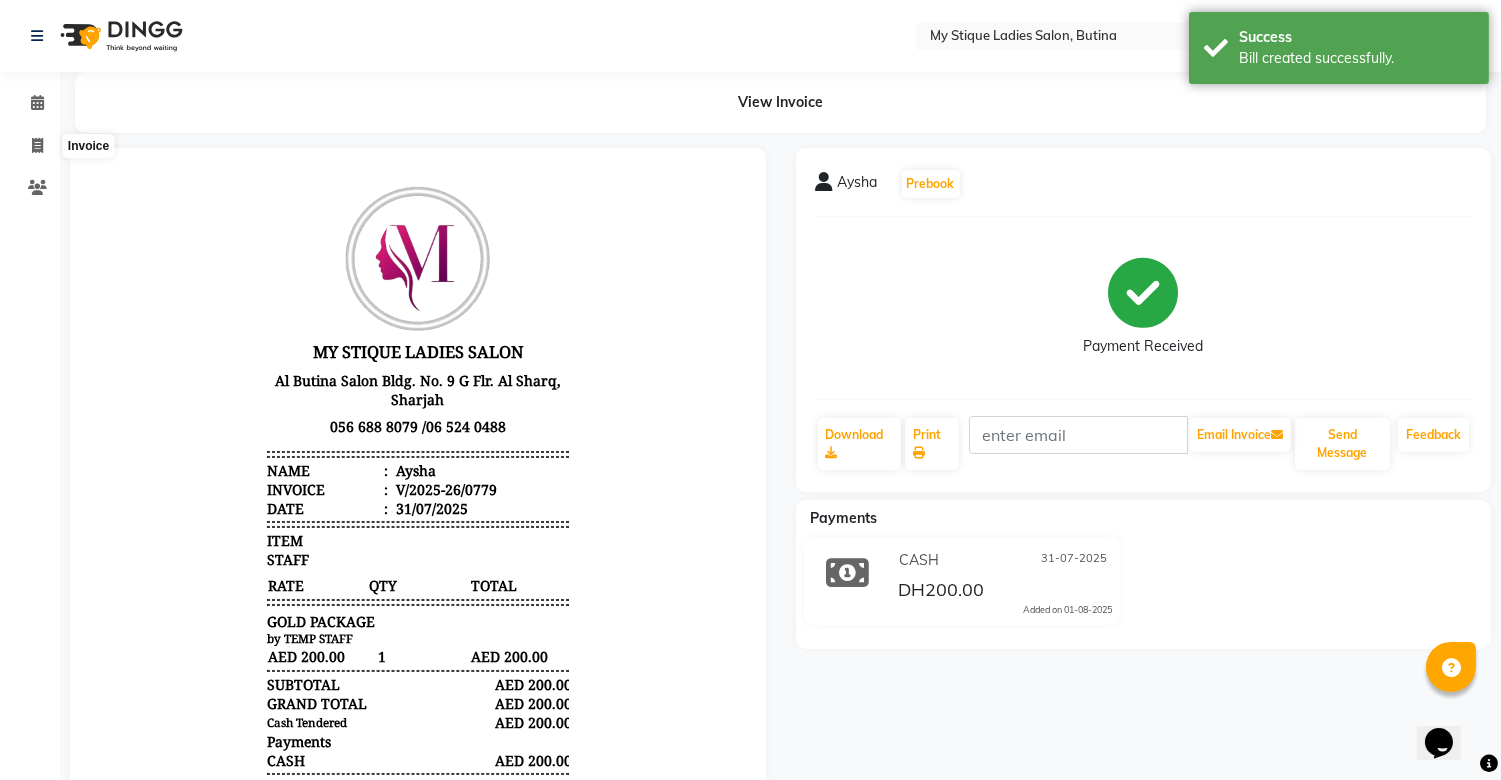 select on "service" 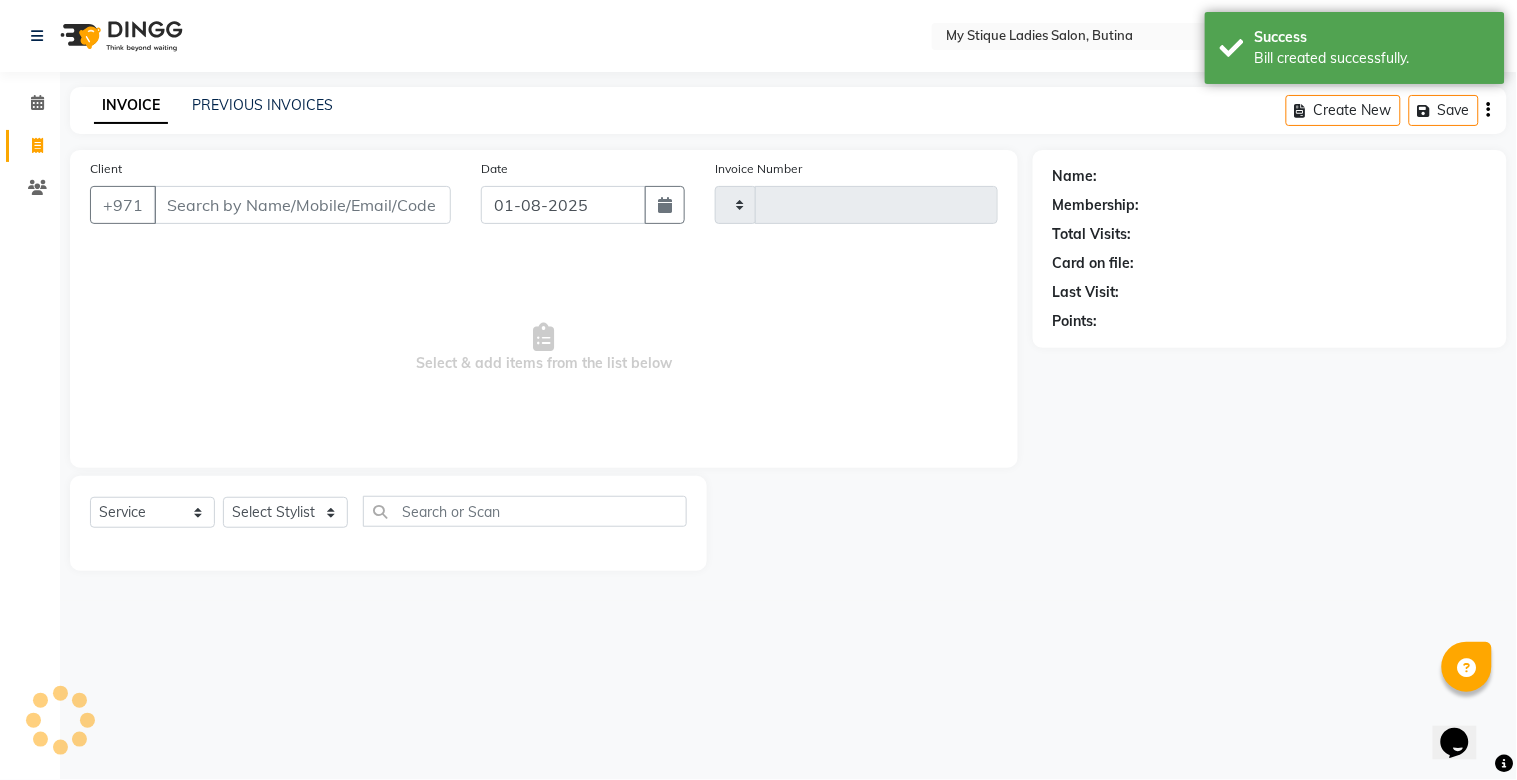 type on "0780" 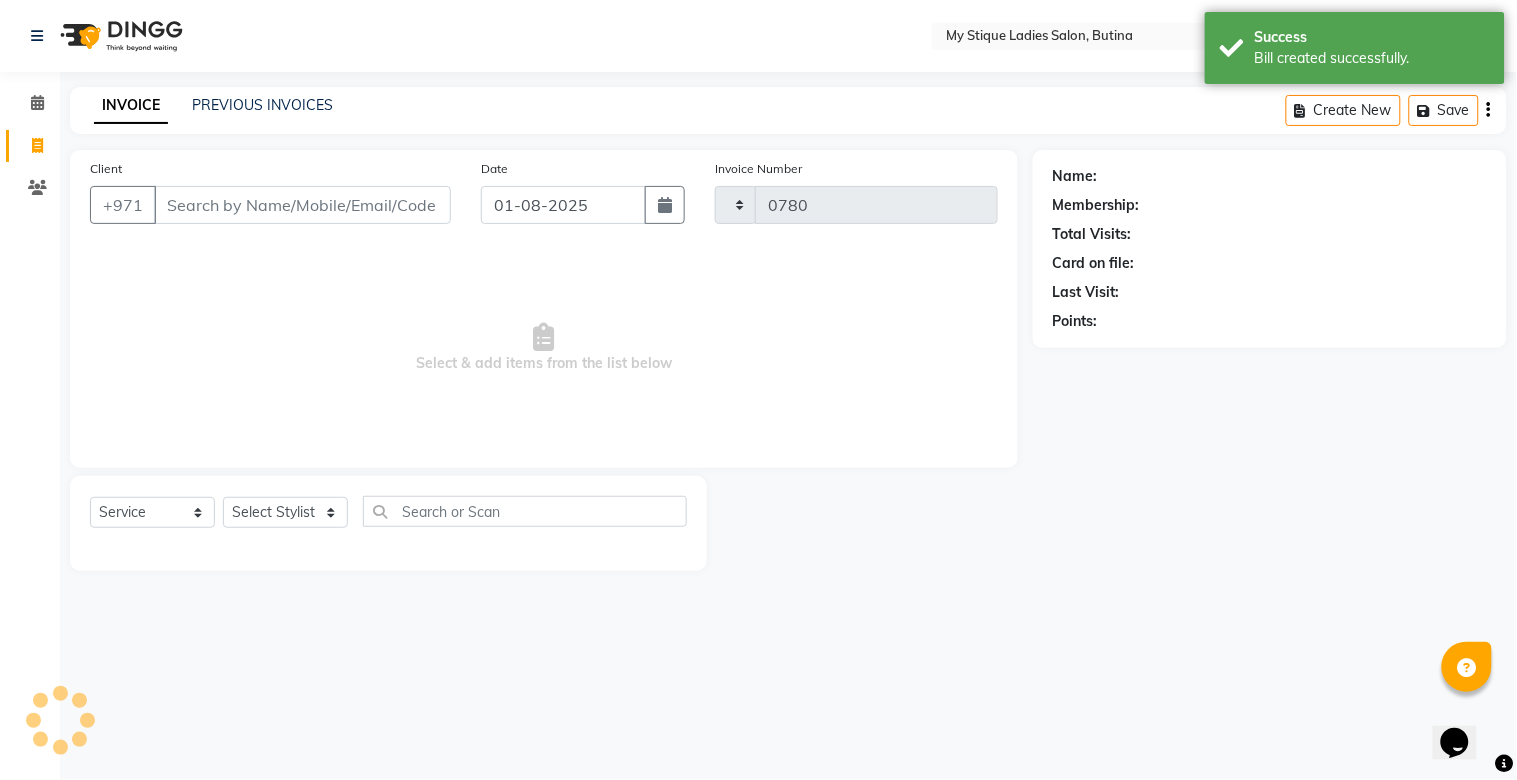 select on "7457" 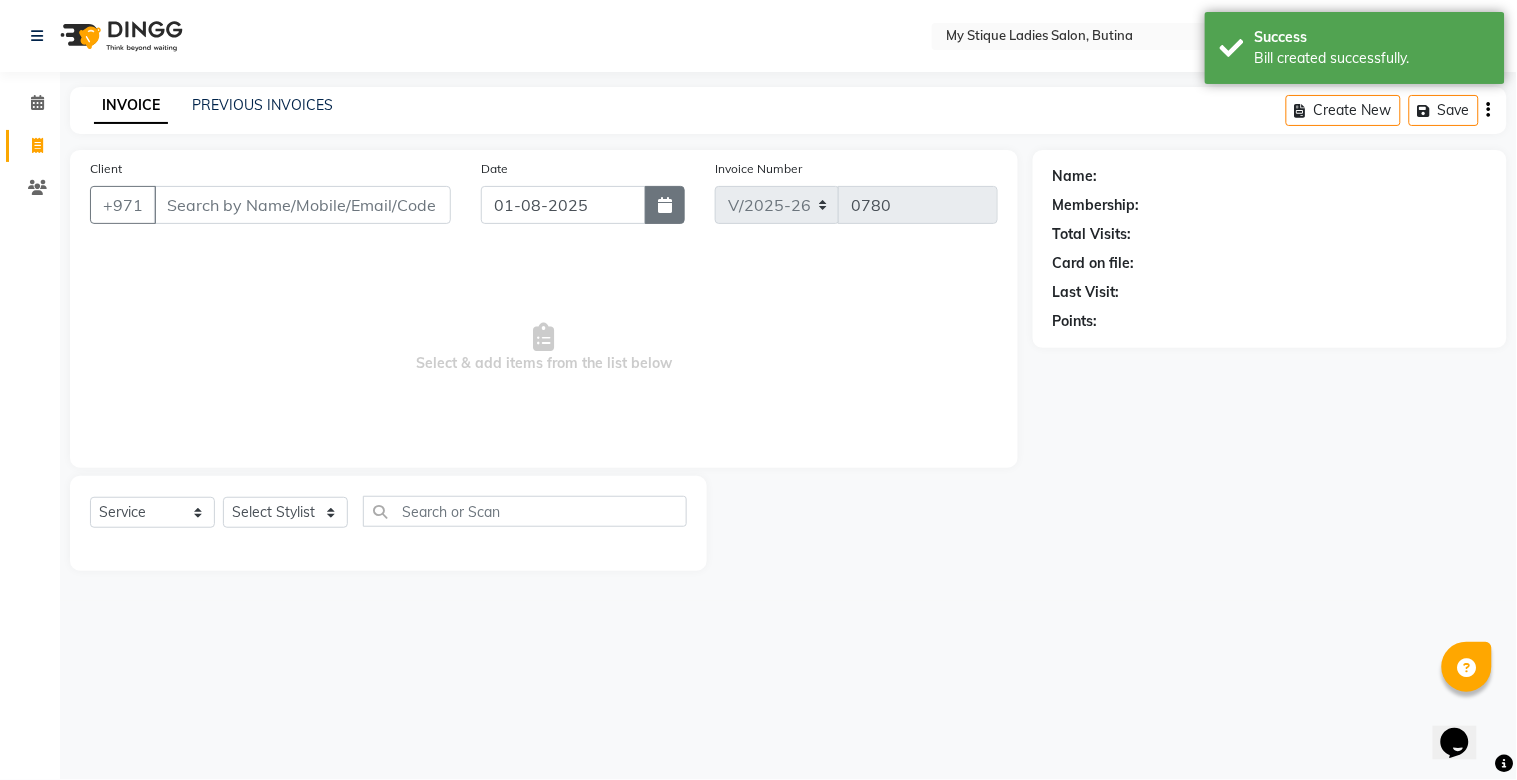 click 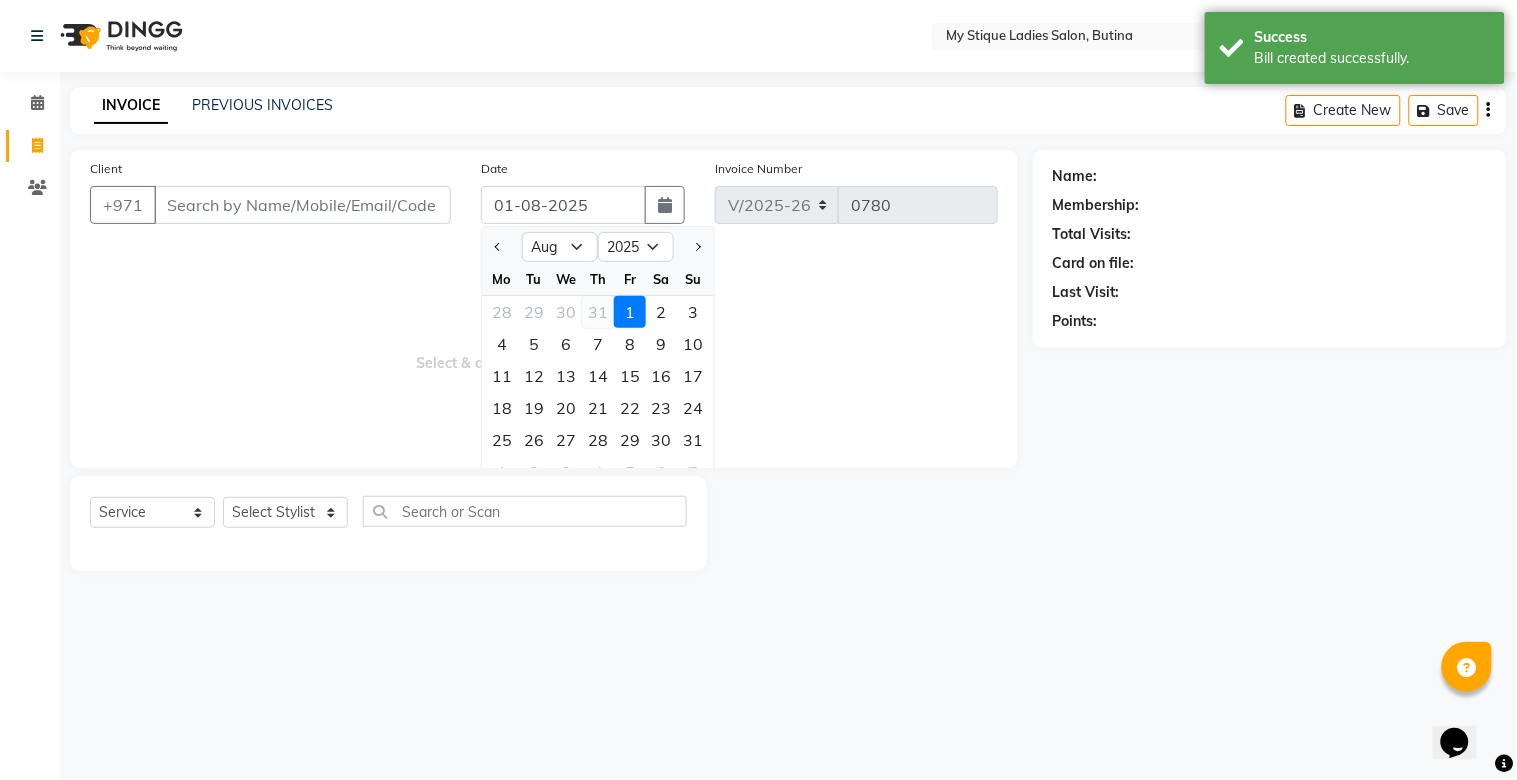 click on "31" 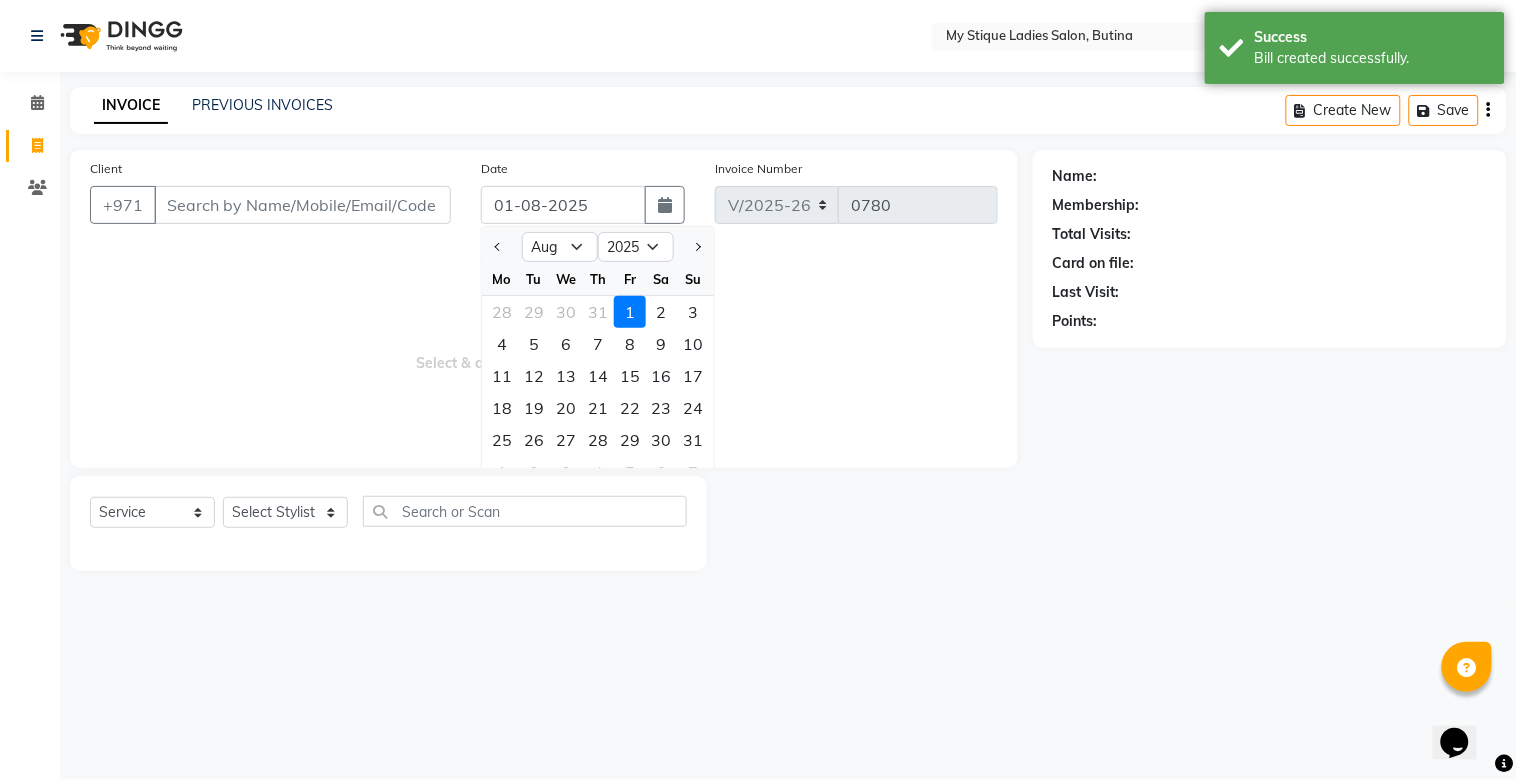 type on "31-07-2025" 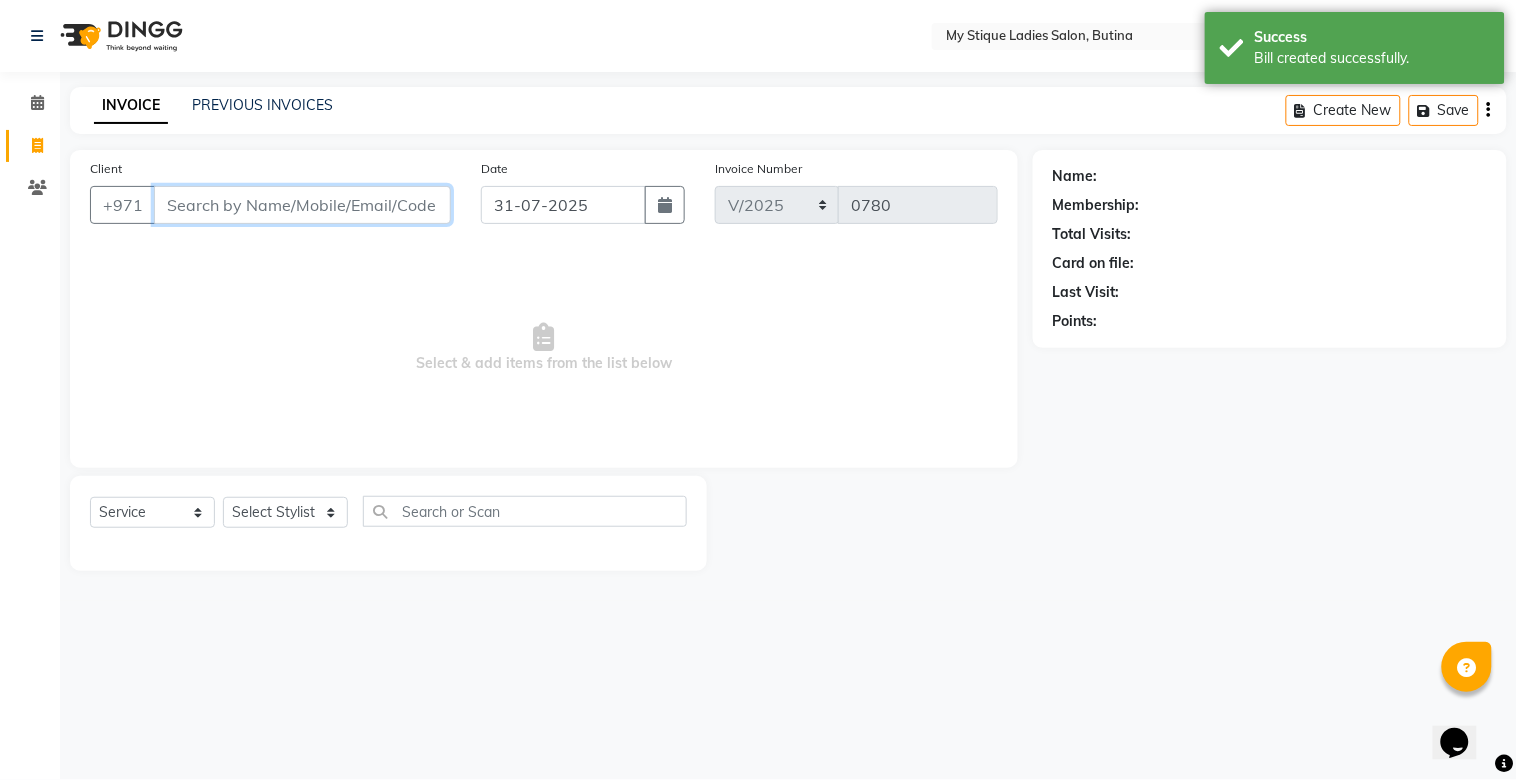 click on "Client" at bounding box center (302, 205) 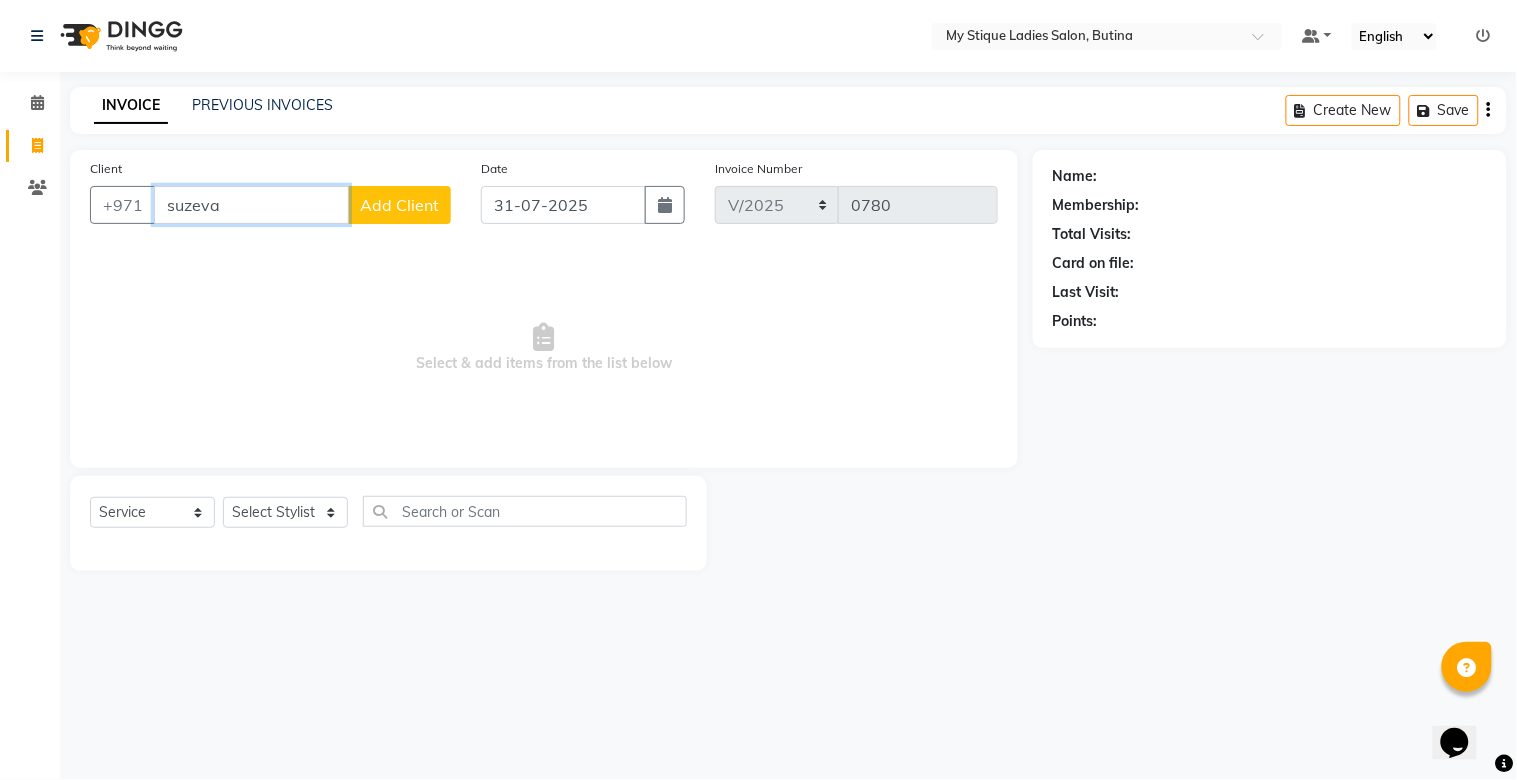 type on "suzeva" 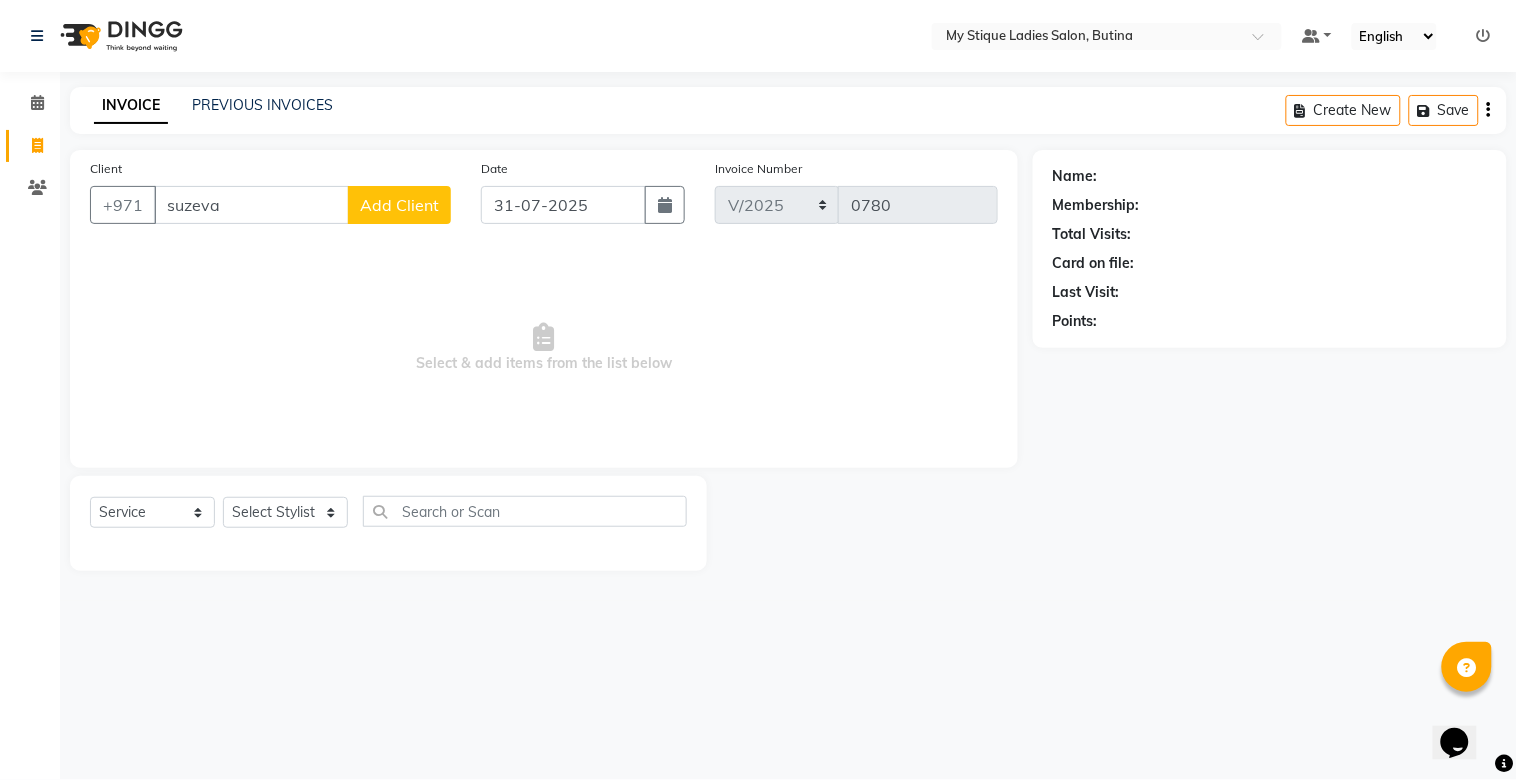 click on "Add Client" 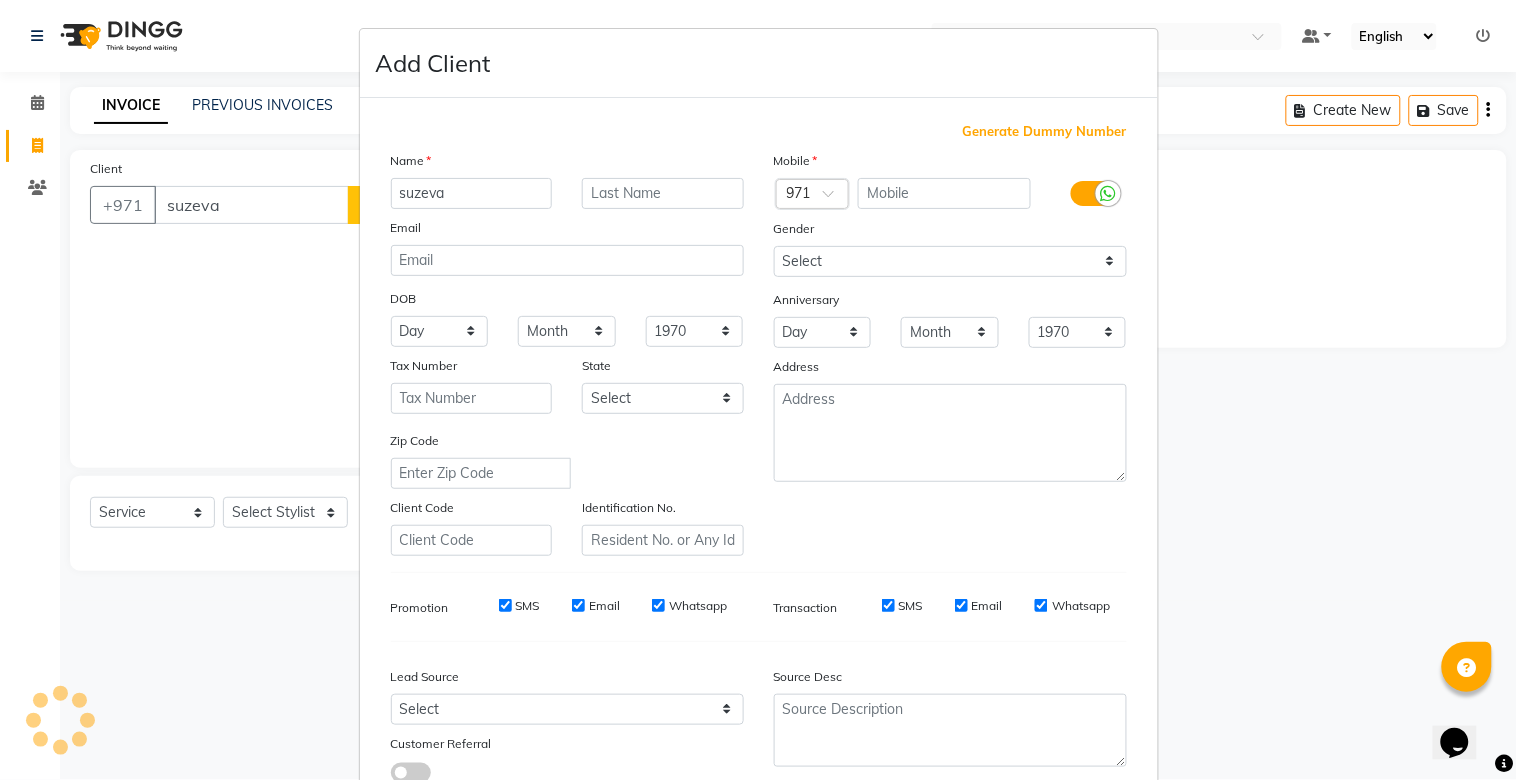 click on "Generate Dummy Number" at bounding box center [1045, 132] 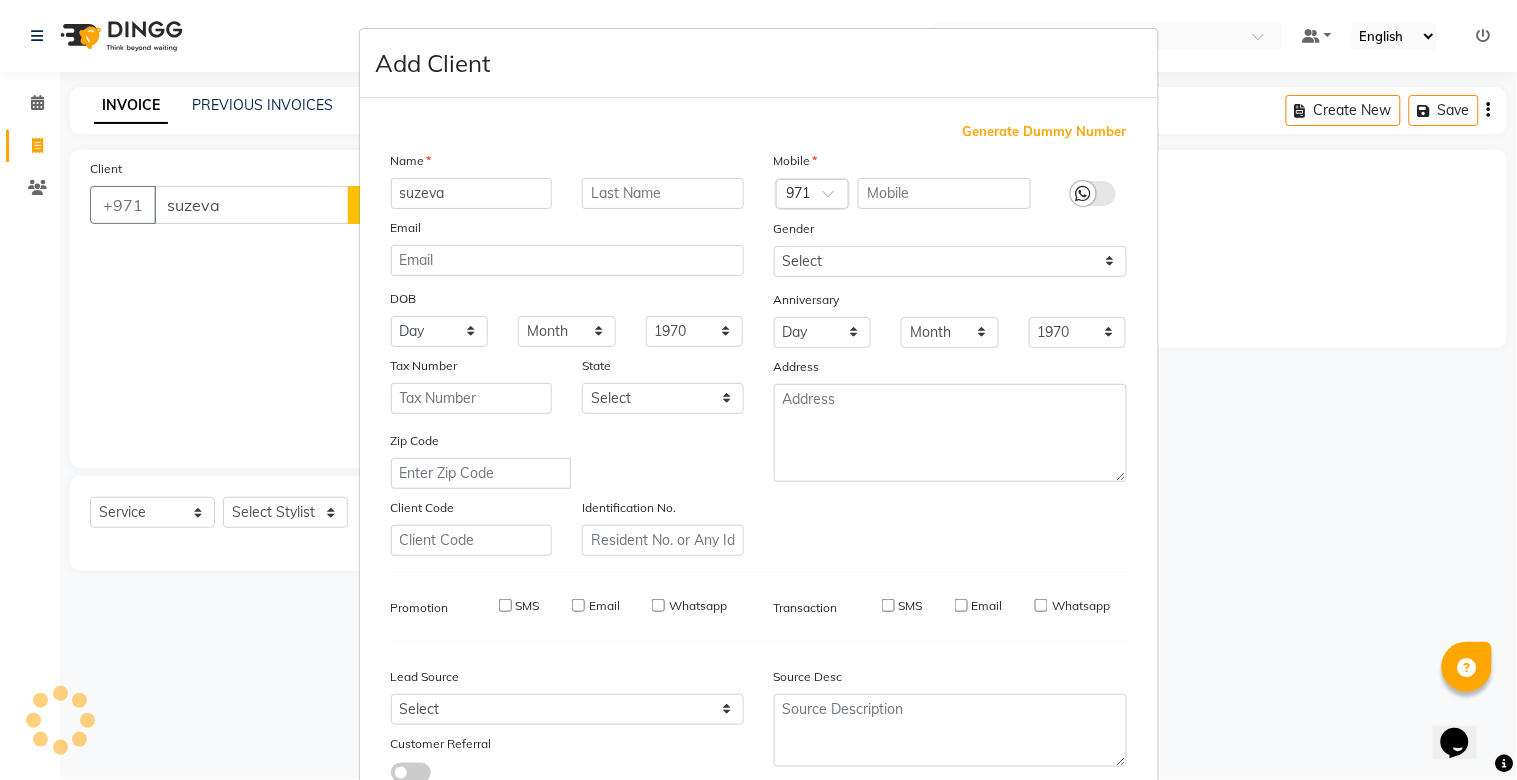 type on "1329400000333" 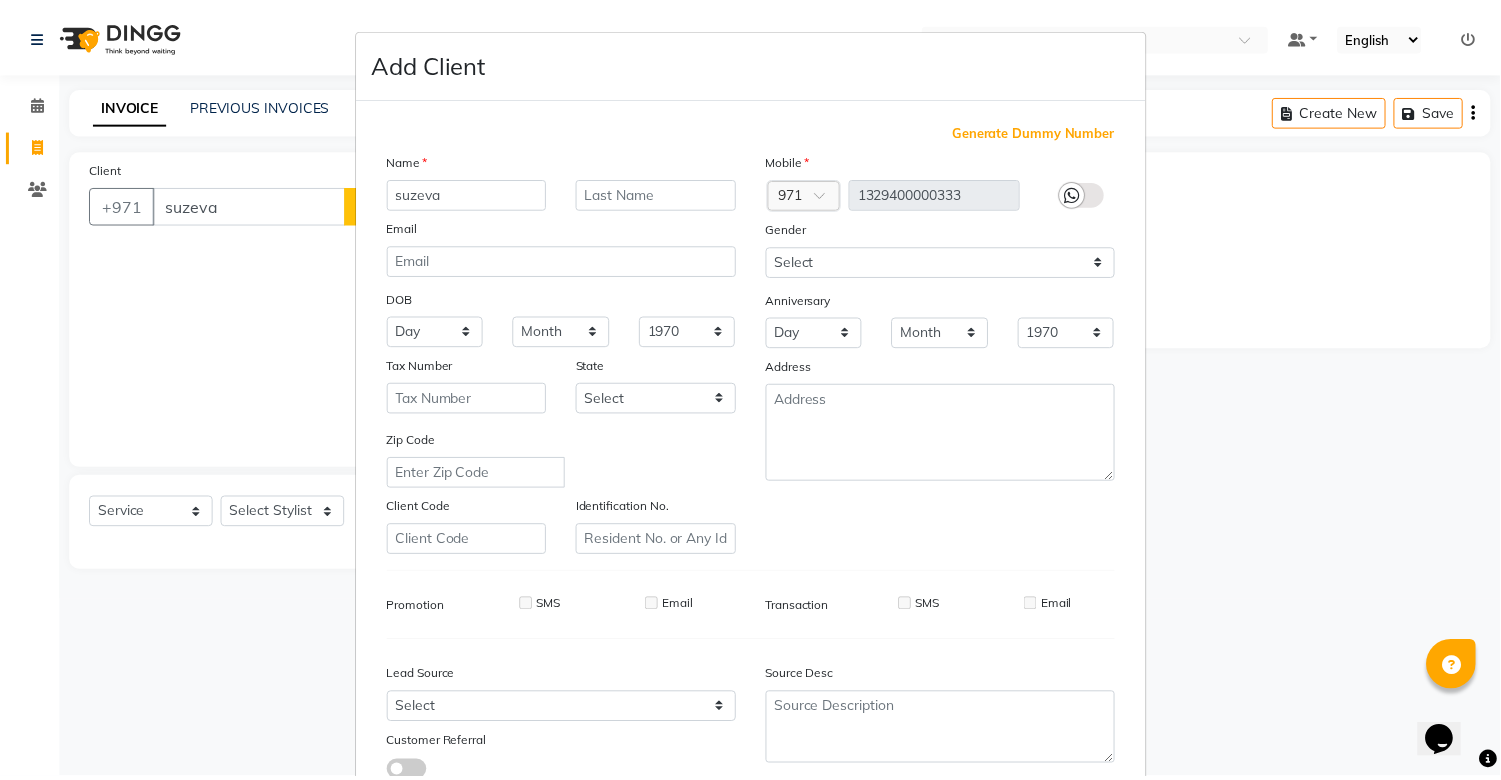 scroll, scrollTop: 144, scrollLeft: 0, axis: vertical 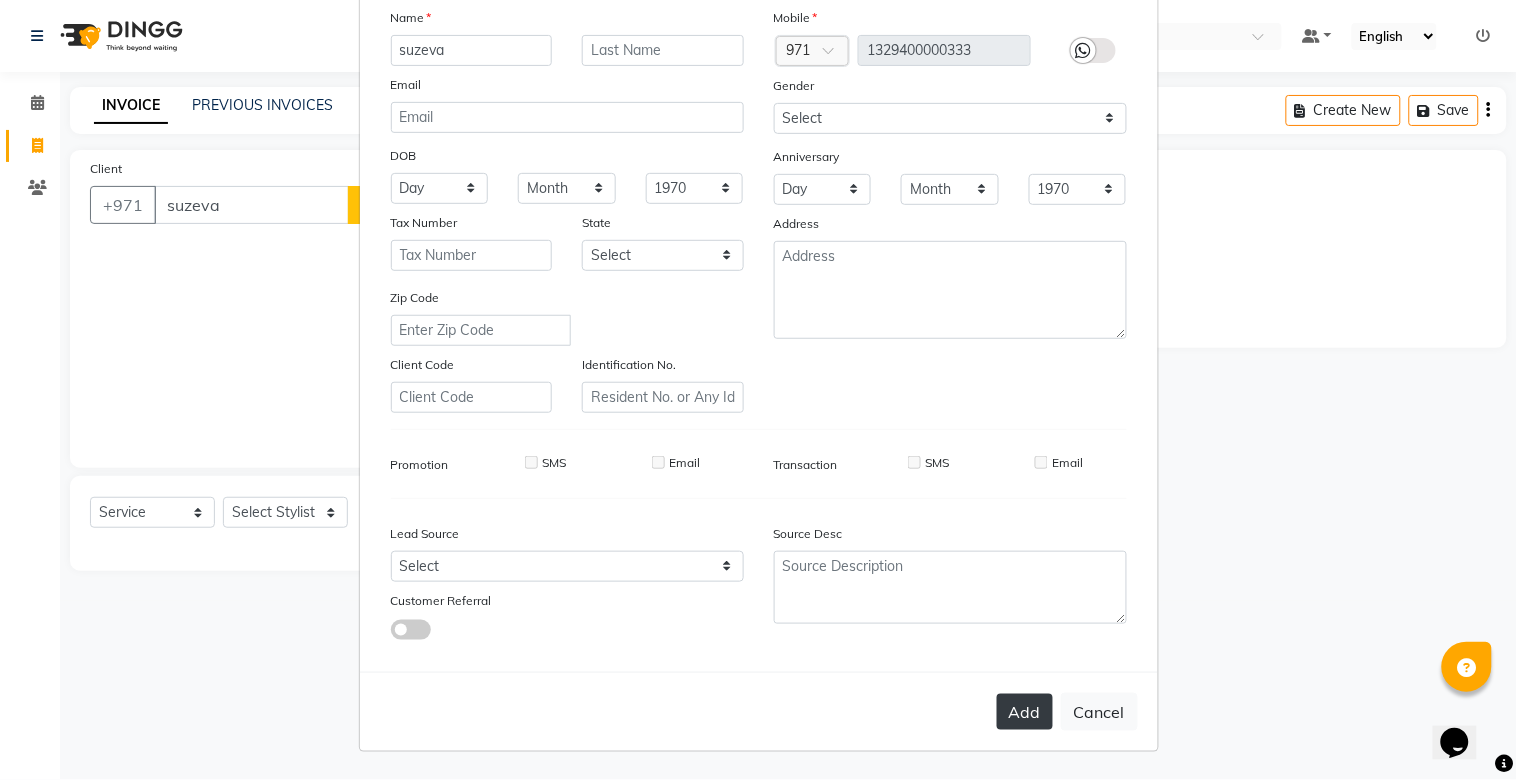 click on "Add" at bounding box center (1025, 712) 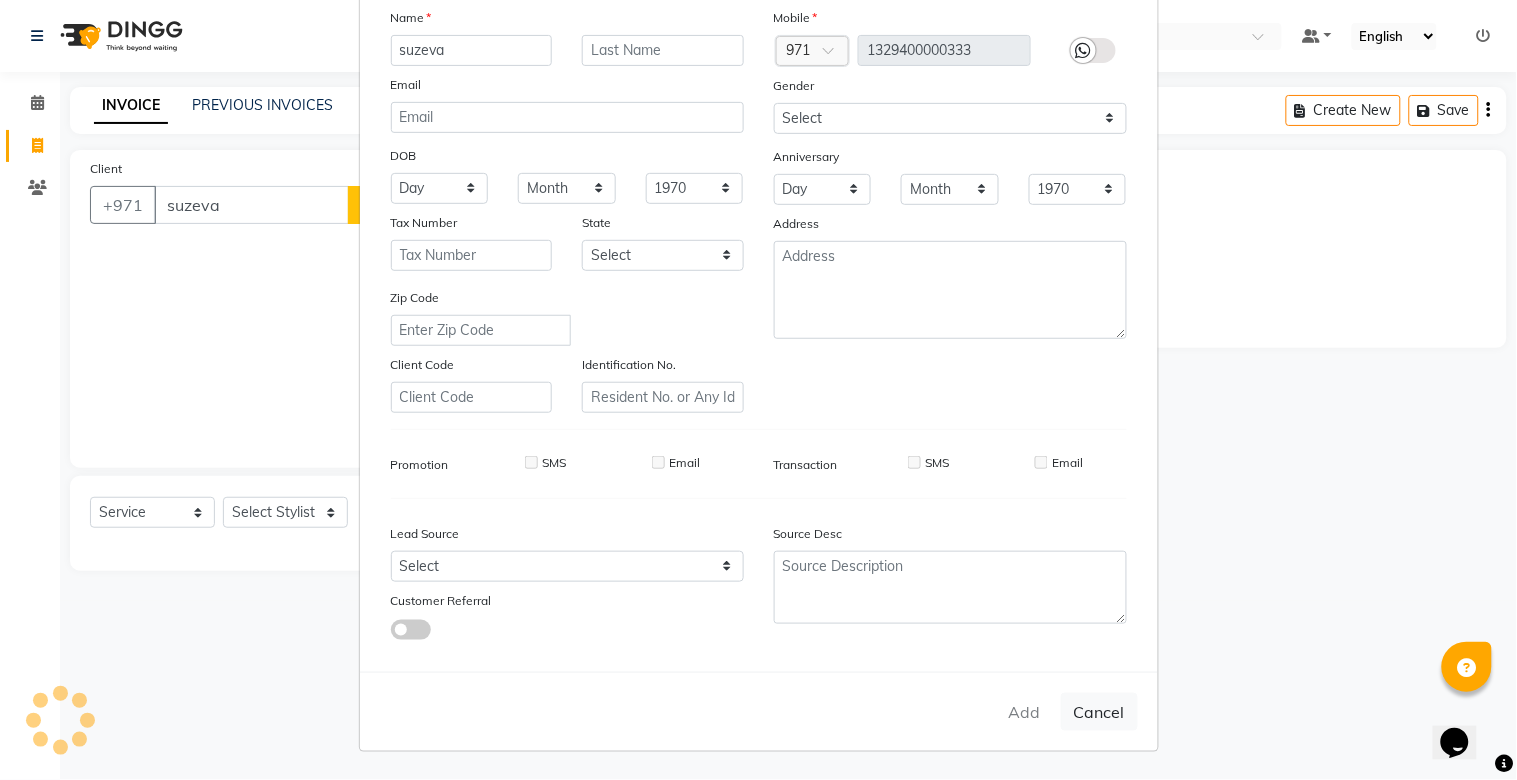 type on "13*********33" 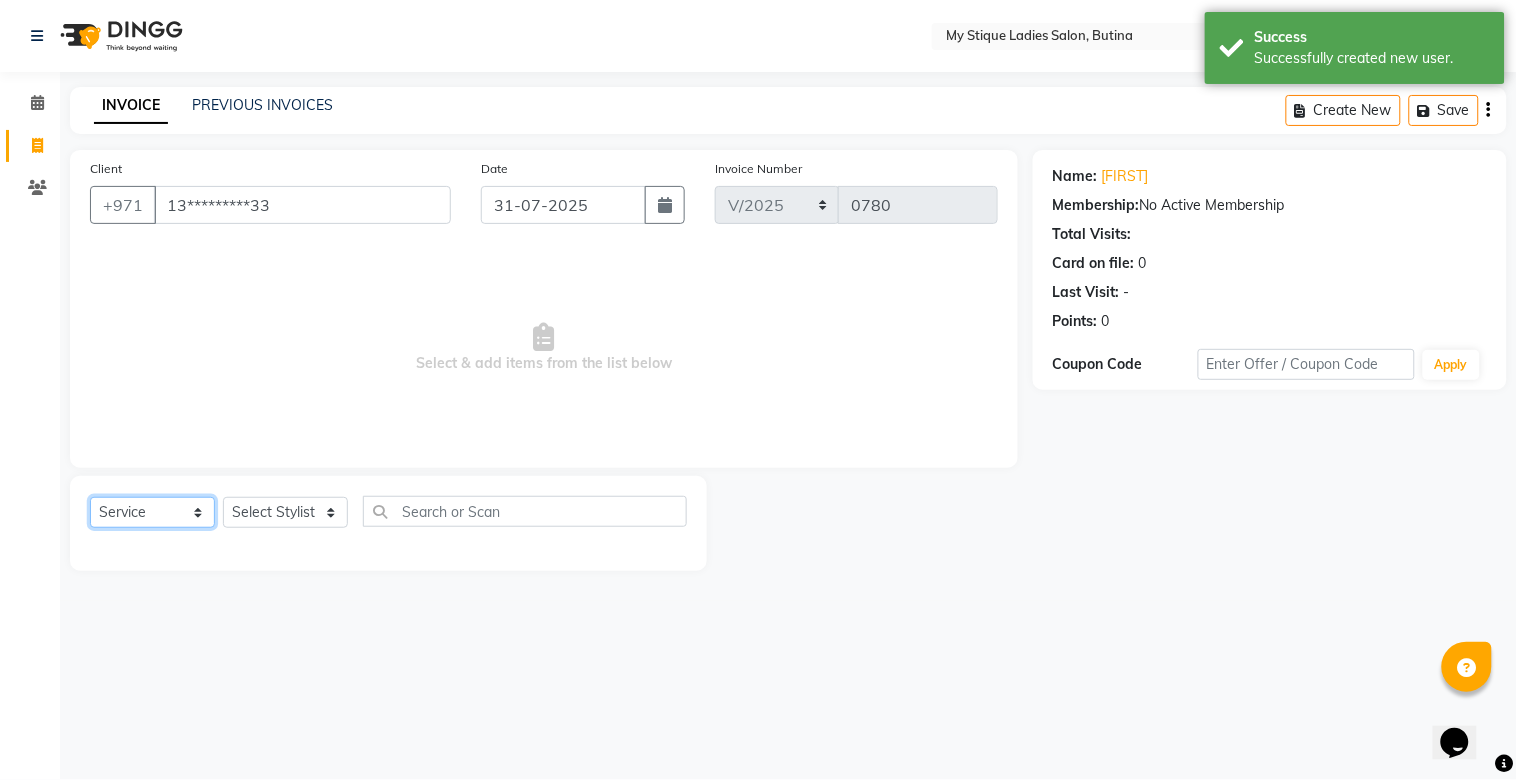 click on "Select  Service  Product  Membership  Package Voucher Prepaid Gift Card" 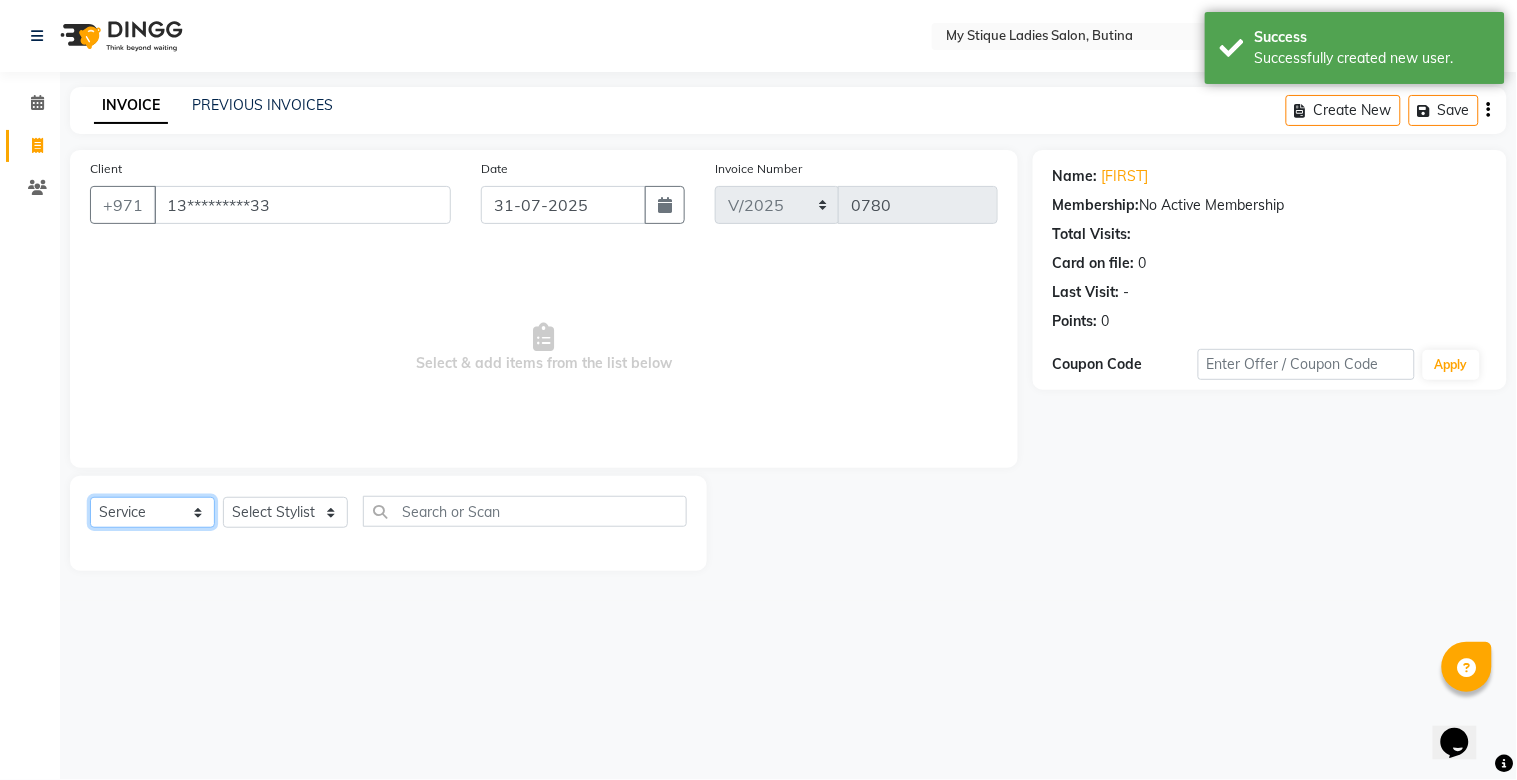select on "package" 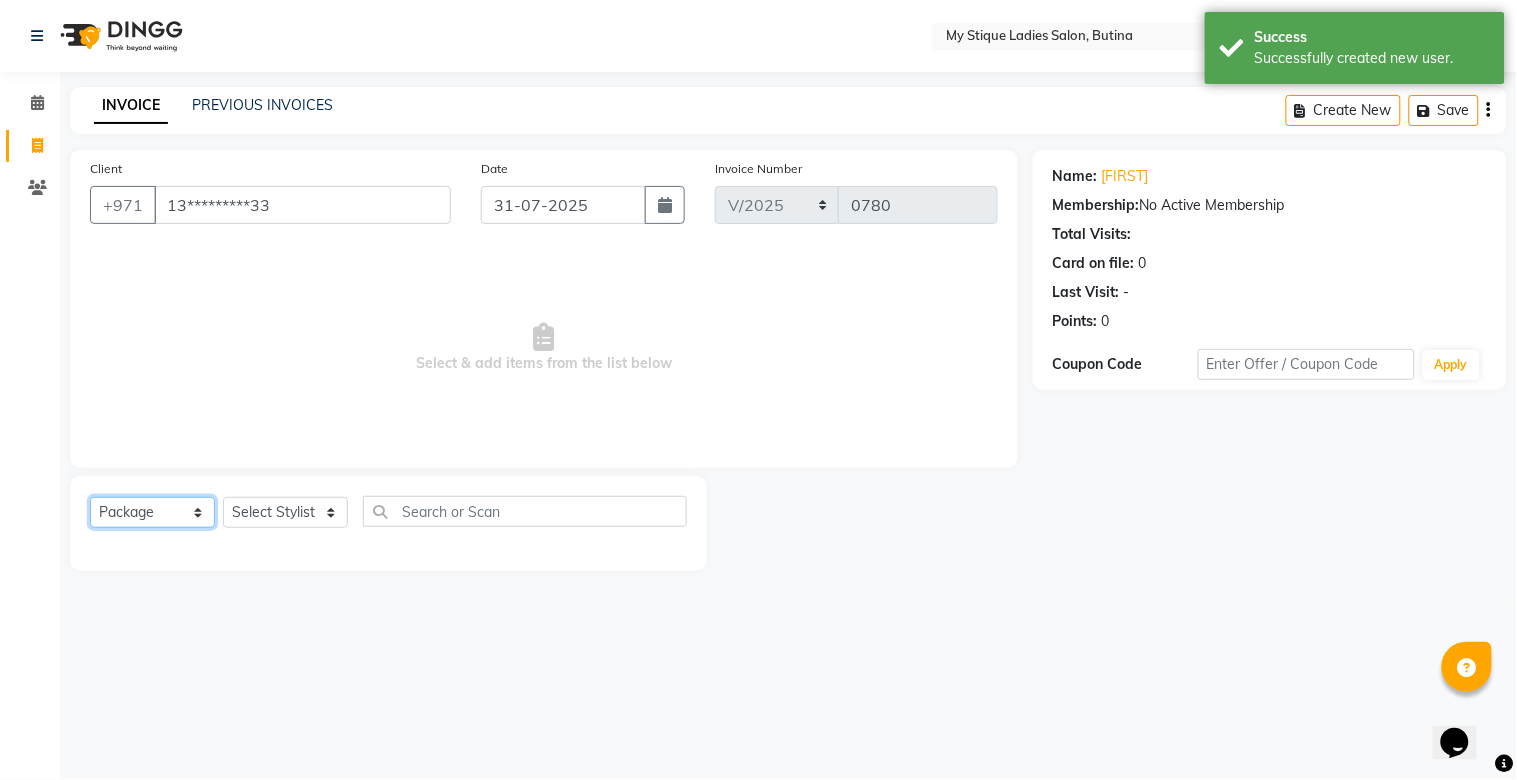 click on "Select  Service  Product  Membership  Package Voucher Prepaid Gift Card" 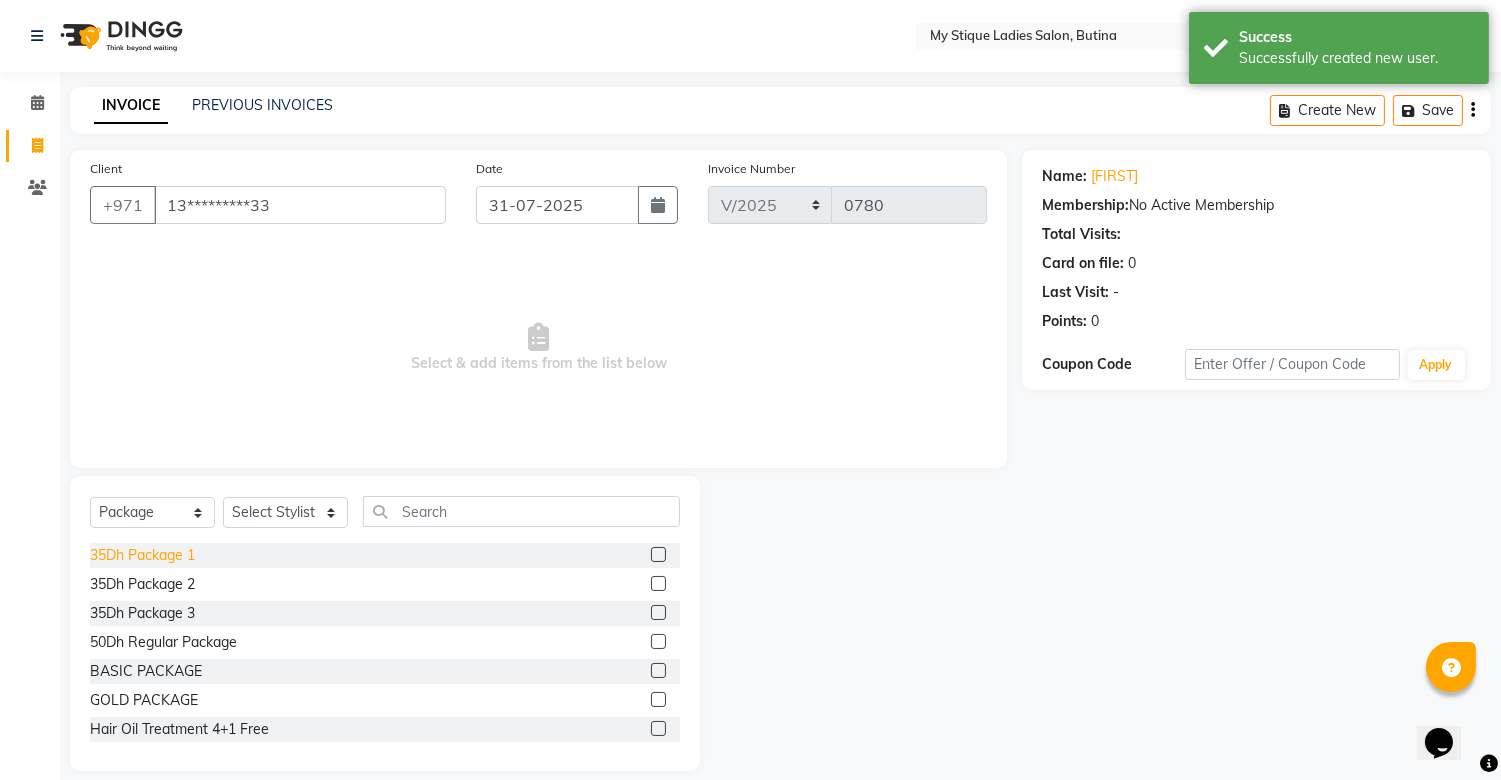 click on "35Dh Package 1" 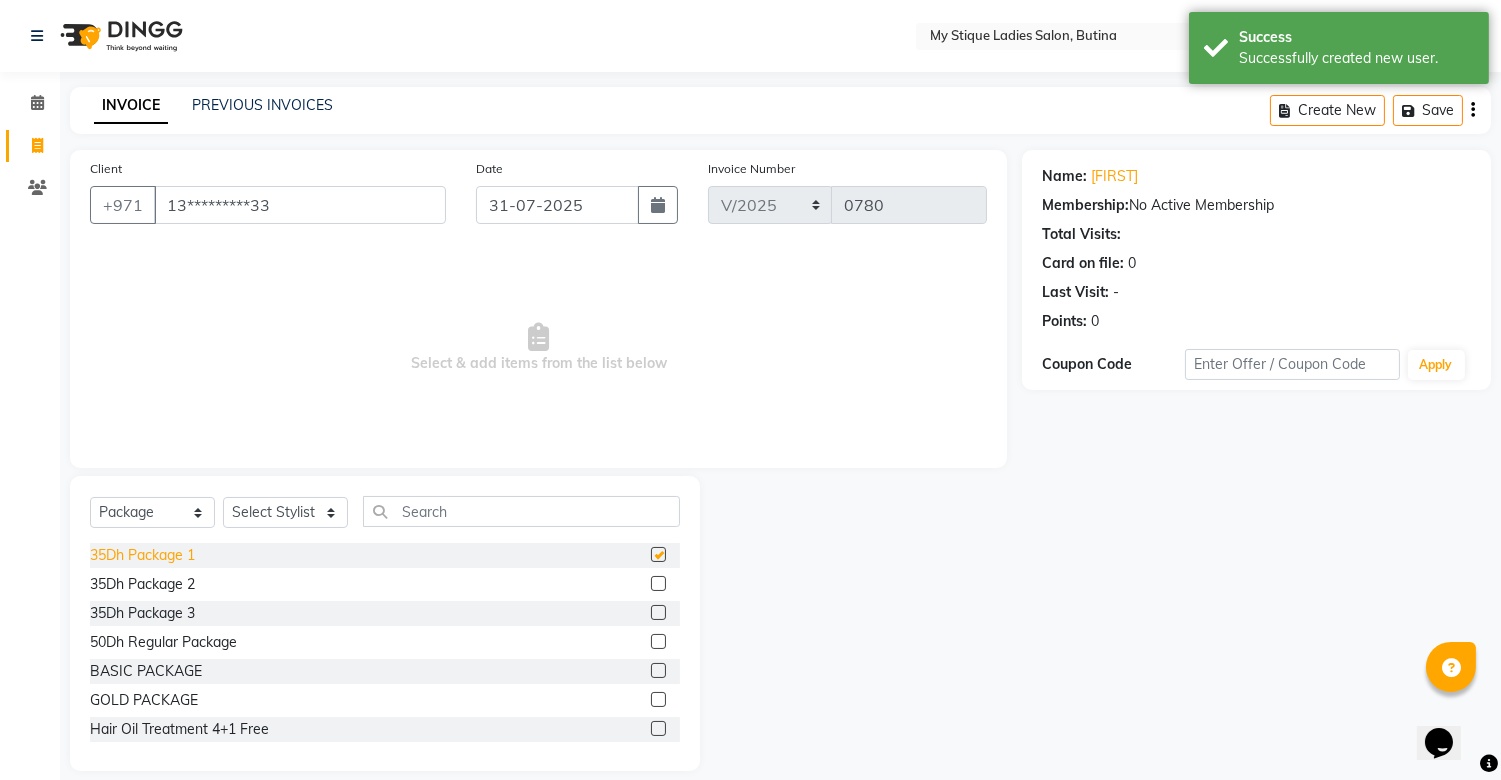 checkbox on "false" 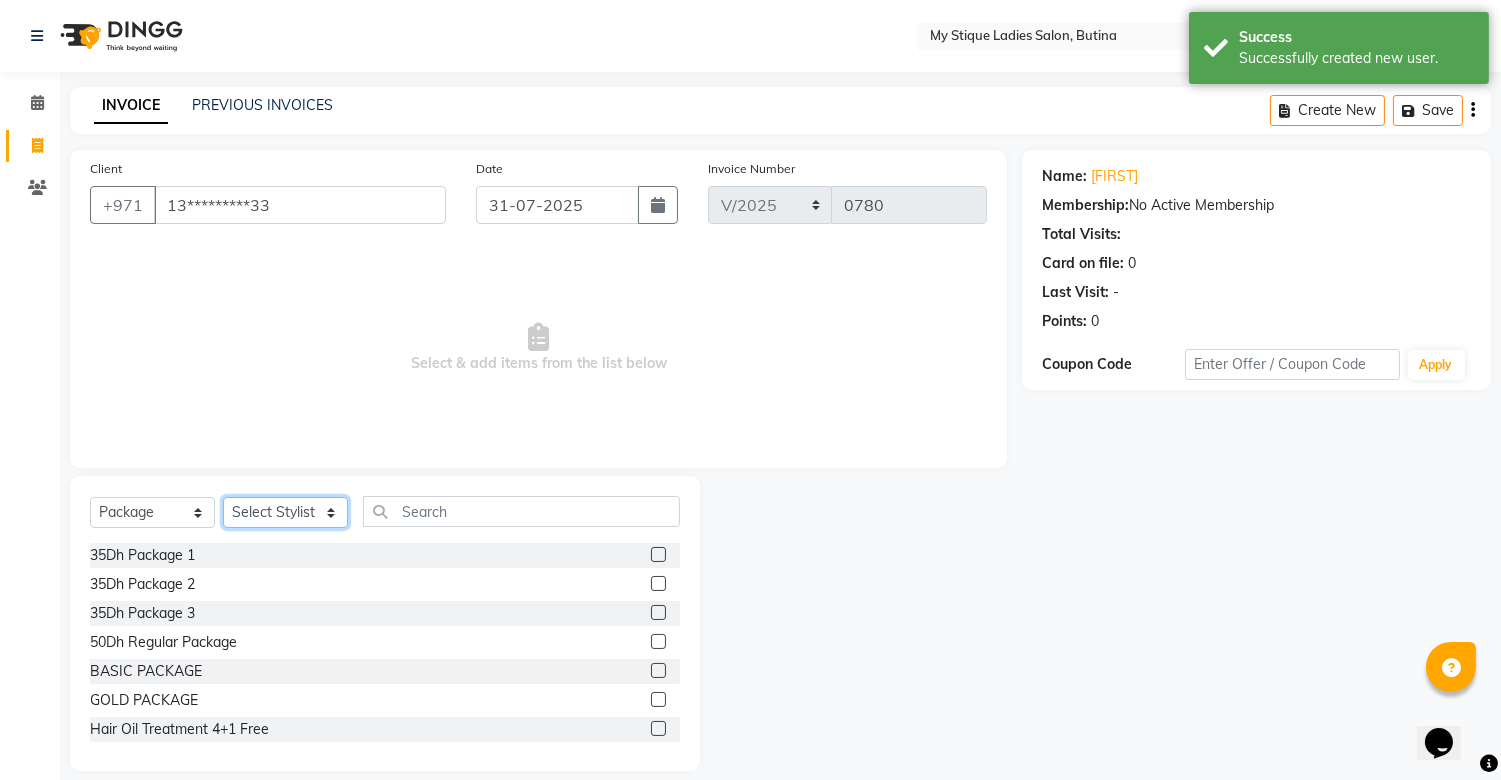 click on "Select Stylist [FIRST] [LAST] [LAST] [LAST] Sales TEMP STAFF" 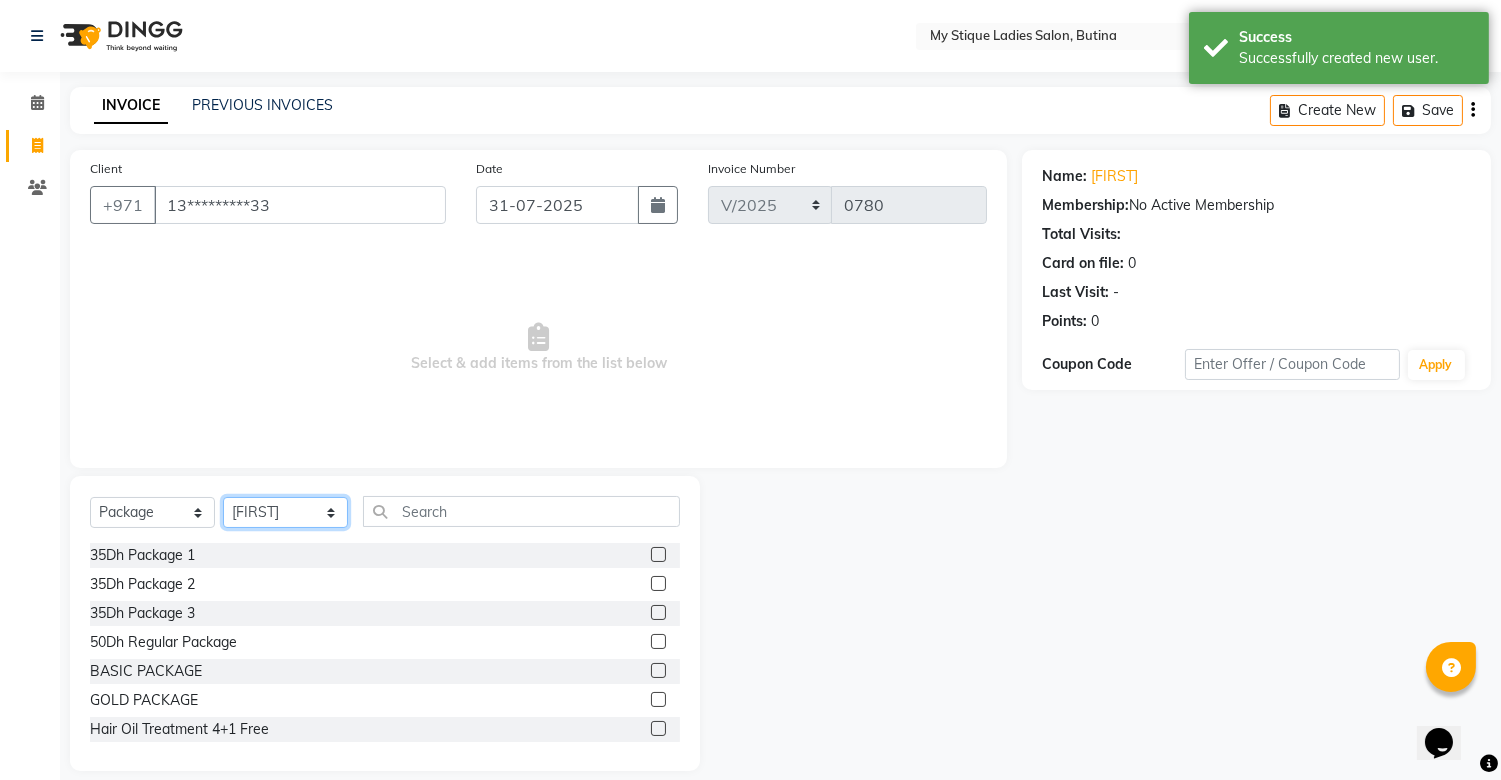 click on "Select Stylist [FIRST] [LAST] [LAST] [LAST] Sales TEMP STAFF" 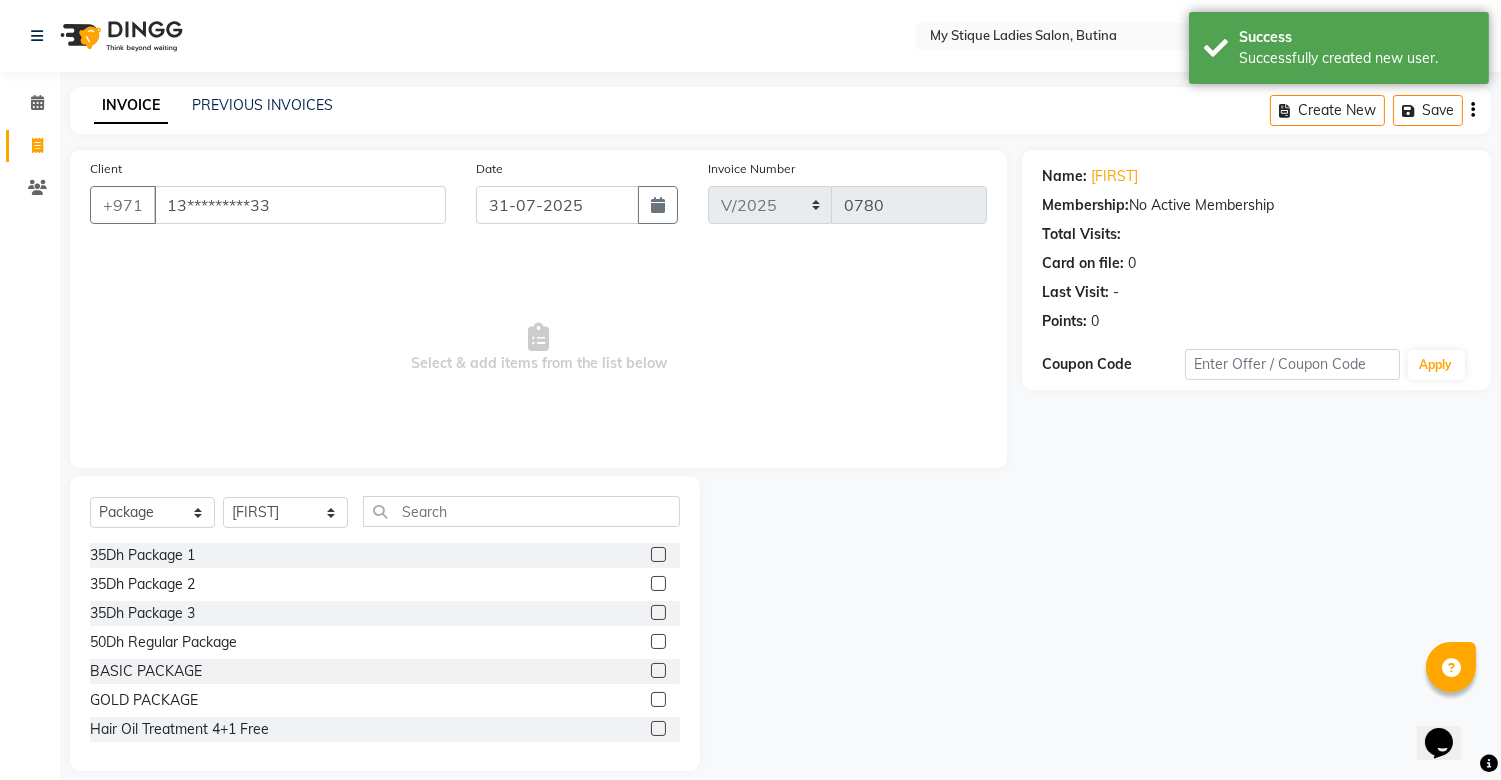 click on "35Dh Package 1" 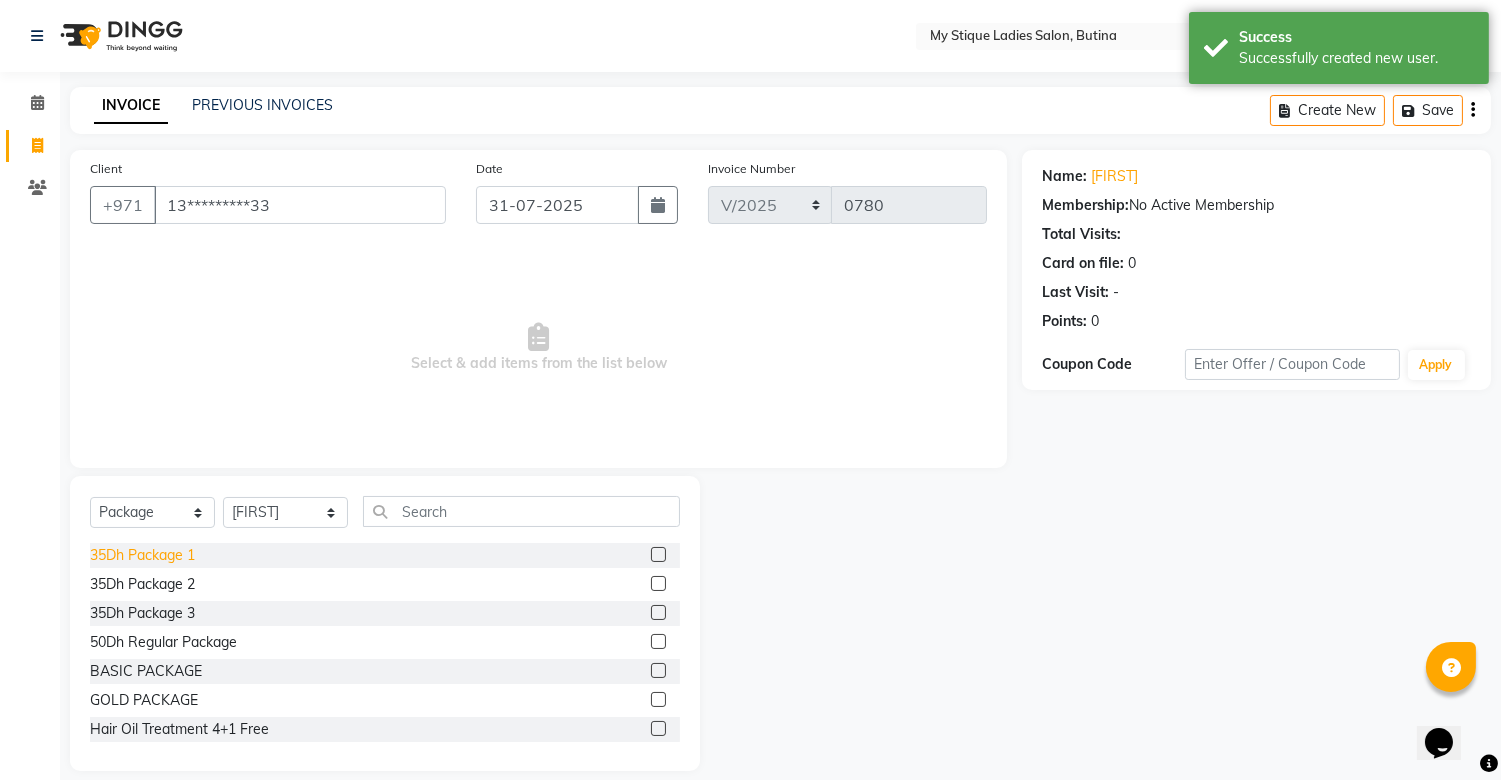 click on "35Dh Package 1" 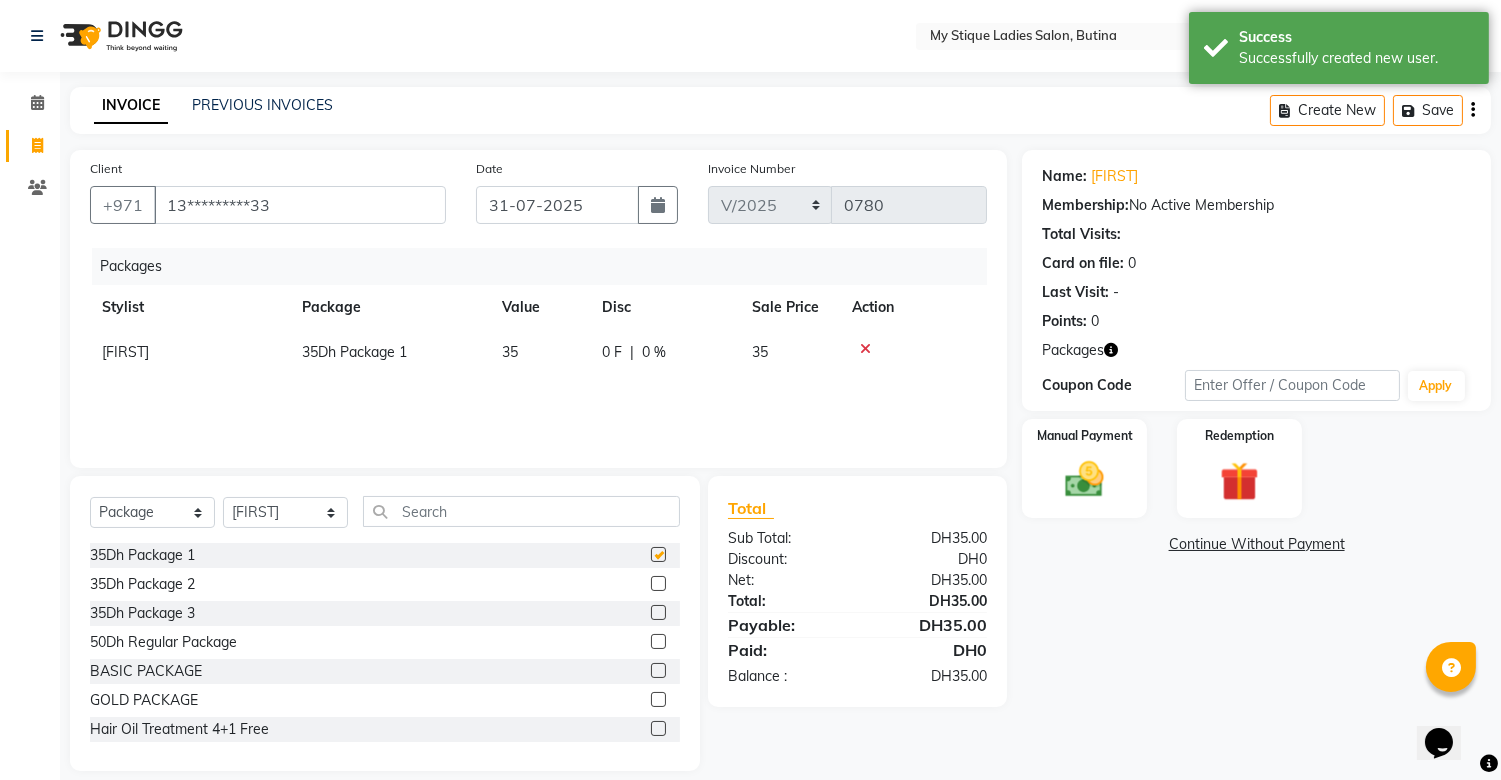 checkbox on "false" 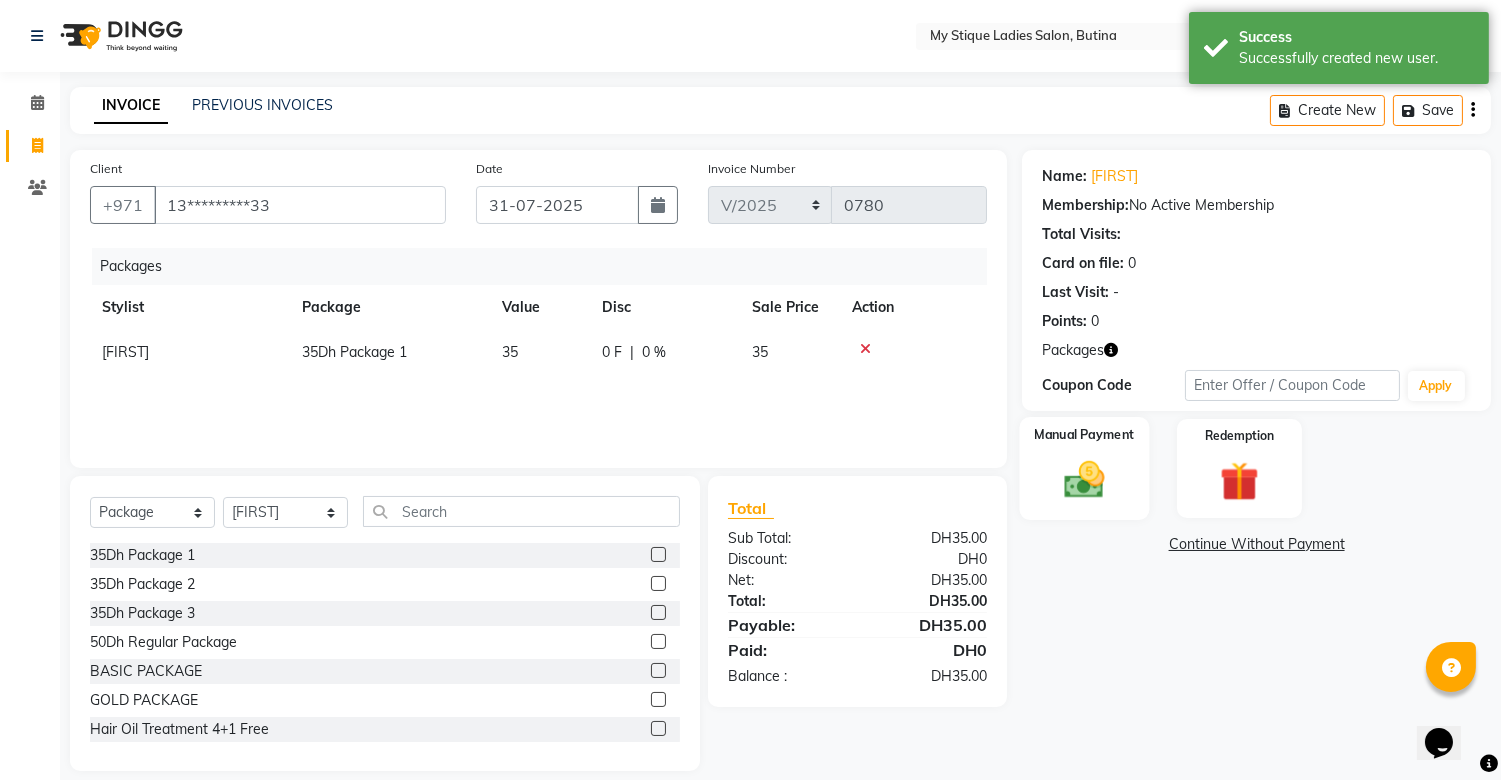 click 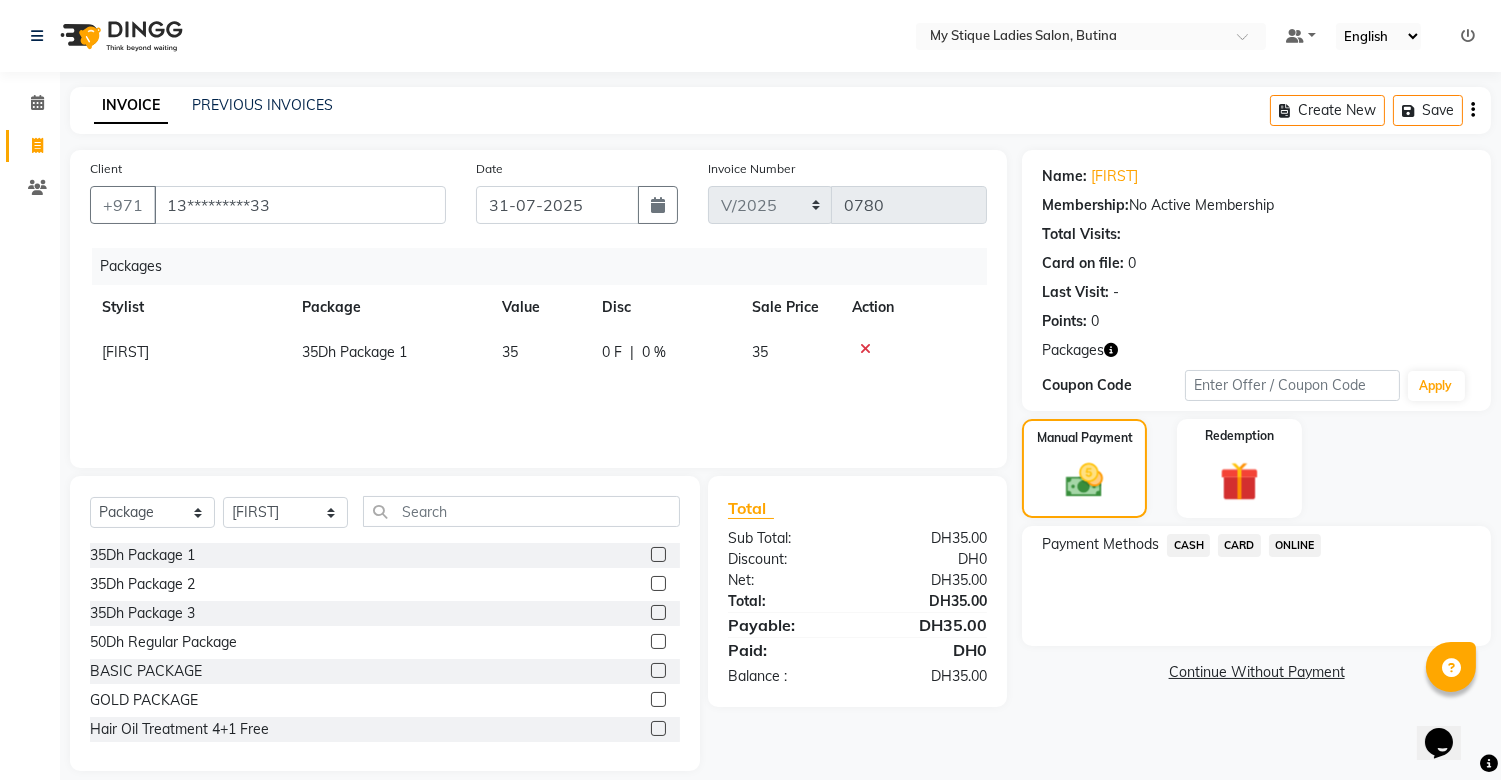 click on "CASH" 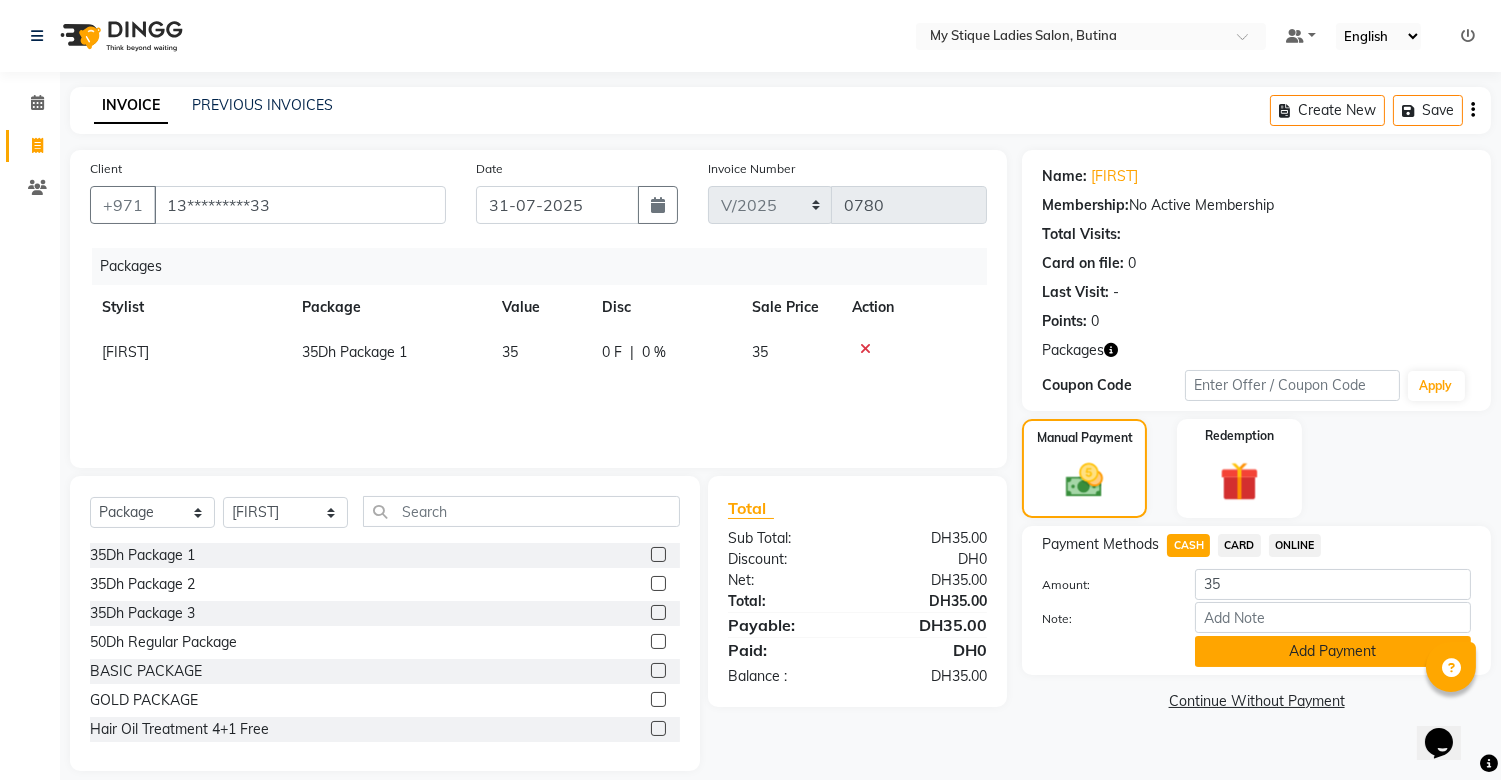 click on "Add Payment" 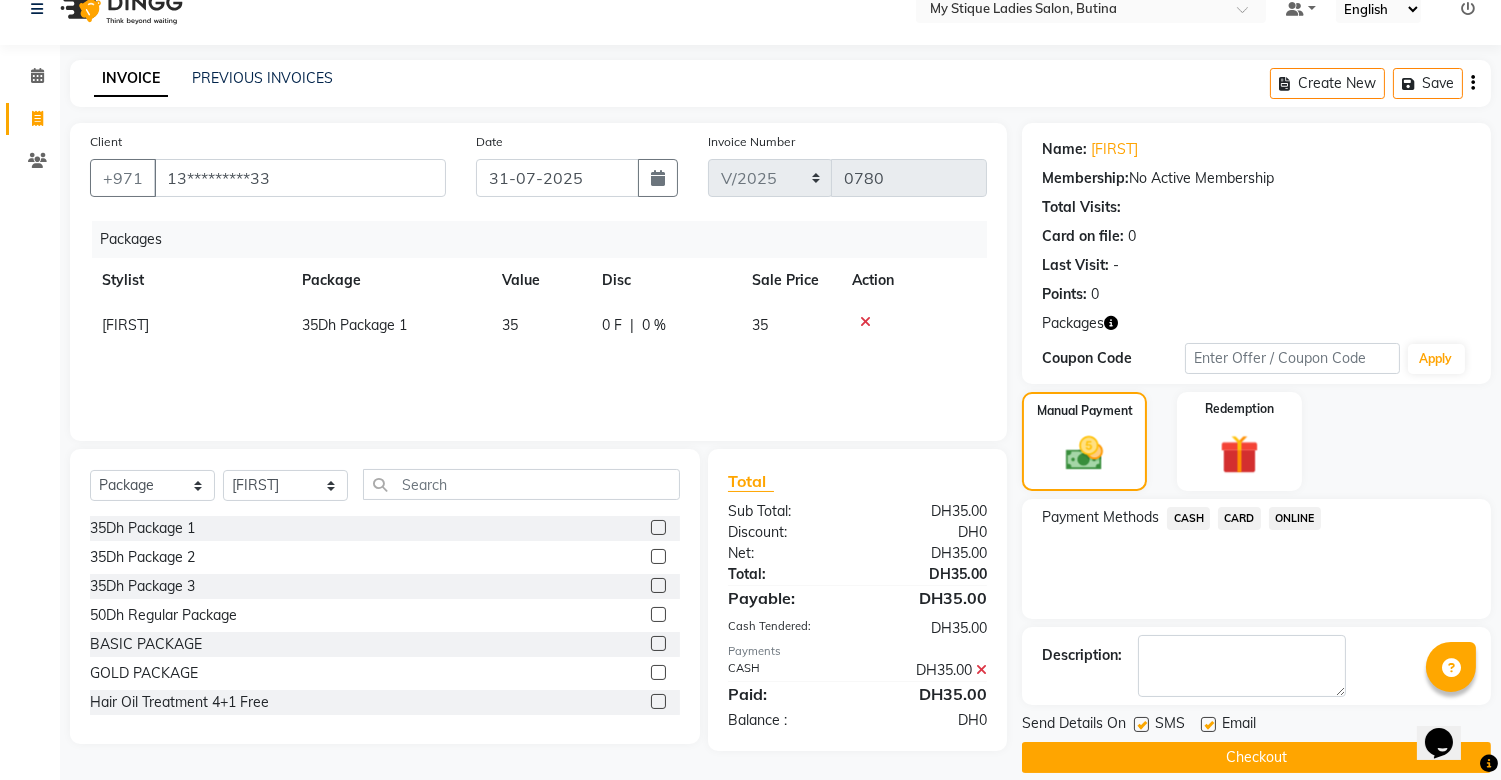 scroll, scrollTop: 50, scrollLeft: 0, axis: vertical 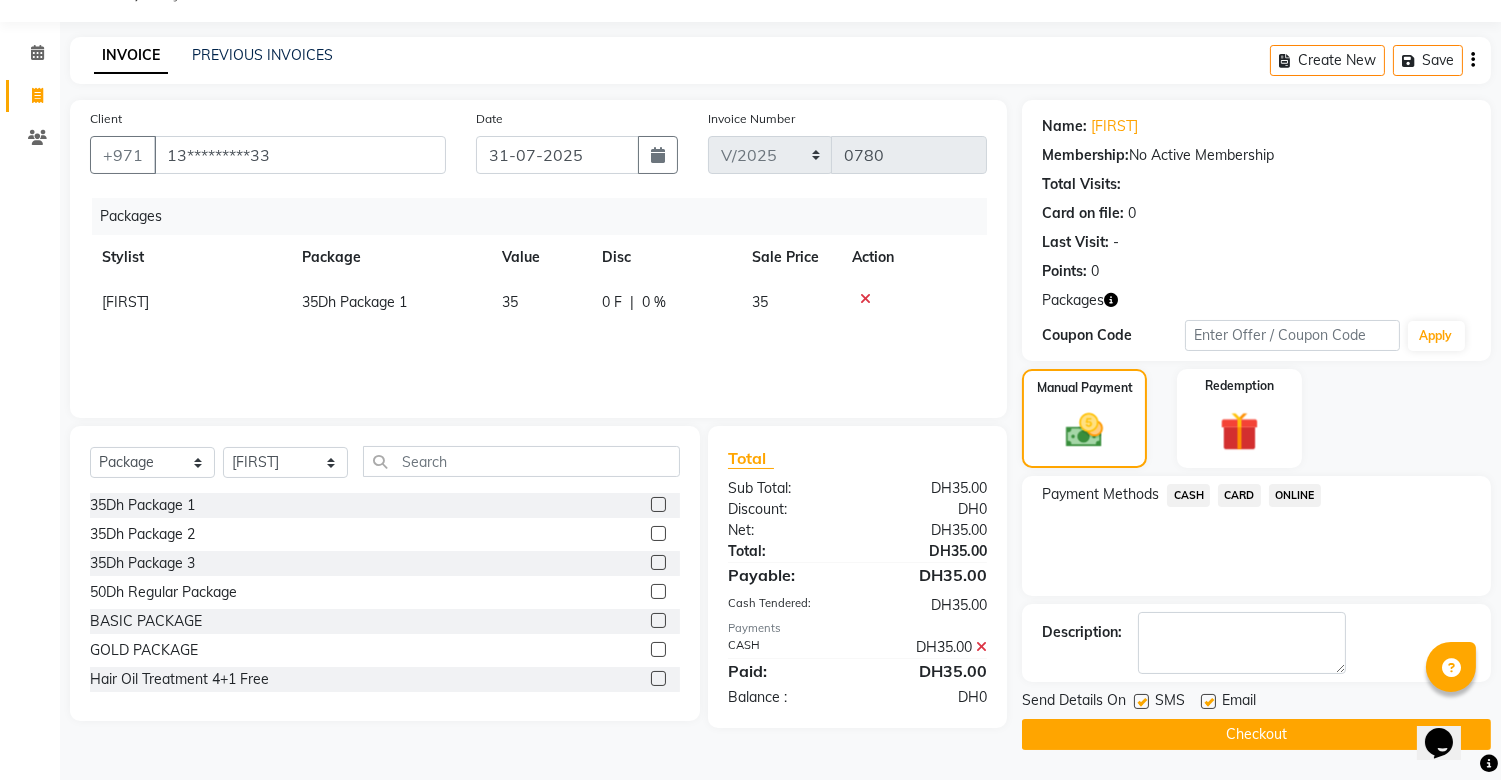 click on "Checkout" 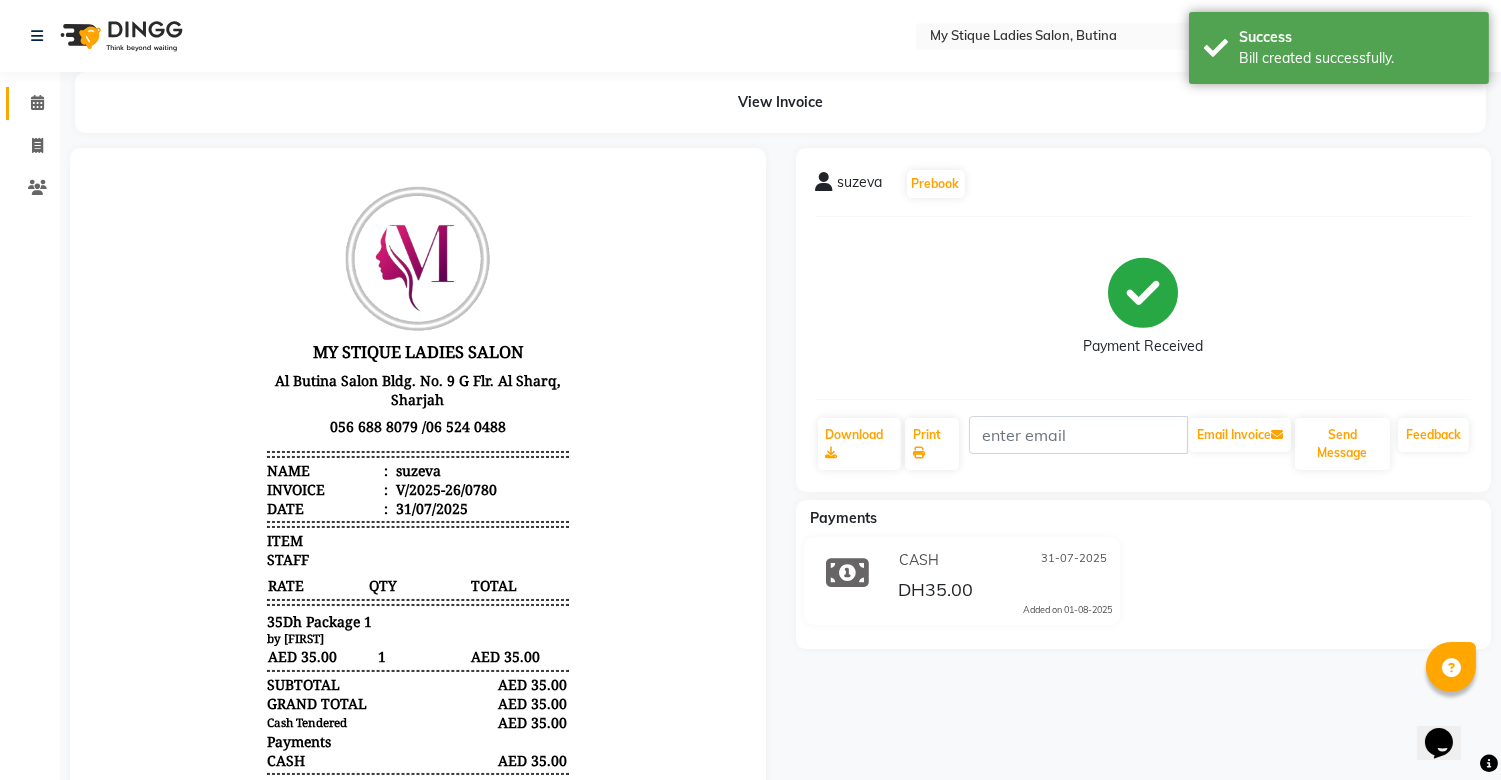 scroll, scrollTop: 0, scrollLeft: 0, axis: both 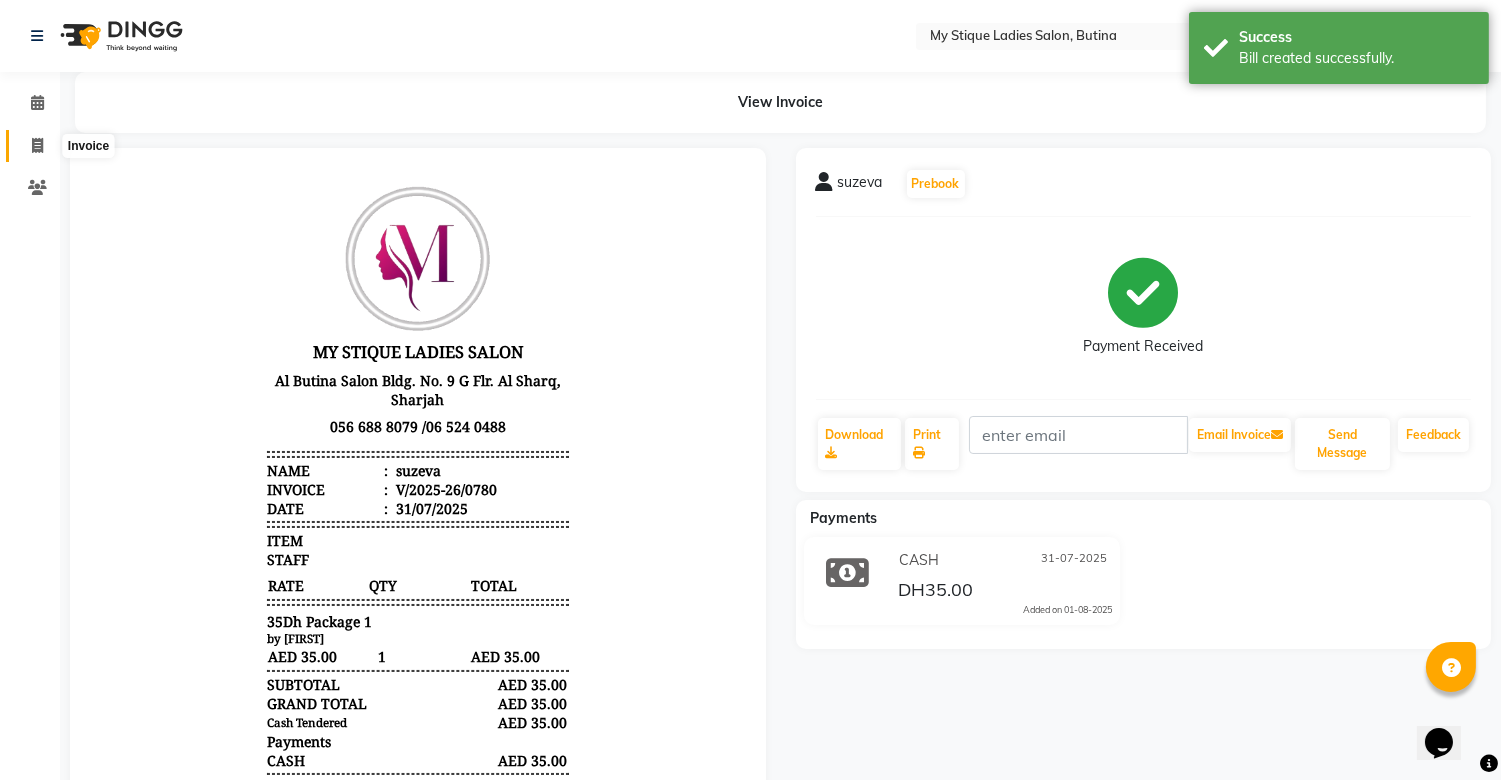 click 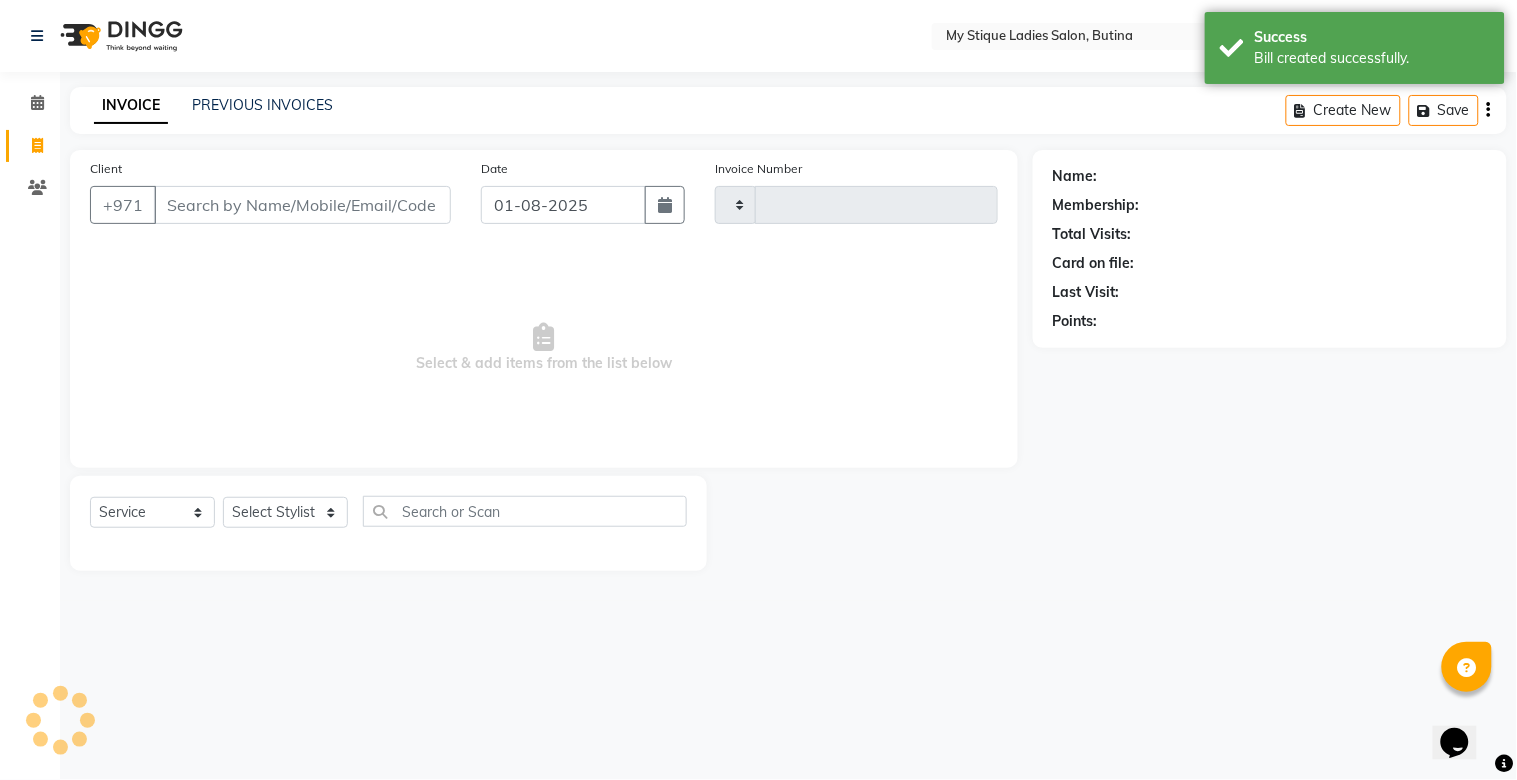 type on "0781" 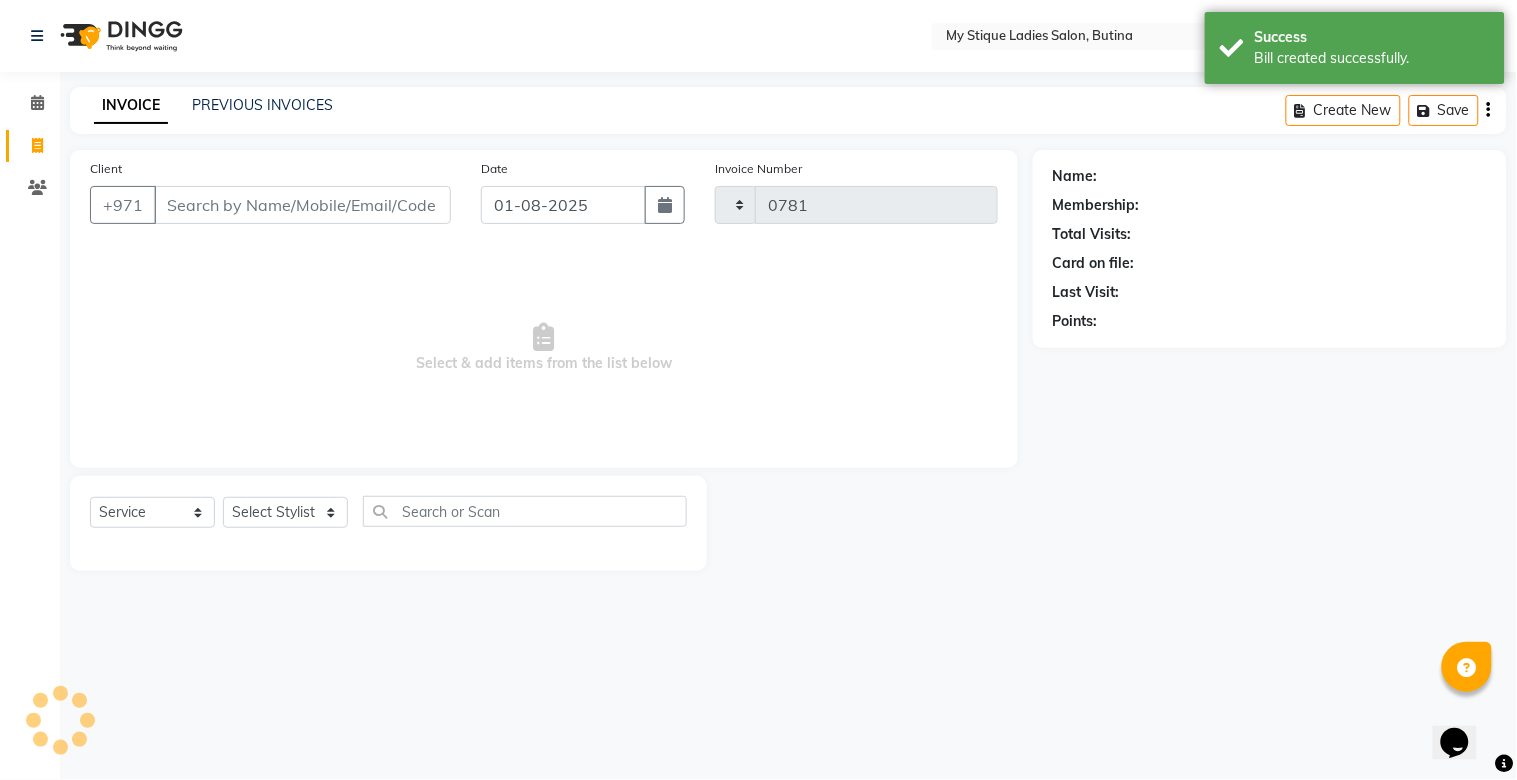select on "7457" 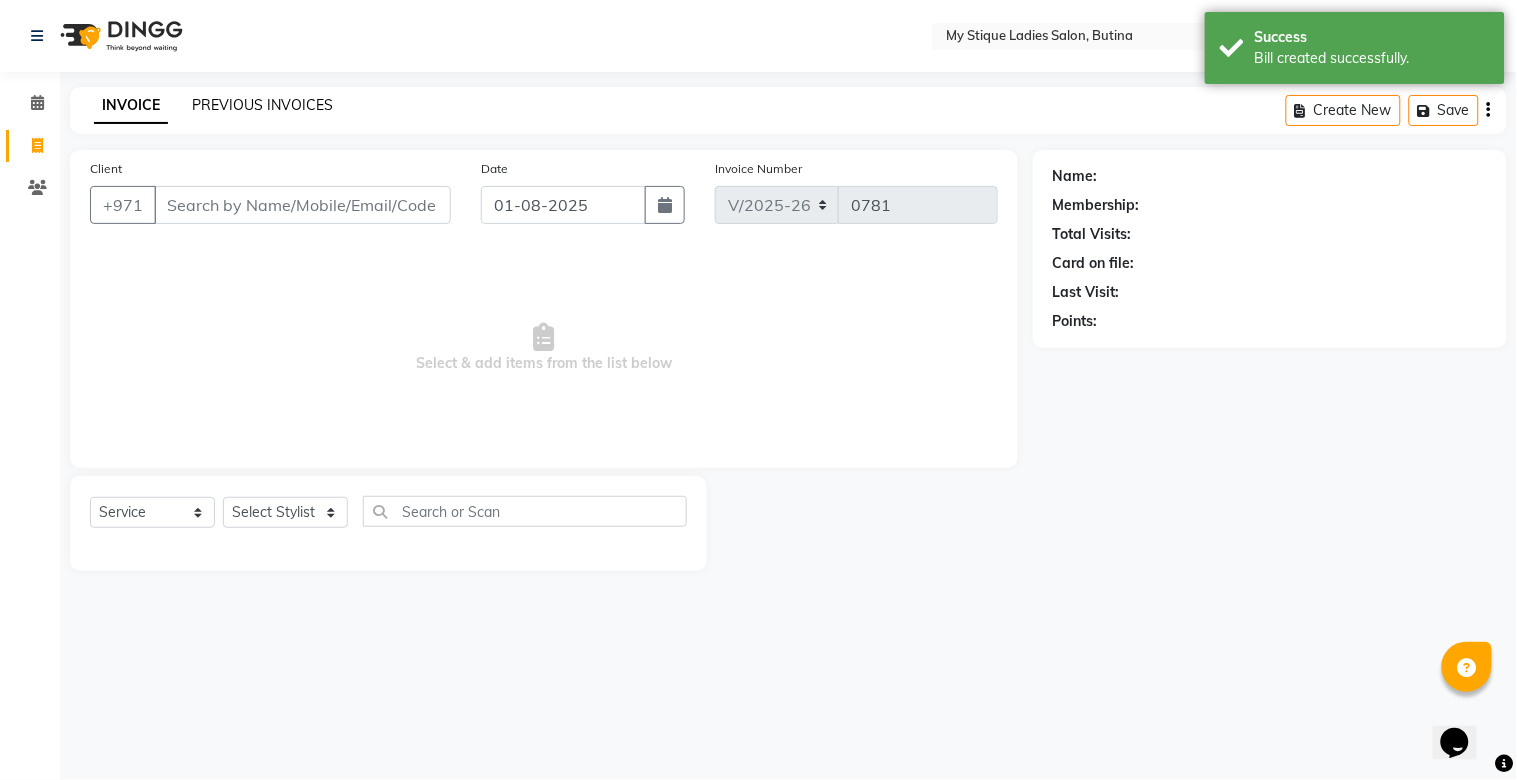 click on "PREVIOUS INVOICES" 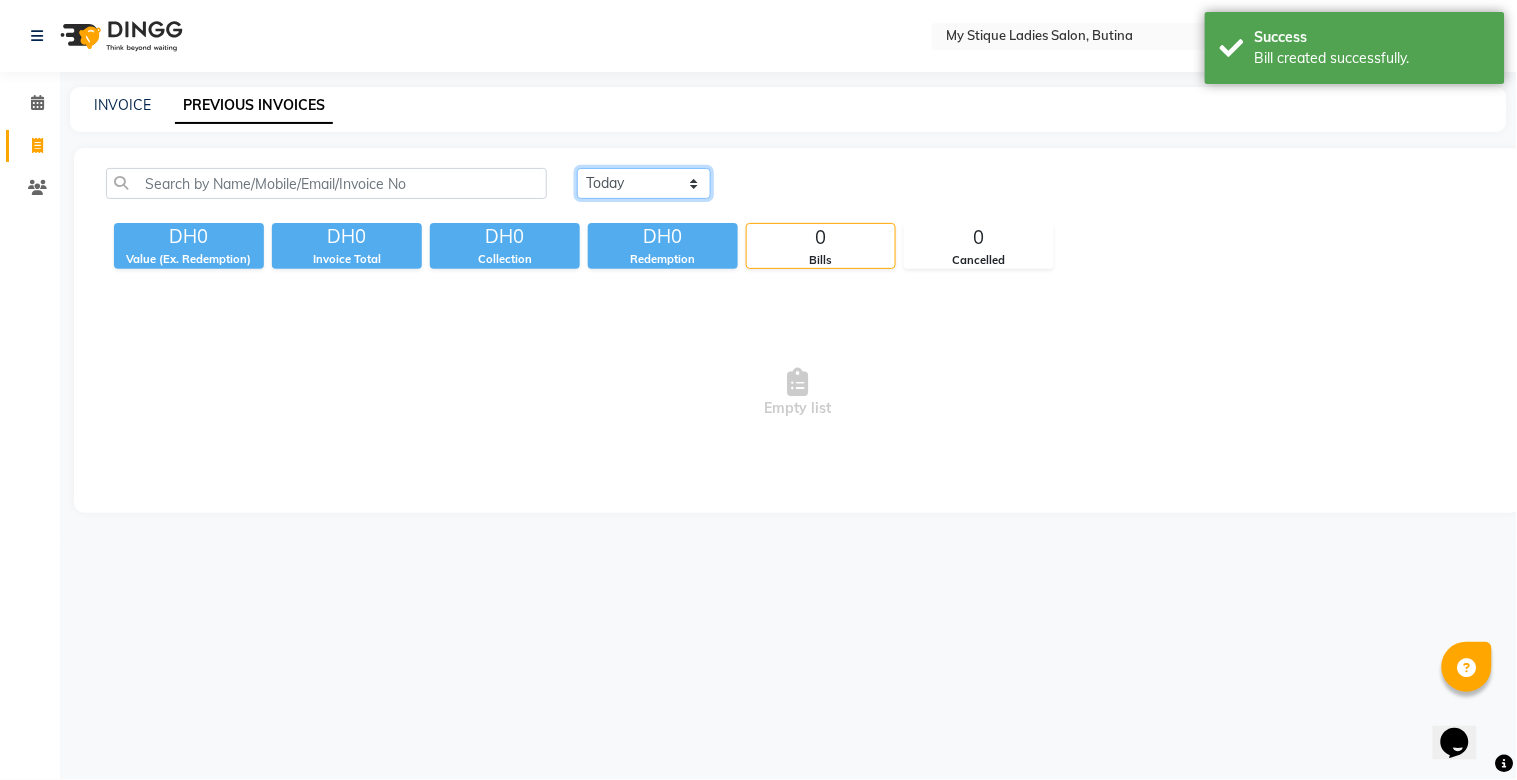 click on "Today Yesterday Custom Range" 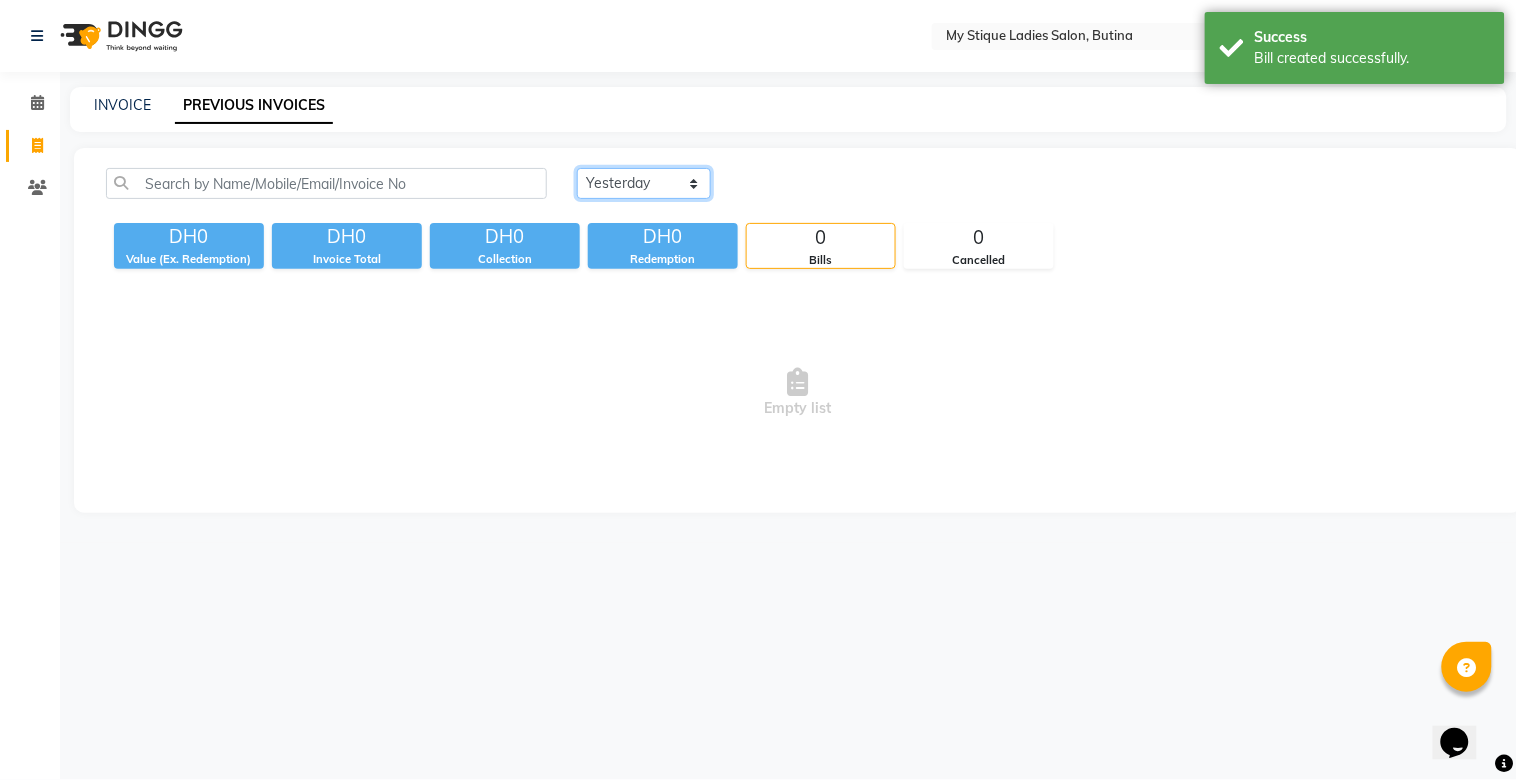 click on "Today Yesterday Custom Range" 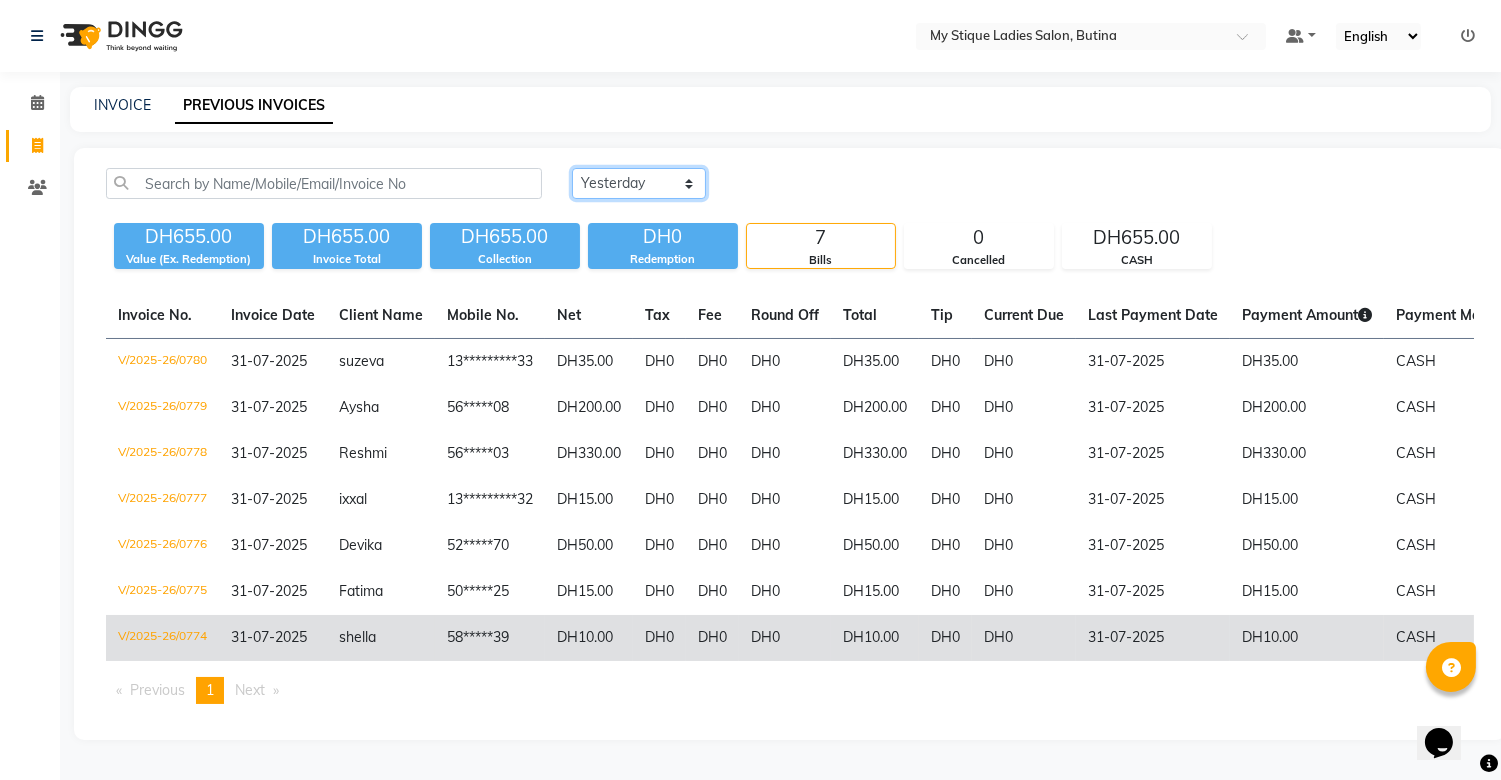 scroll, scrollTop: 4, scrollLeft: 0, axis: vertical 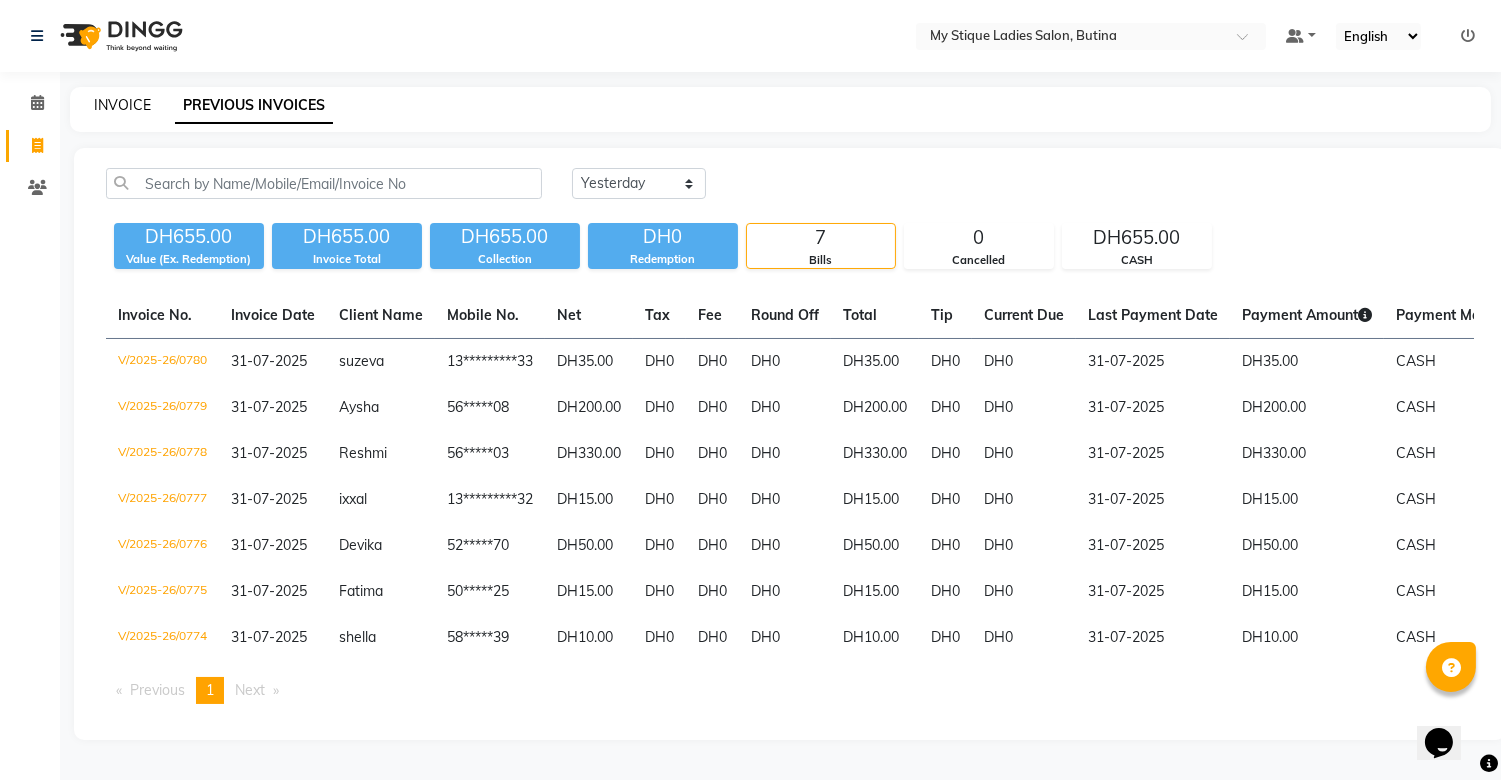 click on "INVOICE" 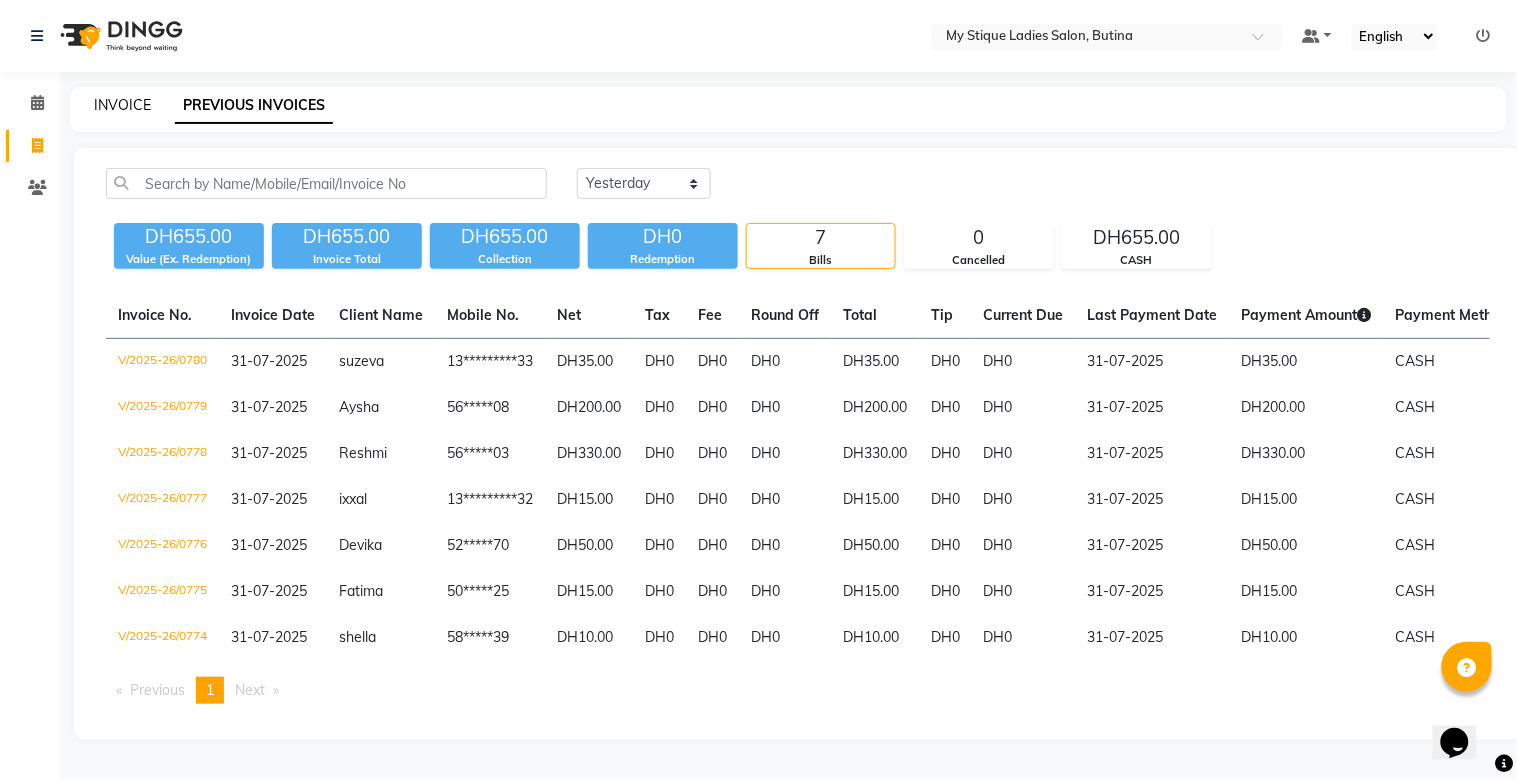 select on "service" 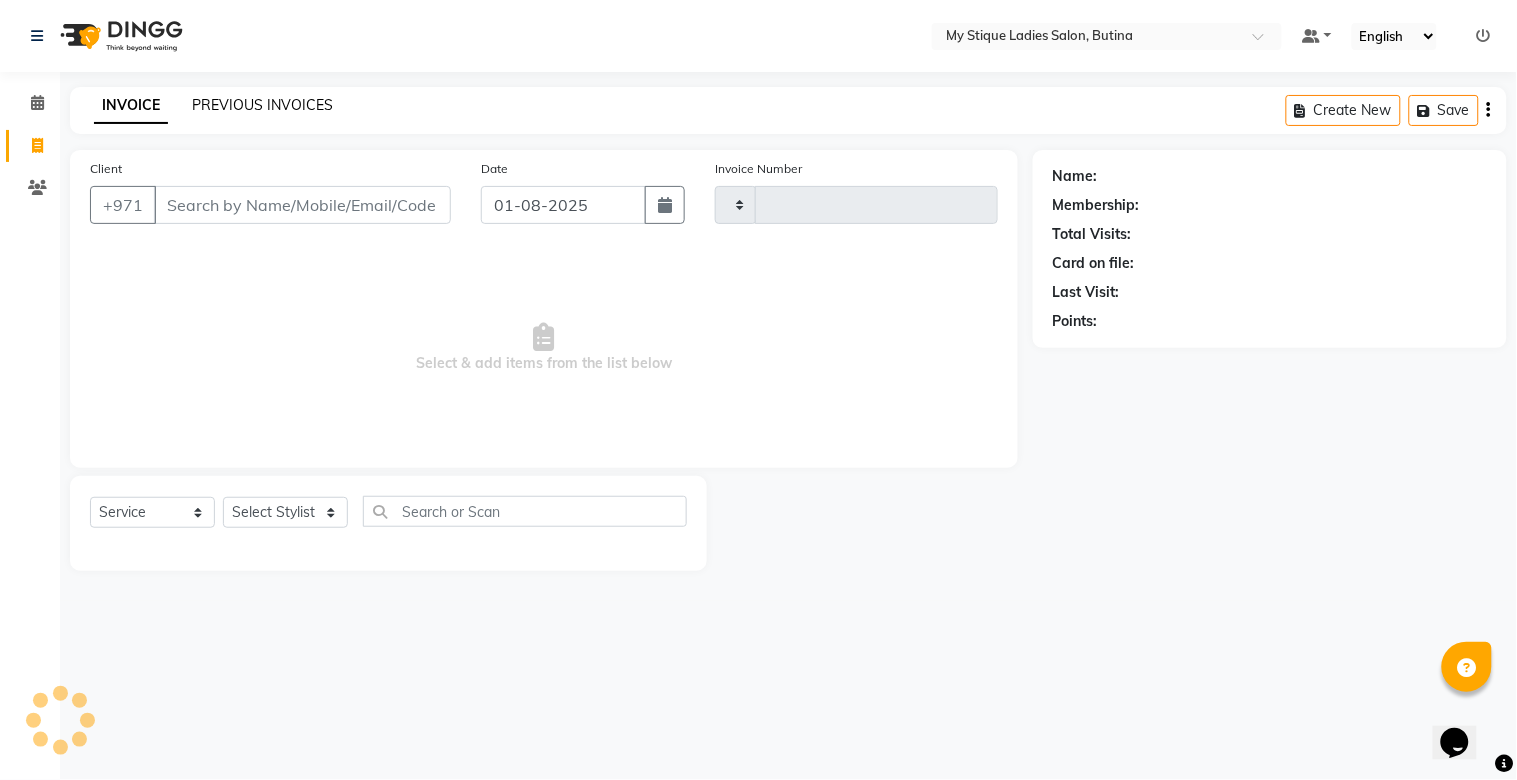 type on "0781" 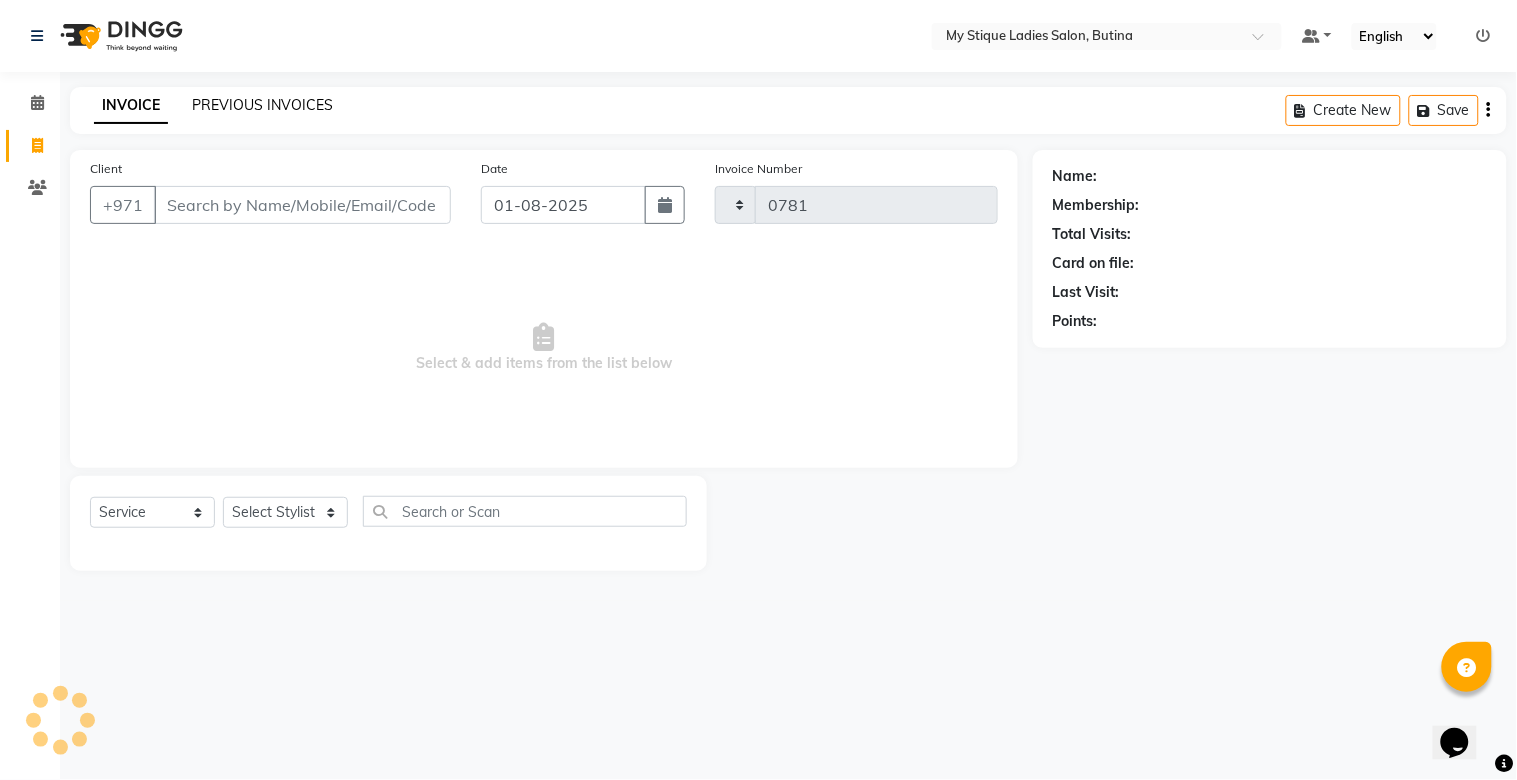 select on "7457" 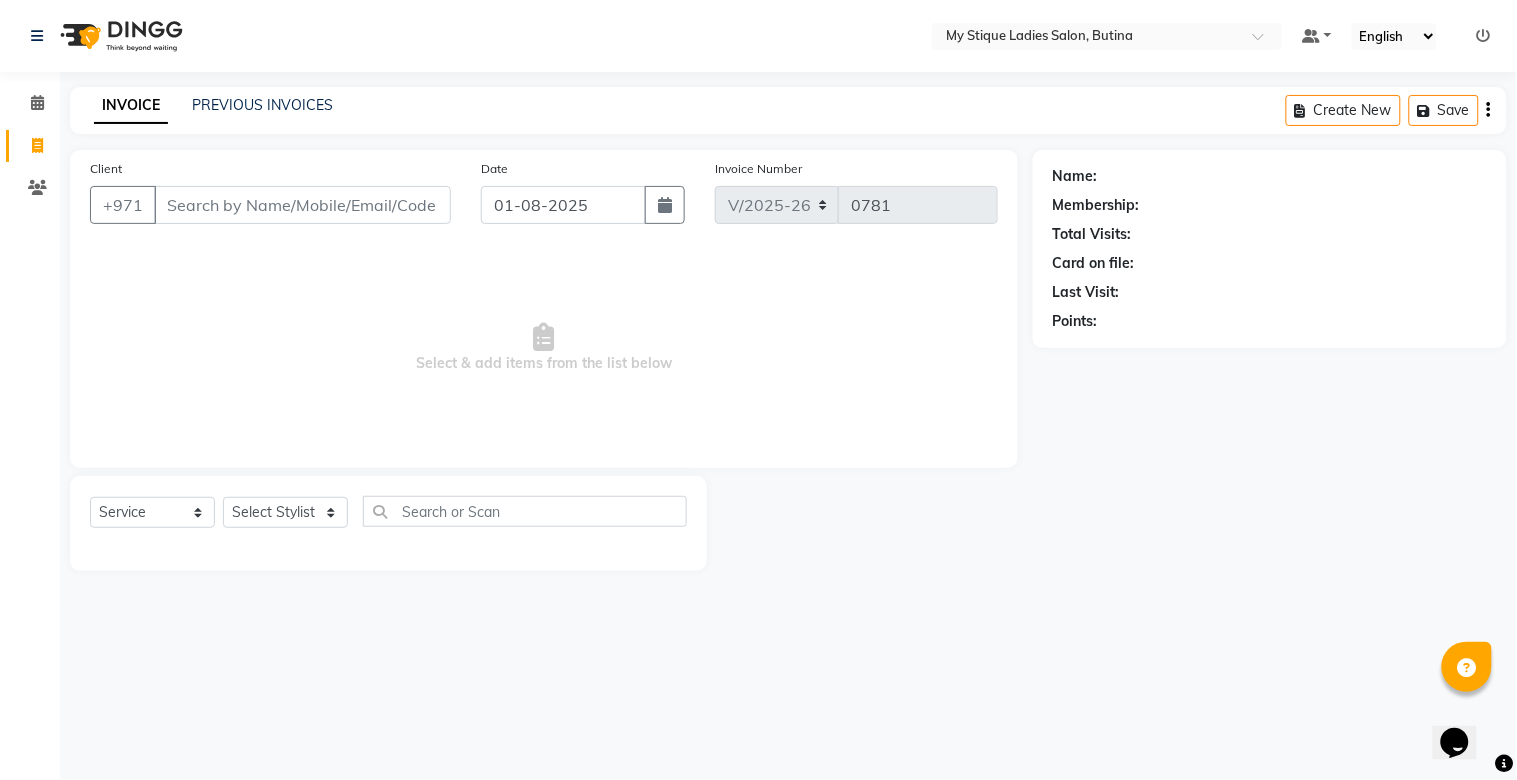 click on "Client" at bounding box center [302, 205] 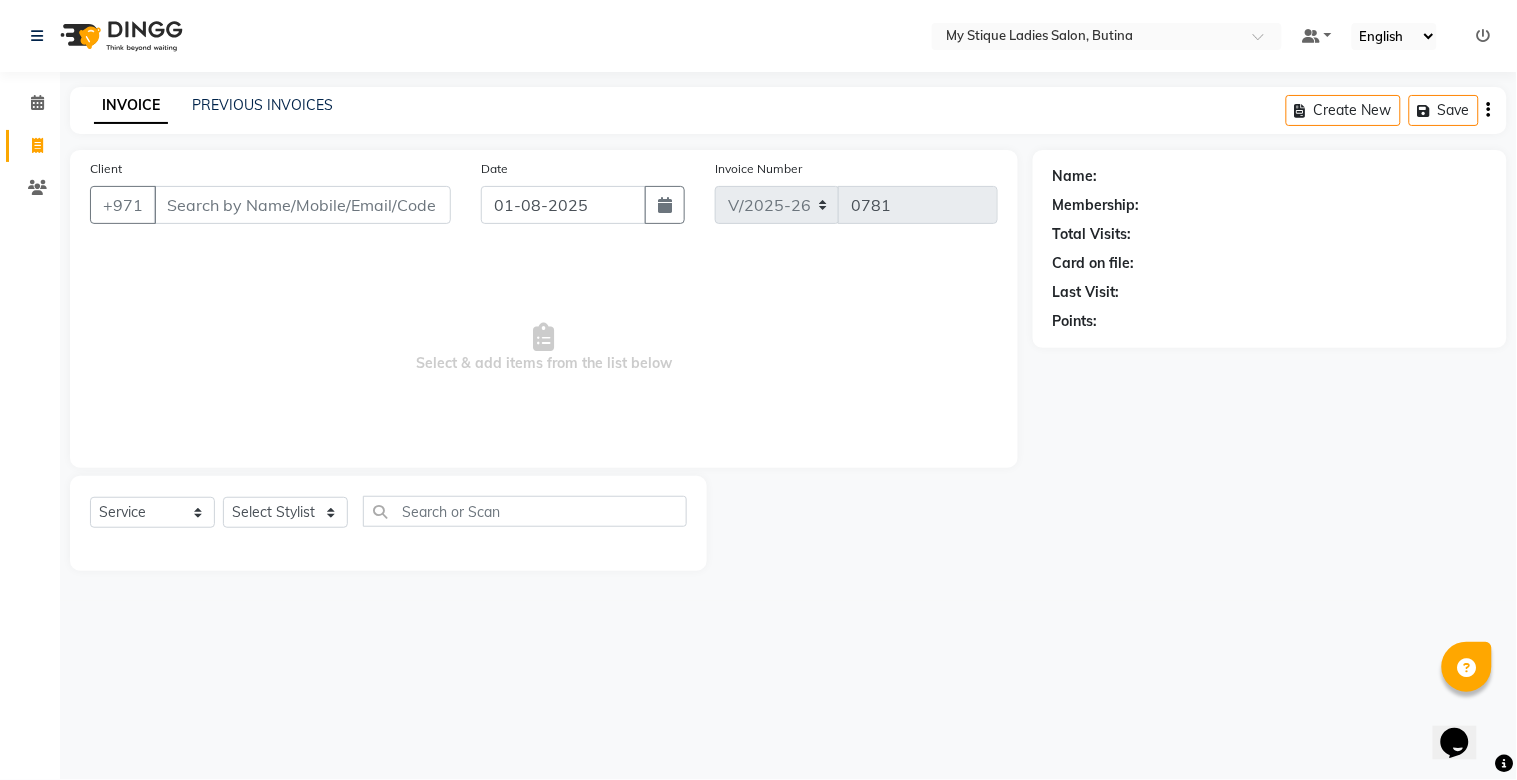 type on "i" 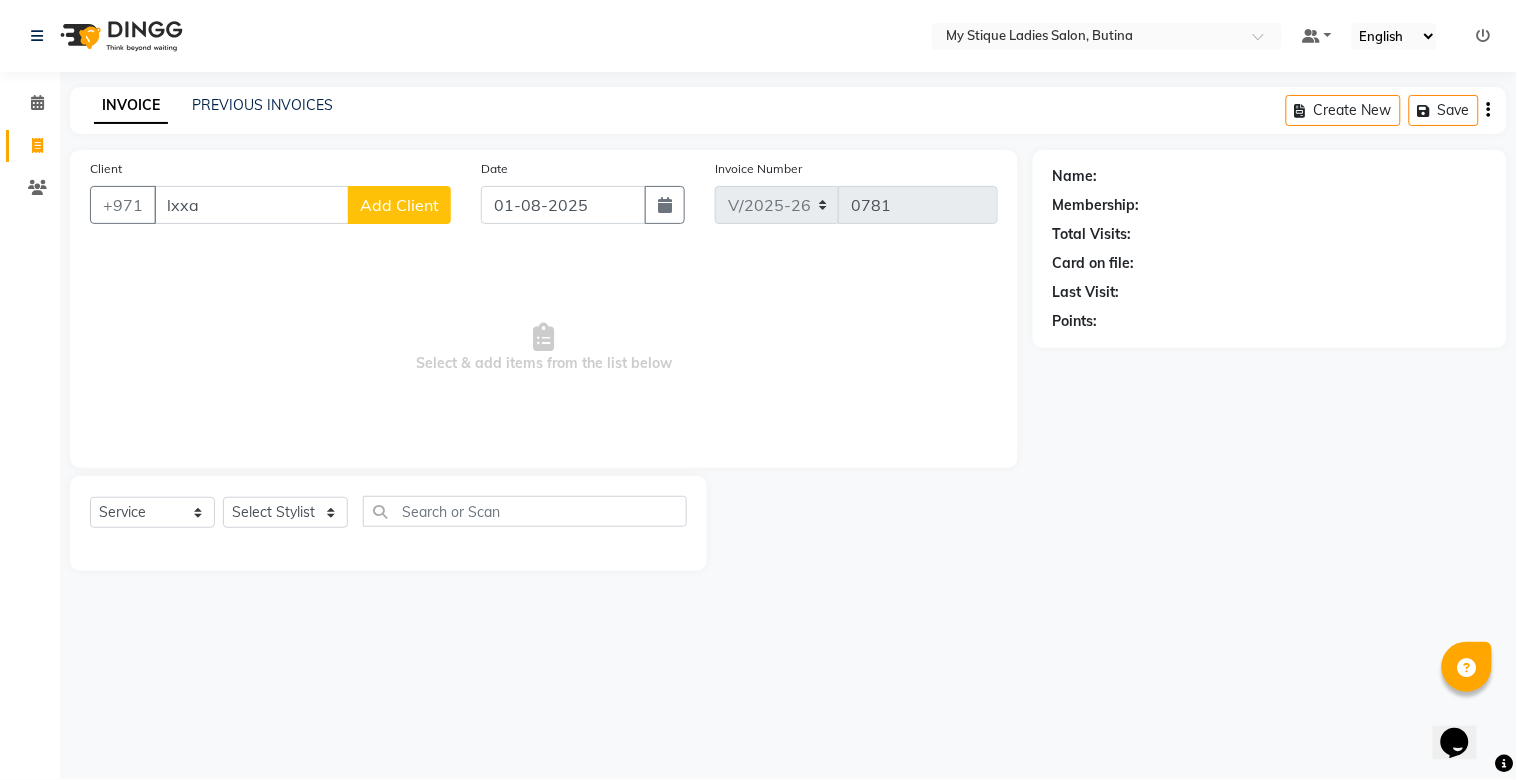 click on "lxxa" at bounding box center [251, 205] 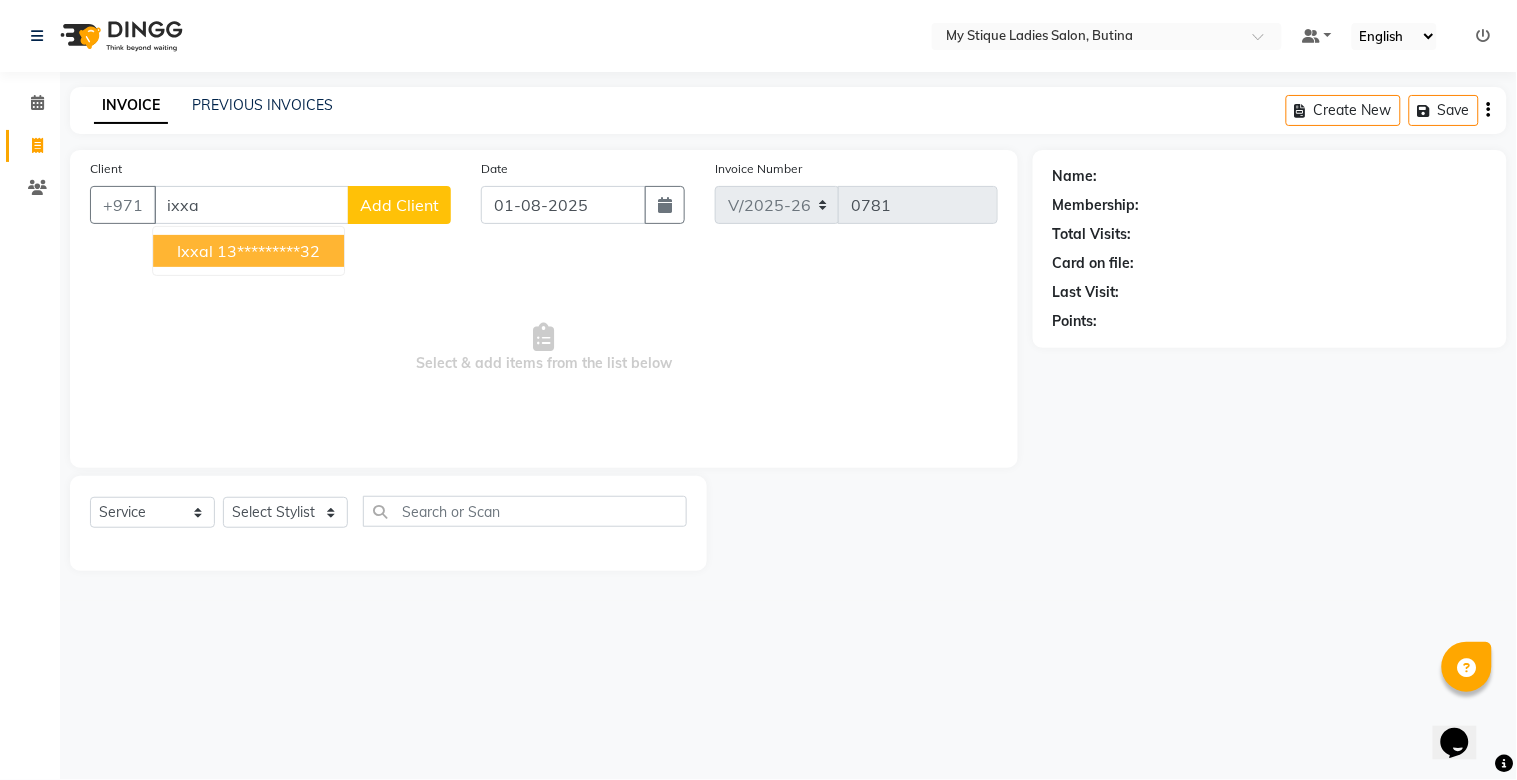 click on "ixxal" at bounding box center [195, 251] 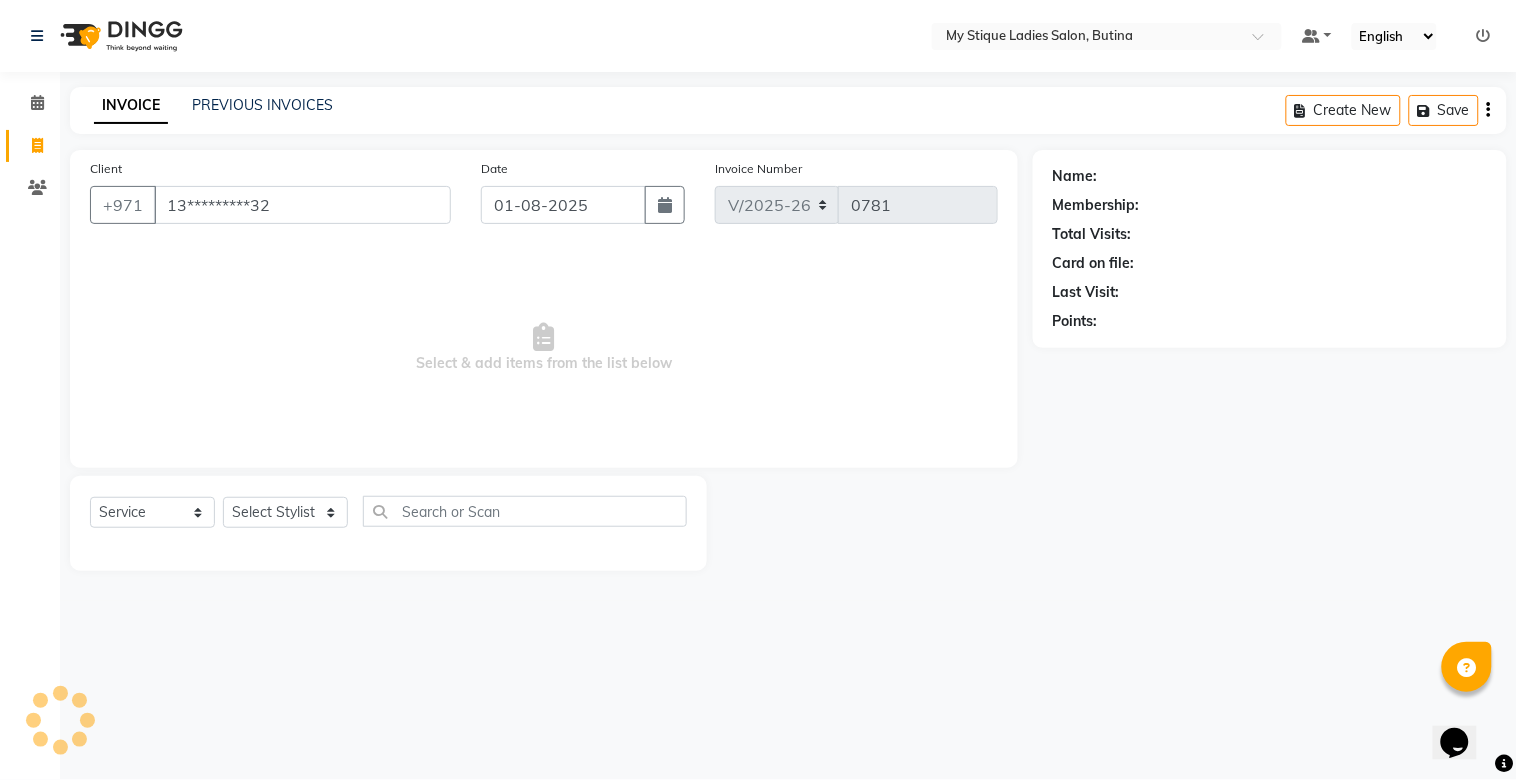 type on "13*********32" 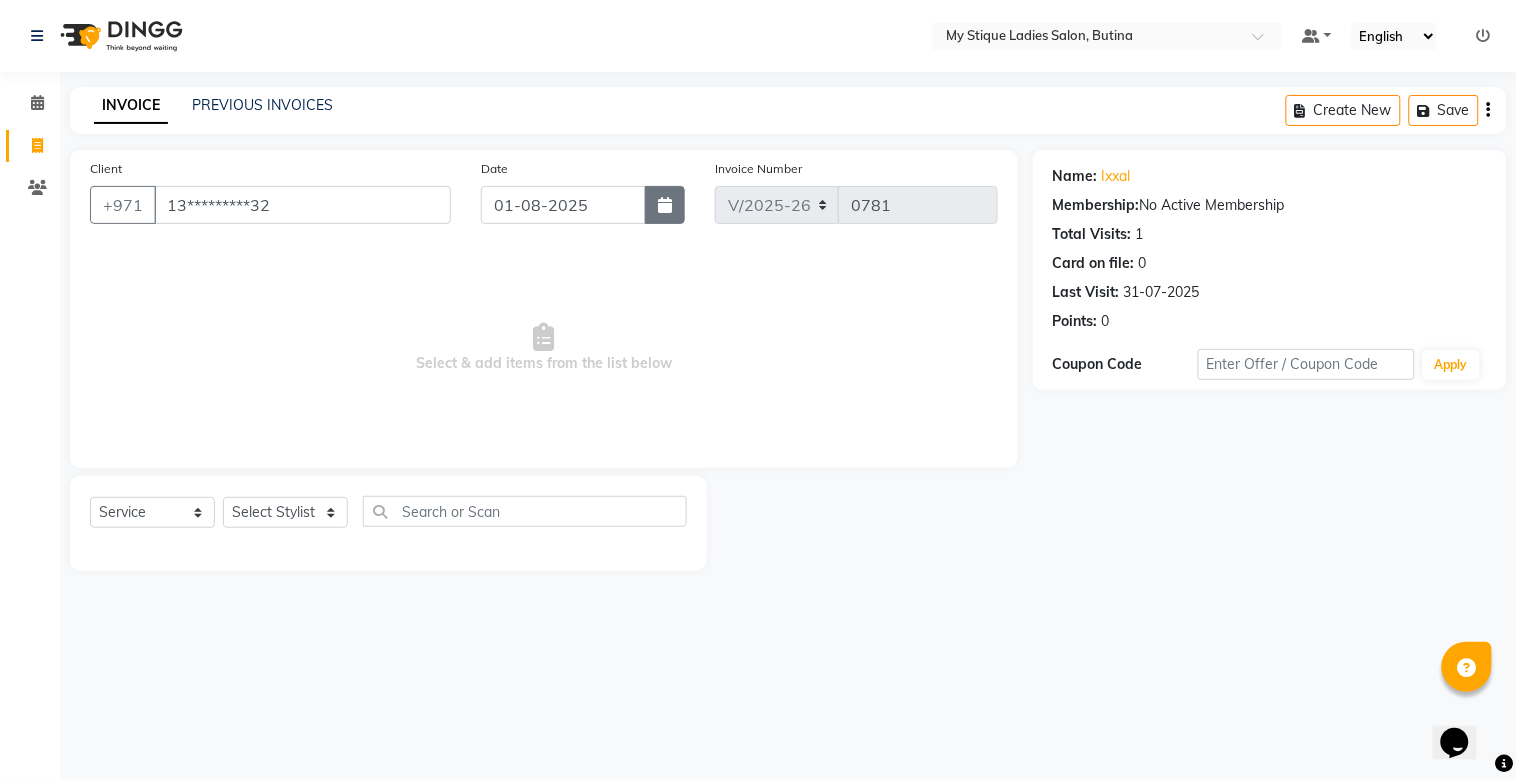click 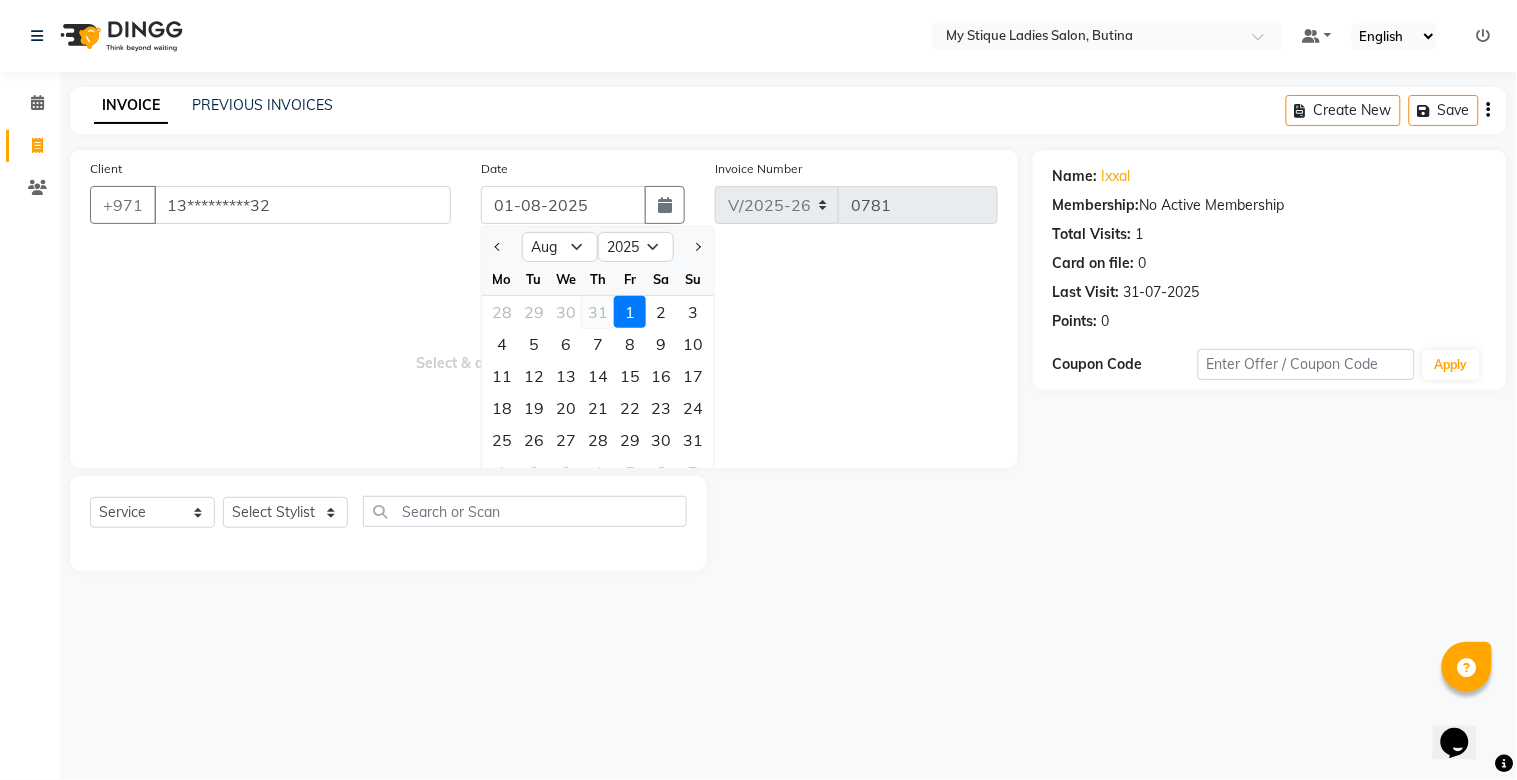 click on "31" 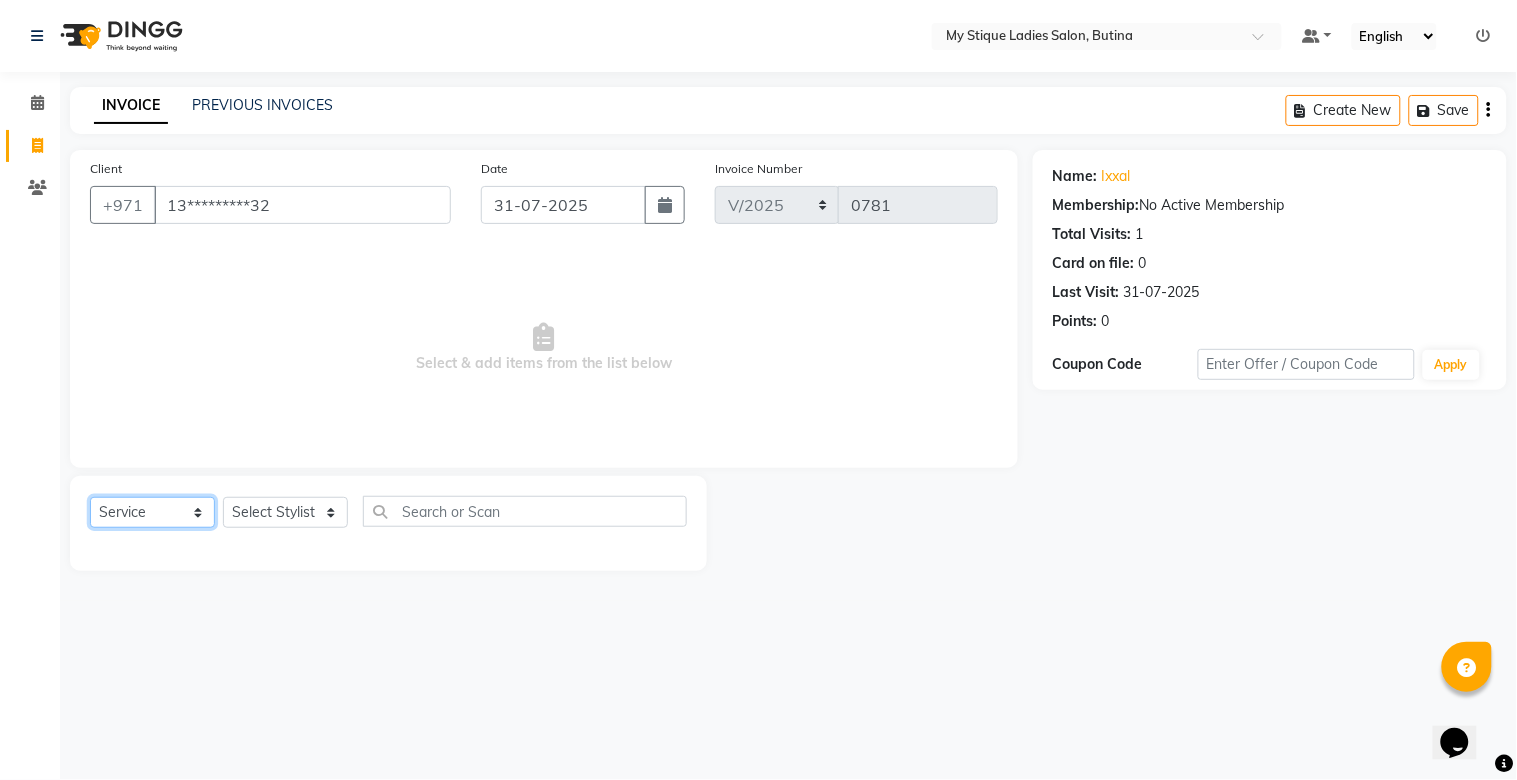 click on "Select  Service  Product  Membership  Package Voucher Prepaid Gift Card" 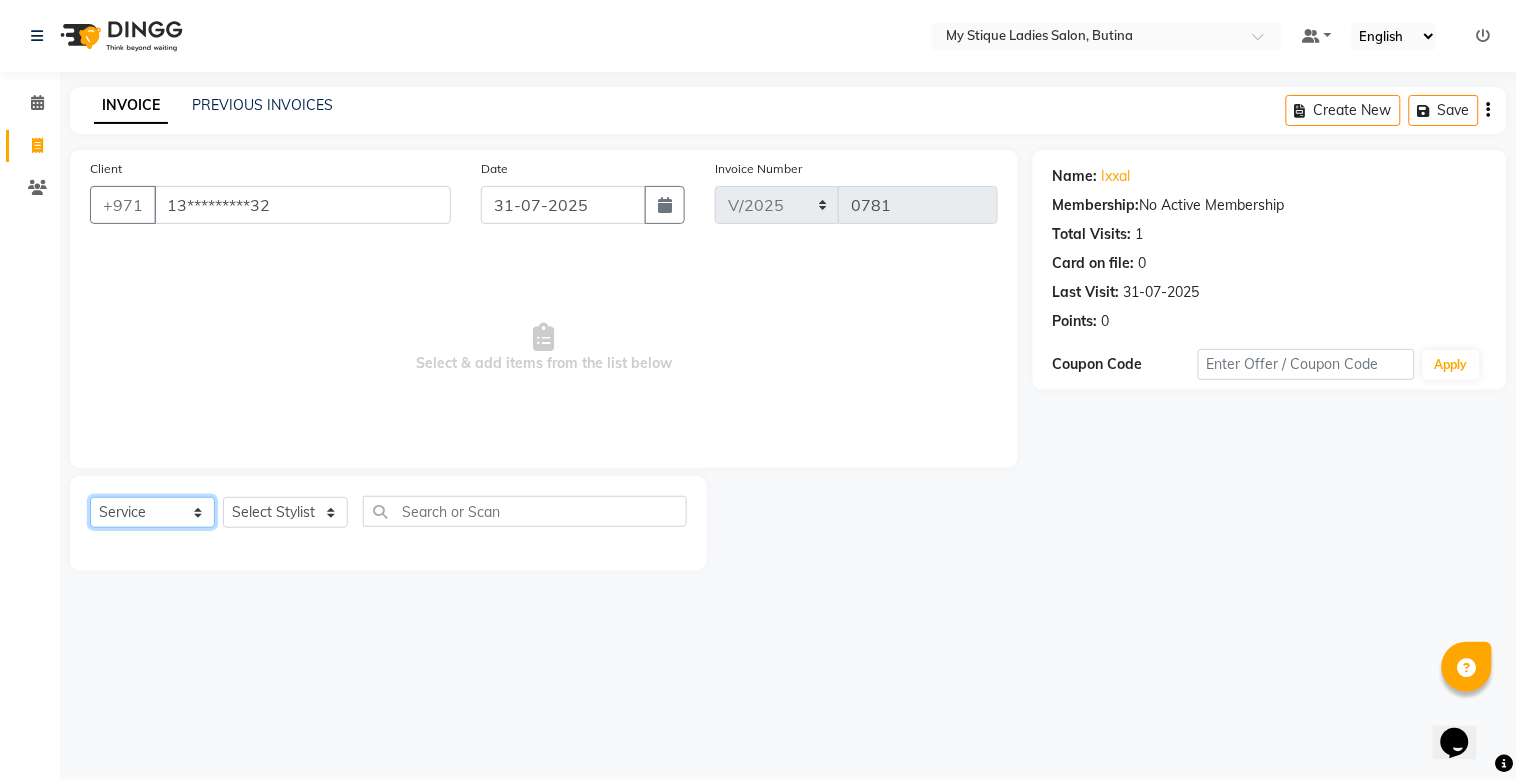 click on "Select  Service  Product  Membership  Package Voucher Prepaid Gift Card" 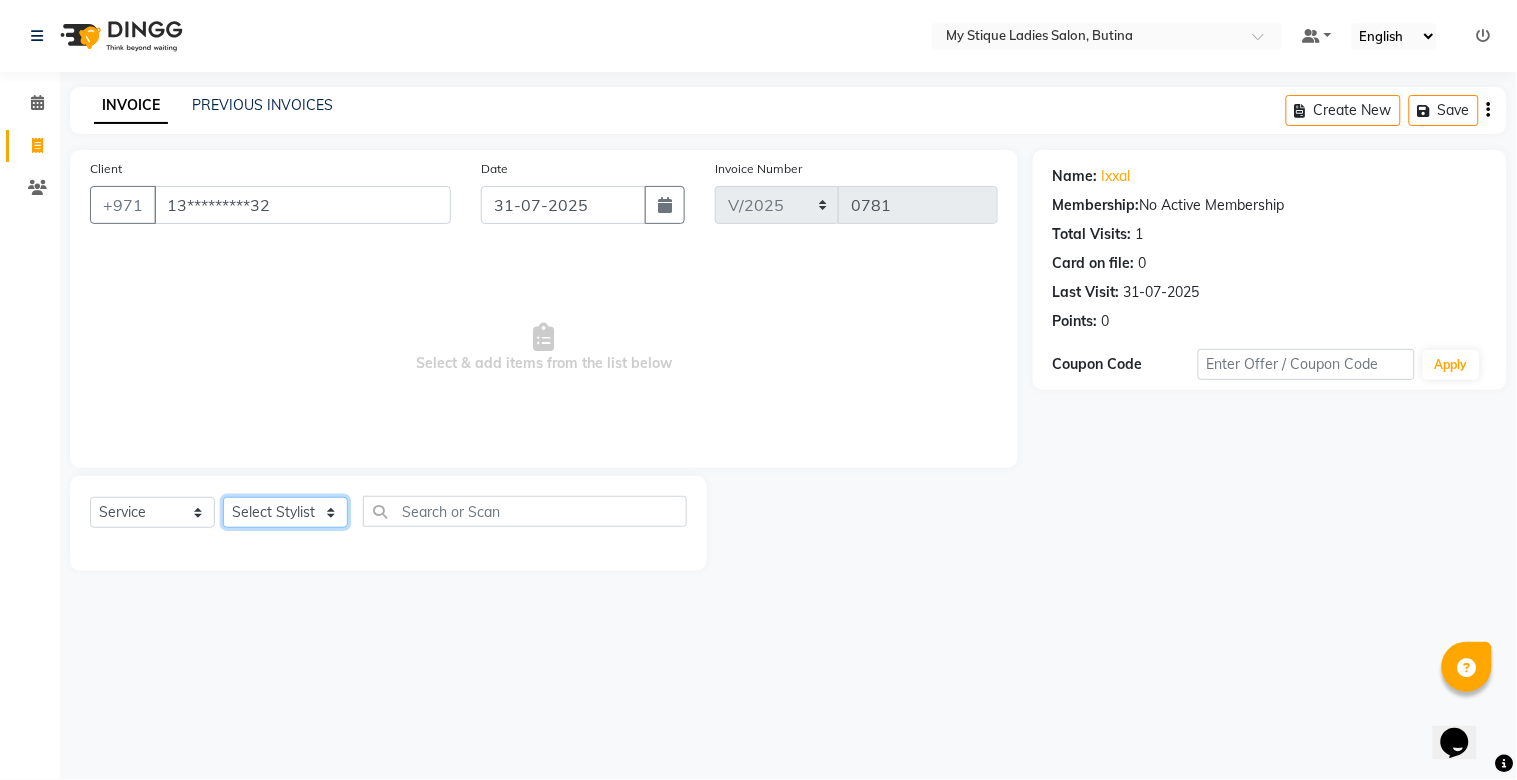 click on "Select Stylist [FIRST] [LAST] [LAST] [LAST] Sales TEMP STAFF" 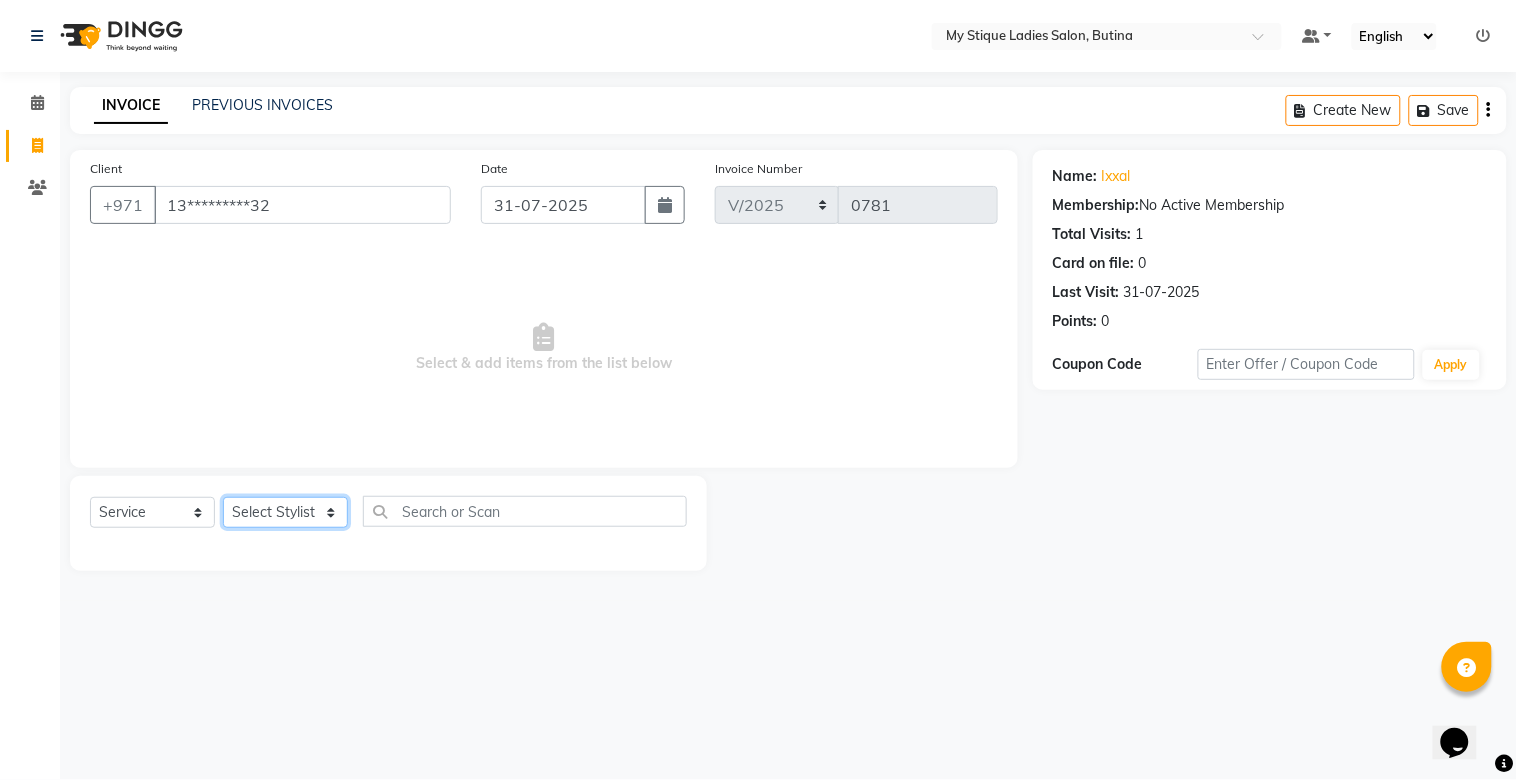 select on "65420" 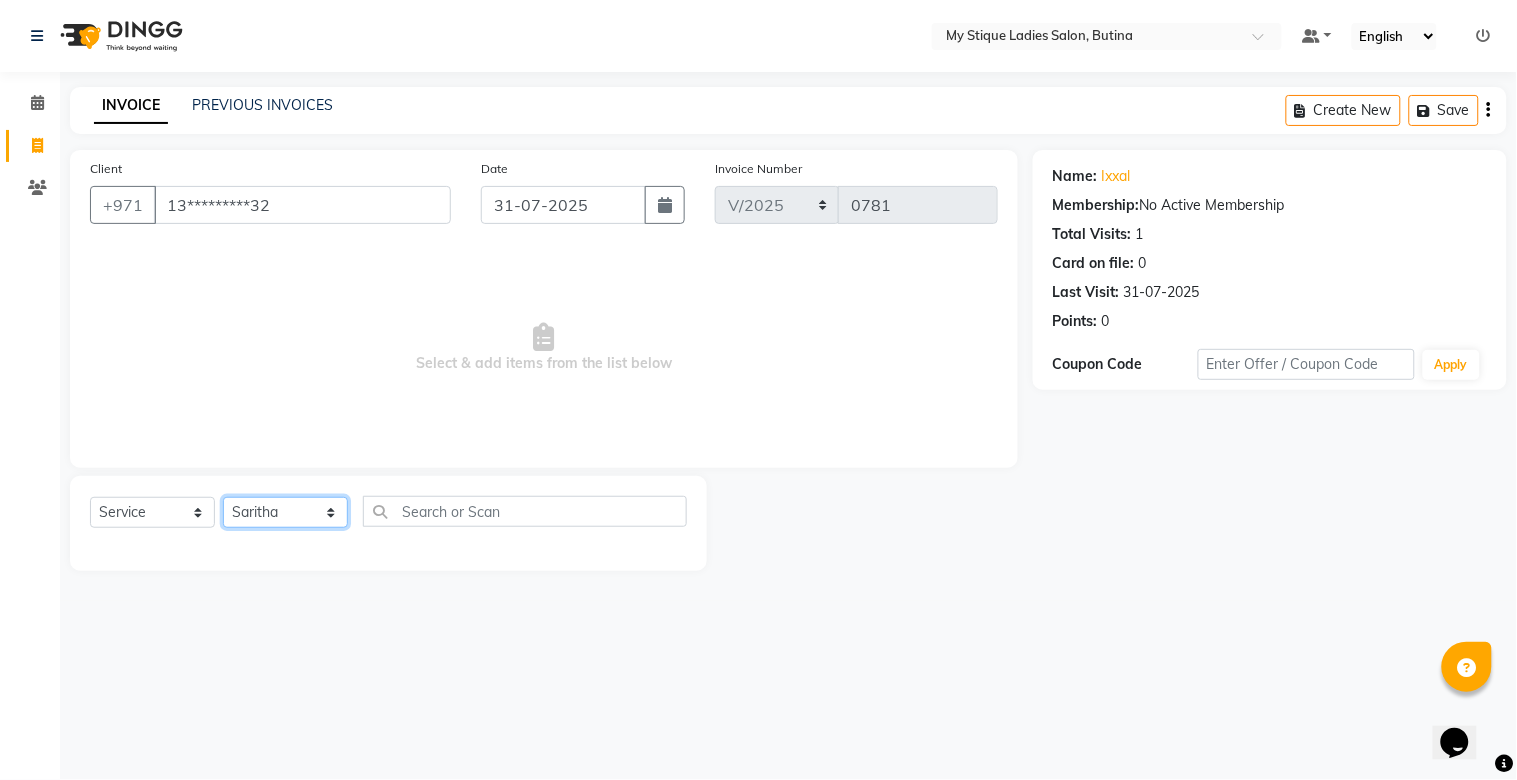click on "Select Stylist [FIRST] [LAST] [LAST] [LAST] Sales TEMP STAFF" 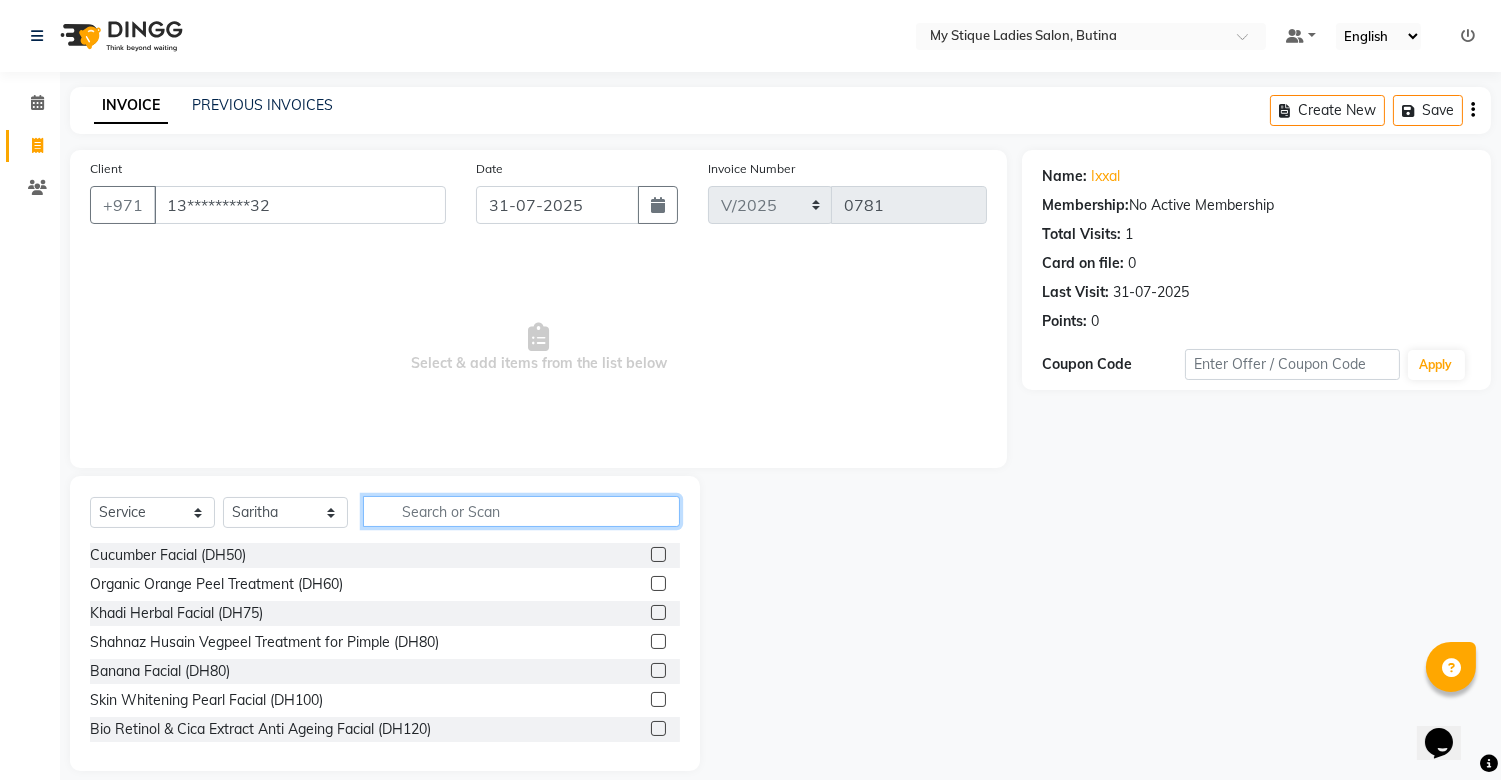click 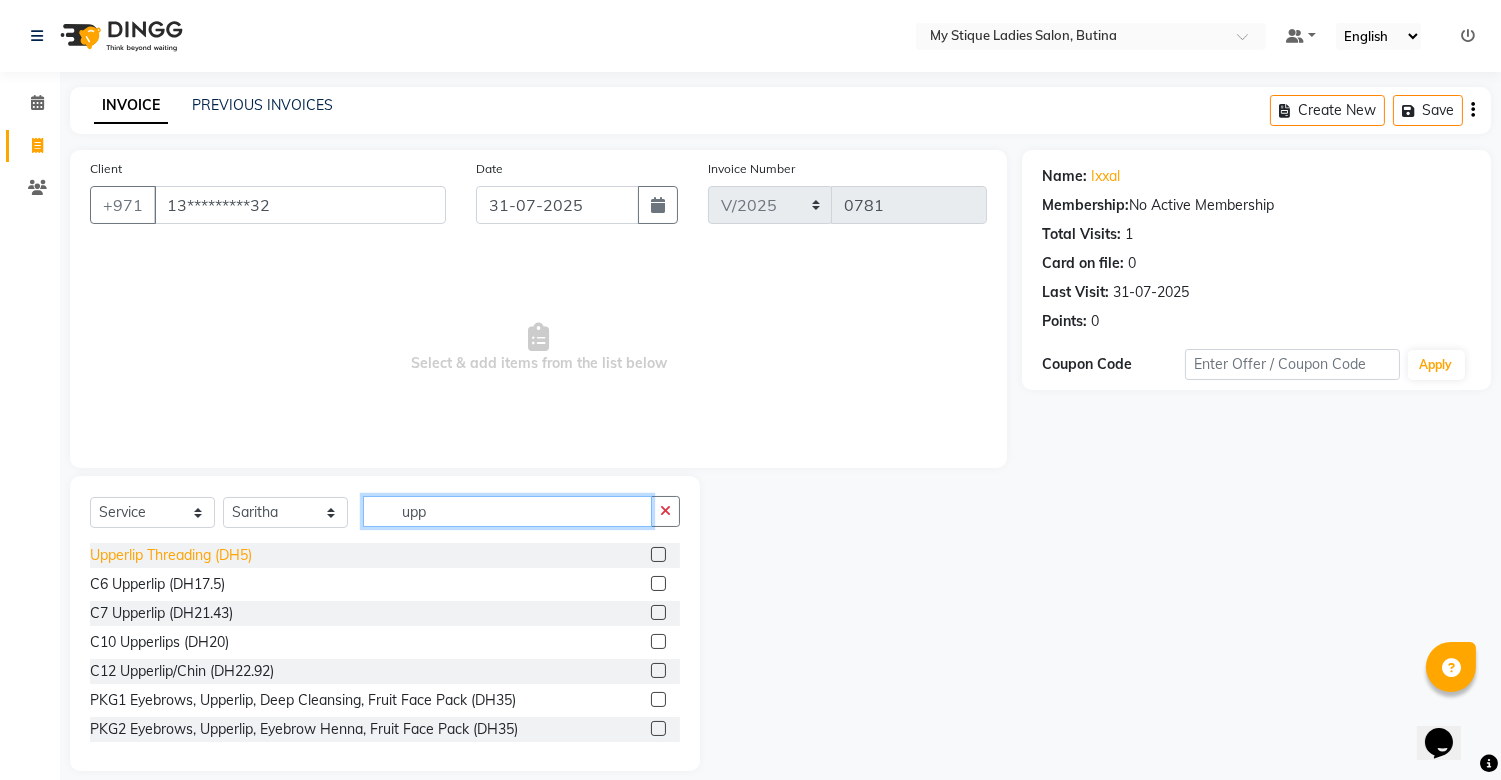 type on "upp" 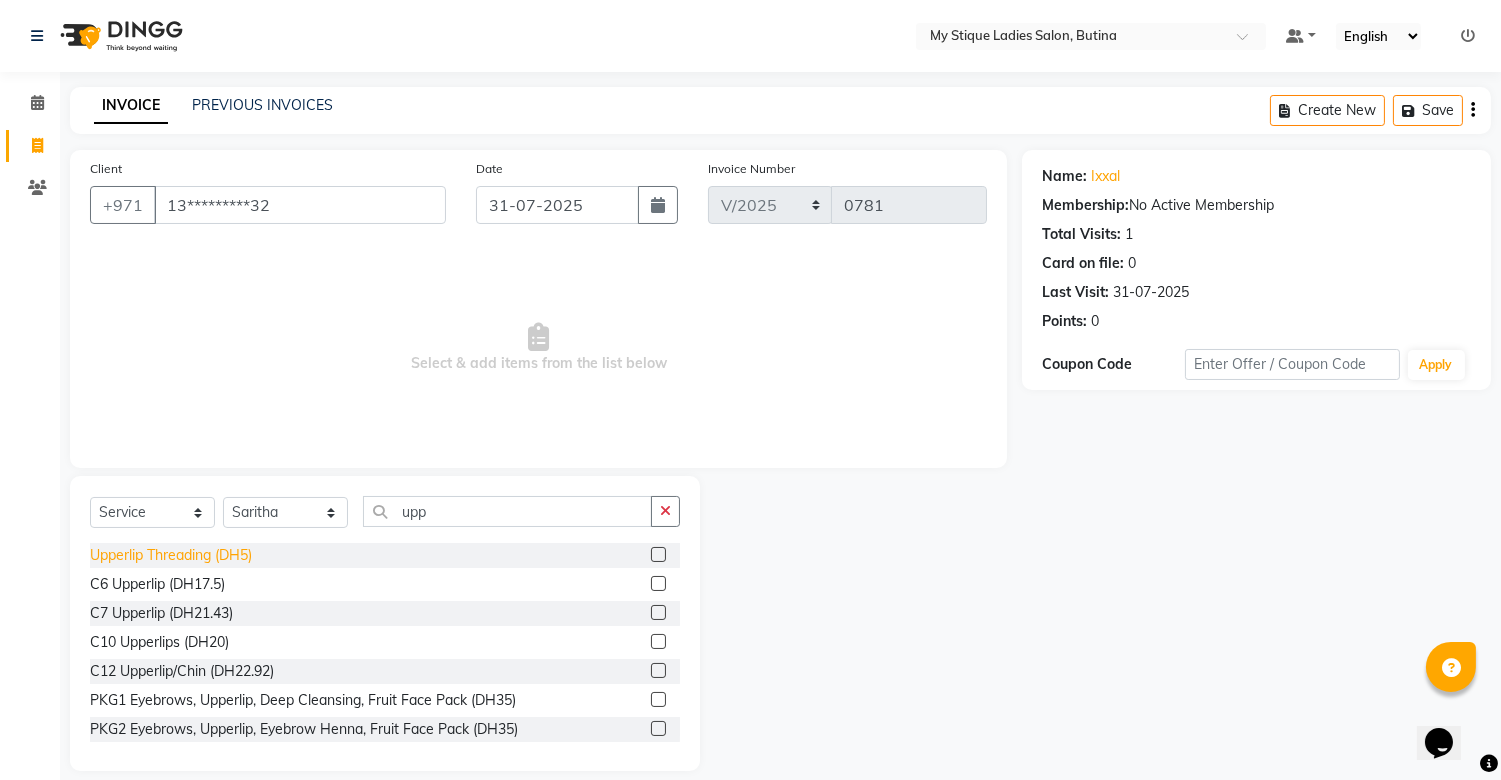 click on "Upperlip Threading (DH5)" 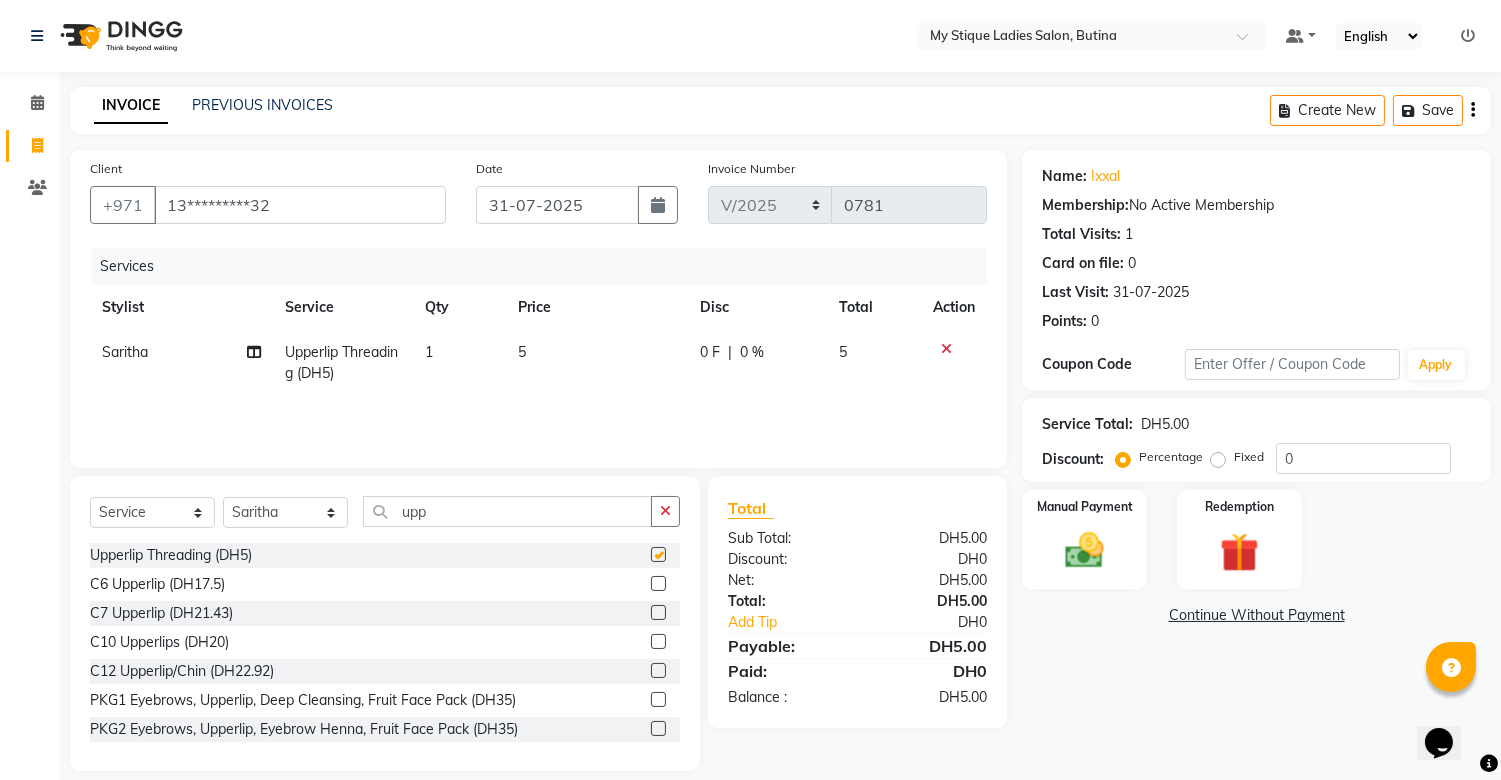 checkbox on "false" 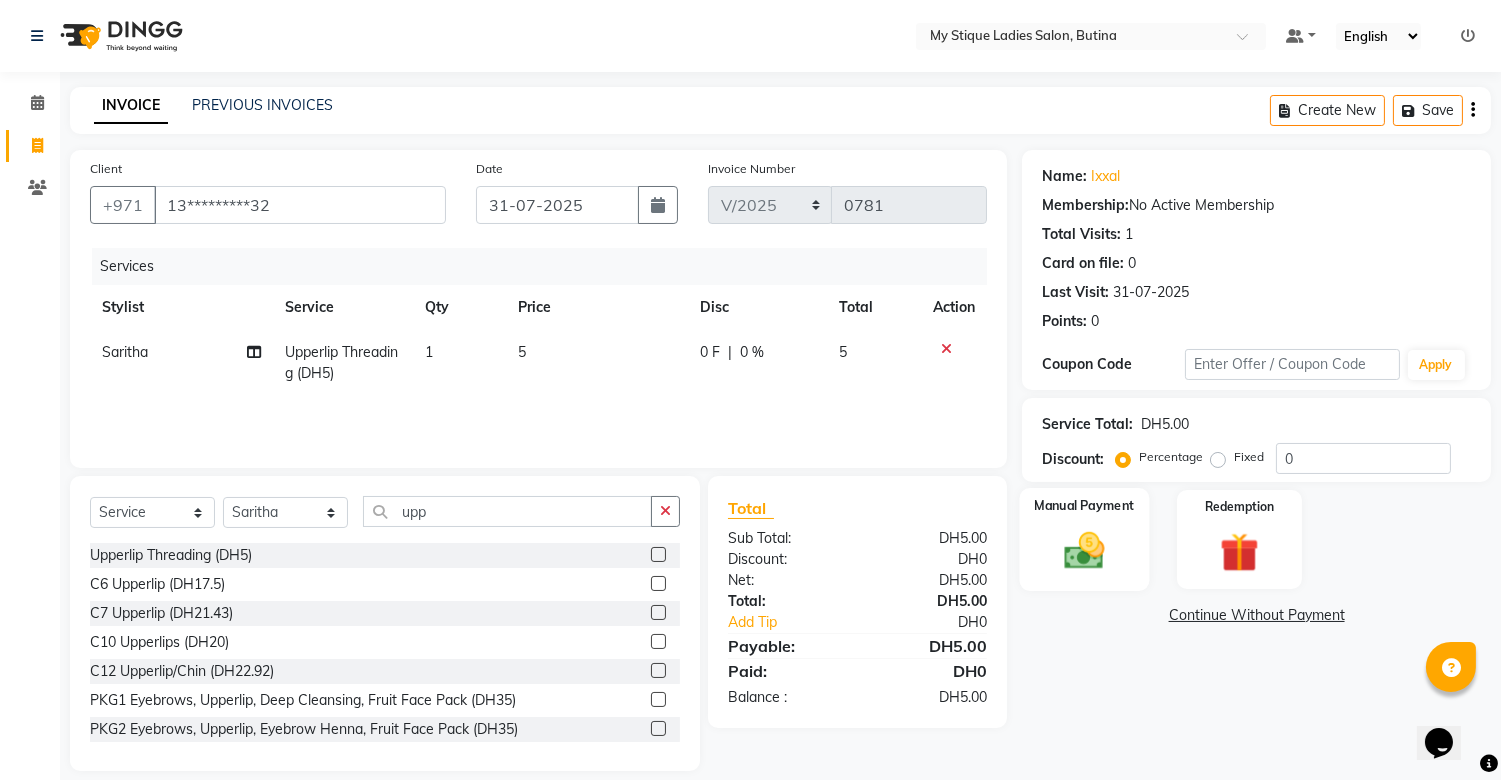click on "Manual Payment" 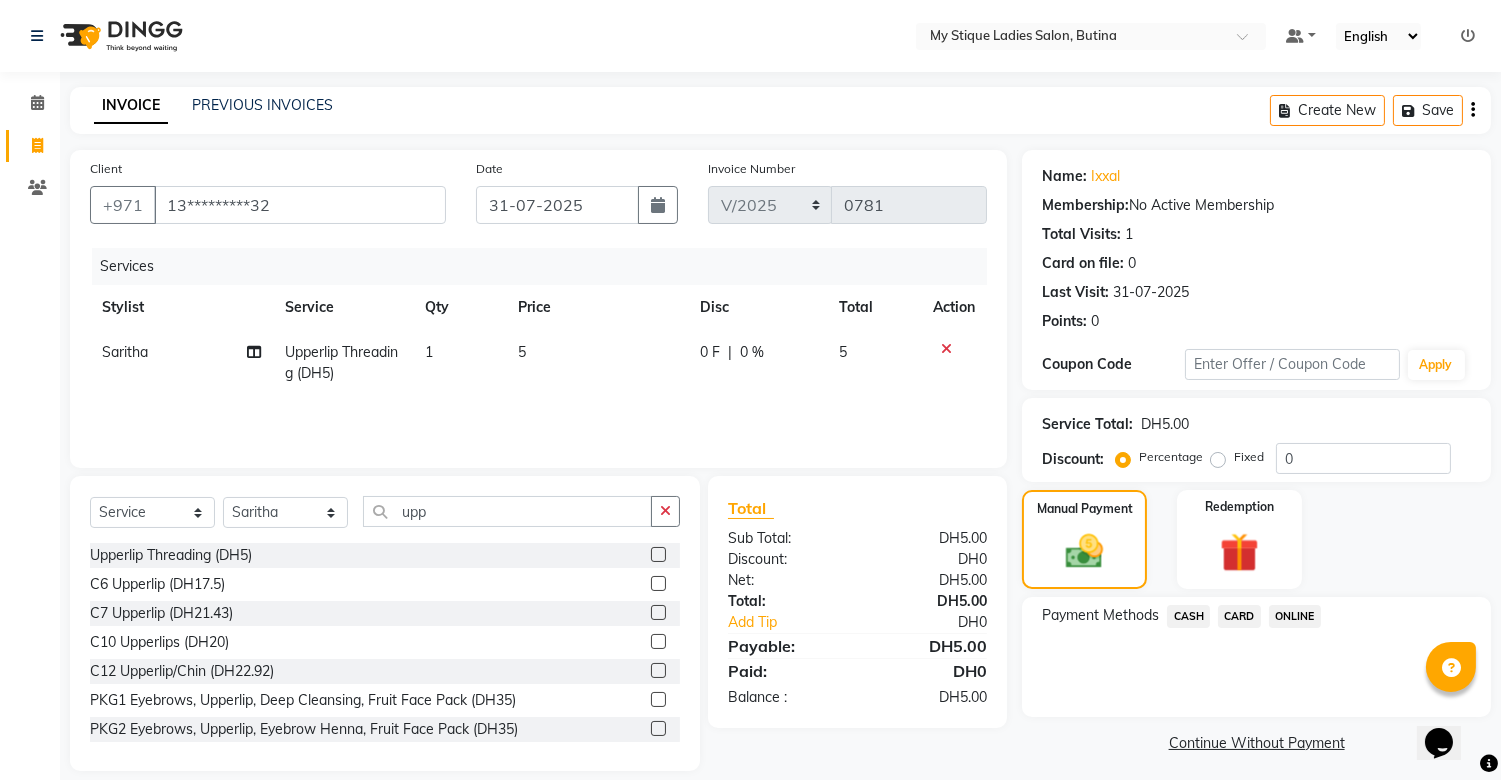 click on "CASH" 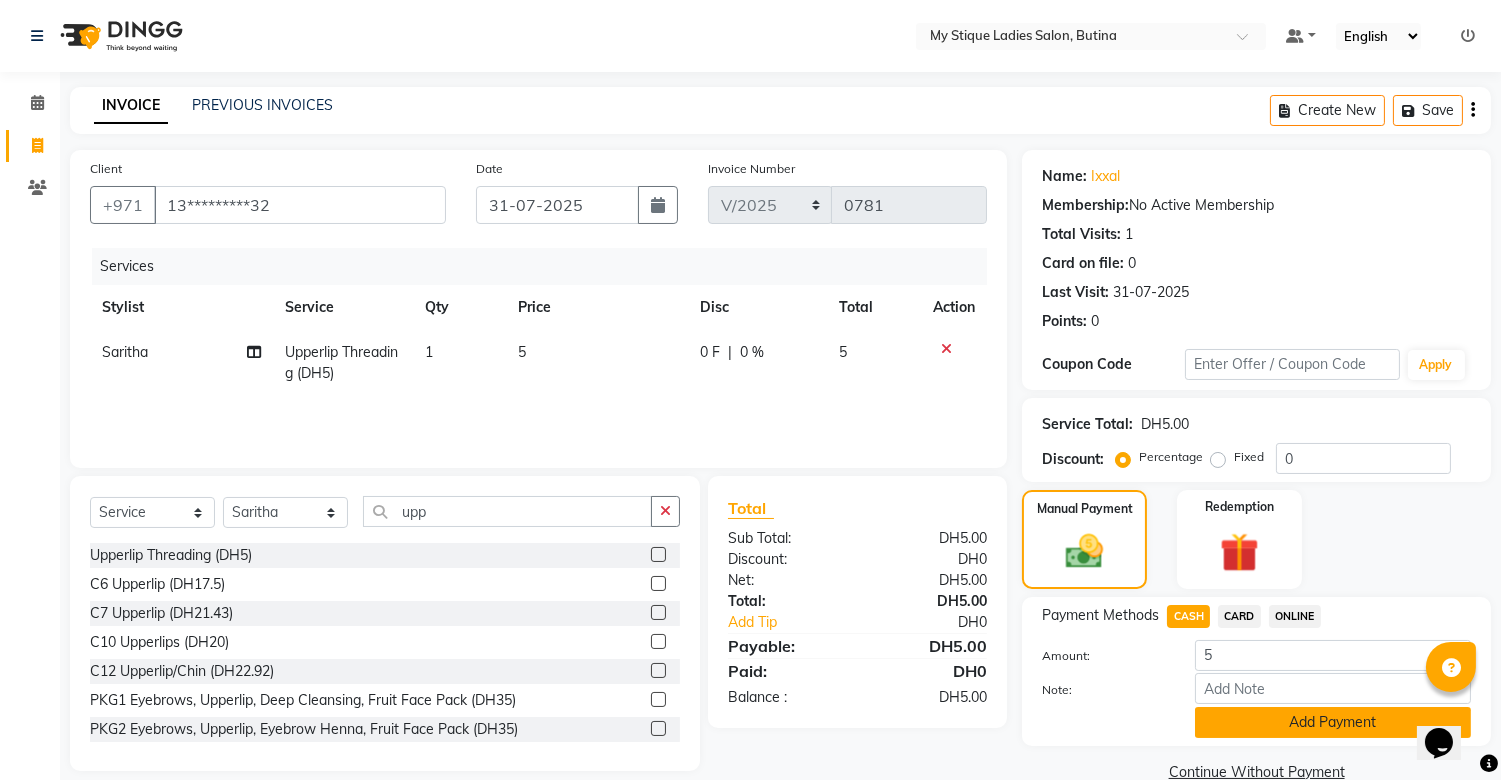 click on "Add Payment" 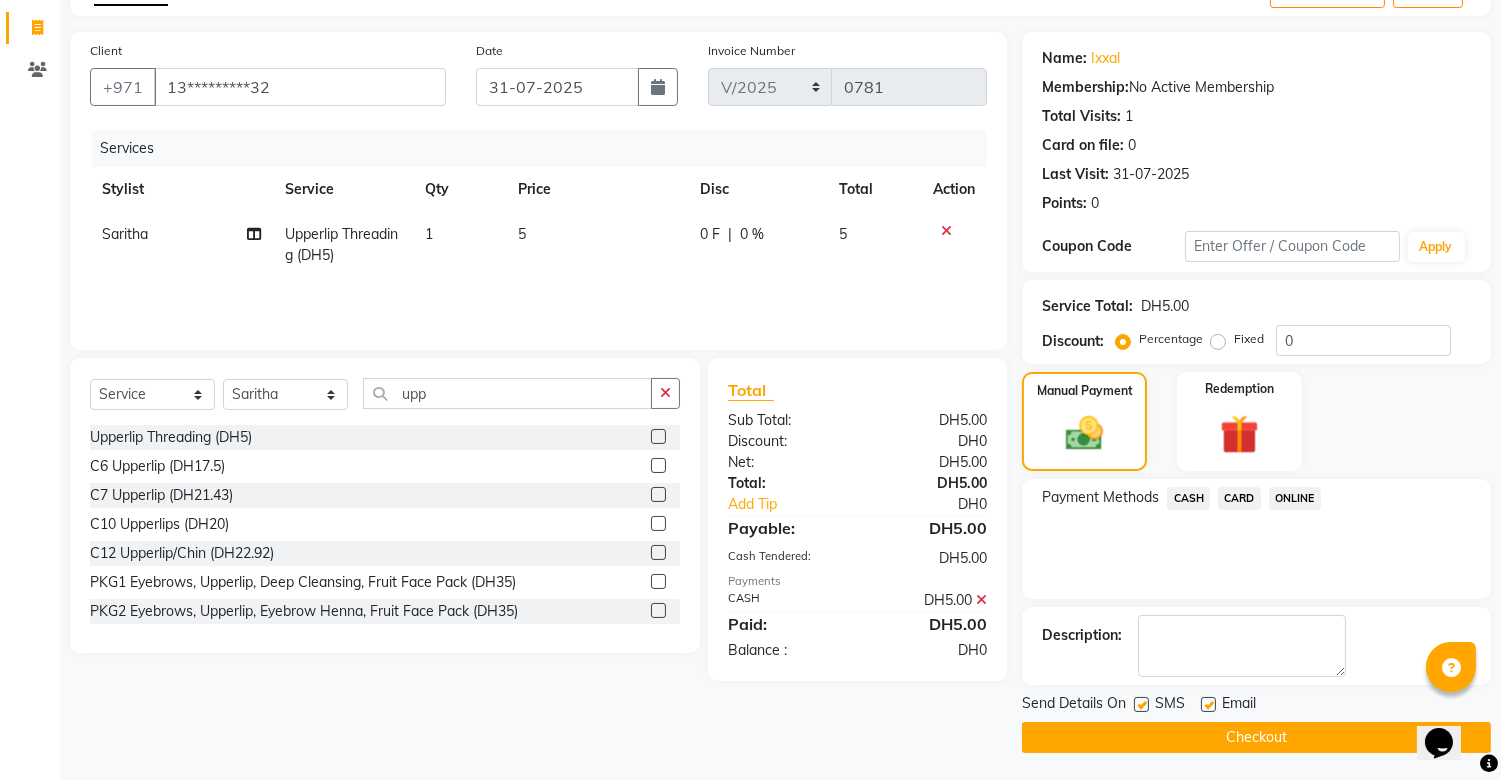 scroll, scrollTop: 120, scrollLeft: 0, axis: vertical 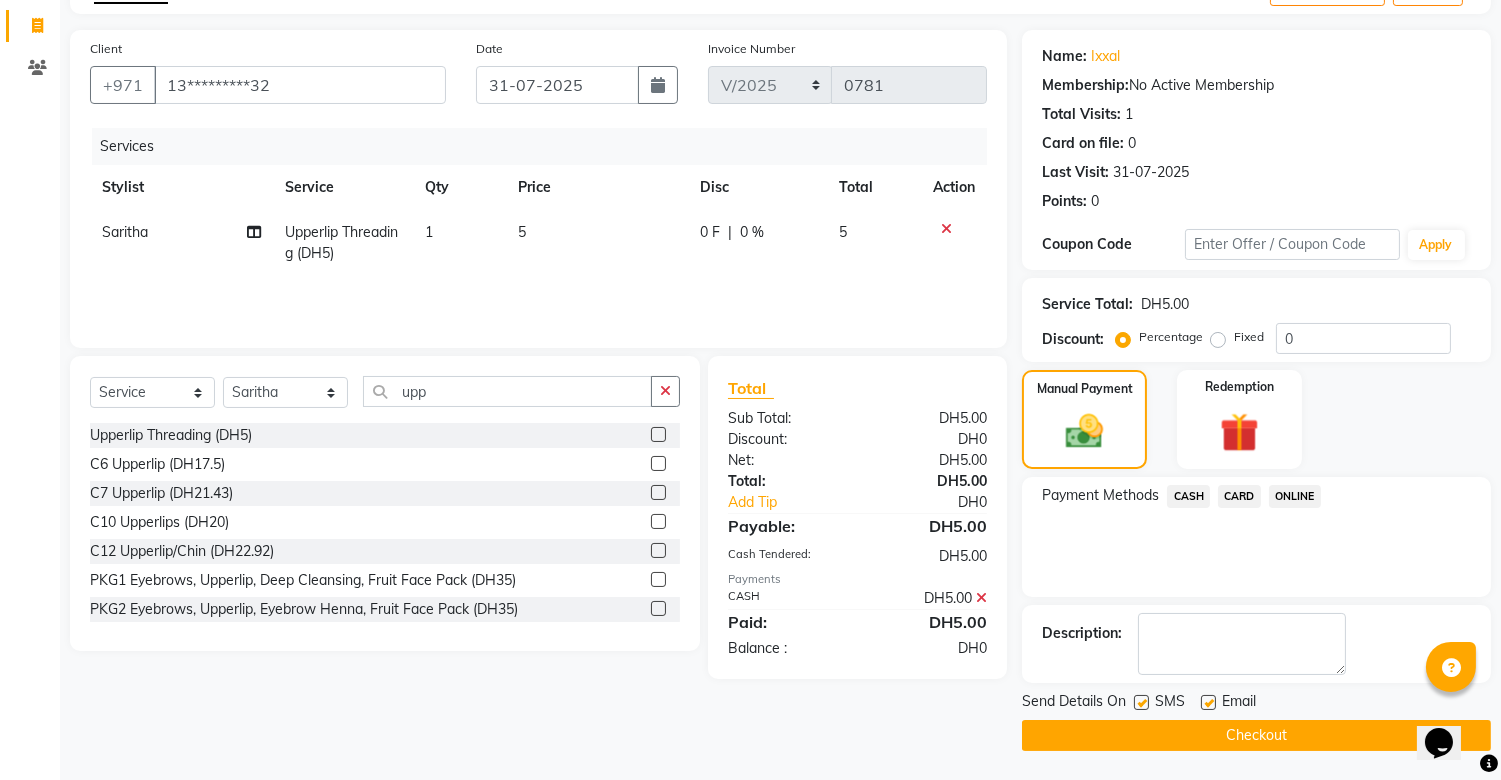 click on "Checkout" 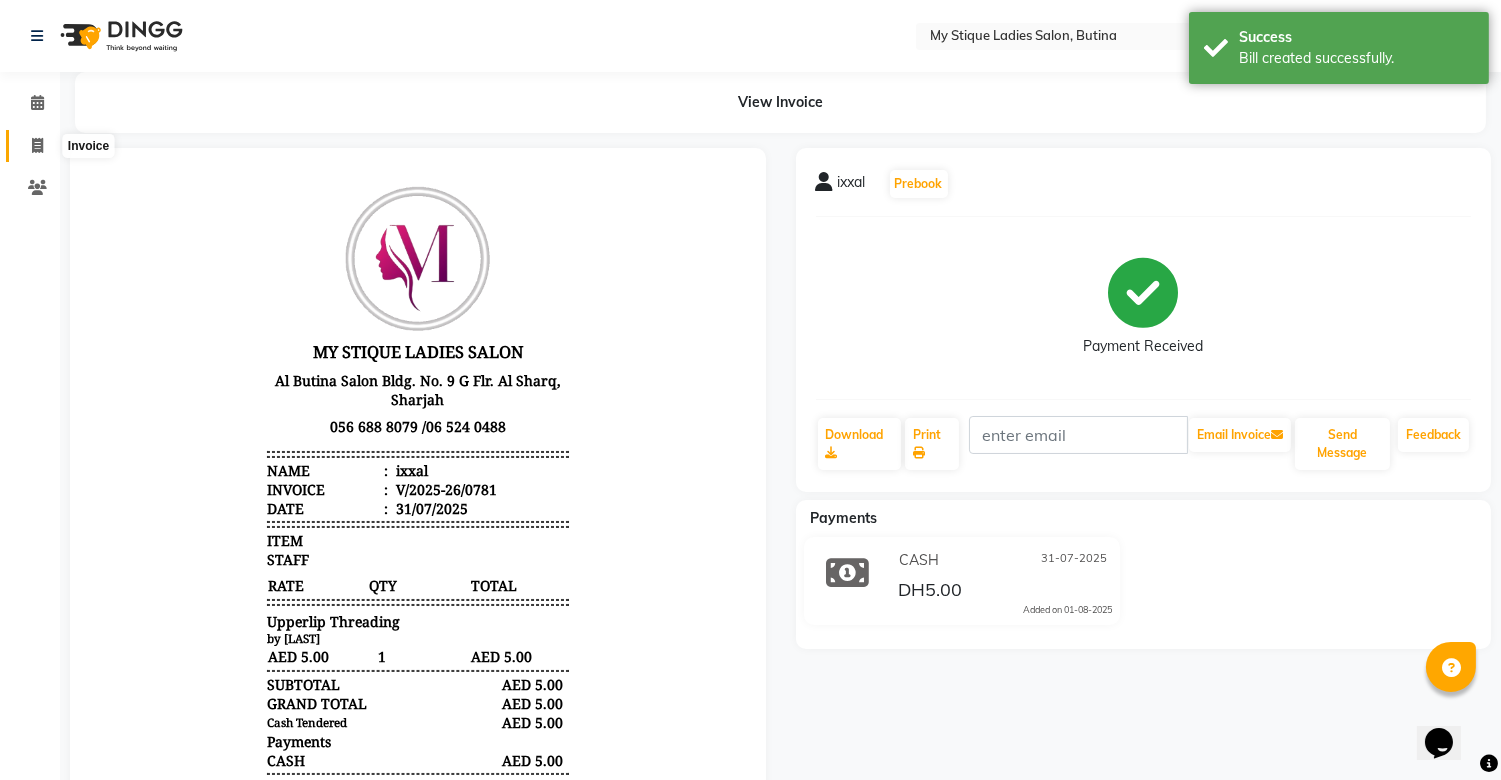 scroll, scrollTop: 0, scrollLeft: 0, axis: both 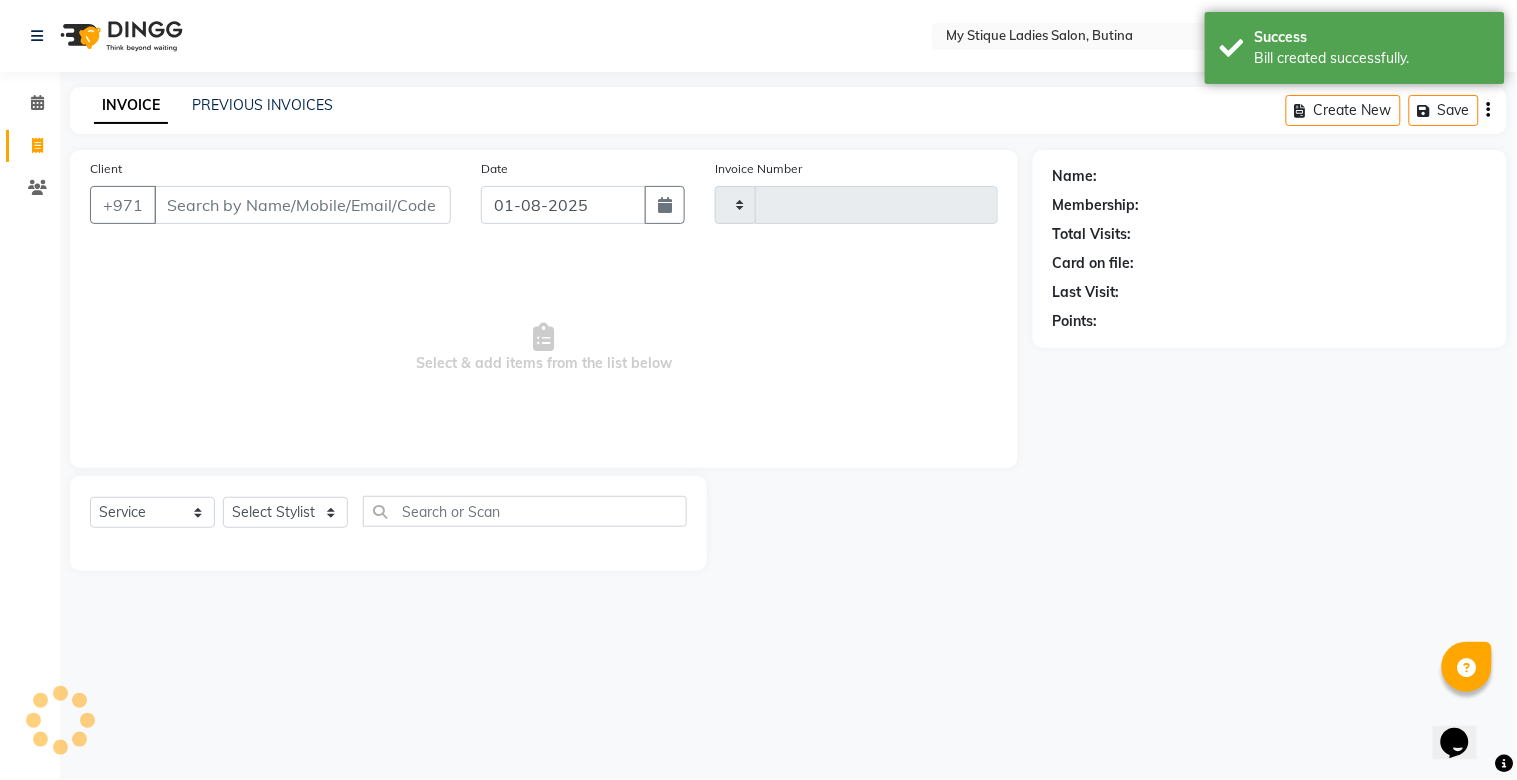 type on "0782" 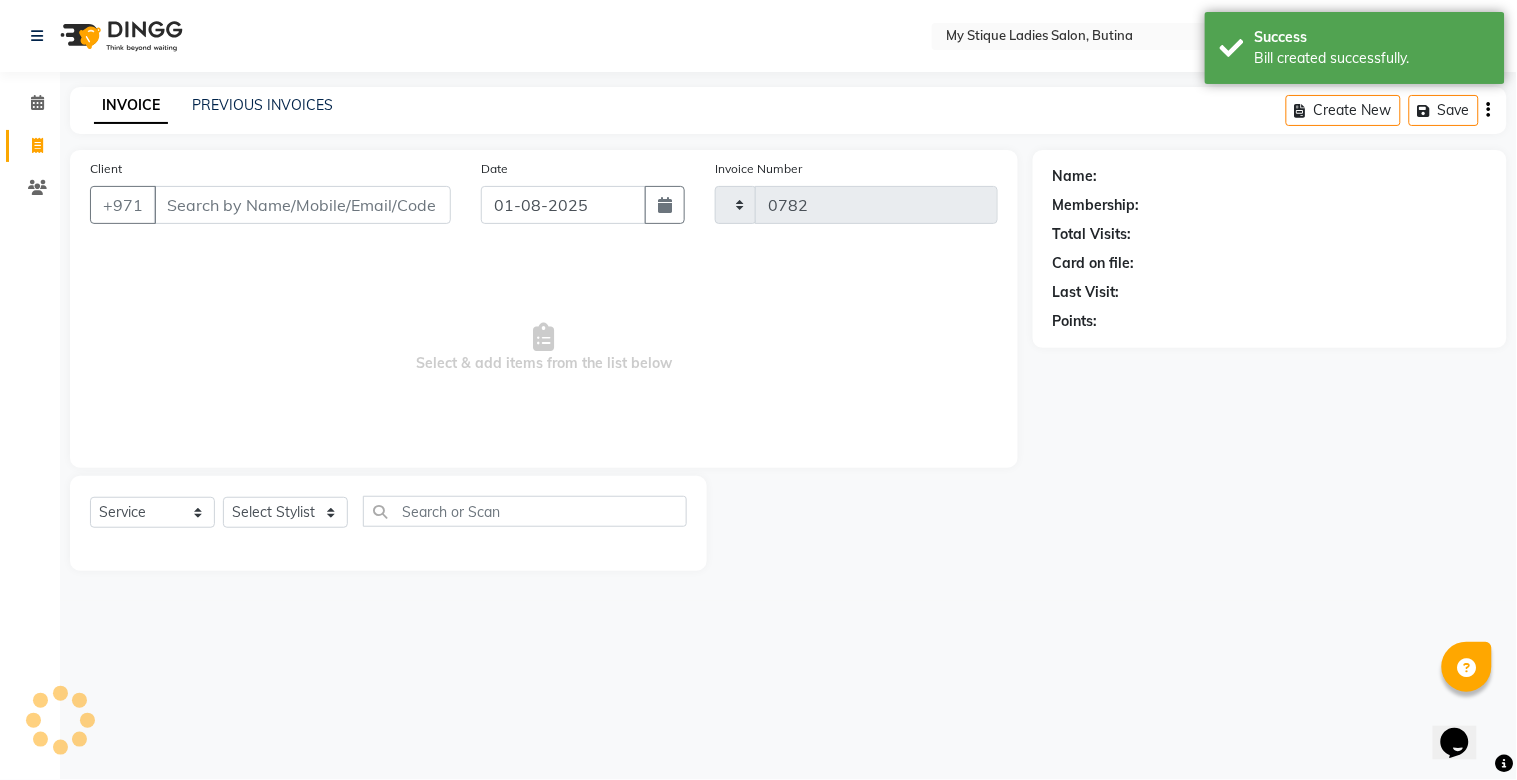 select on "7457" 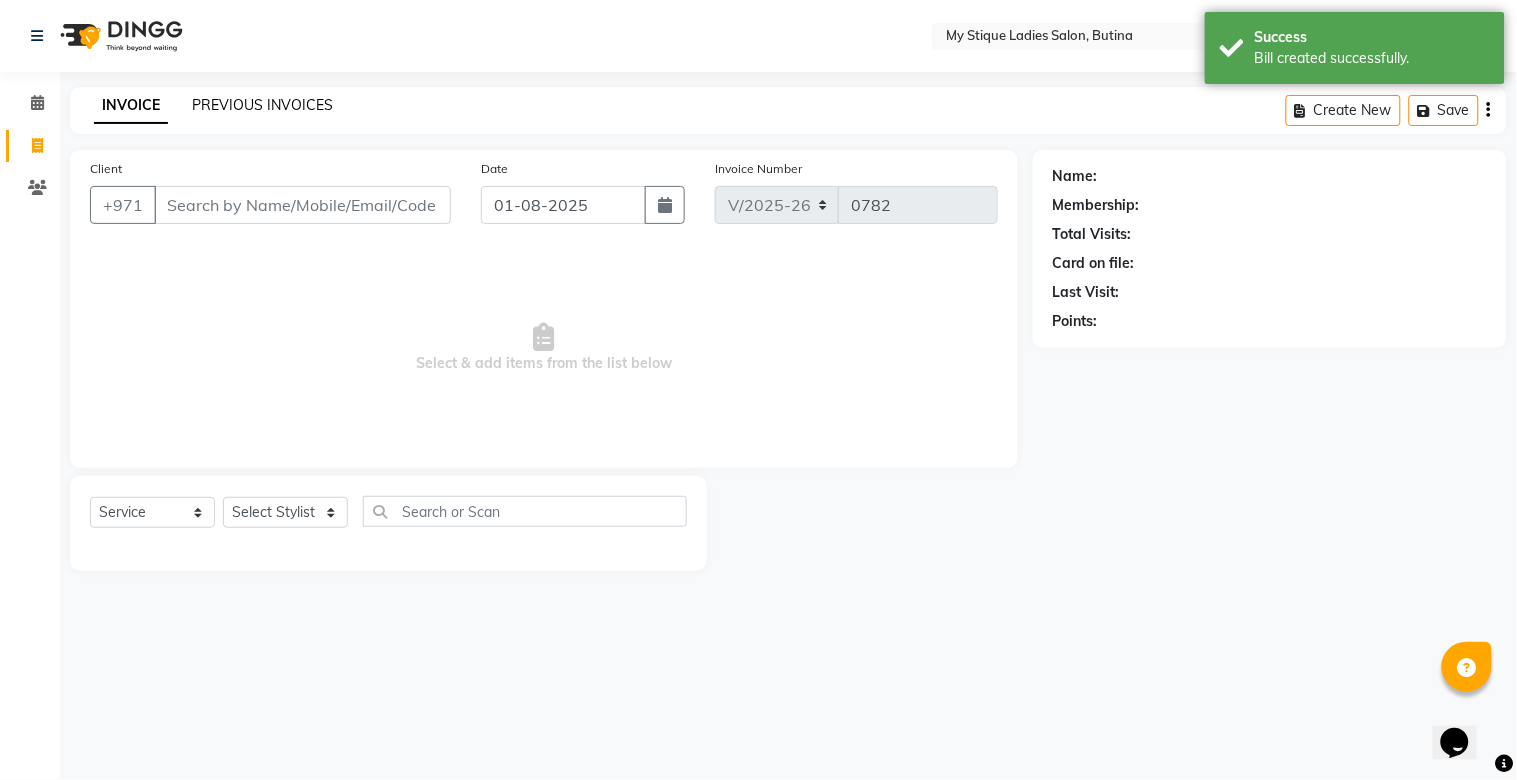 click on "PREVIOUS INVOICES" 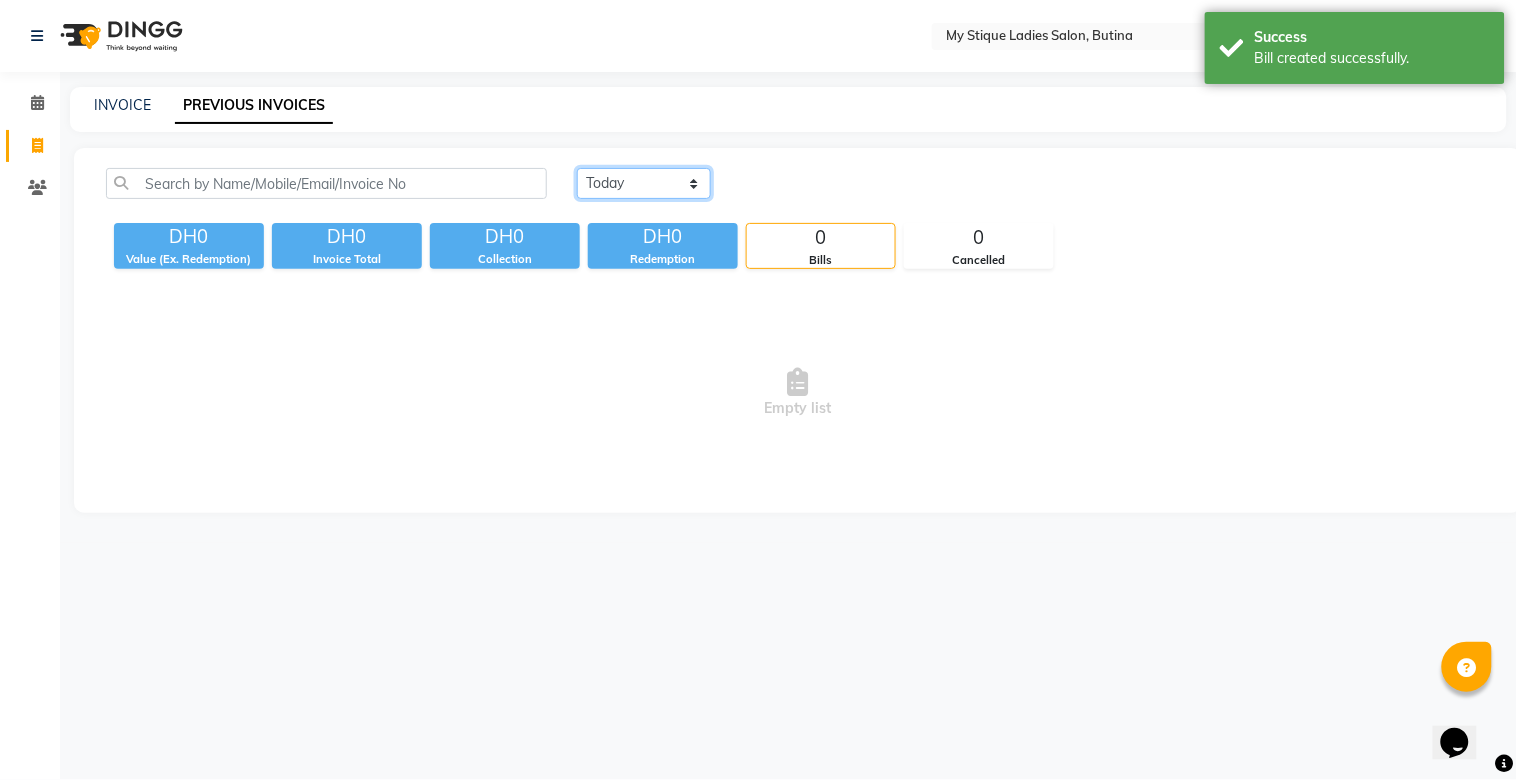click on "Today Yesterday Custom Range" 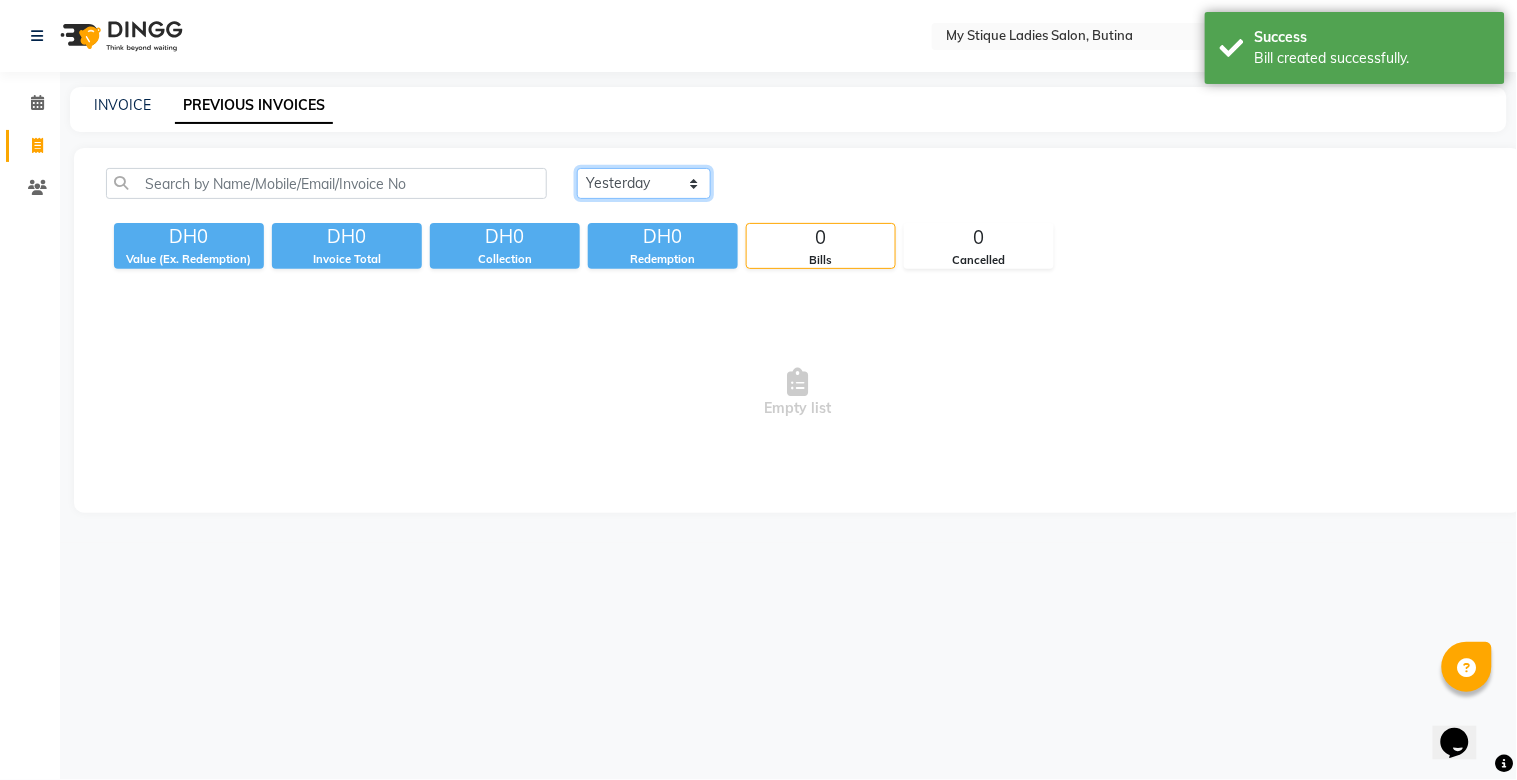 click on "Today Yesterday Custom Range" 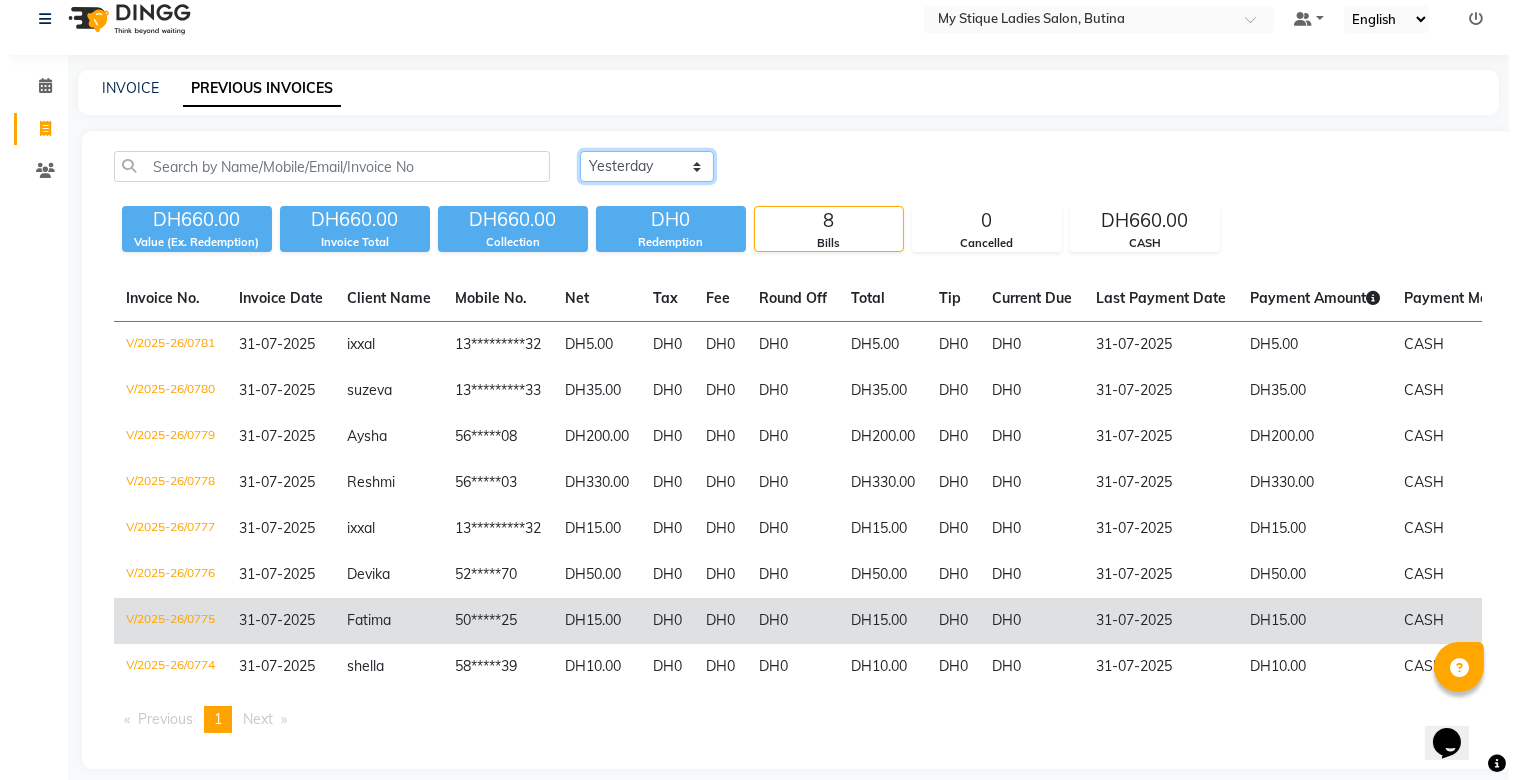 scroll, scrollTop: 0, scrollLeft: 0, axis: both 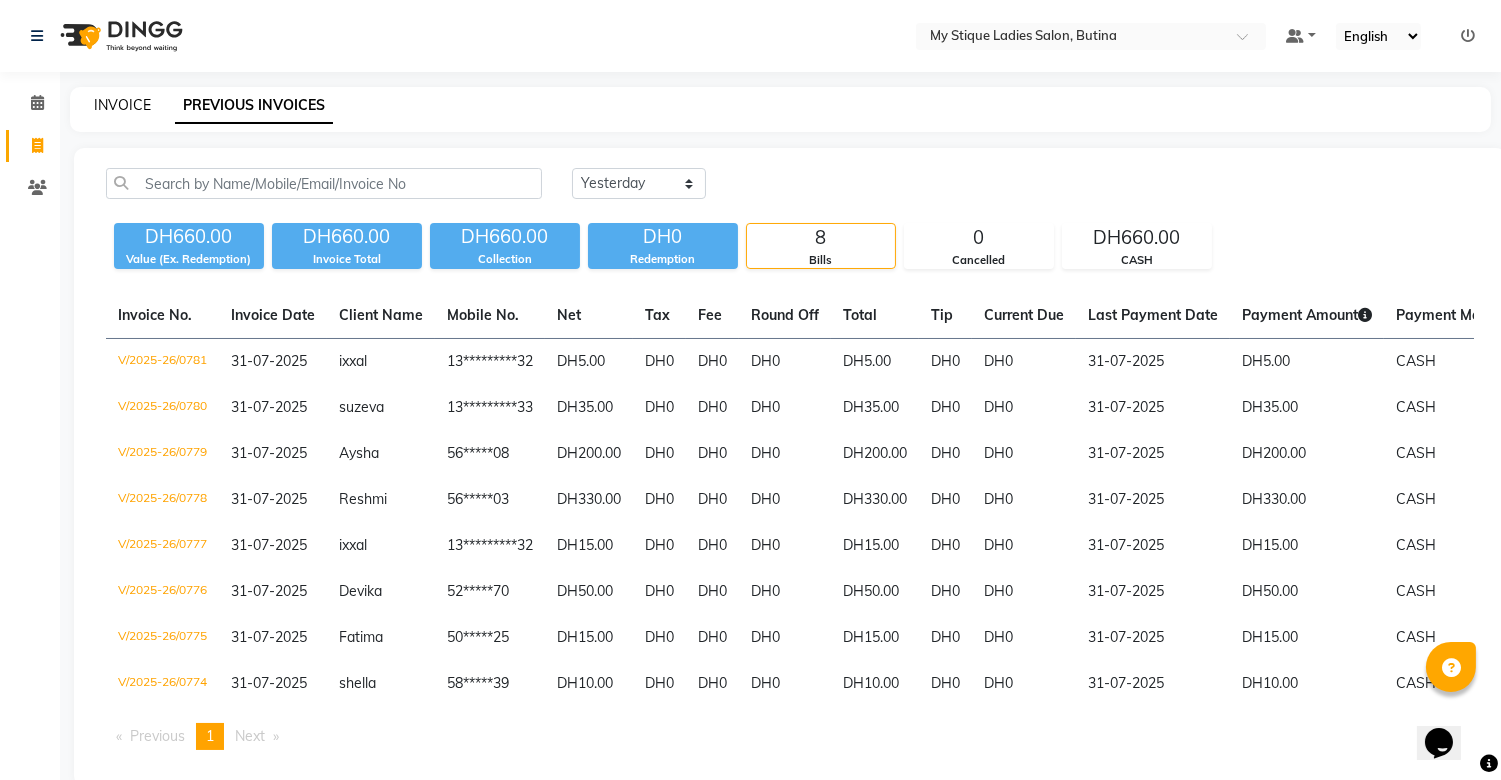 click on "INVOICE" 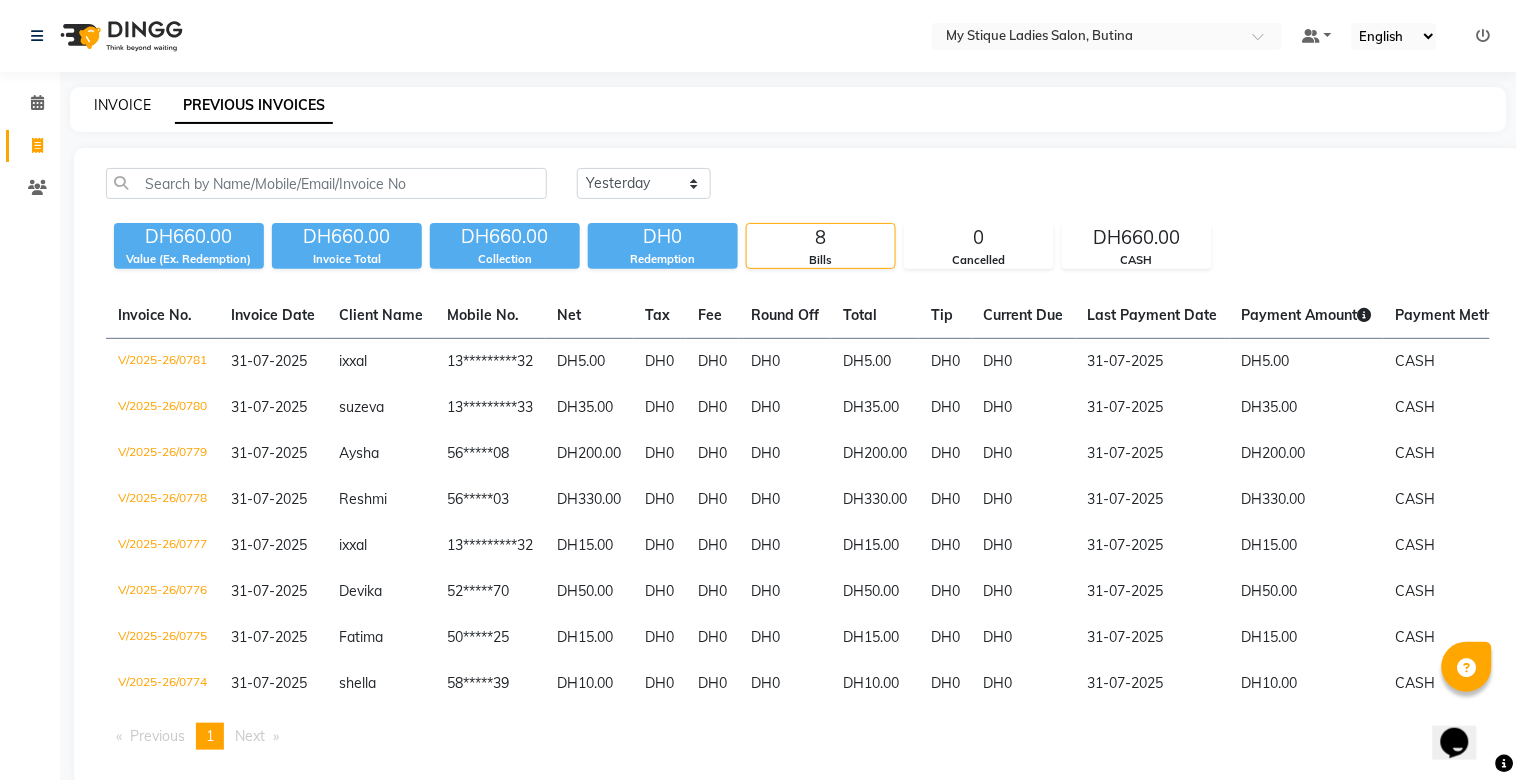 select on "service" 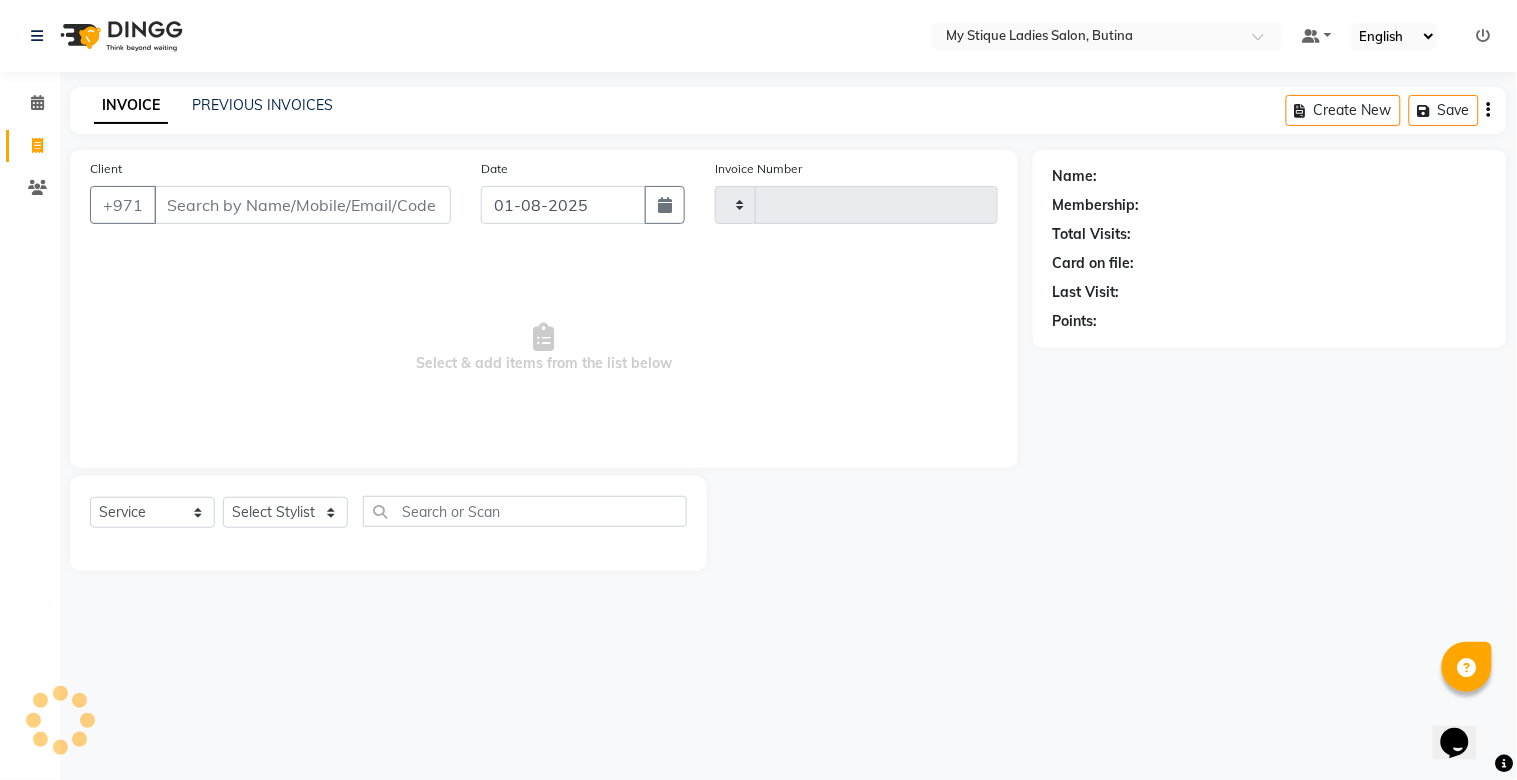 type on "0782" 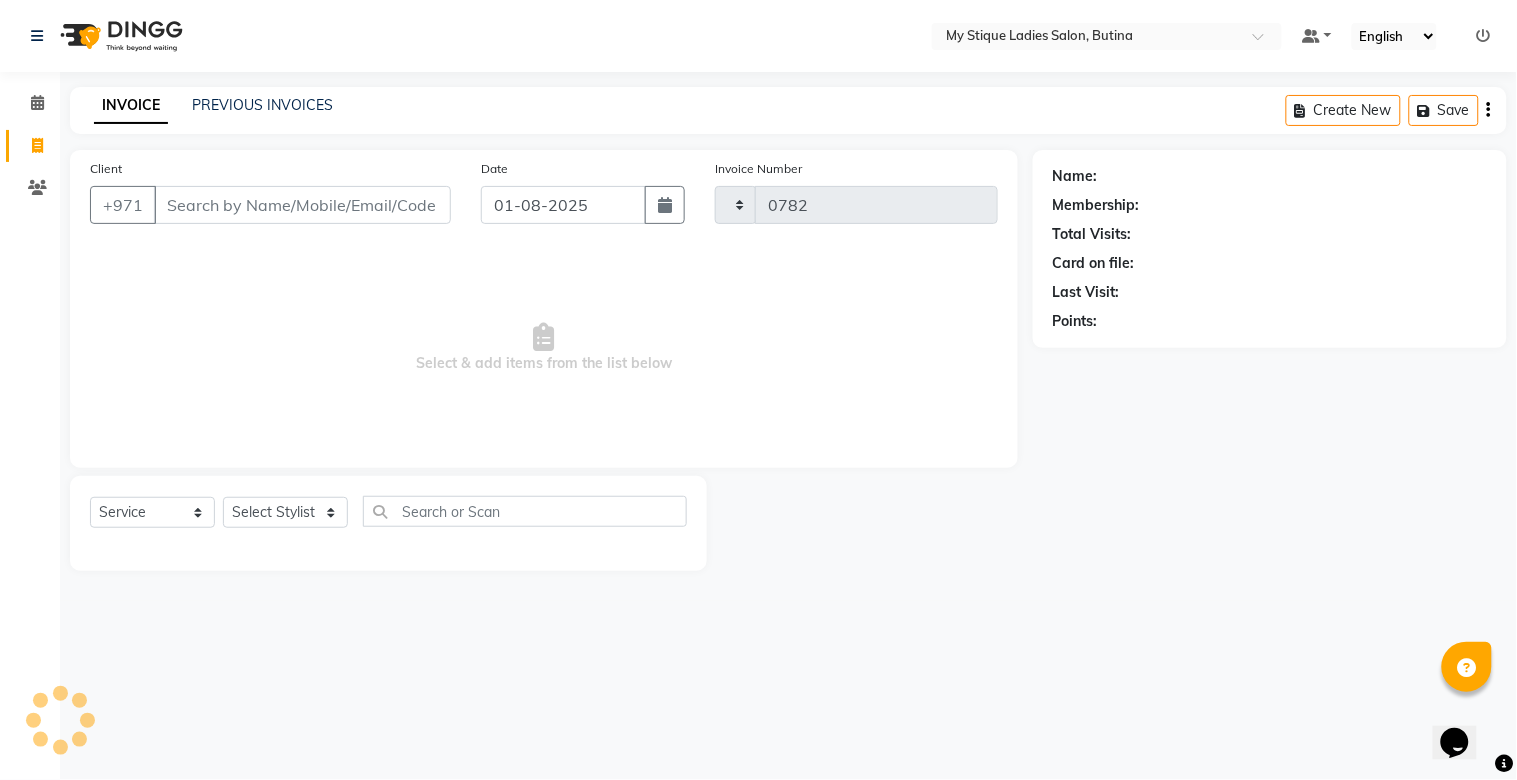 select on "7457" 